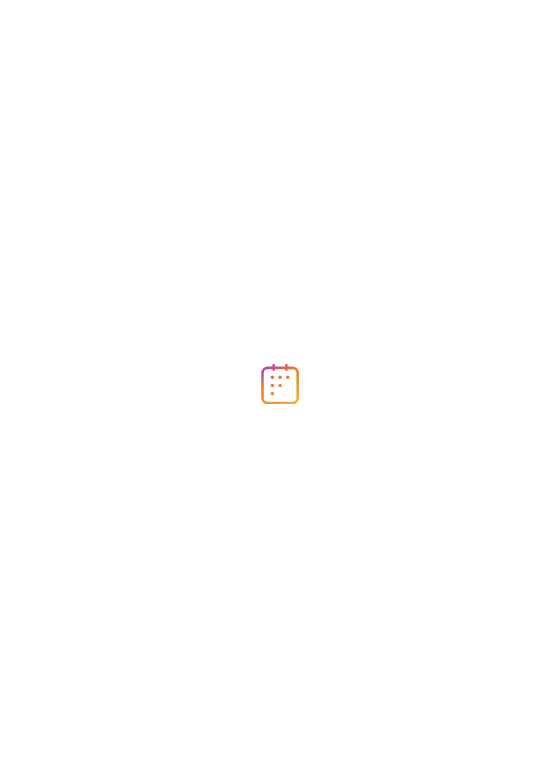 scroll, scrollTop: 0, scrollLeft: 0, axis: both 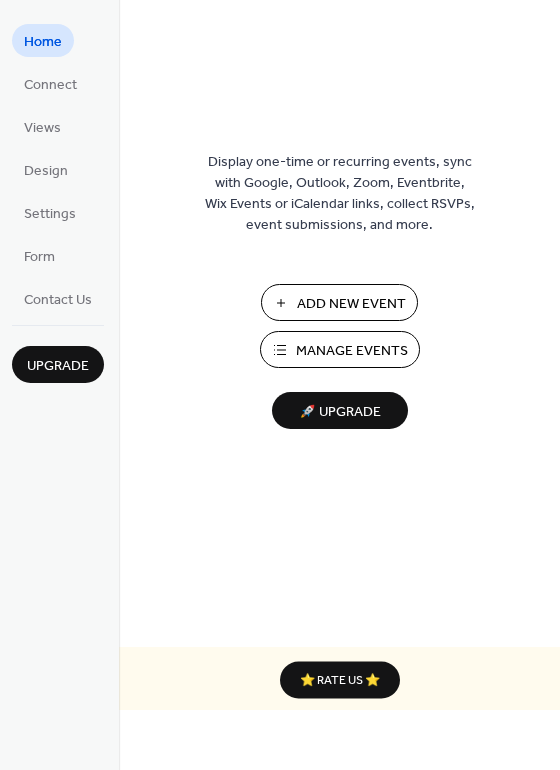 click on "Add New Event" at bounding box center [351, 304] 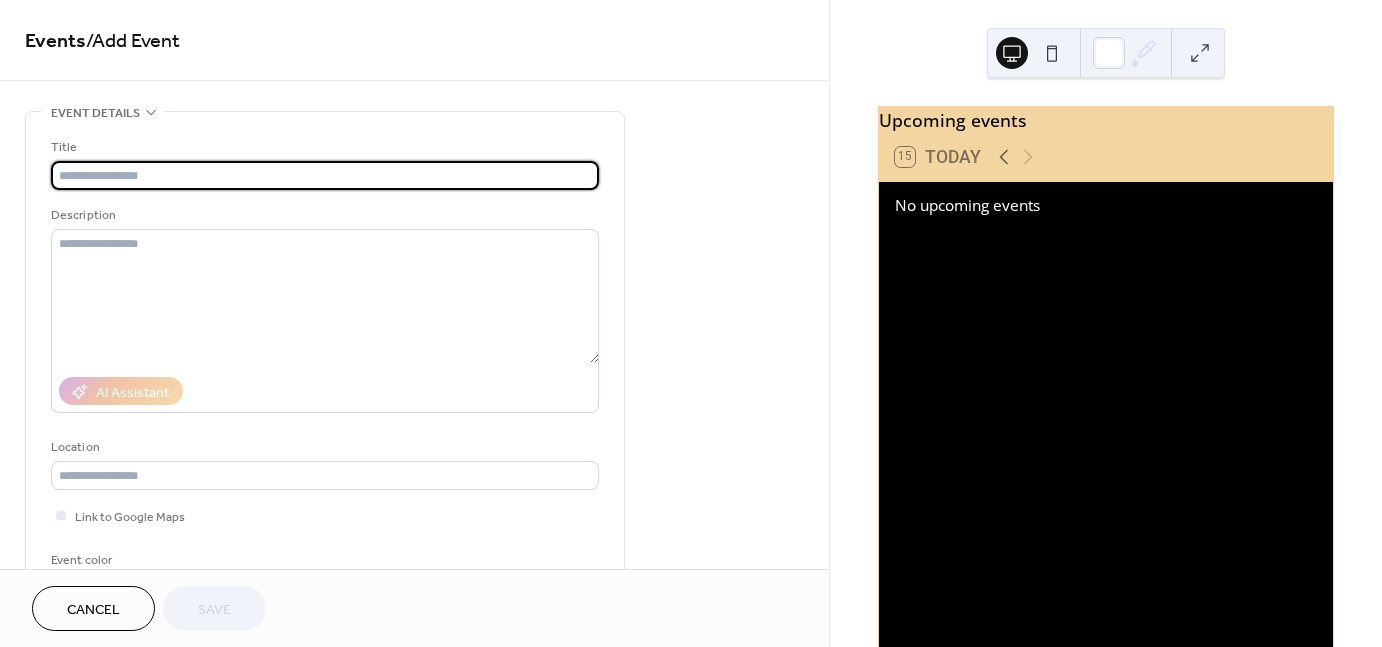 scroll, scrollTop: 0, scrollLeft: 0, axis: both 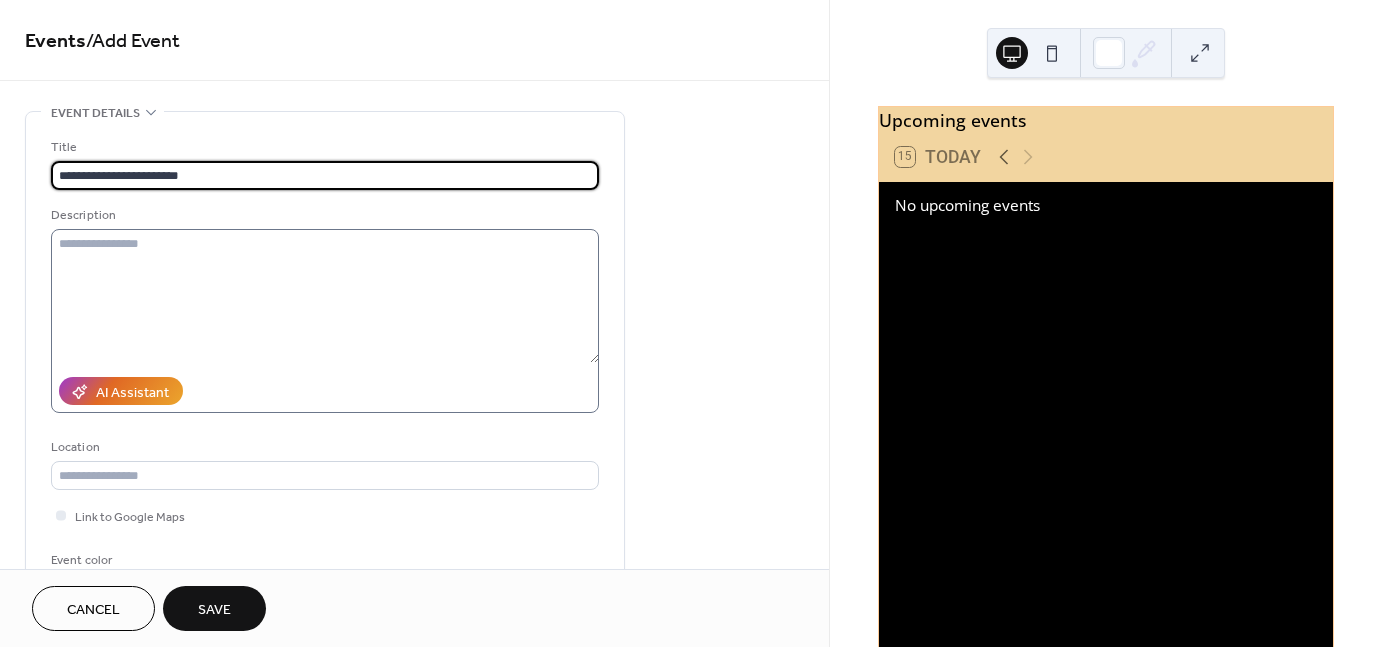 type on "**********" 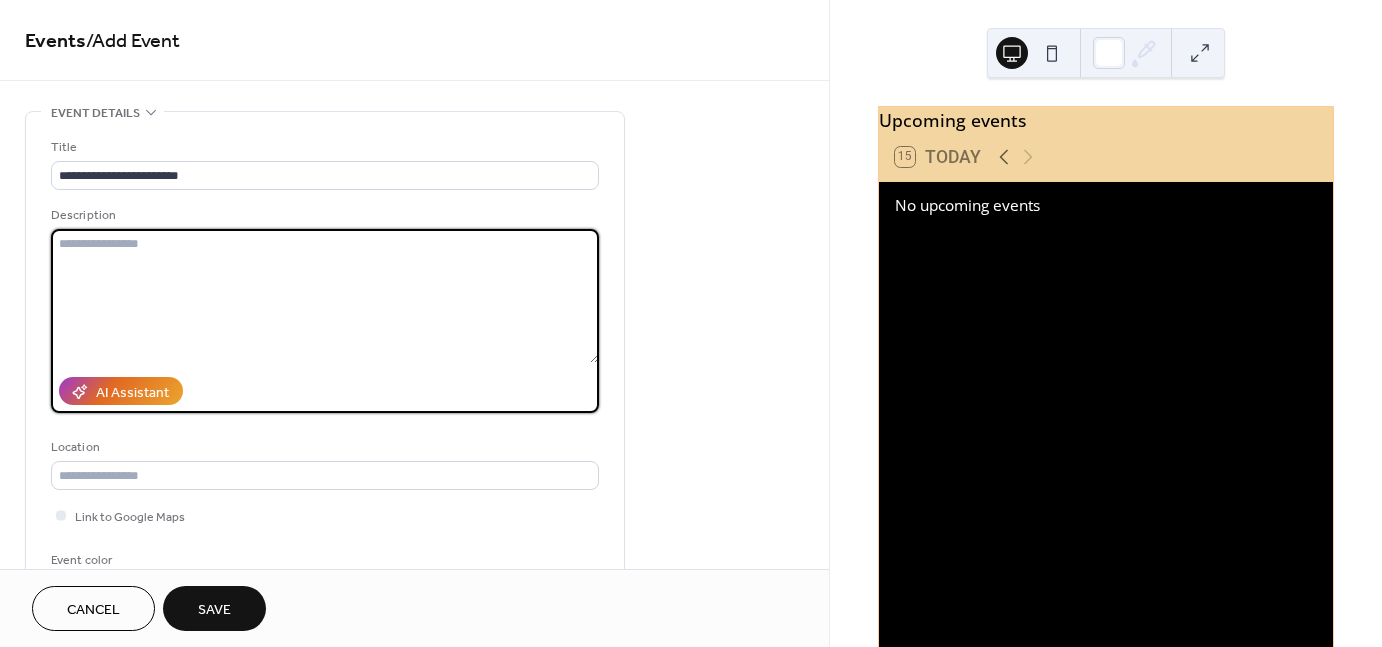 click at bounding box center [325, 296] 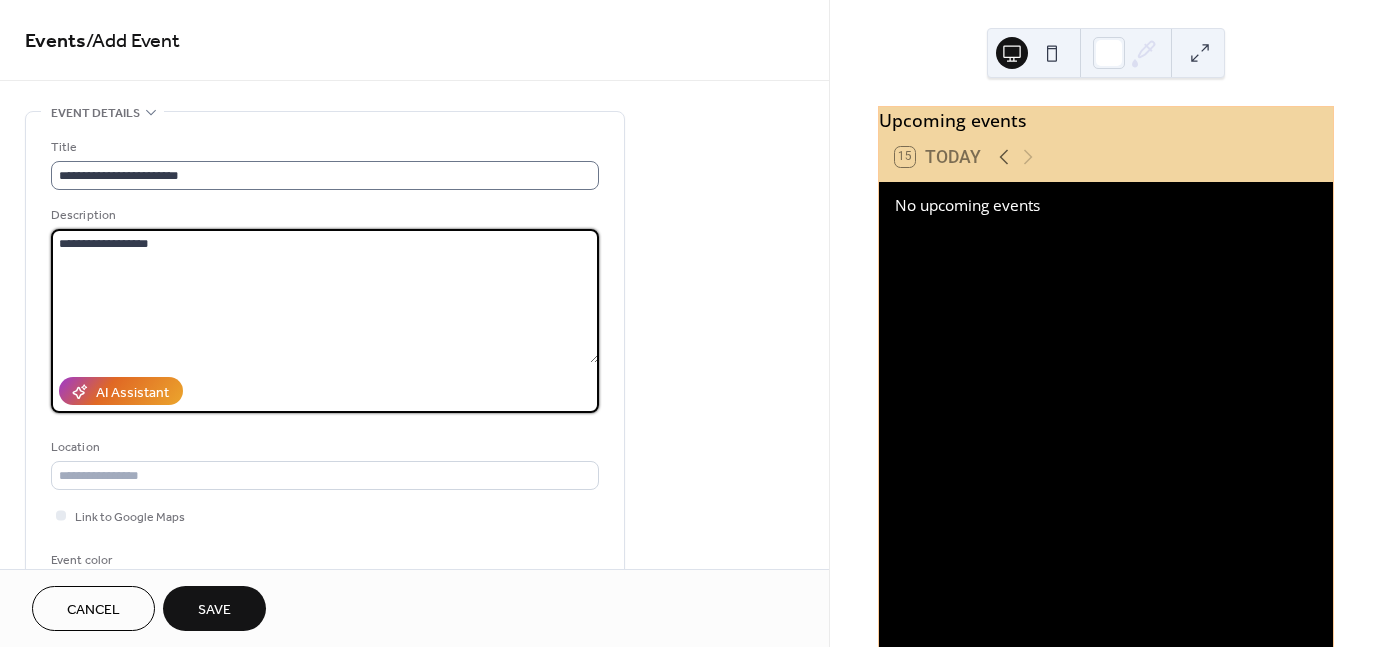 type on "**********" 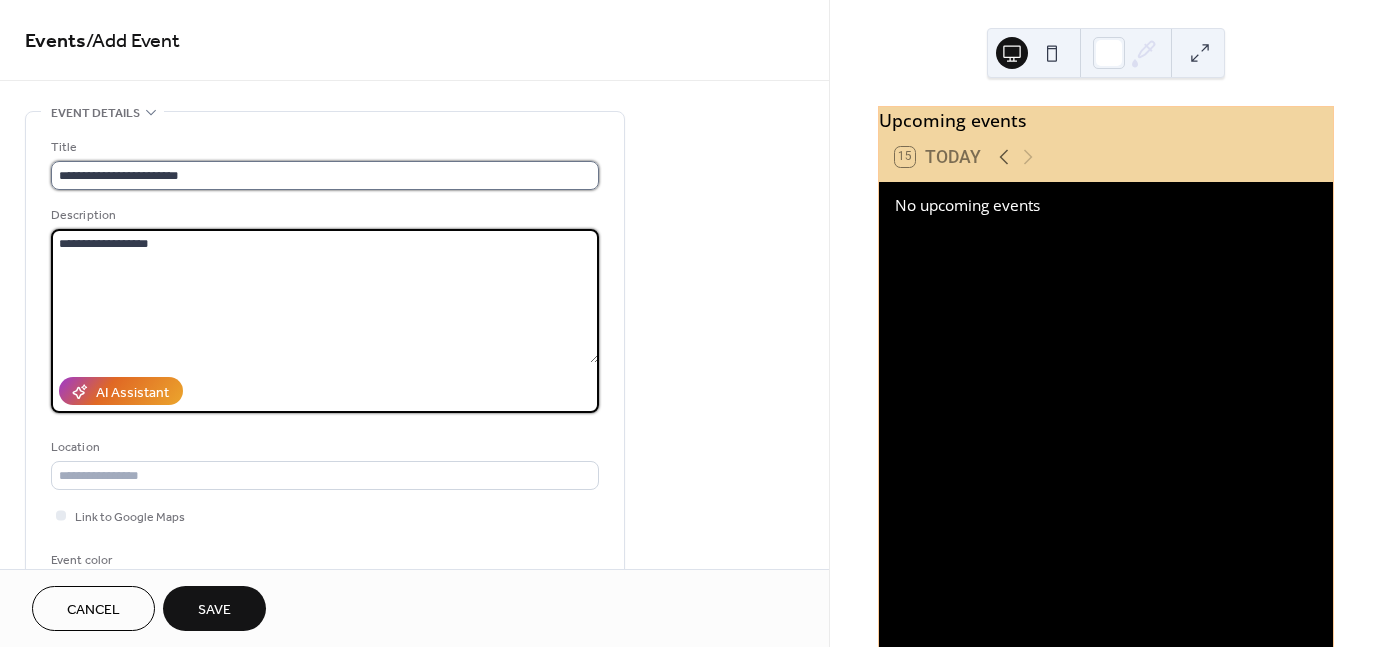 click on "**********" at bounding box center (325, 175) 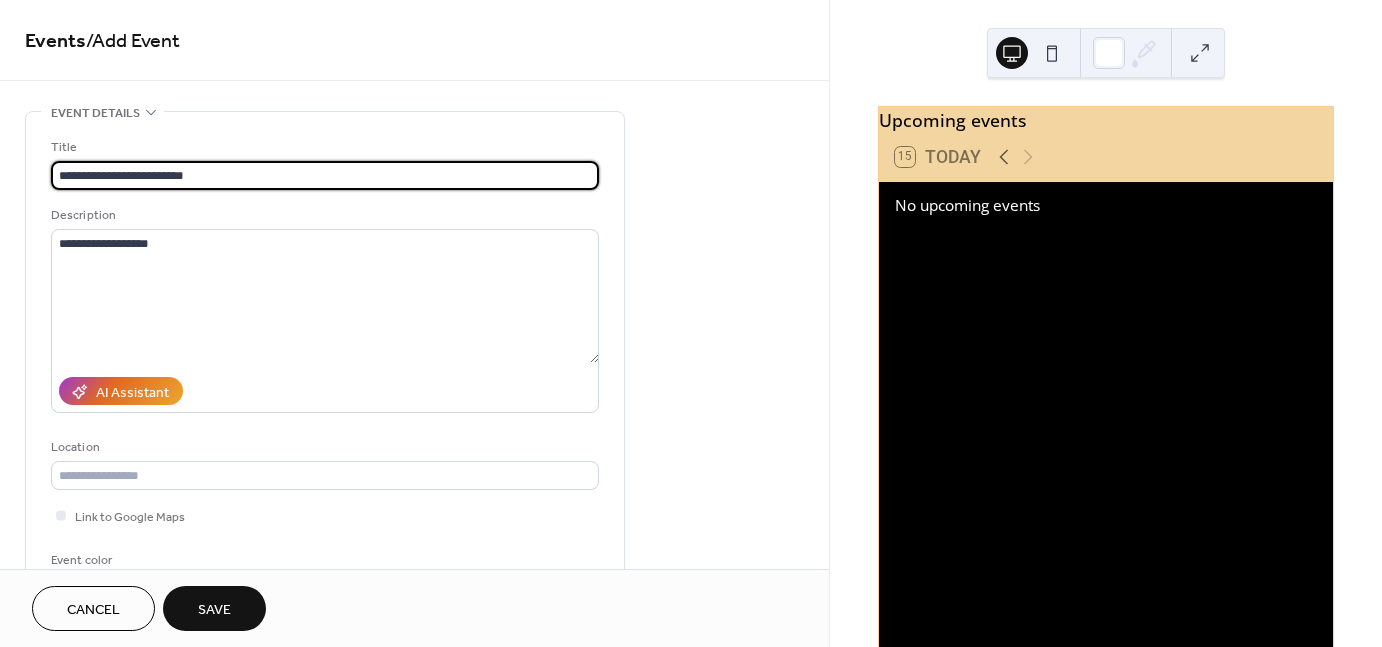 type on "**********" 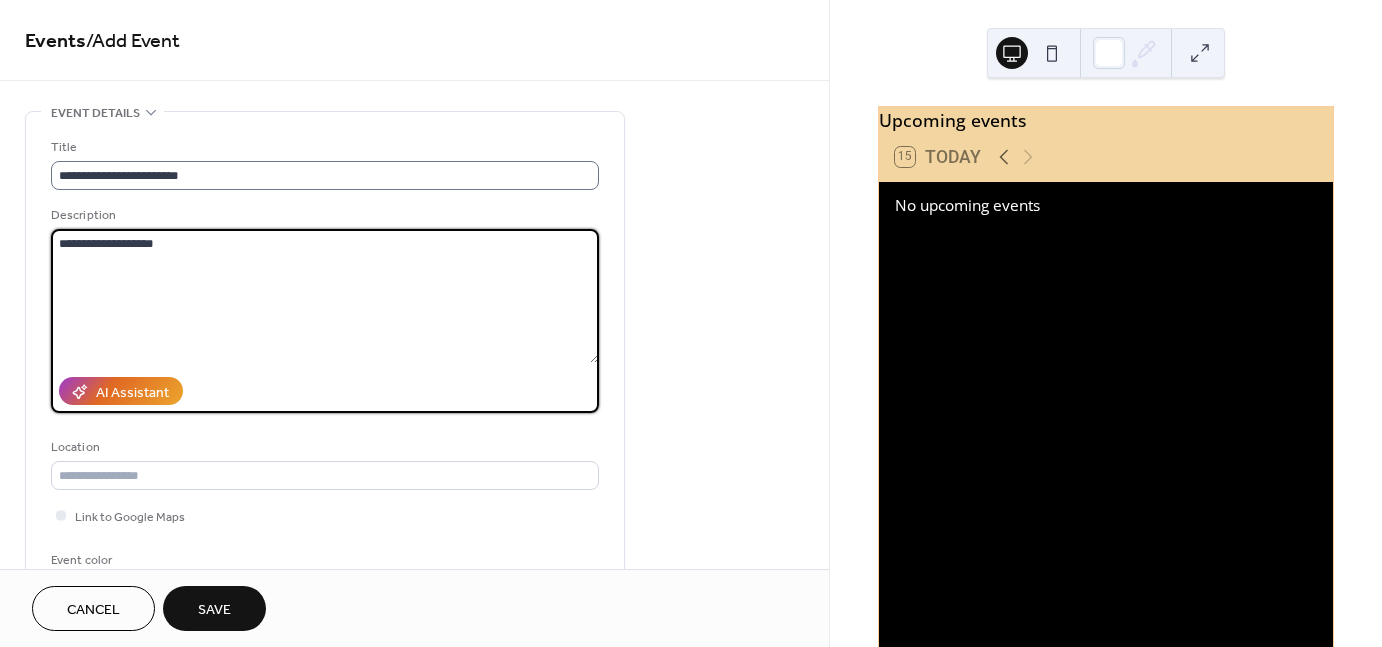 type on "**********" 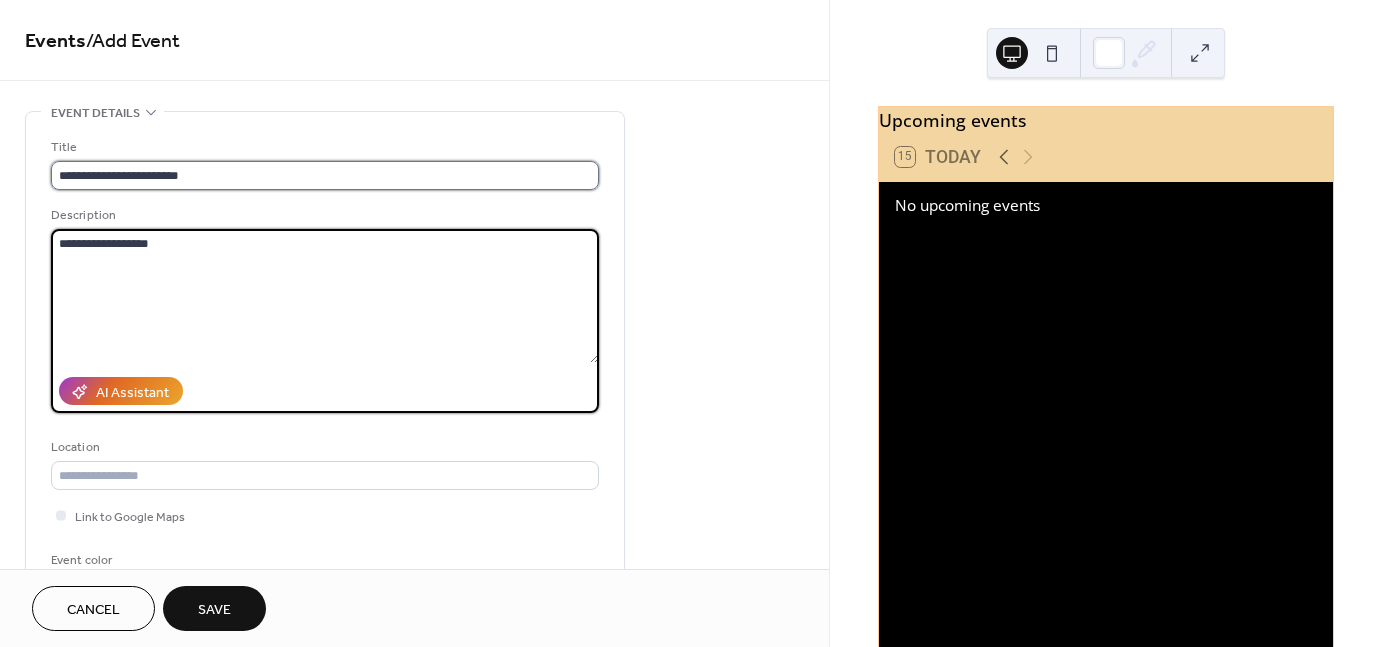 click on "**********" at bounding box center [325, 175] 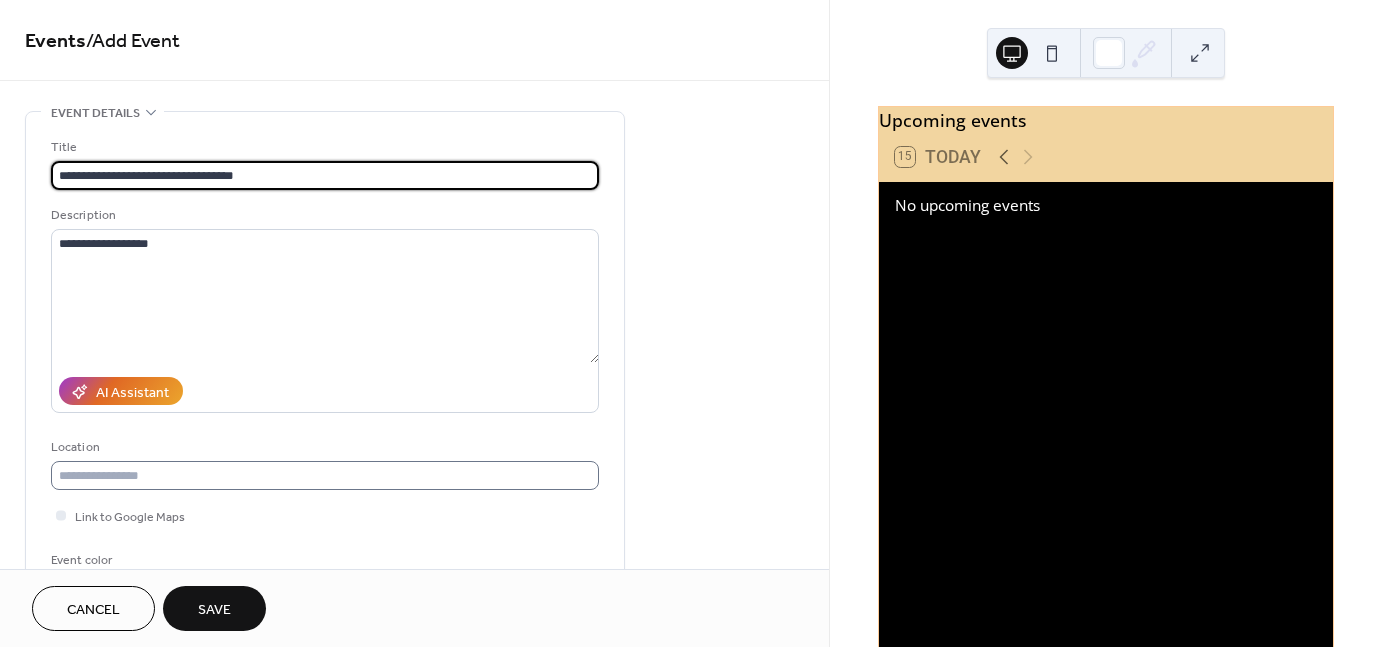 type on "**********" 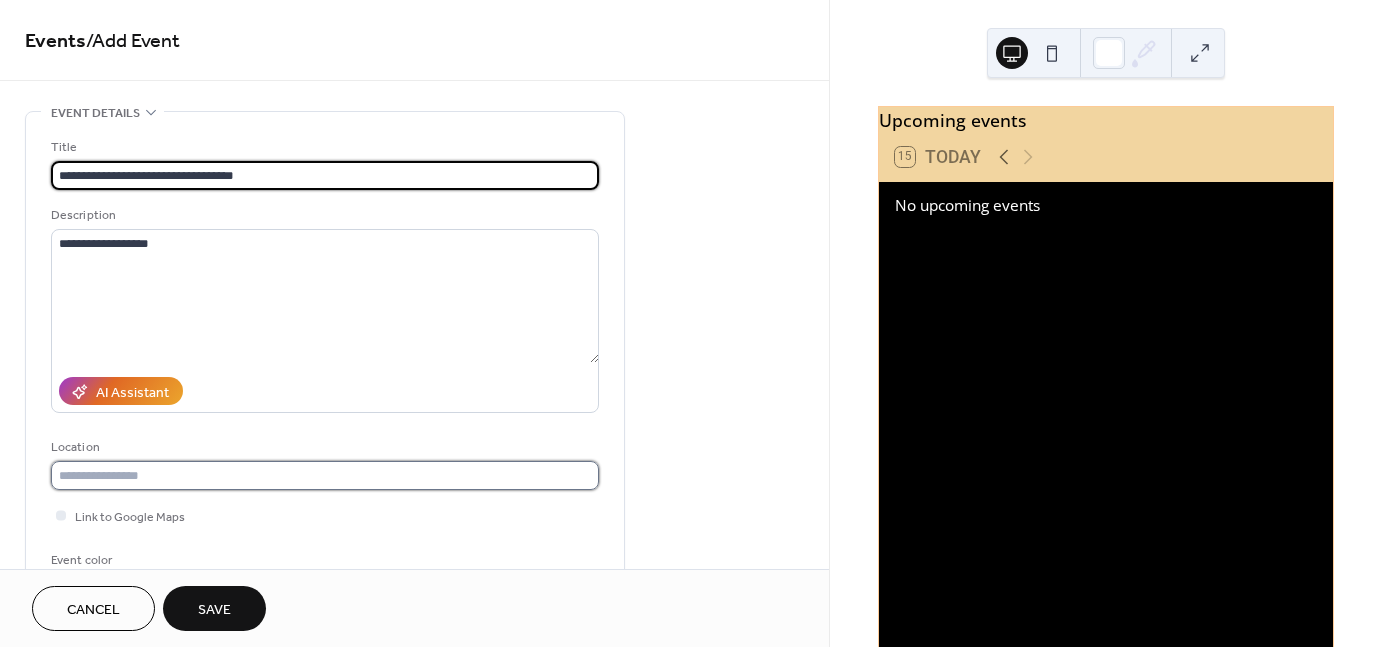 click at bounding box center [325, 475] 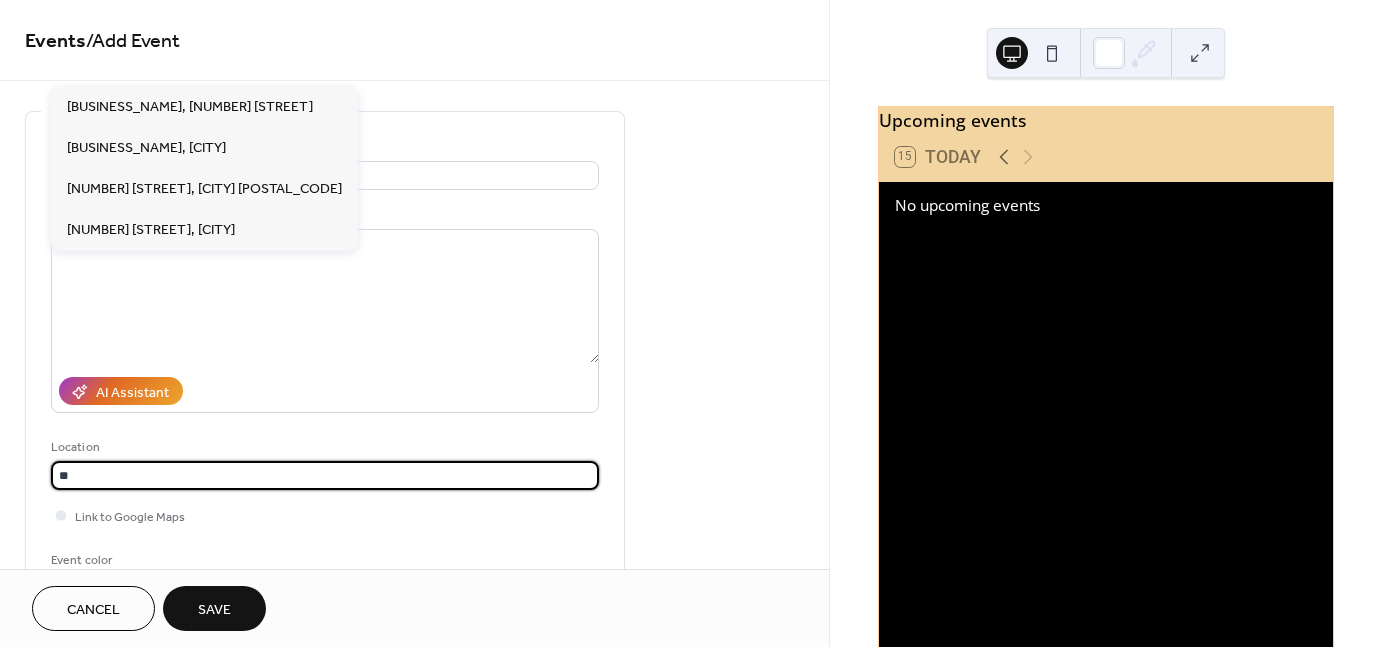 type on "*" 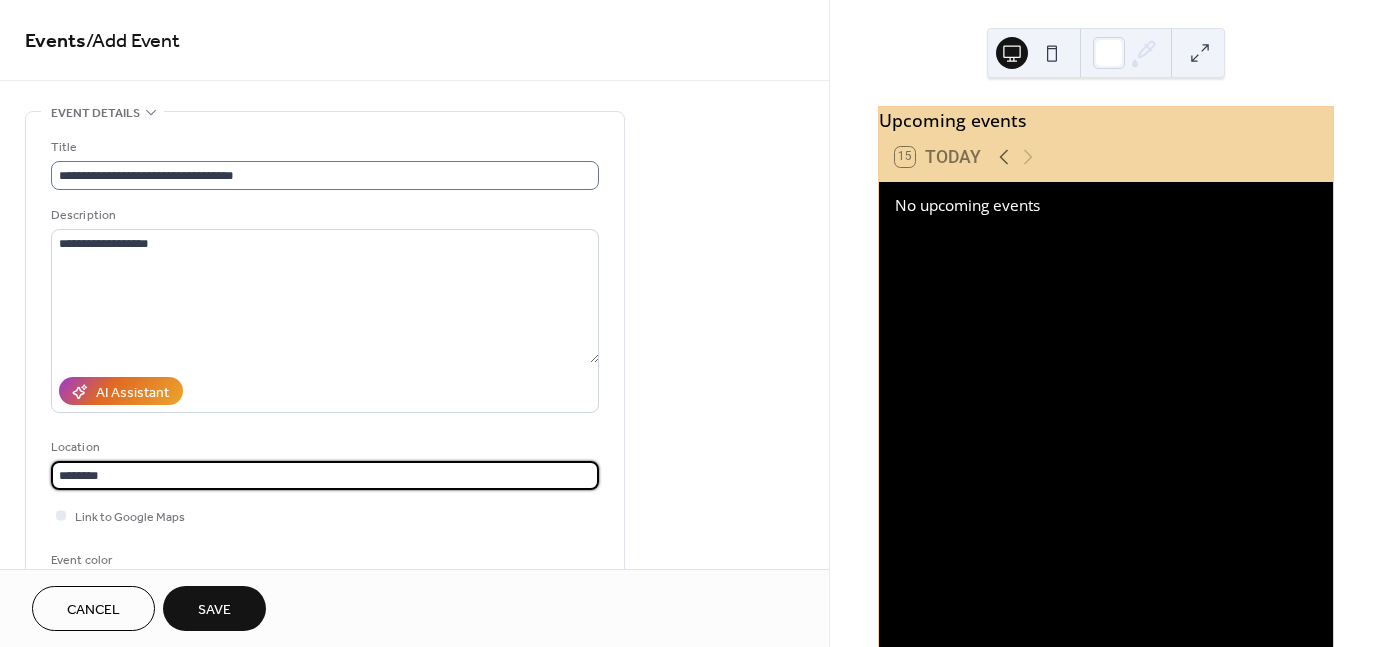 type on "*******" 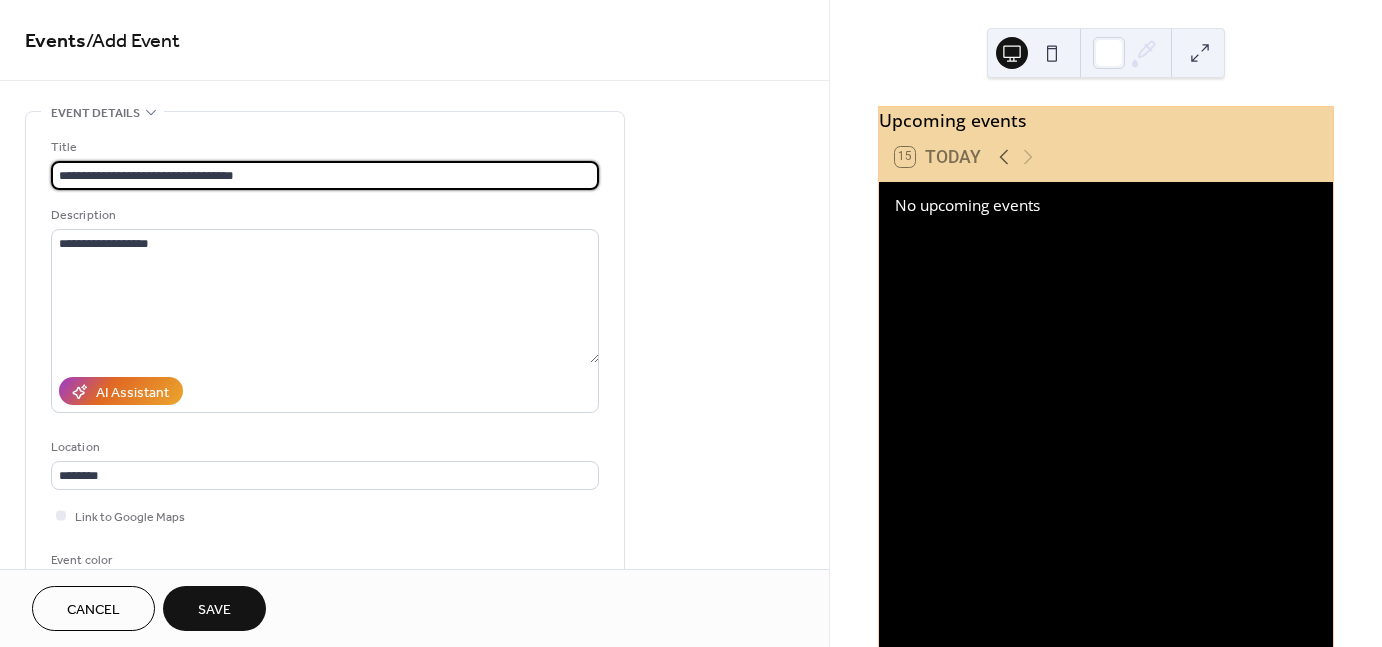 drag, startPoint x: 61, startPoint y: 172, endPoint x: 272, endPoint y: 177, distance: 211.05923 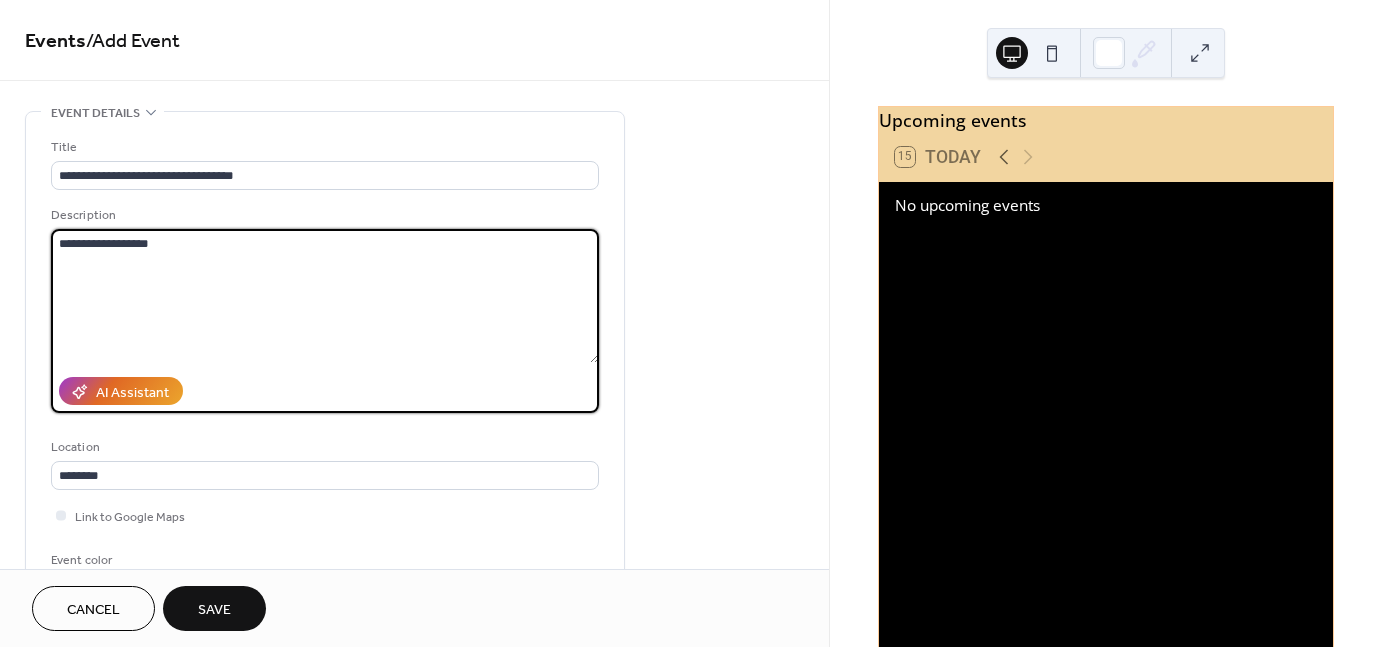 click on "**********" at bounding box center (325, 296) 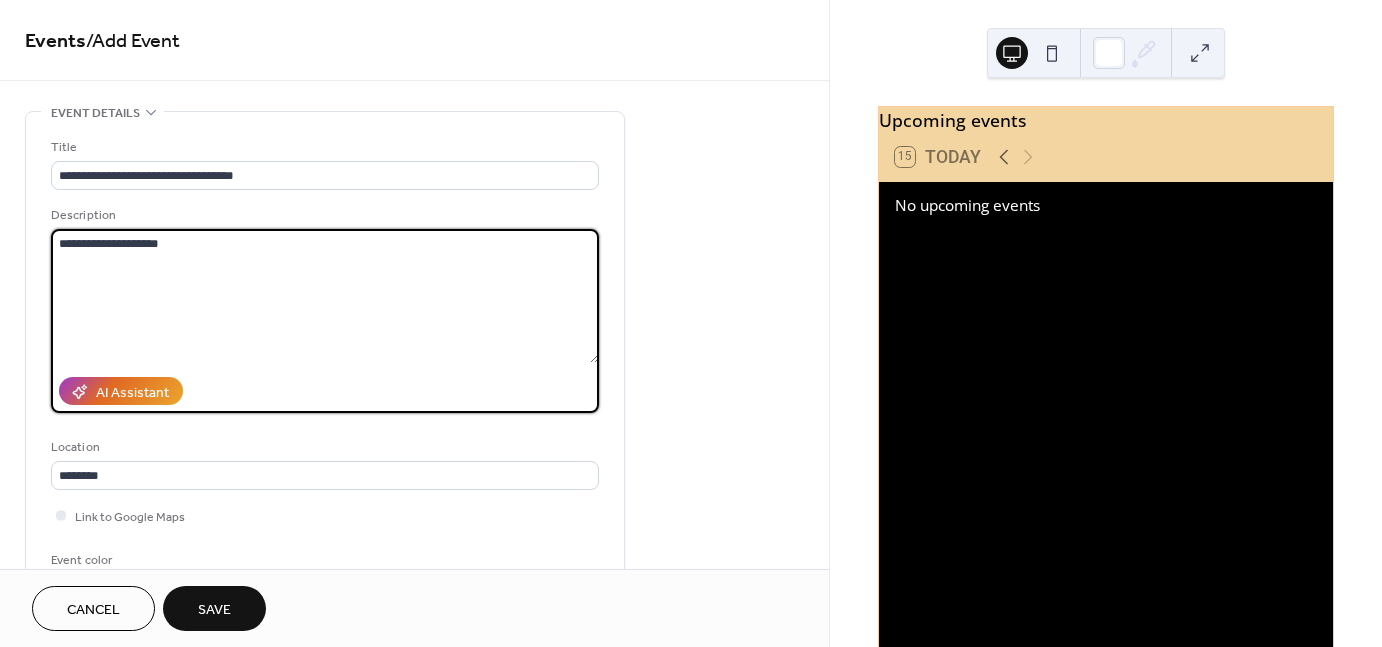 paste on "**********" 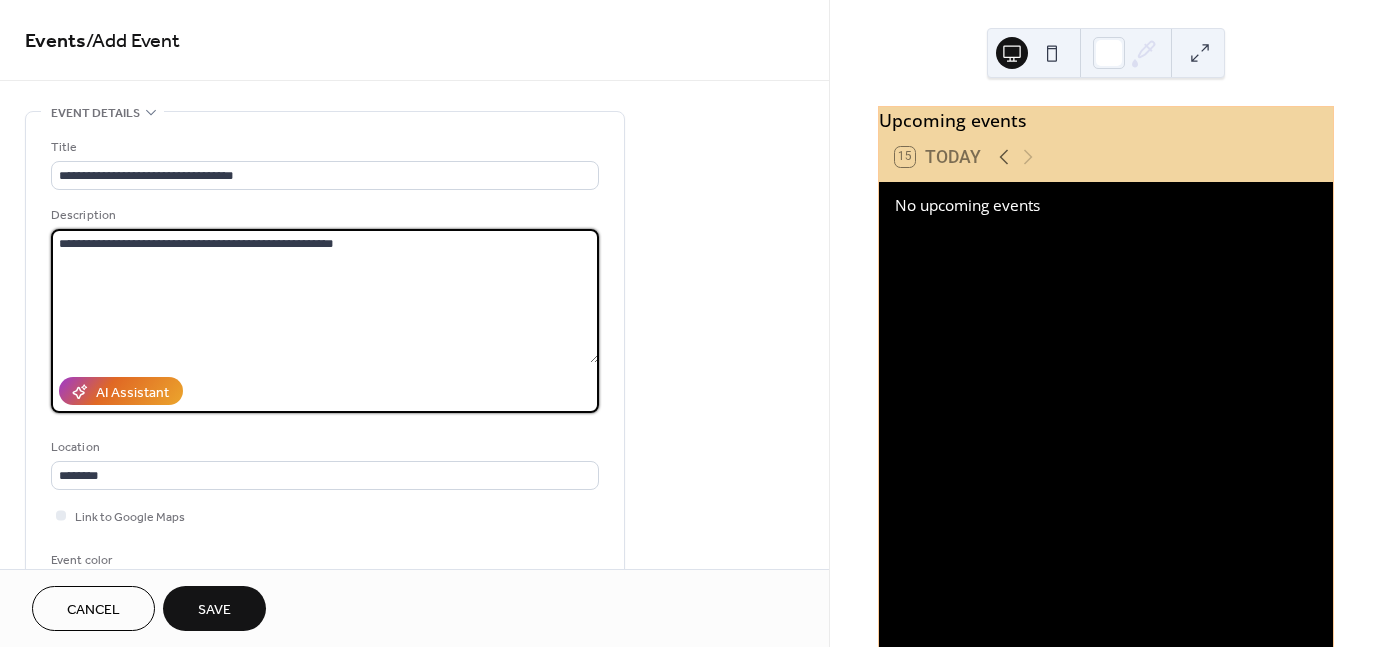 drag, startPoint x: 165, startPoint y: 241, endPoint x: 52, endPoint y: 244, distance: 113.03982 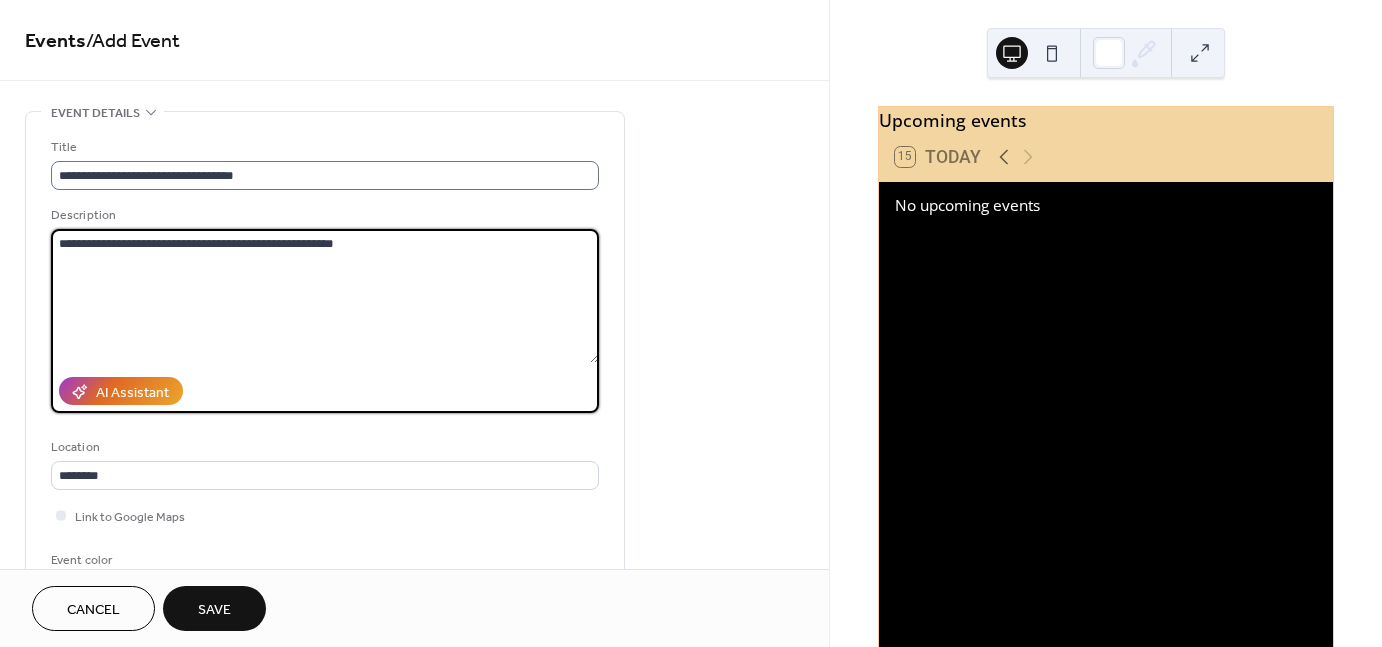 type on "**********" 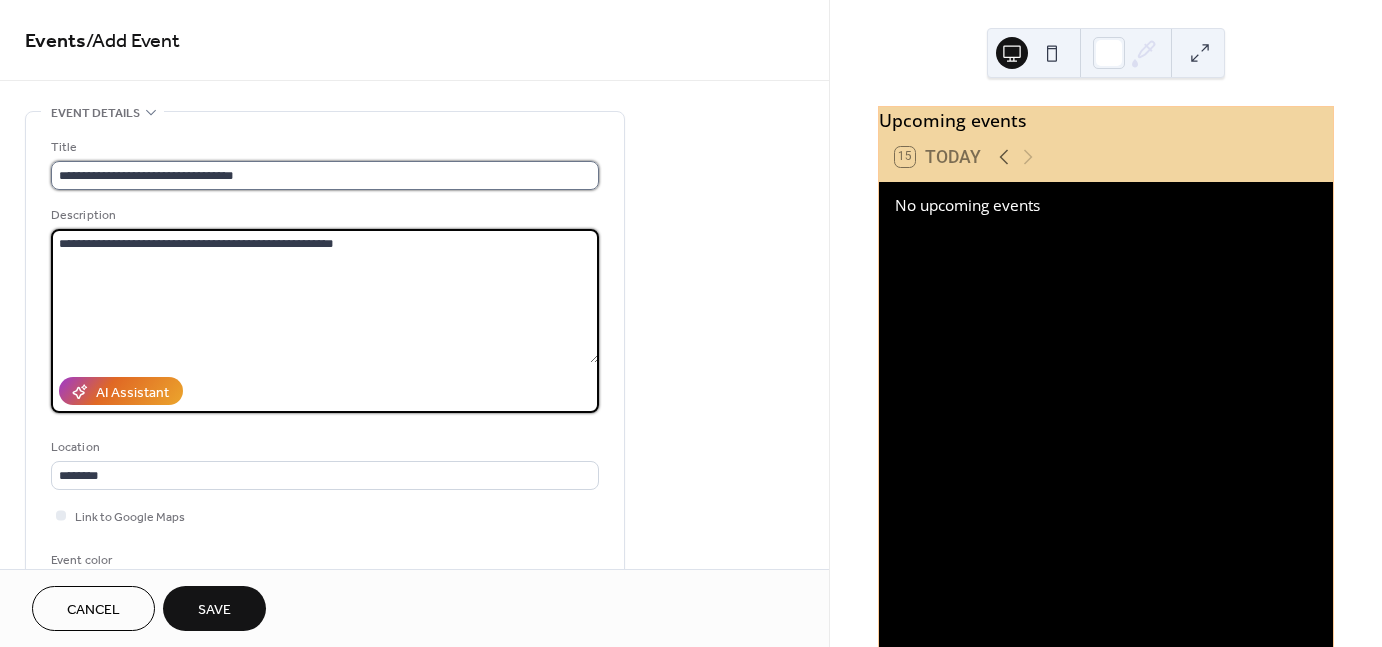 click on "**********" at bounding box center [325, 175] 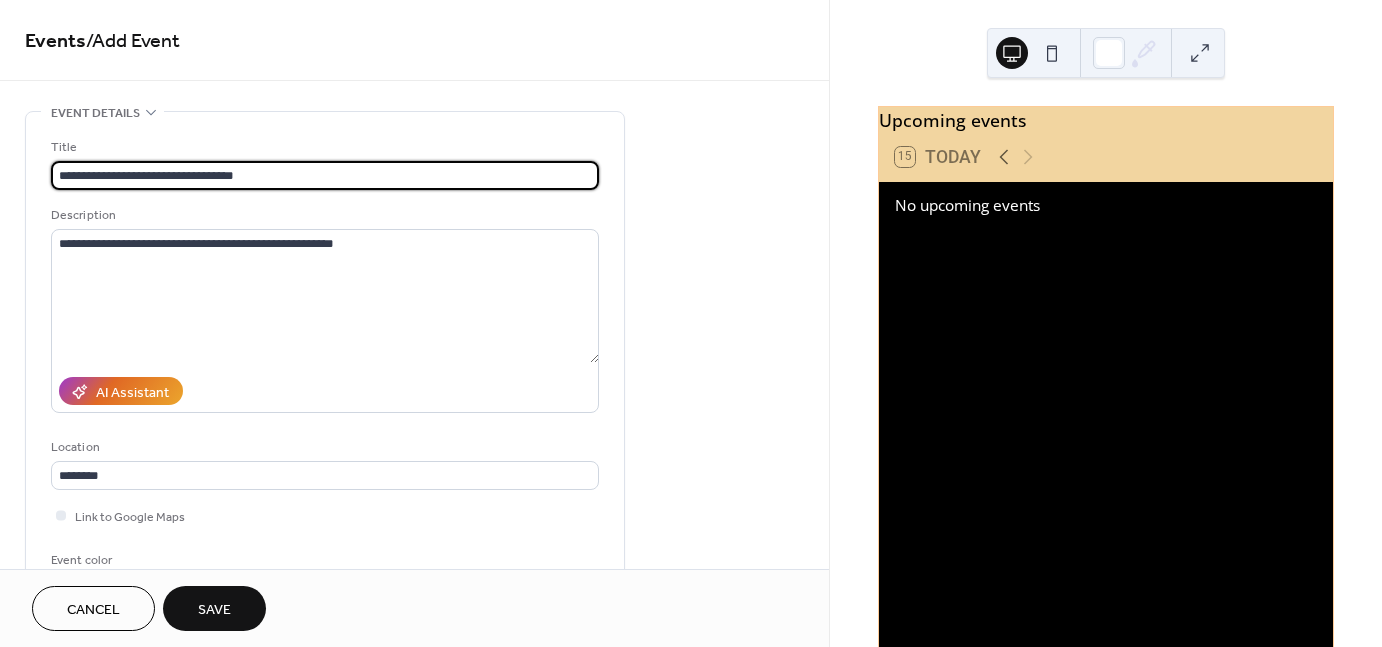 click on "**********" at bounding box center (325, 175) 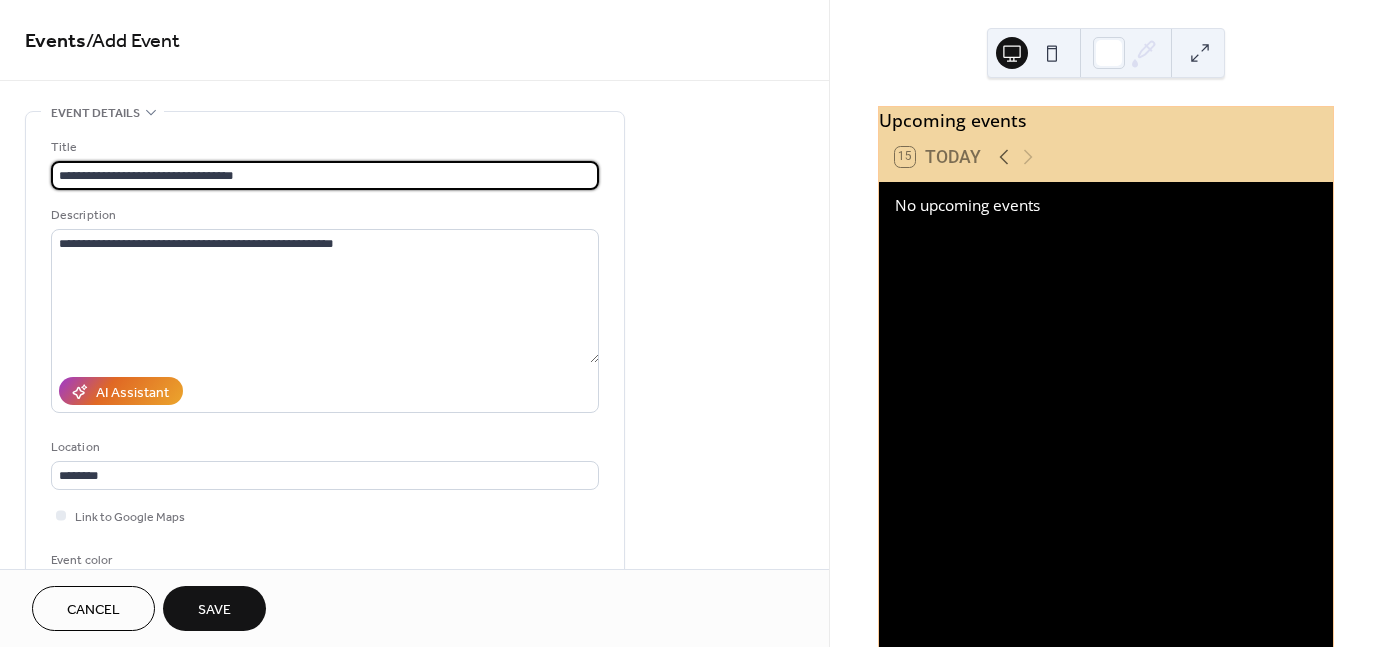 drag, startPoint x: 202, startPoint y: 176, endPoint x: 46, endPoint y: 177, distance: 156.0032 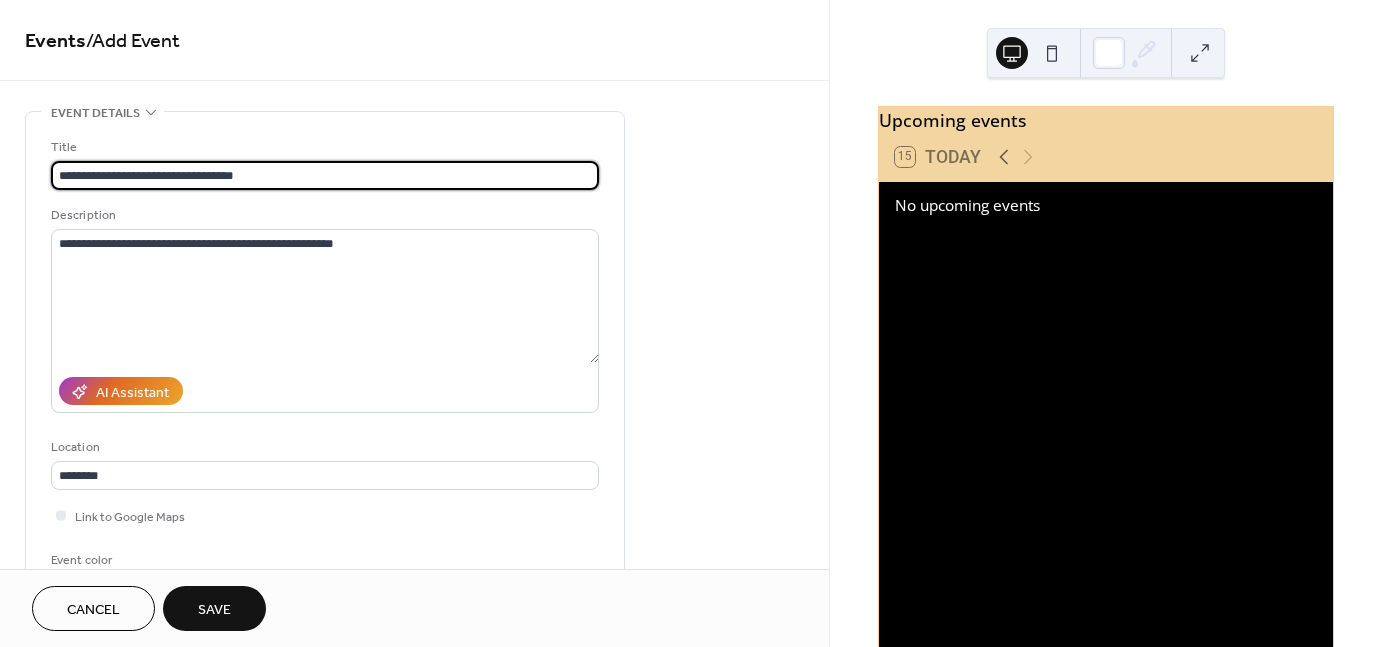 click on "**********" at bounding box center (325, 365) 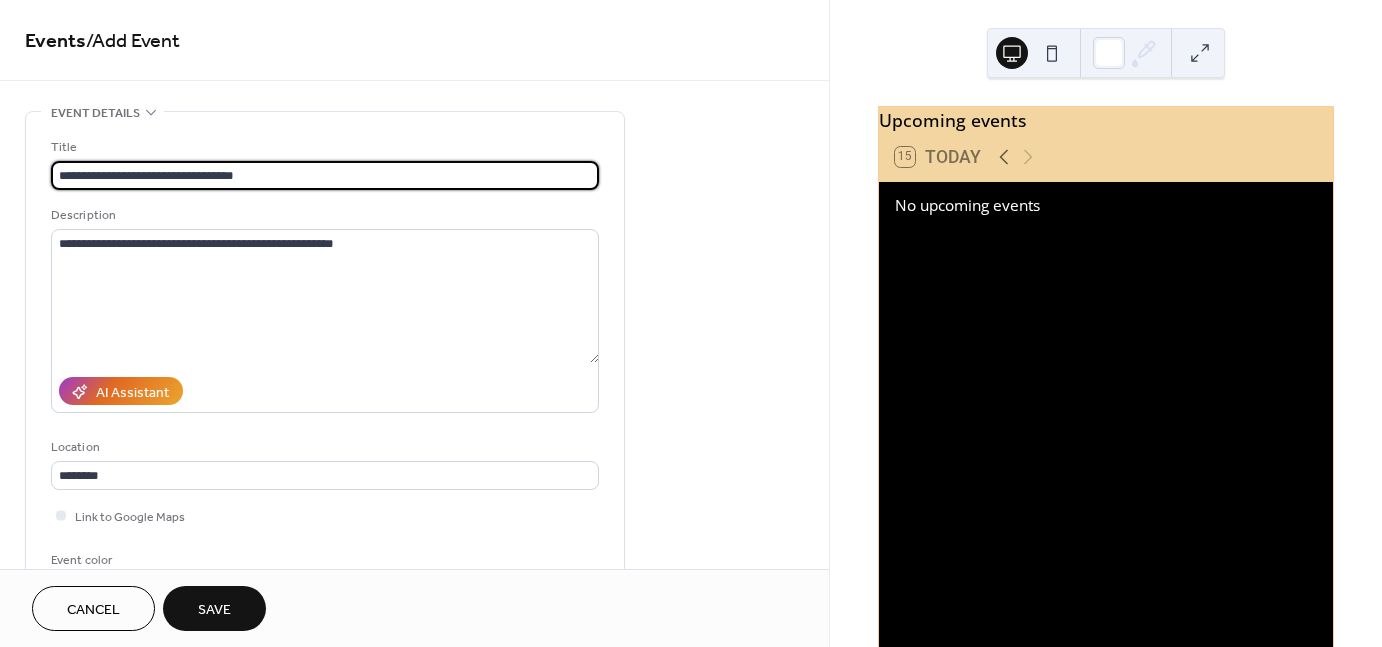 paste 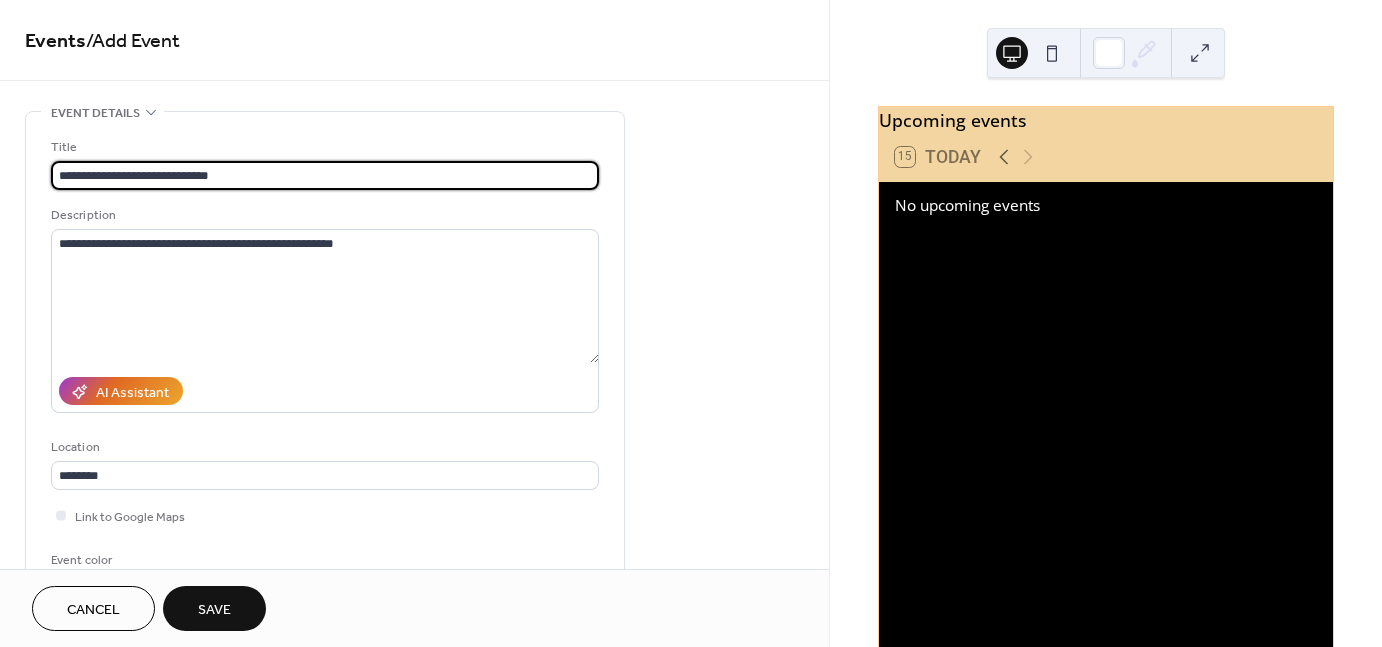 click on "**********" at bounding box center (325, 175) 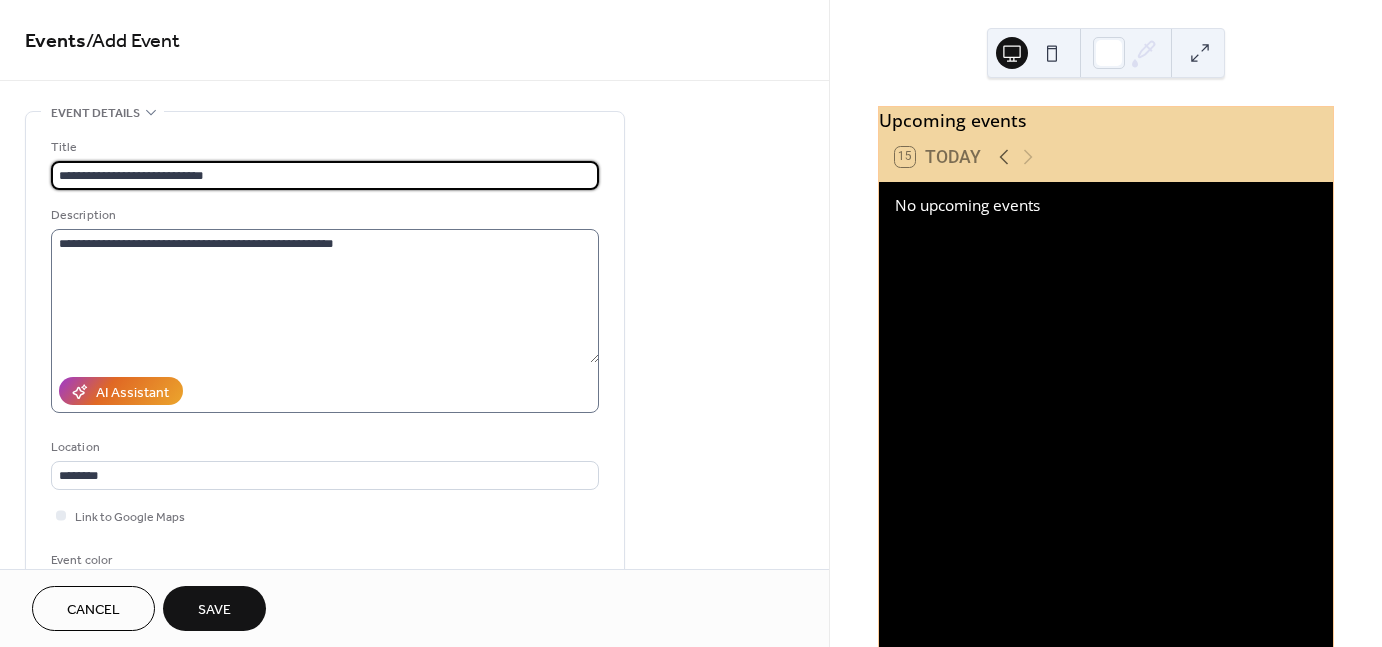type on "**********" 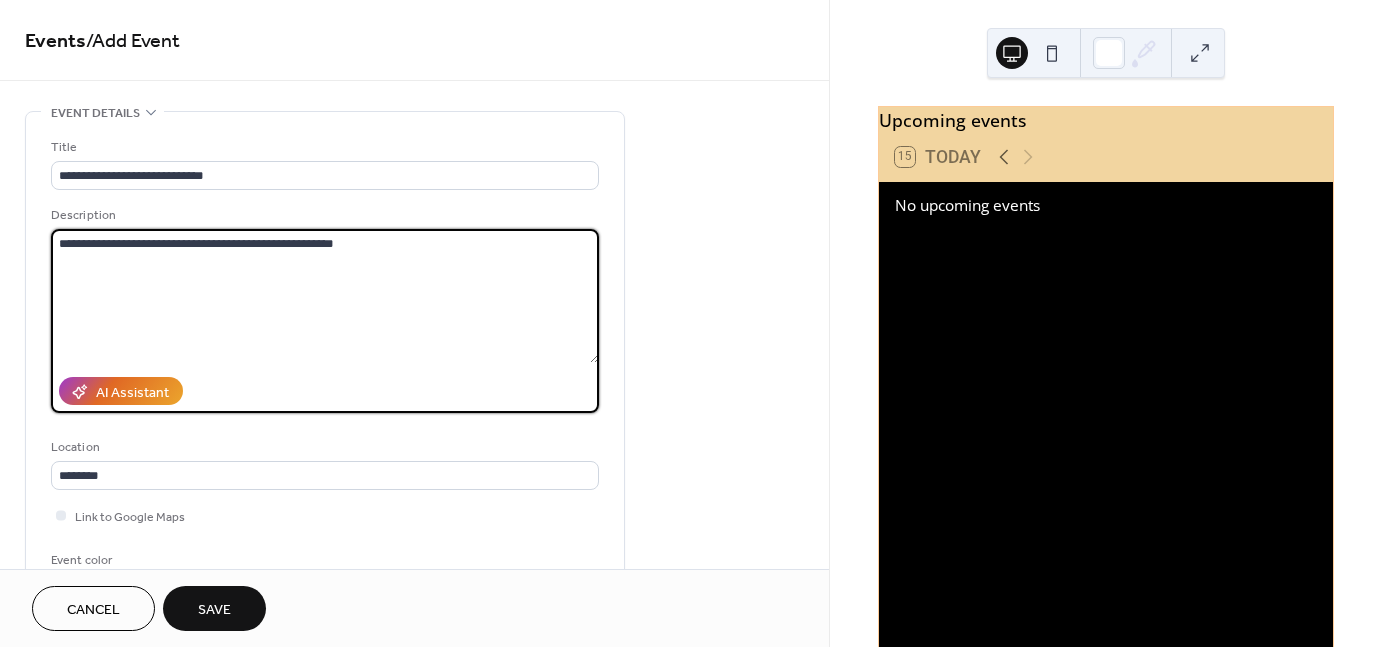 click on "**********" at bounding box center [325, 296] 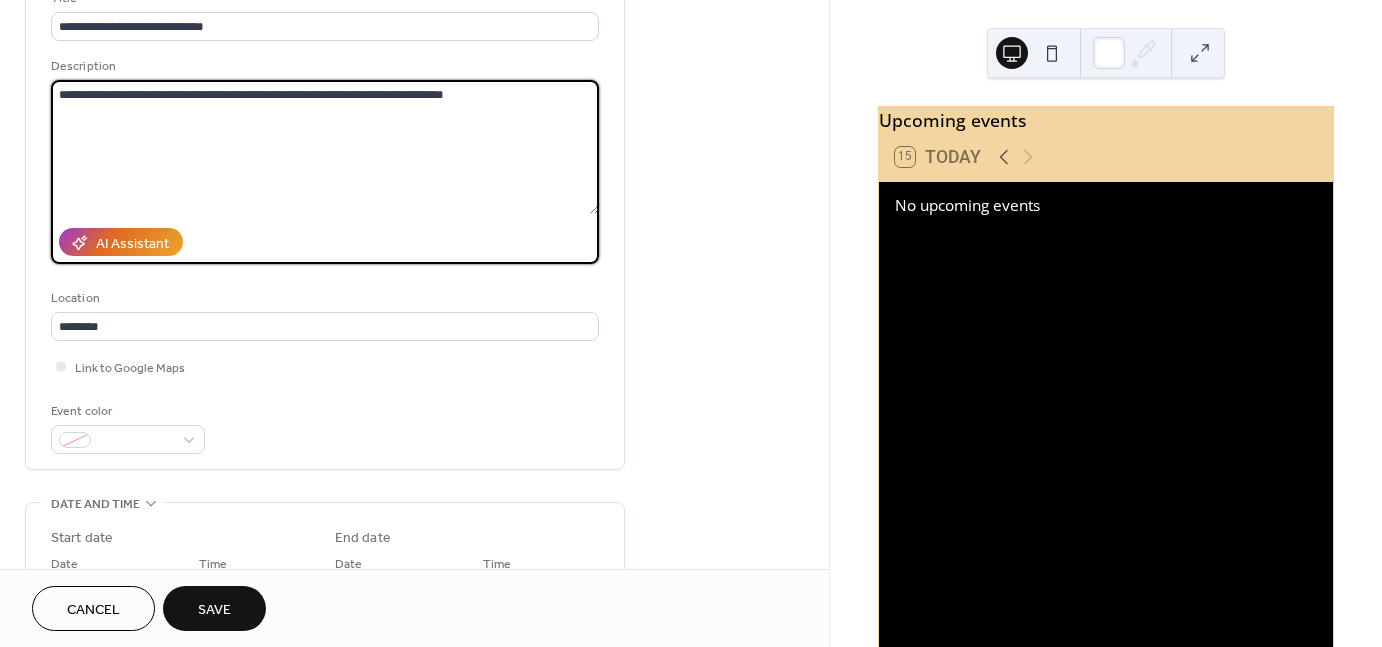 scroll, scrollTop: 200, scrollLeft: 0, axis: vertical 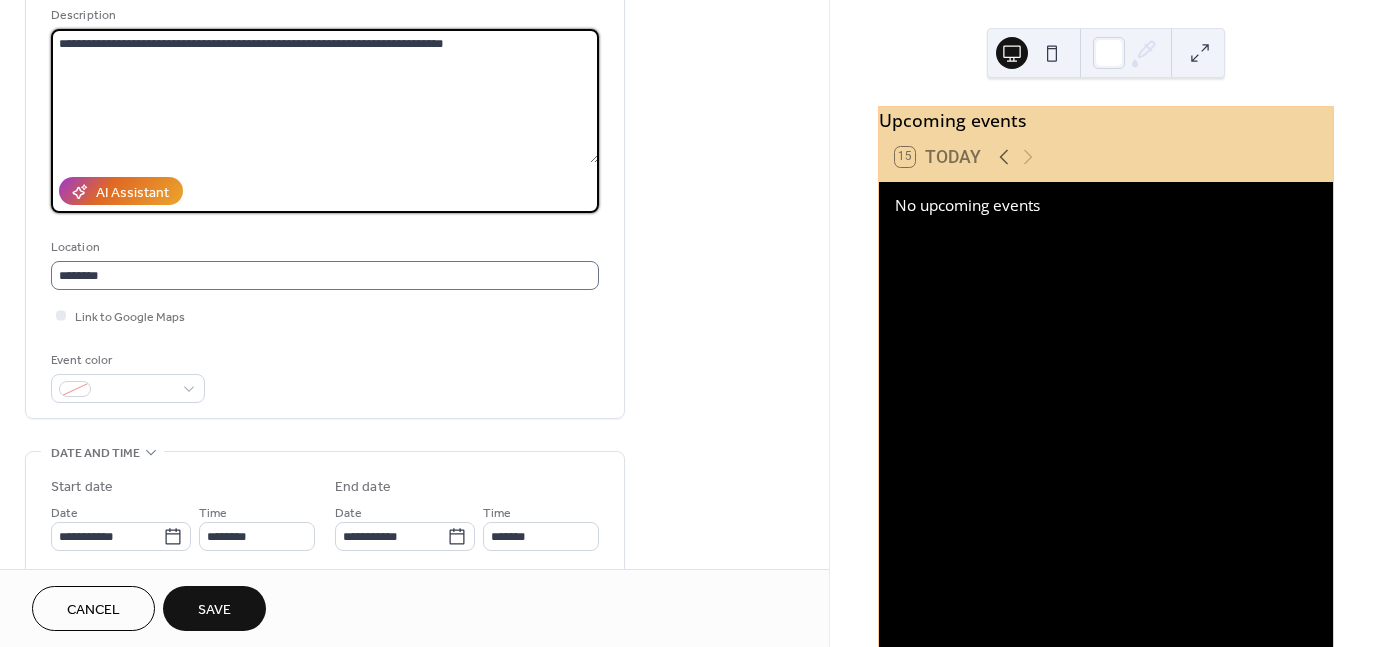 type on "**********" 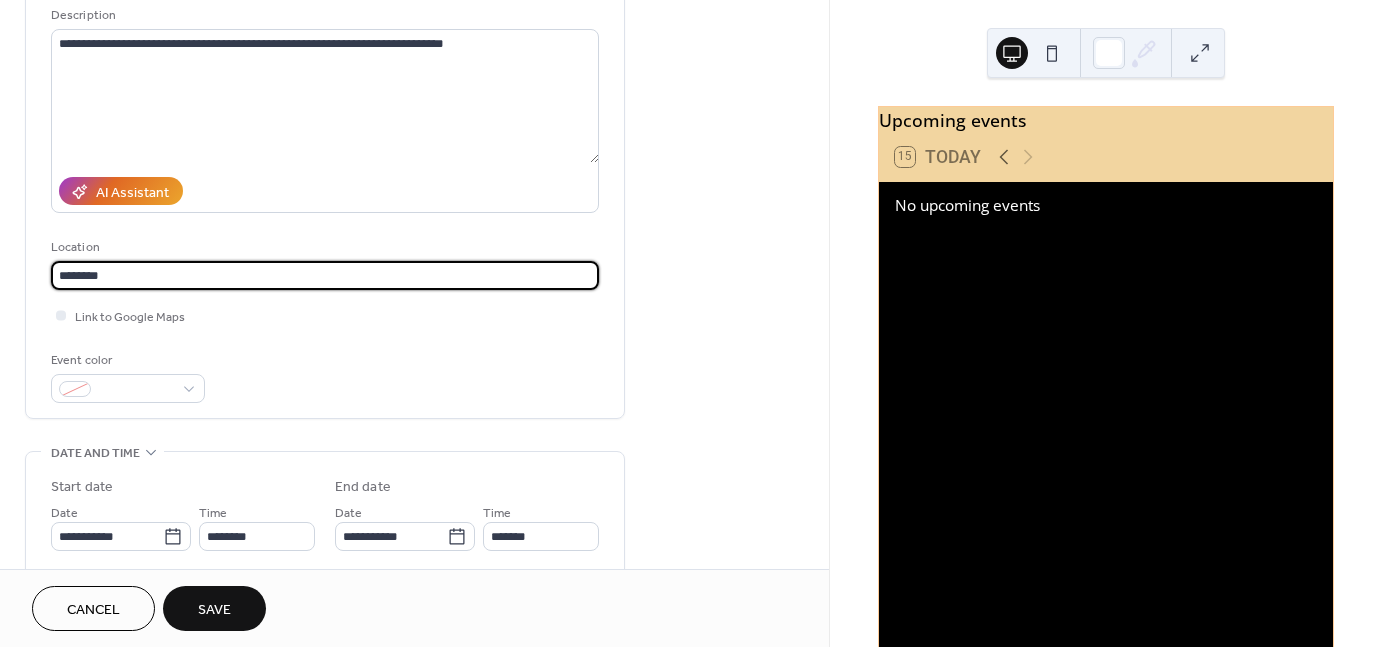 drag, startPoint x: 136, startPoint y: 279, endPoint x: 90, endPoint y: 279, distance: 46 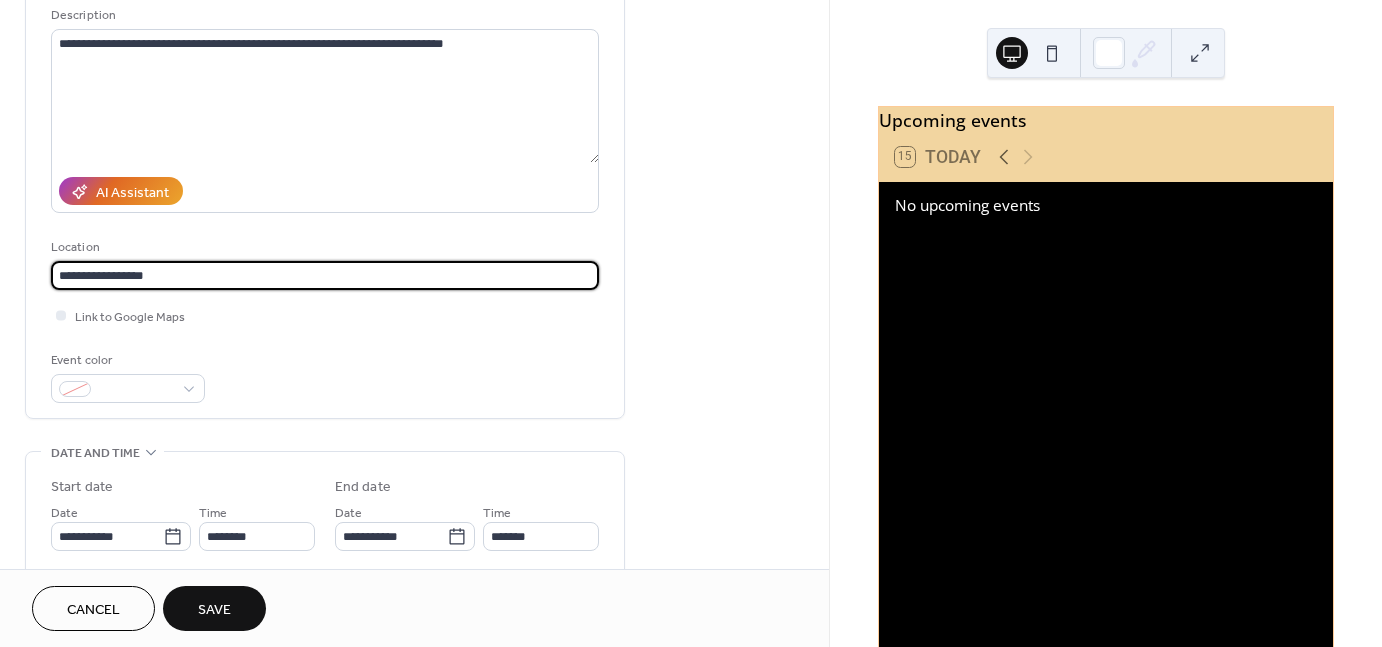 drag, startPoint x: 163, startPoint y: 276, endPoint x: -68, endPoint y: 277, distance: 231.00217 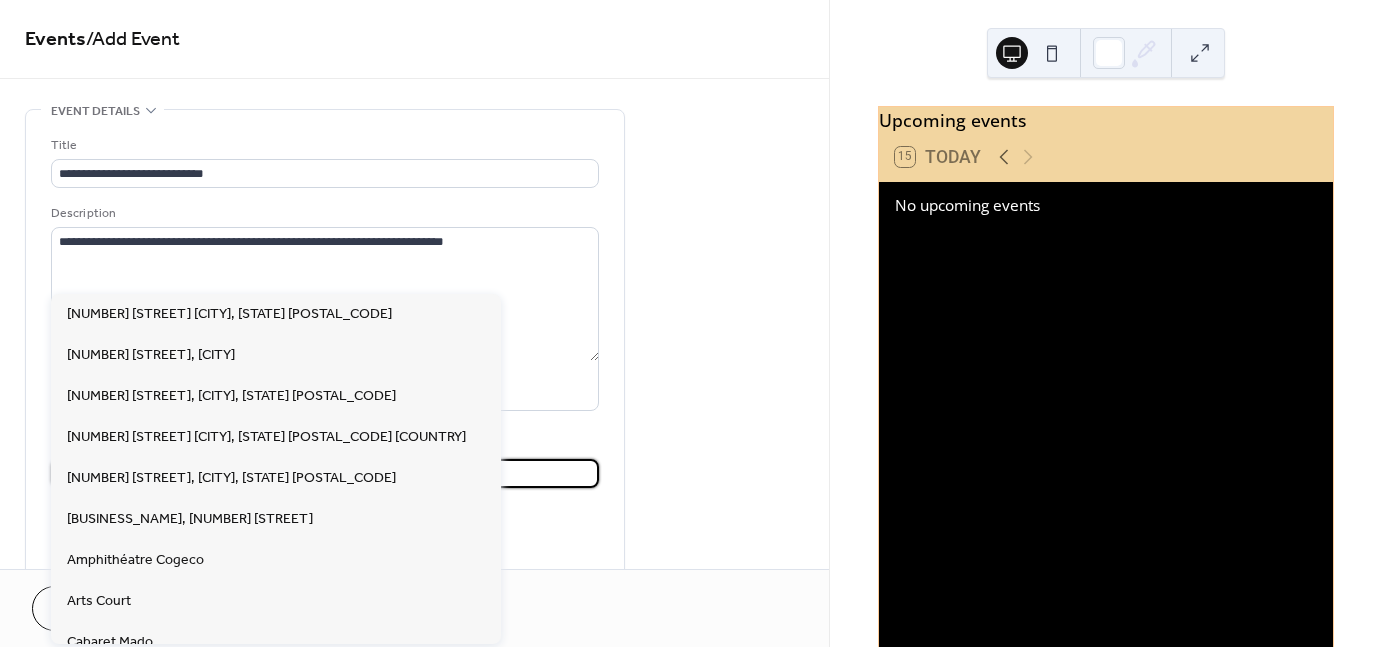 scroll, scrollTop: 0, scrollLeft: 0, axis: both 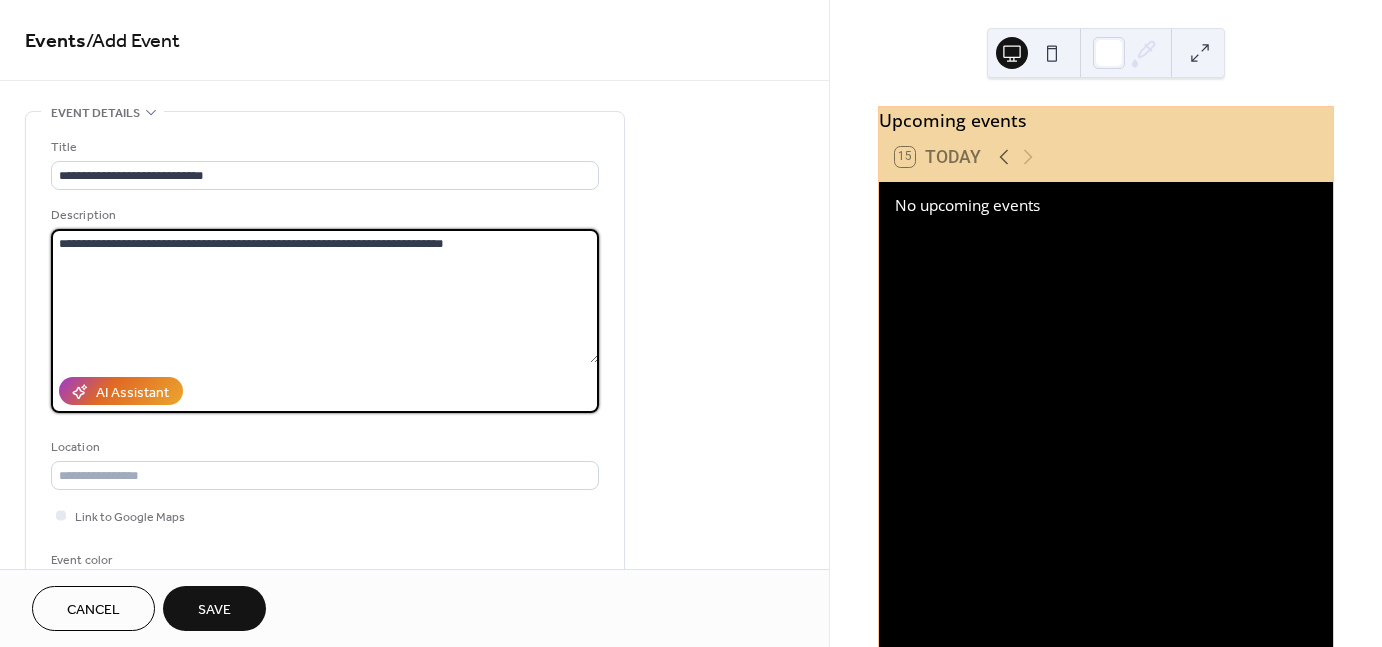 drag, startPoint x: 176, startPoint y: 246, endPoint x: 368, endPoint y: 237, distance: 192.21082 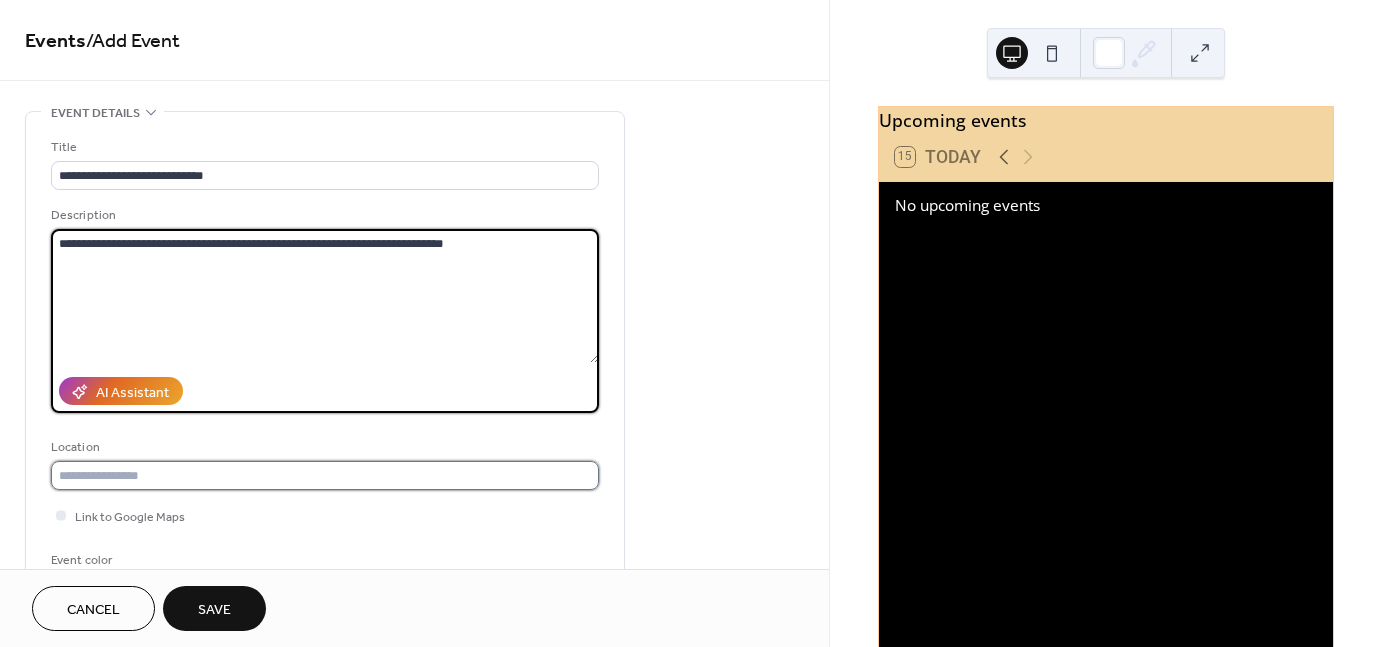 click at bounding box center [325, 475] 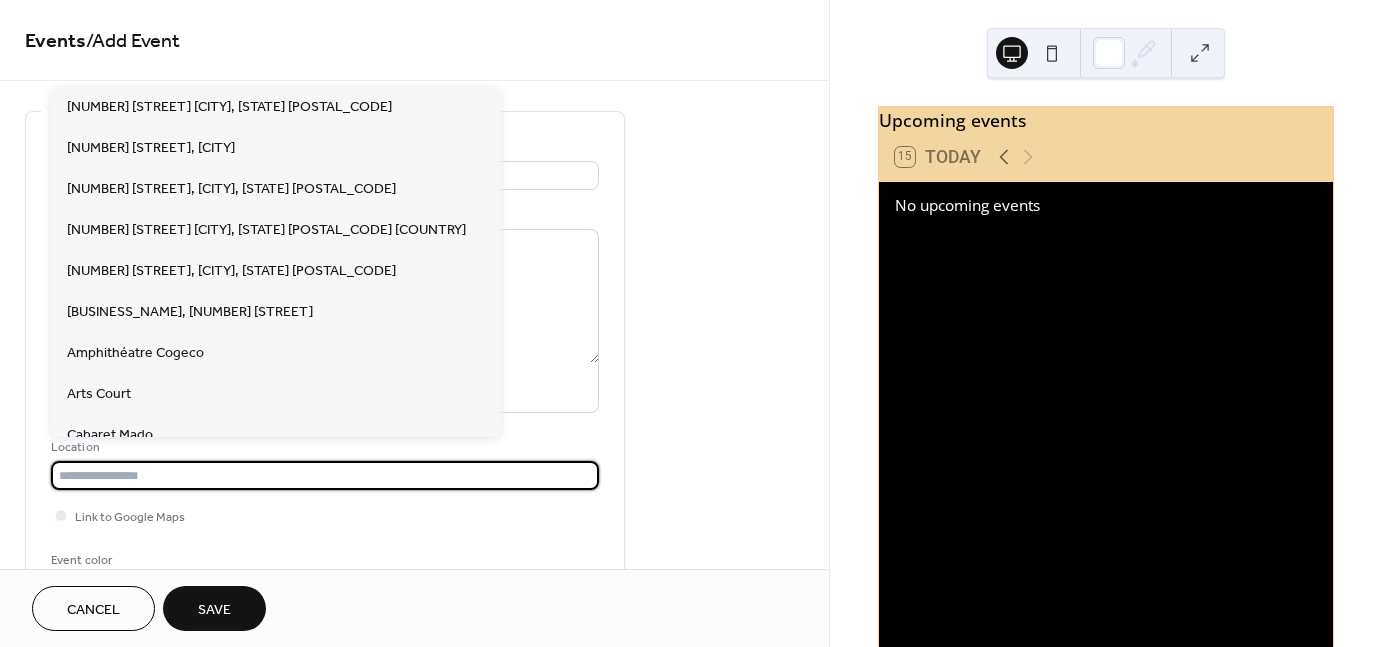 paste on "**********" 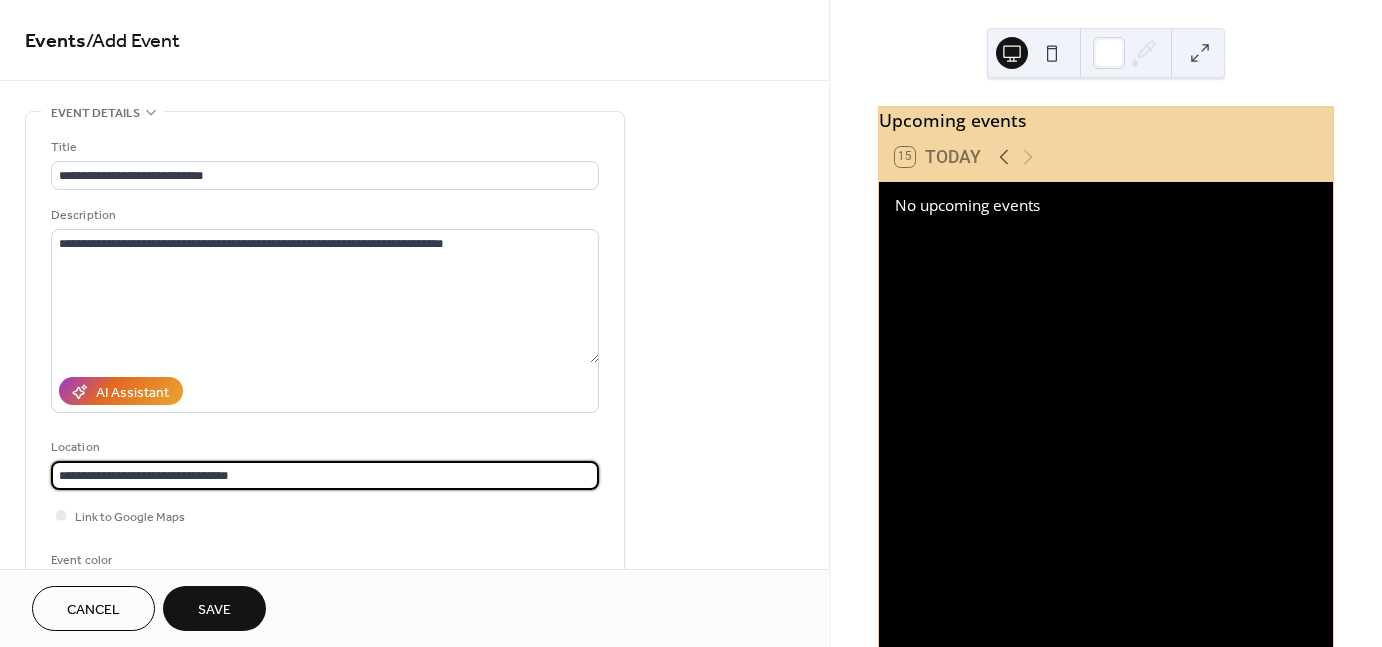 scroll, scrollTop: 1, scrollLeft: 0, axis: vertical 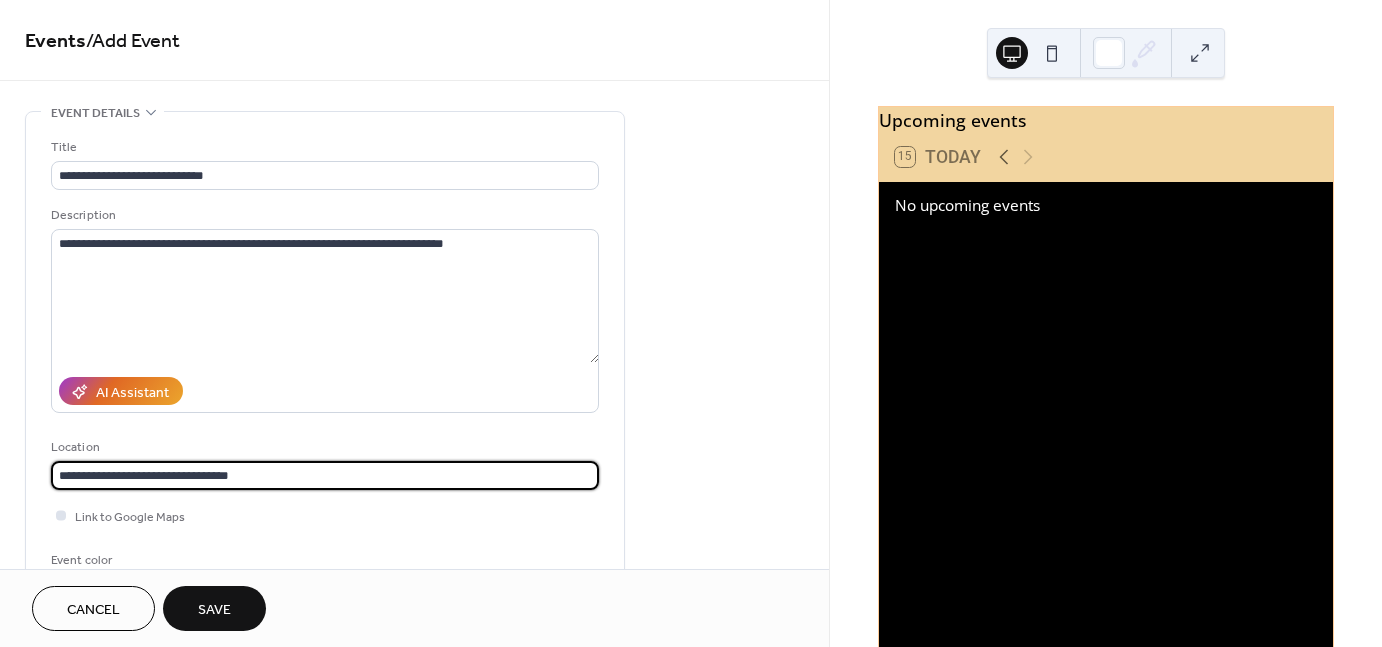 type on "**********" 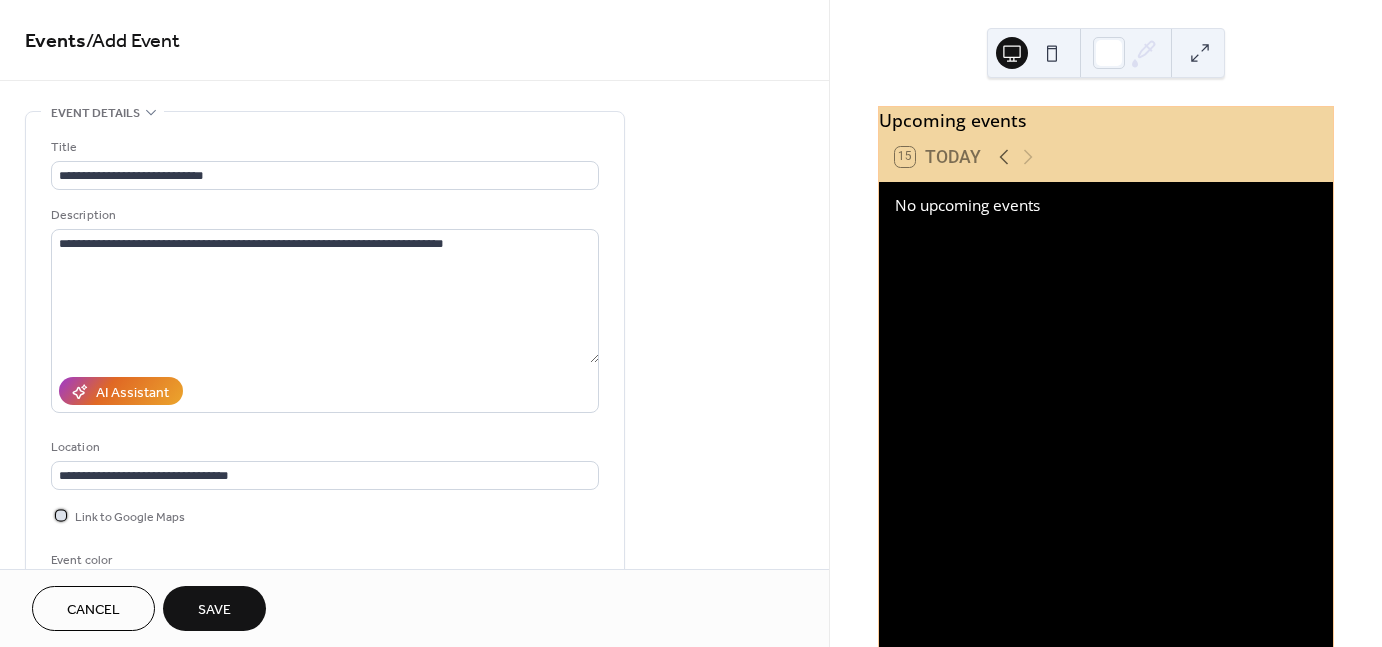 click on "Link to Google Maps" at bounding box center [130, 517] 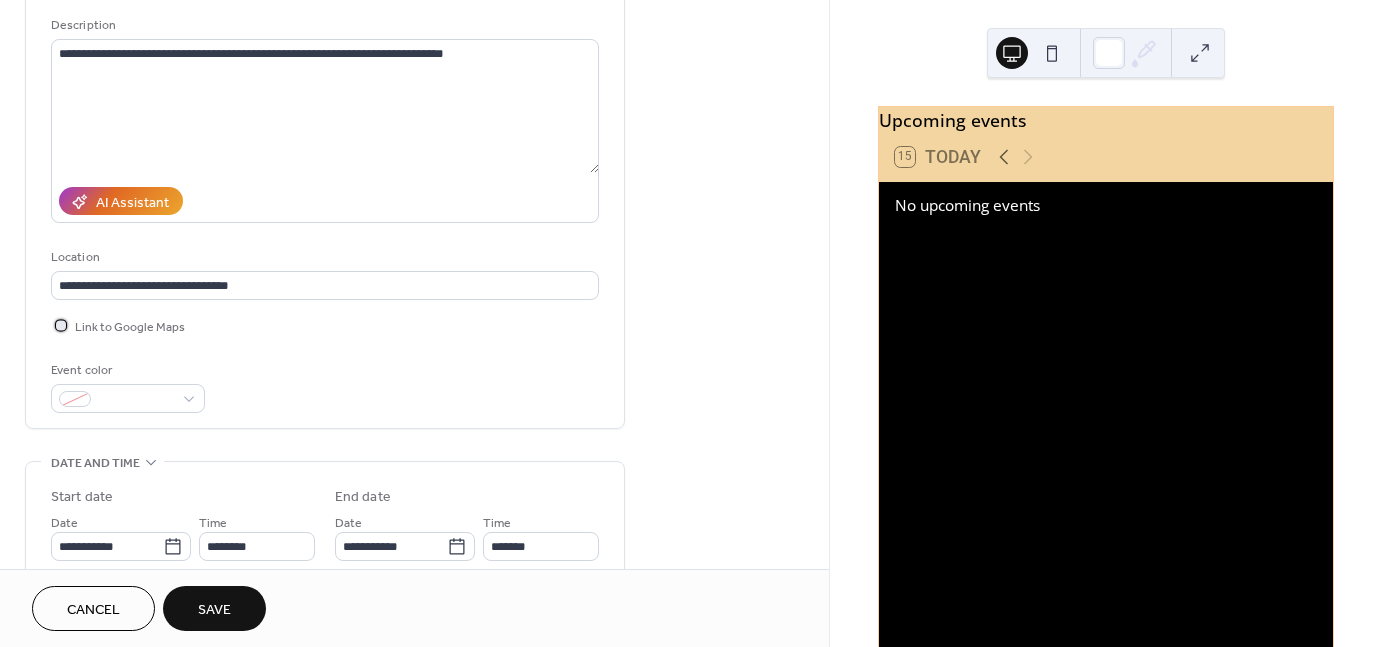 scroll, scrollTop: 200, scrollLeft: 0, axis: vertical 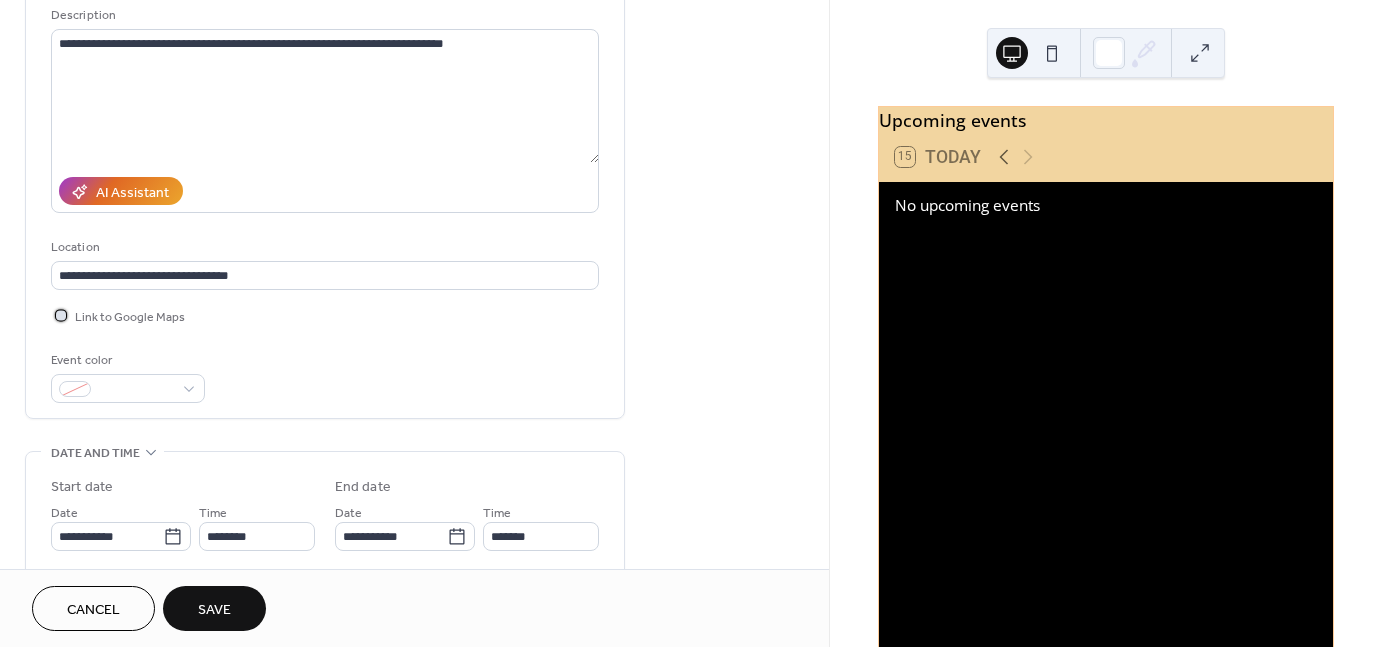 click on "Link to Google Maps" at bounding box center (130, 317) 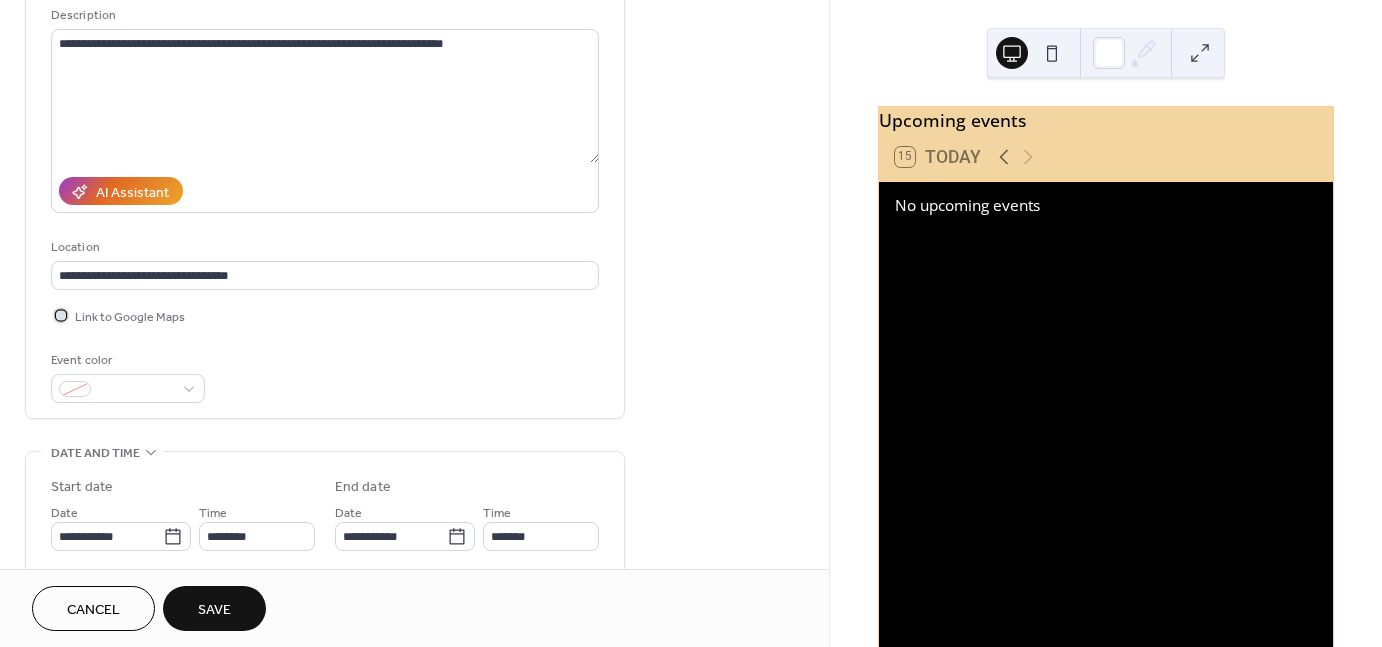 click on "Link to Google Maps" at bounding box center (130, 317) 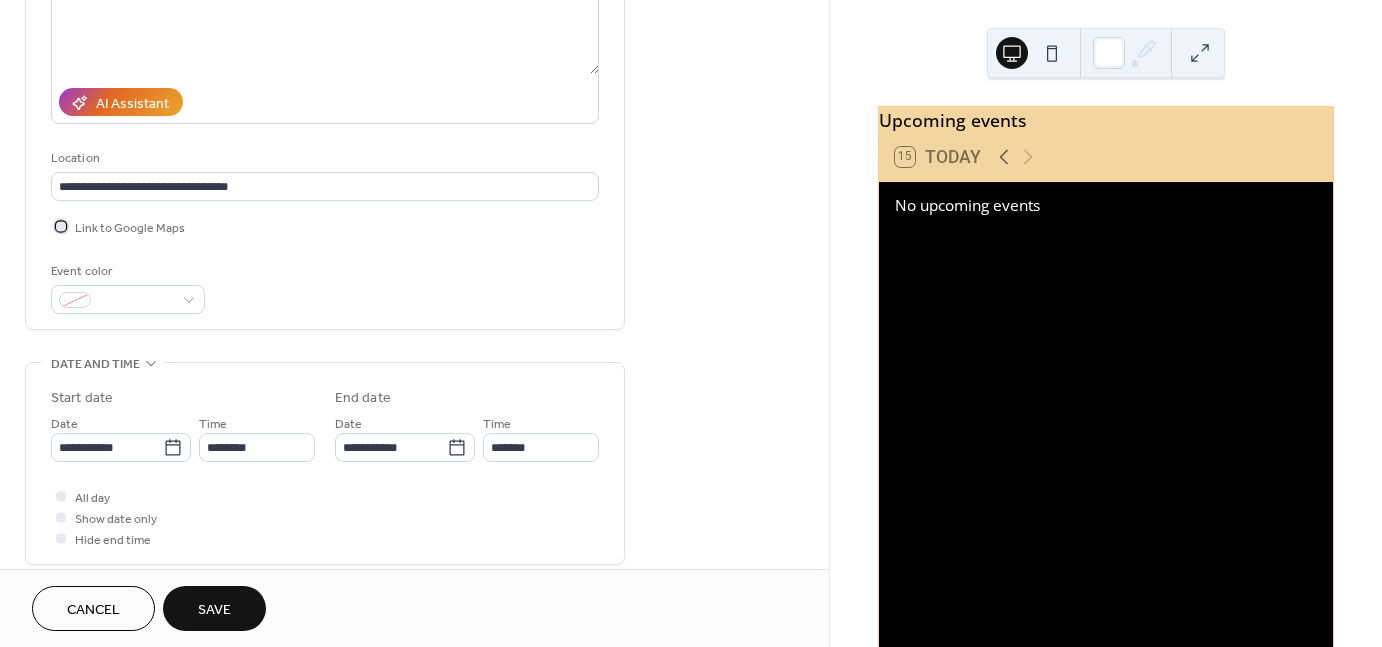 scroll, scrollTop: 300, scrollLeft: 0, axis: vertical 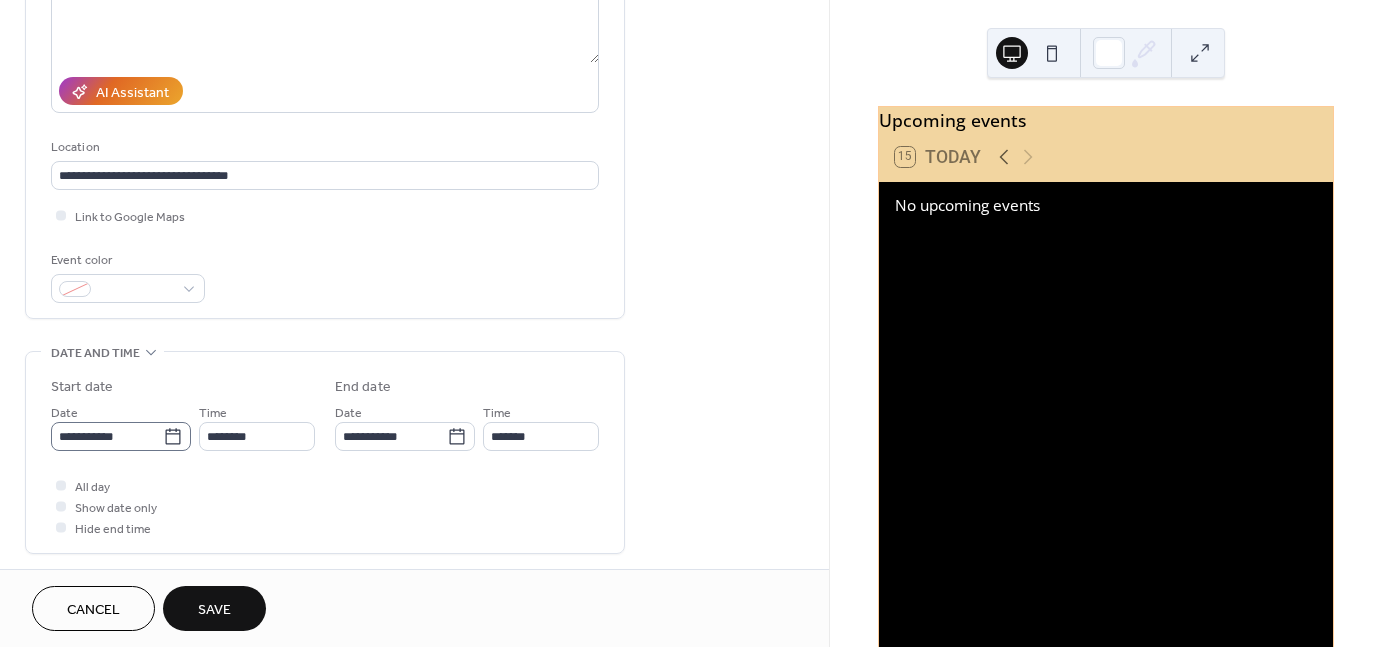 click 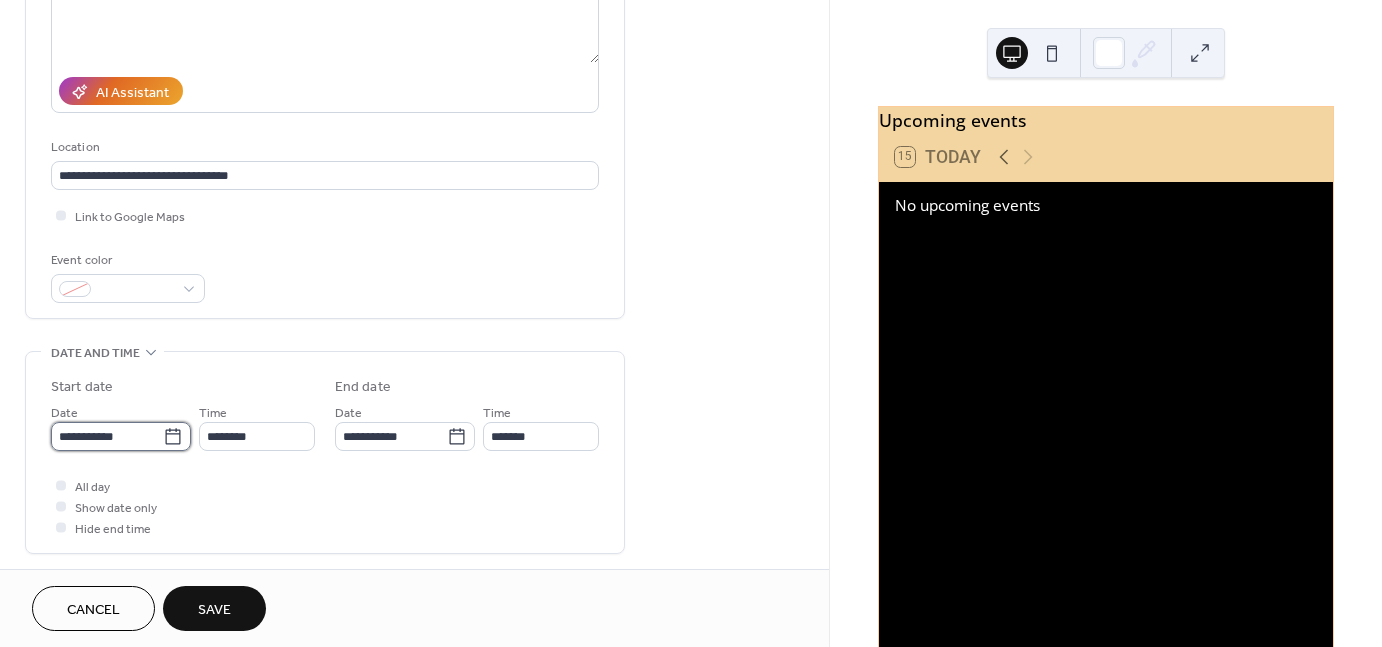 click on "**********" at bounding box center (107, 436) 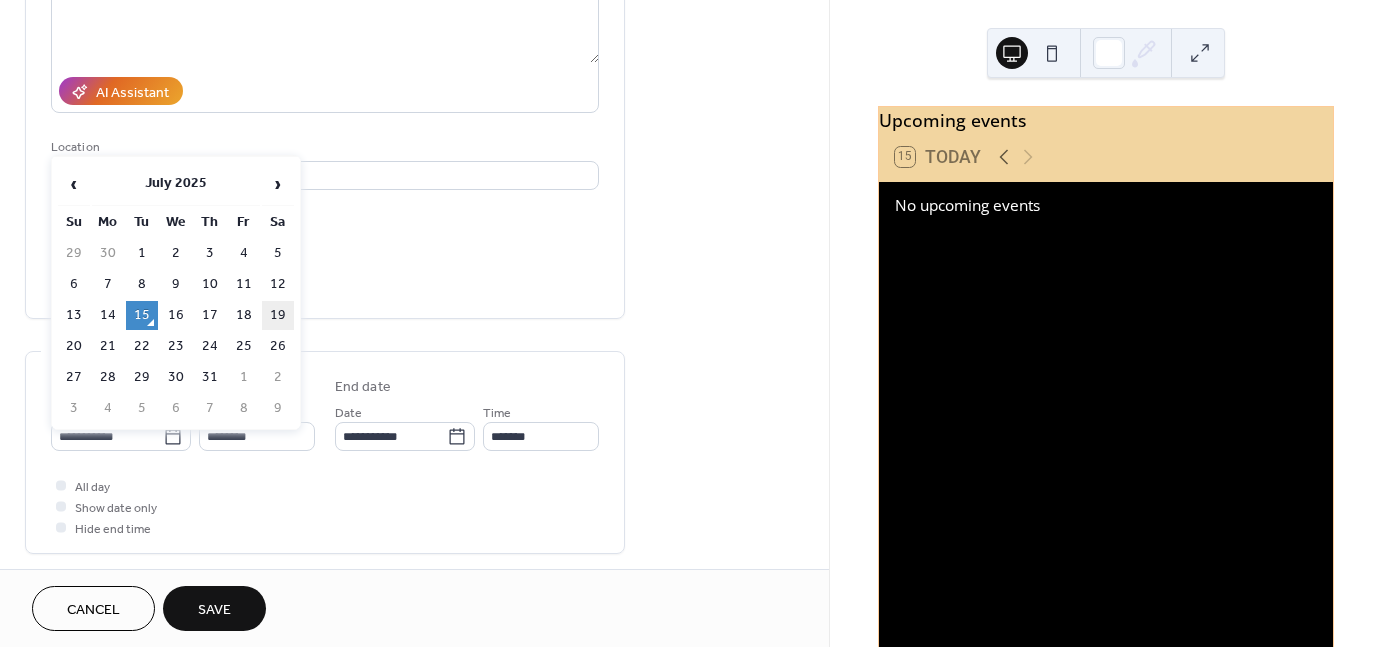 click on "19" at bounding box center [278, 315] 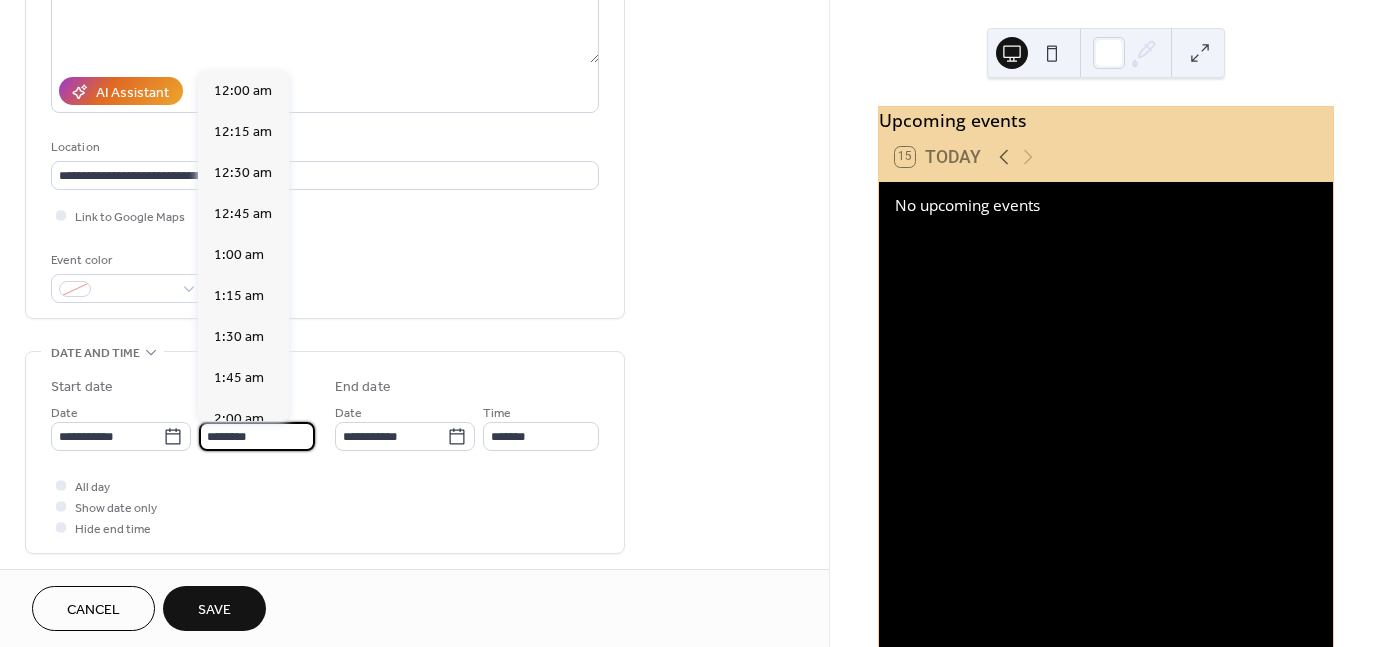 click on "********" at bounding box center (257, 436) 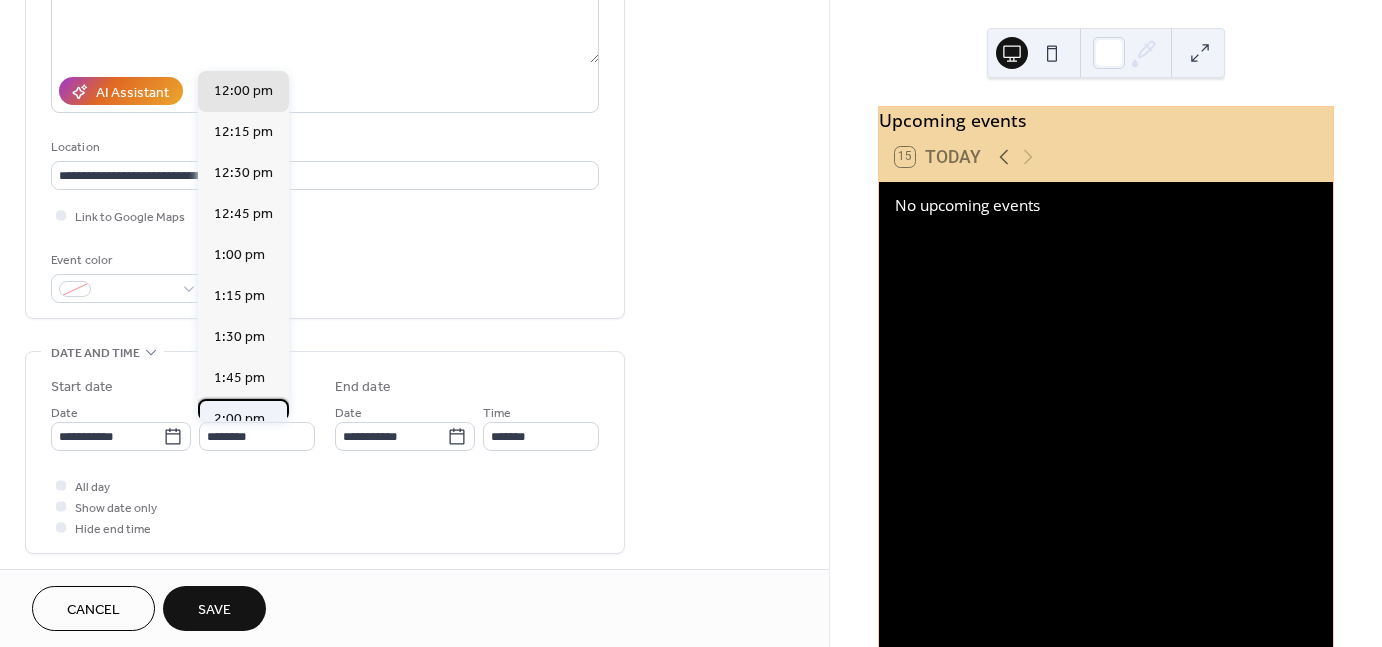click on "2:00 pm" at bounding box center (243, 419) 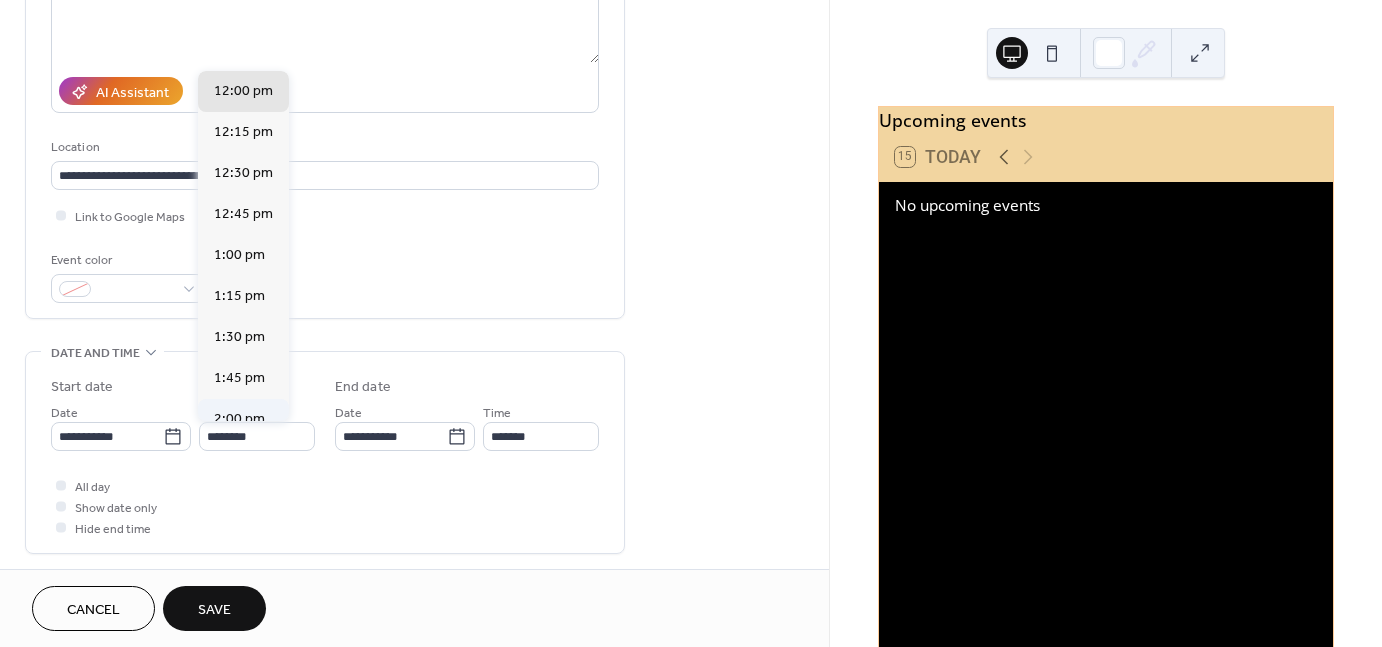type on "*******" 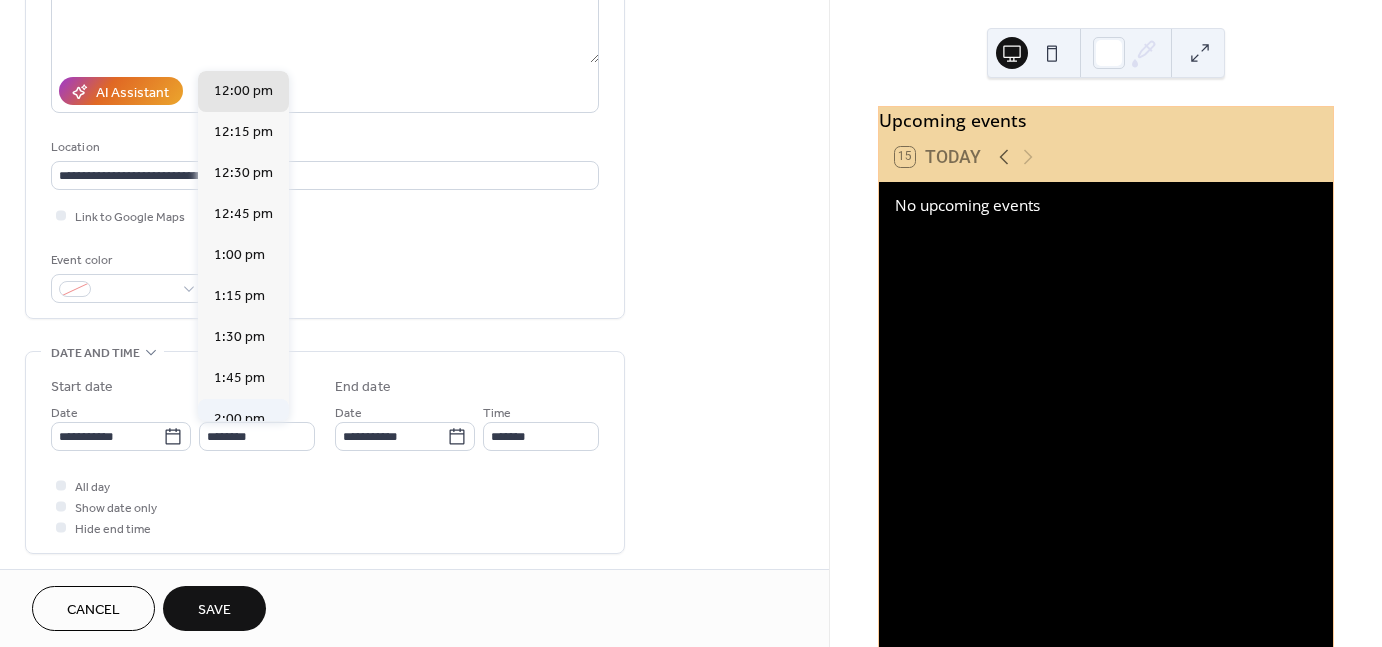 type on "*******" 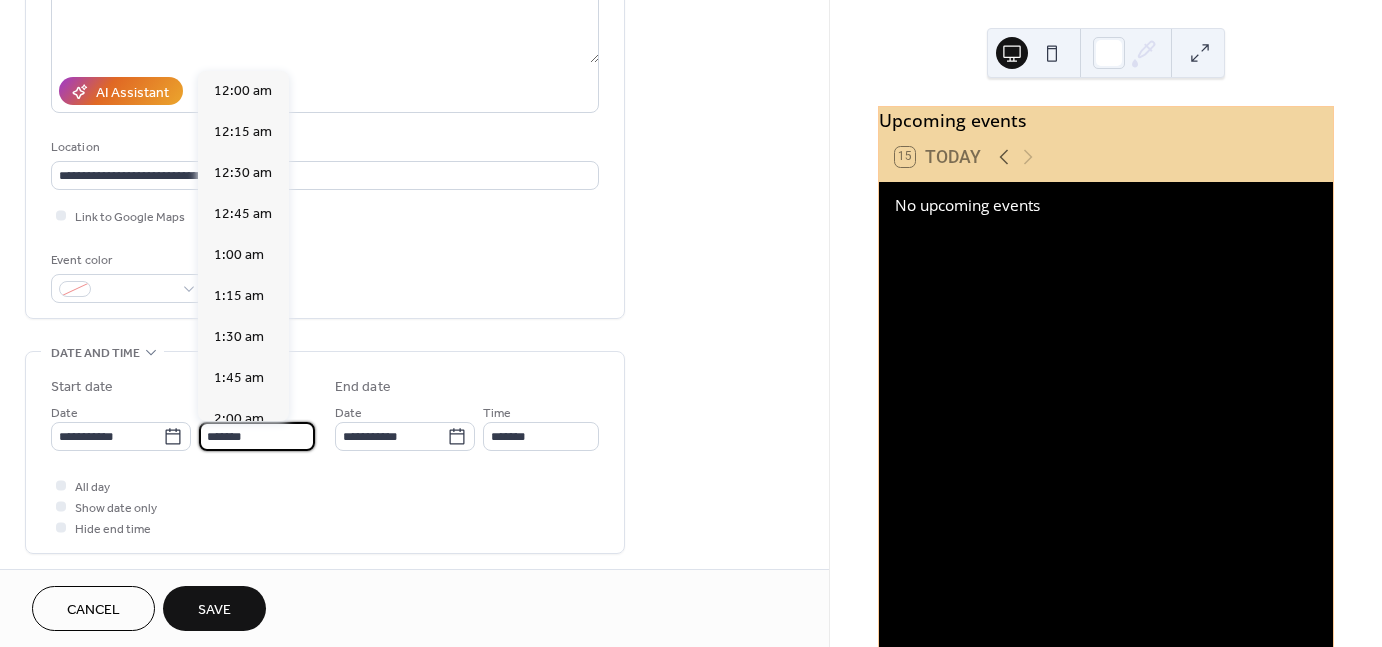 click on "*******" at bounding box center (257, 436) 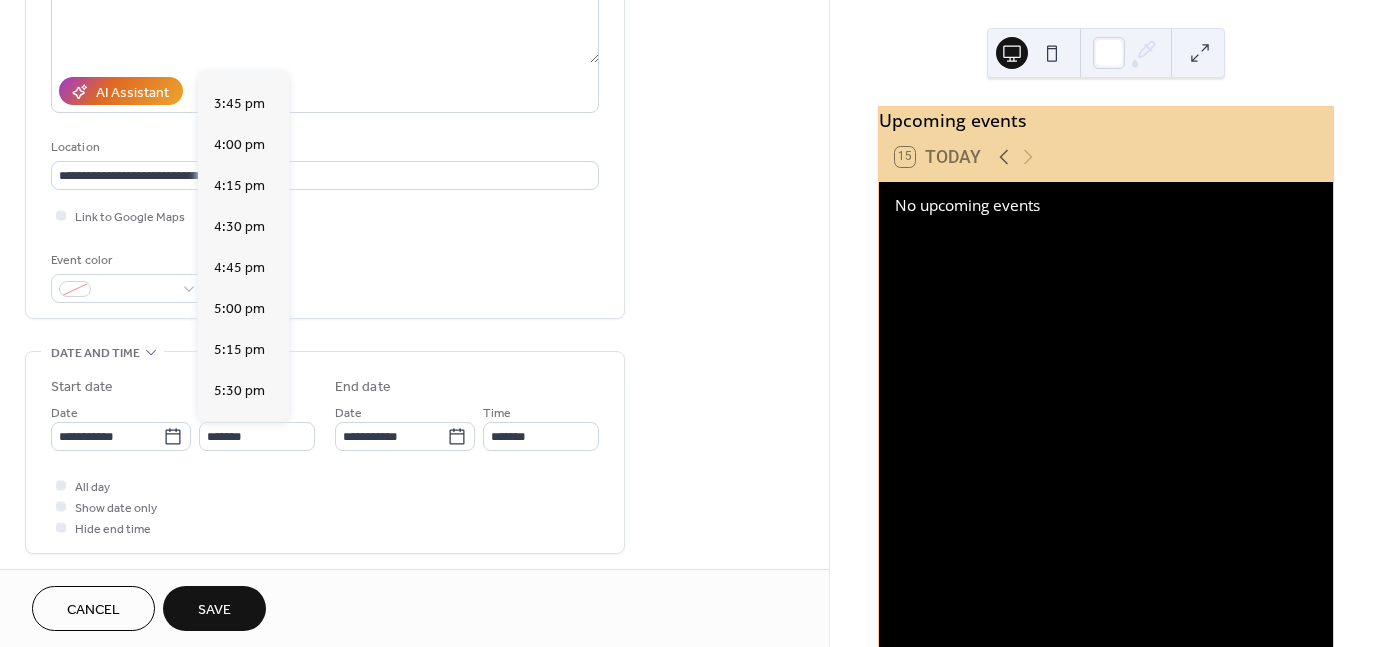 scroll, scrollTop: 2596, scrollLeft: 0, axis: vertical 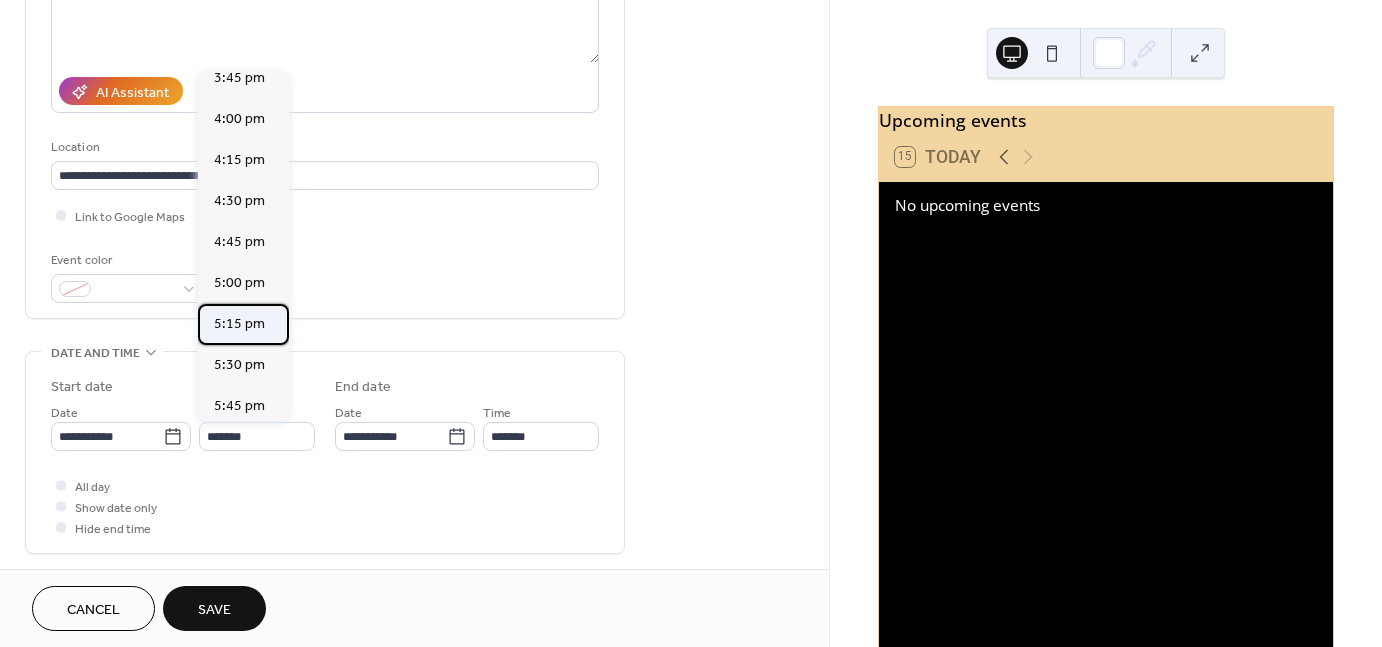 drag, startPoint x: 284, startPoint y: 315, endPoint x: 284, endPoint y: 330, distance: 15 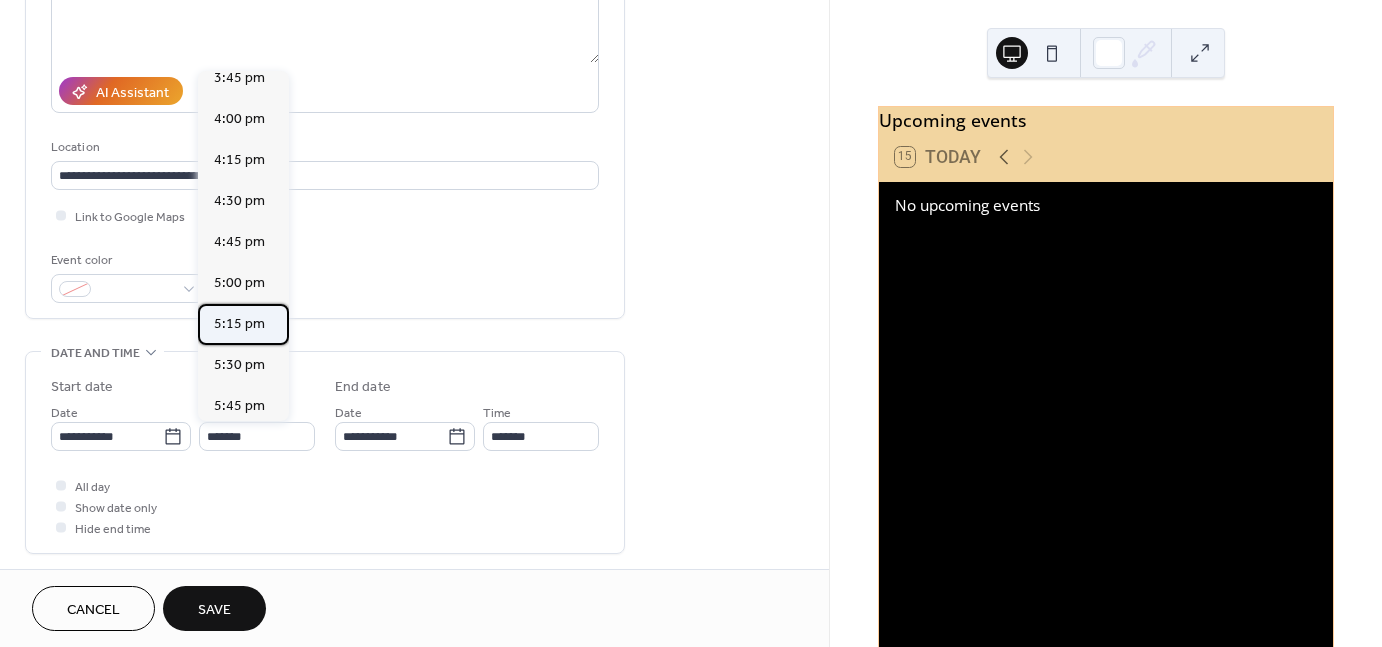 click on "5:15 pm" at bounding box center [243, 324] 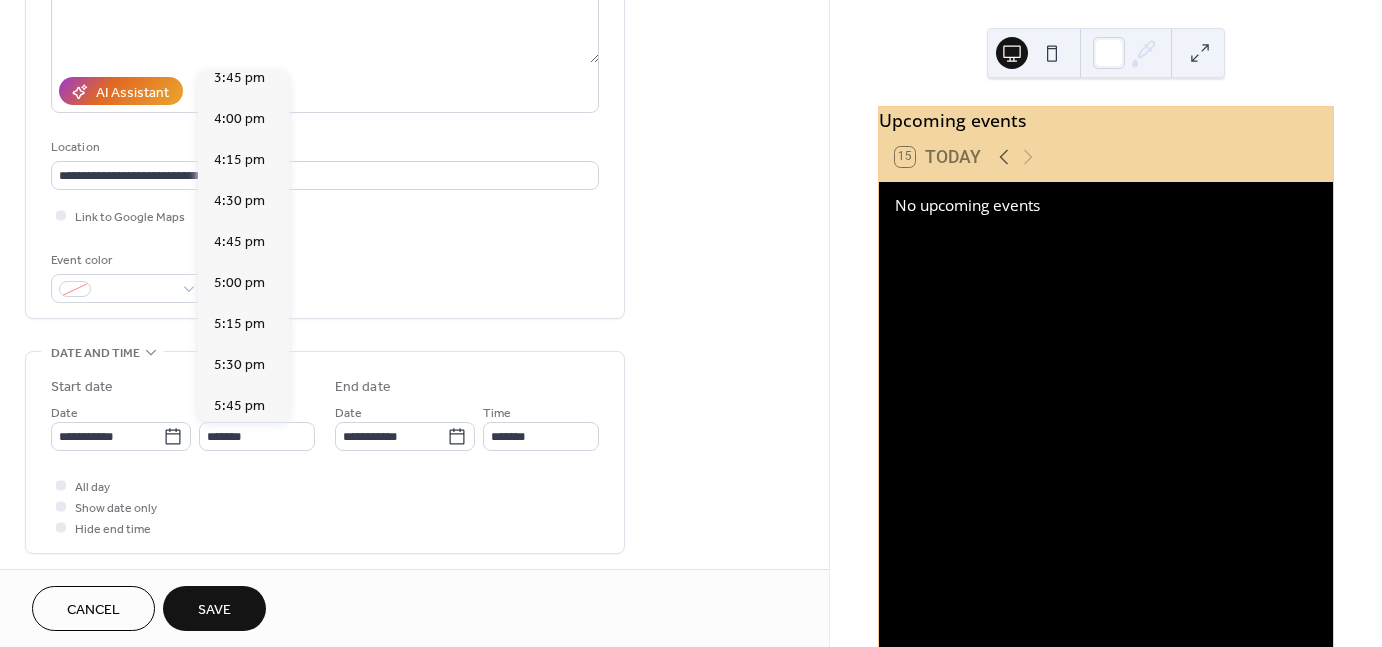type on "*******" 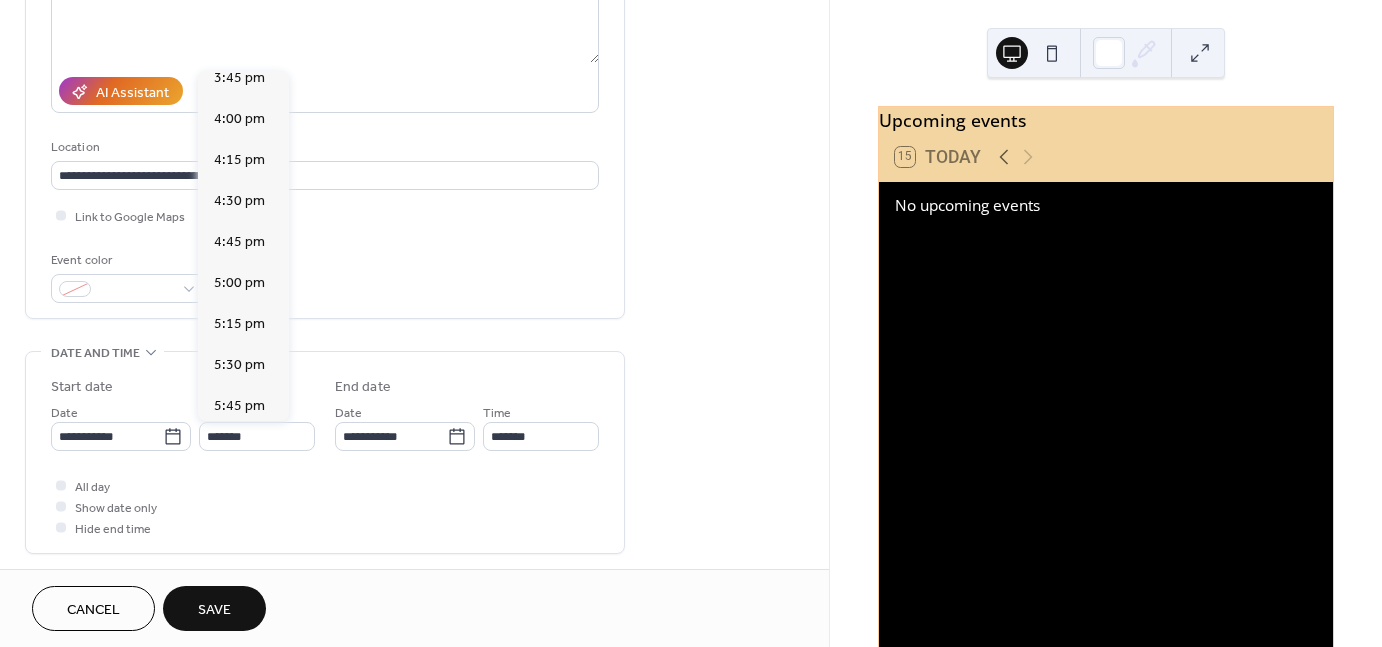 type on "*******" 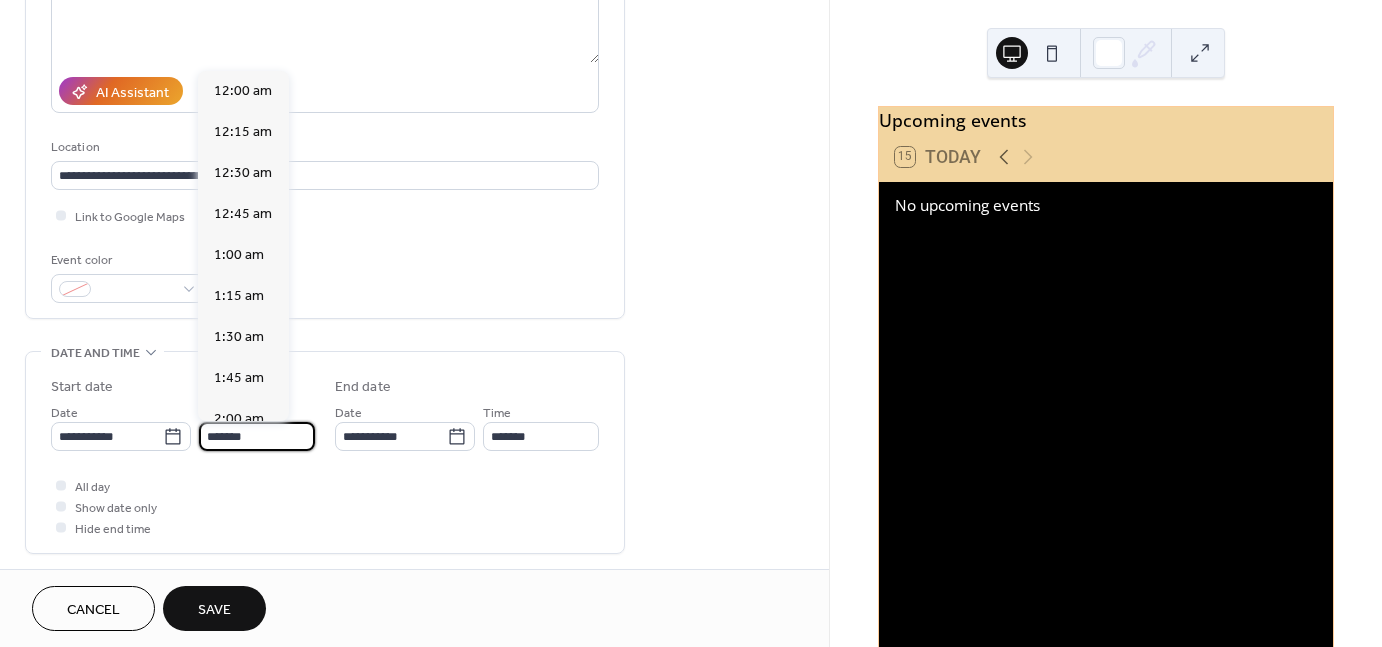 click on "*******" at bounding box center [257, 436] 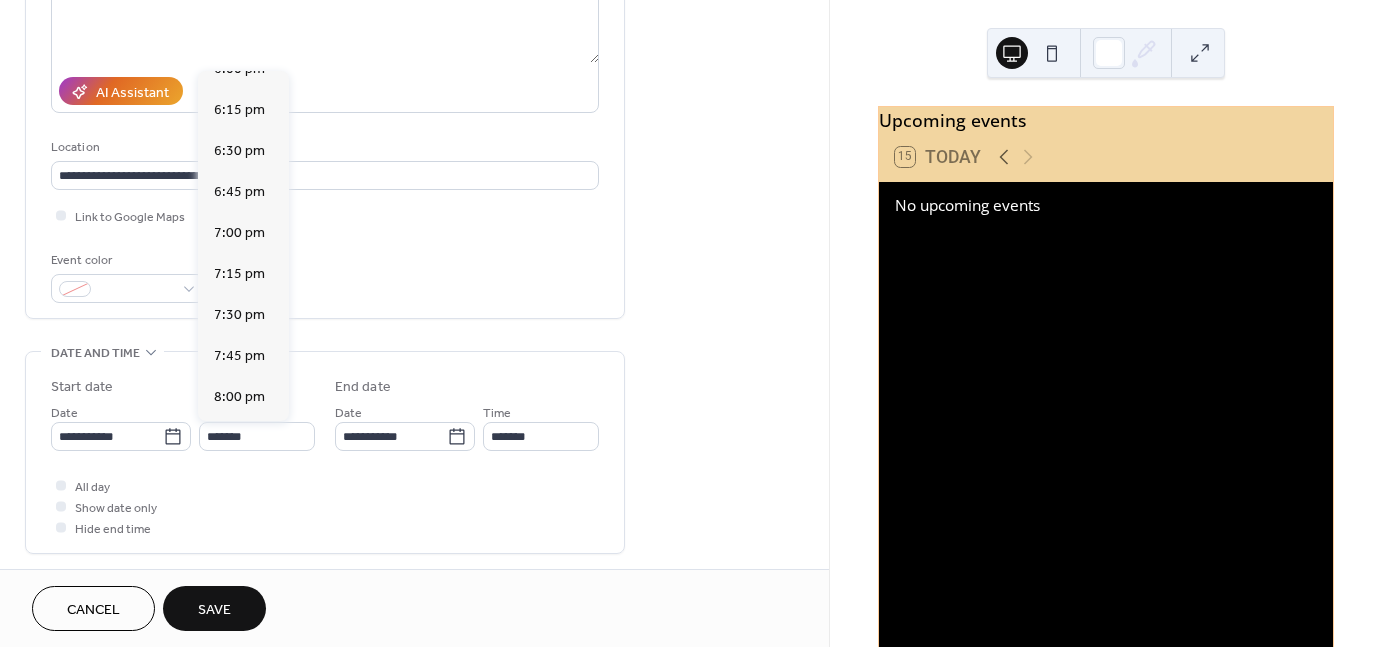 scroll, scrollTop: 2992, scrollLeft: 0, axis: vertical 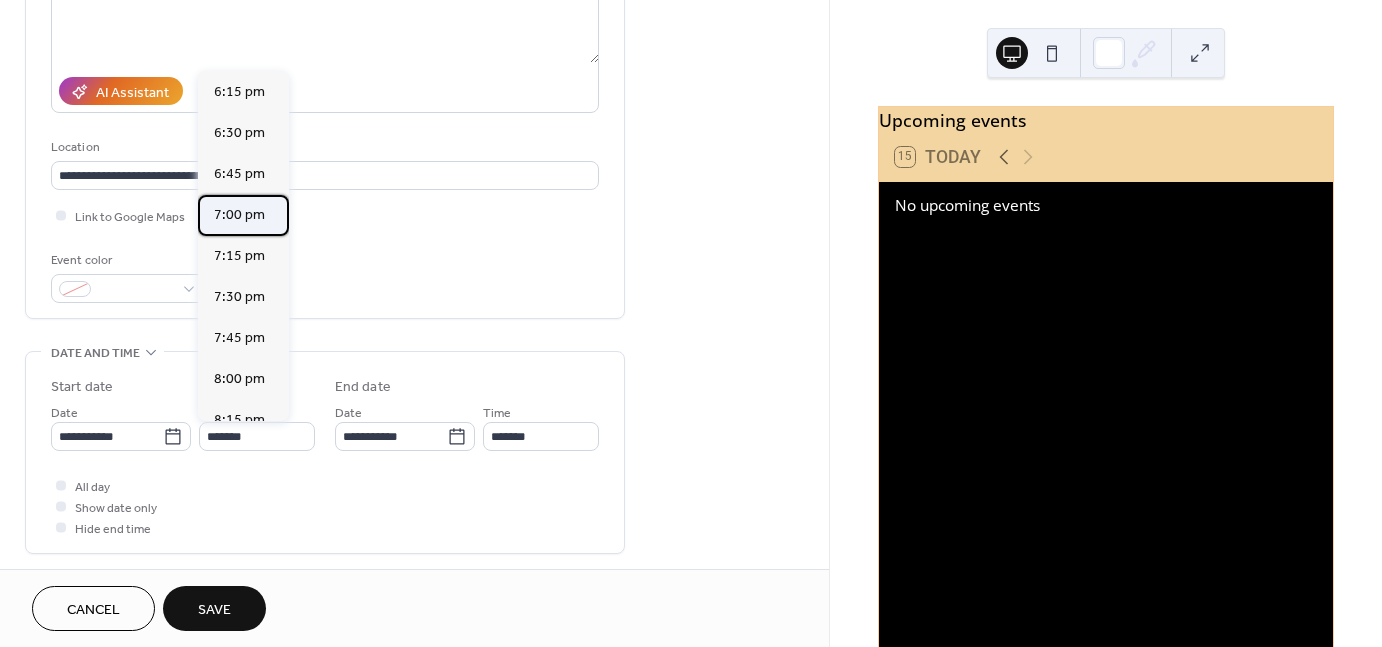 click on "7:00 pm" at bounding box center [239, 215] 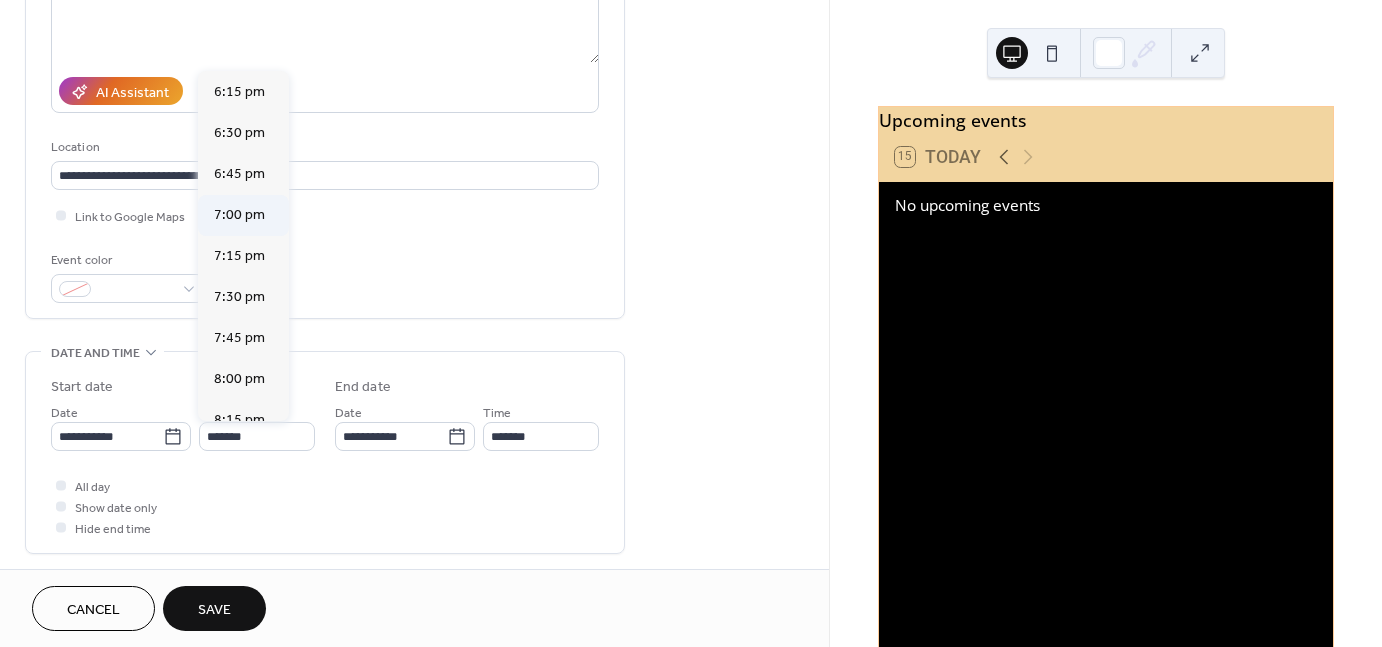 type on "*******" 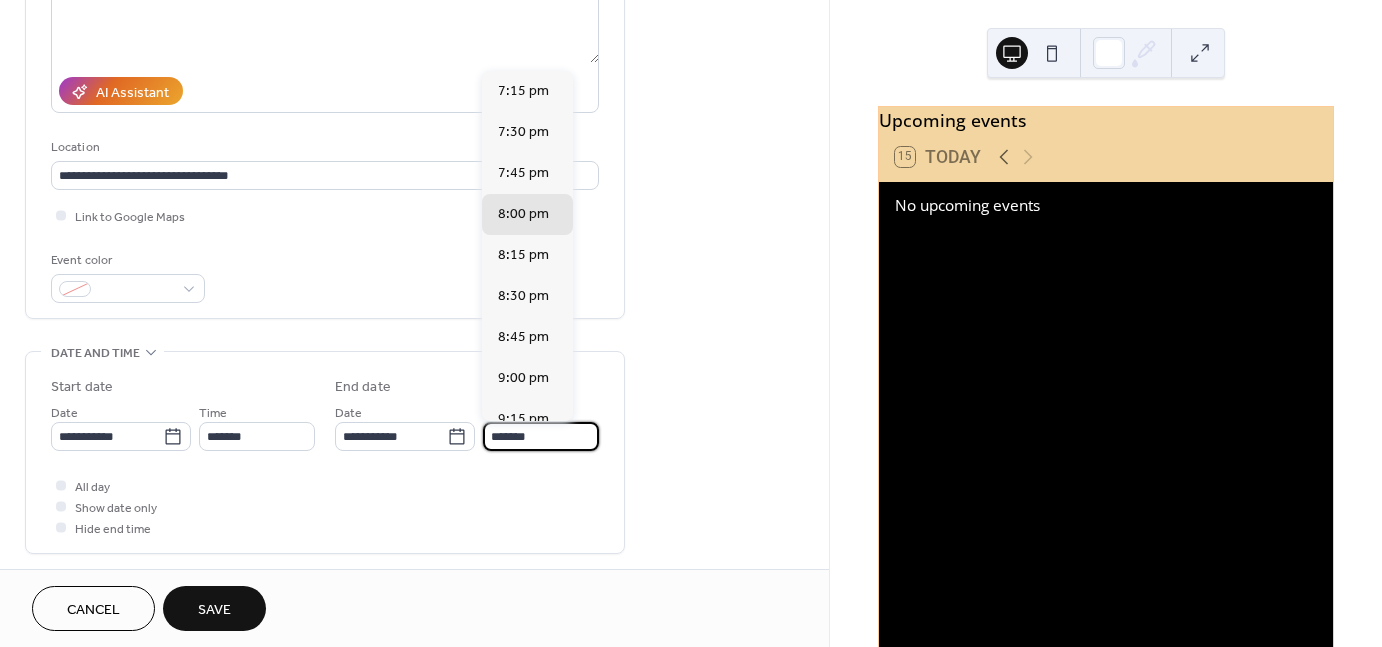 click on "*******" at bounding box center [541, 436] 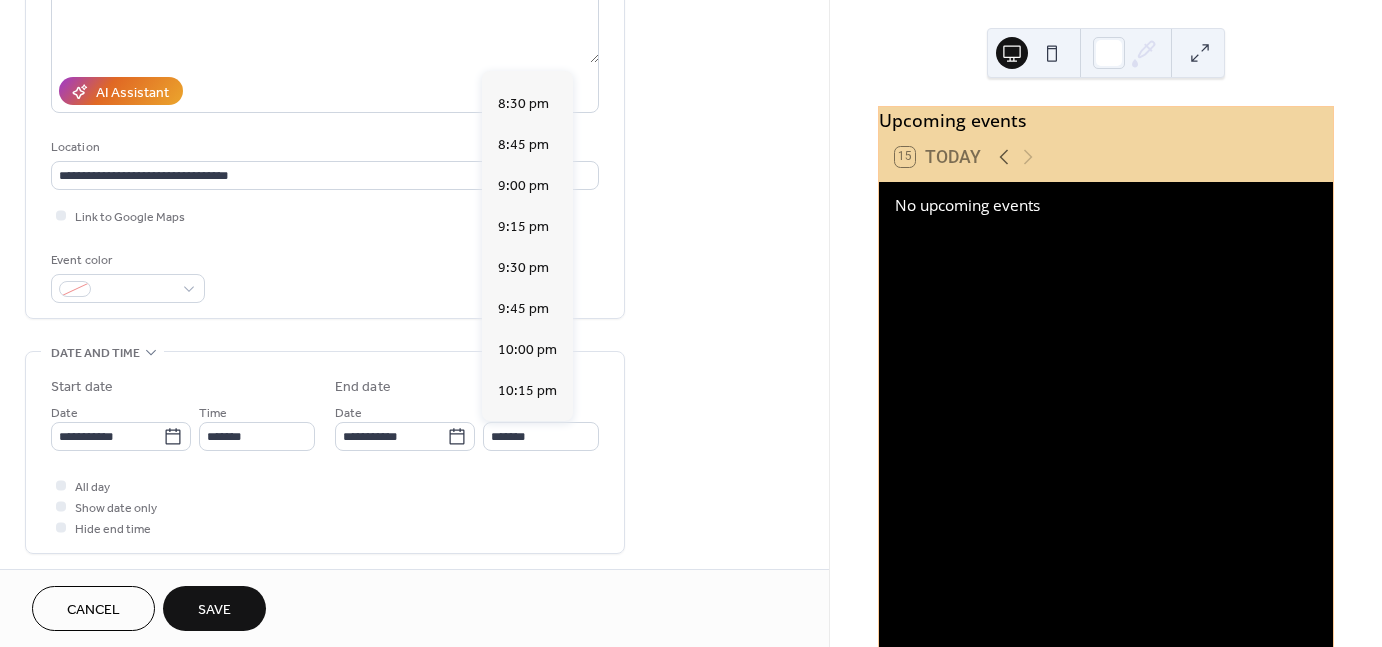 scroll, scrollTop: 196, scrollLeft: 0, axis: vertical 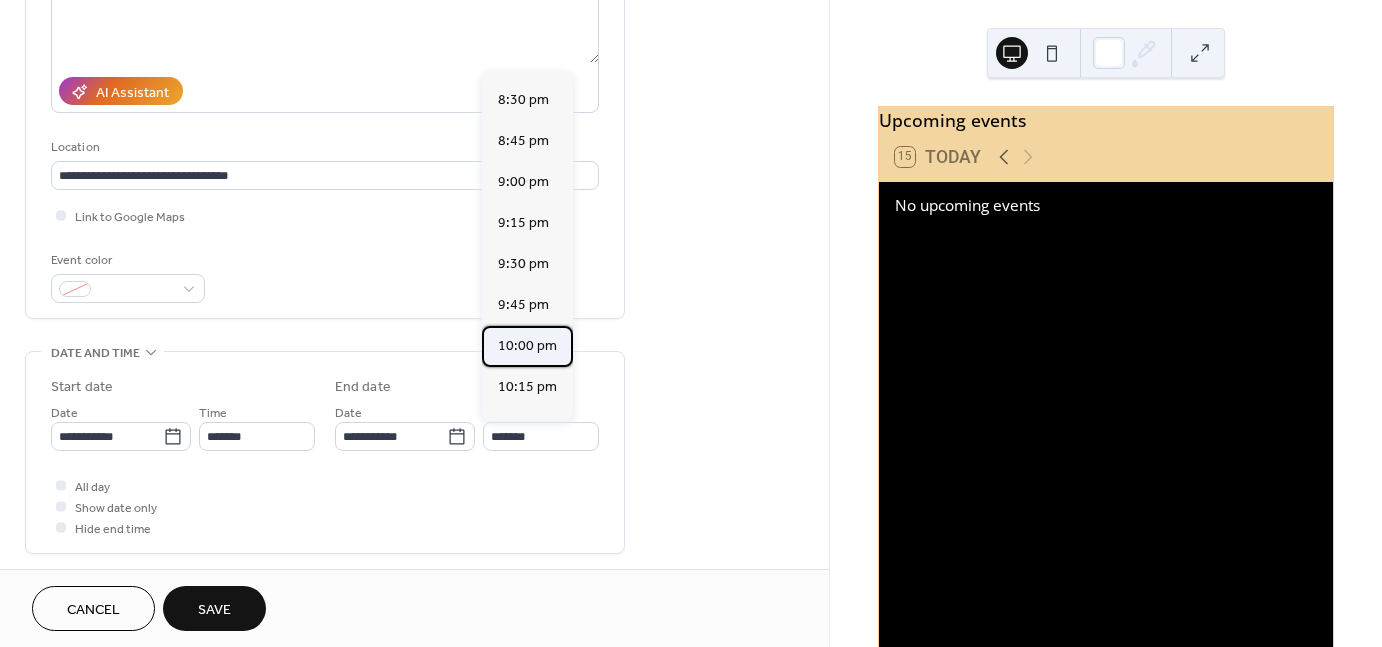 click on "10:00 pm" at bounding box center (527, 346) 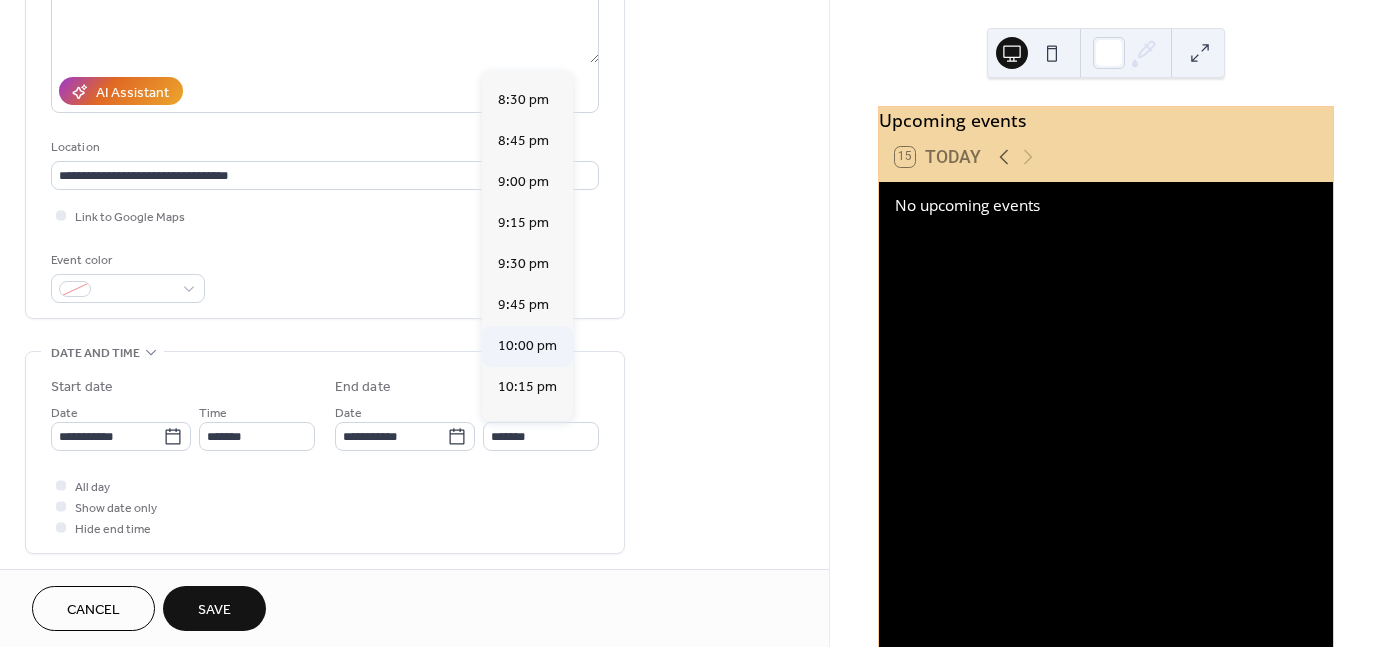 type on "********" 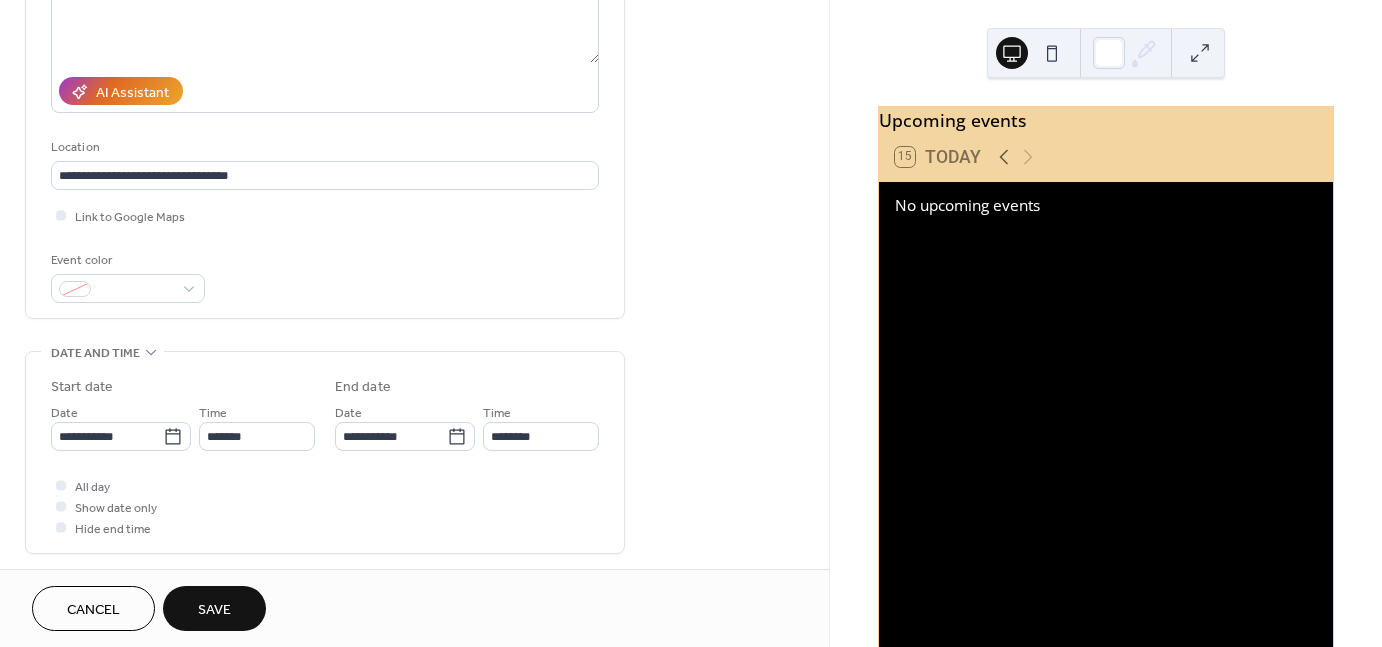 click on "Save" at bounding box center (214, 610) 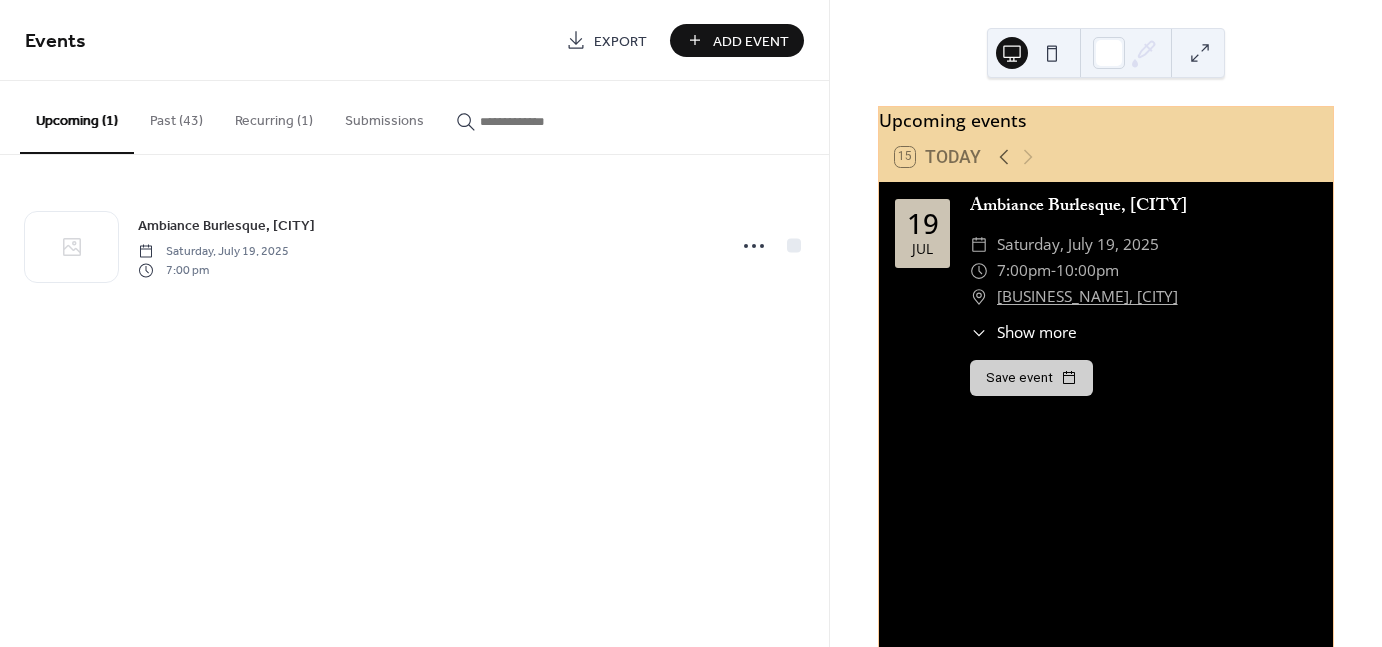 click on "Add Event" at bounding box center [751, 41] 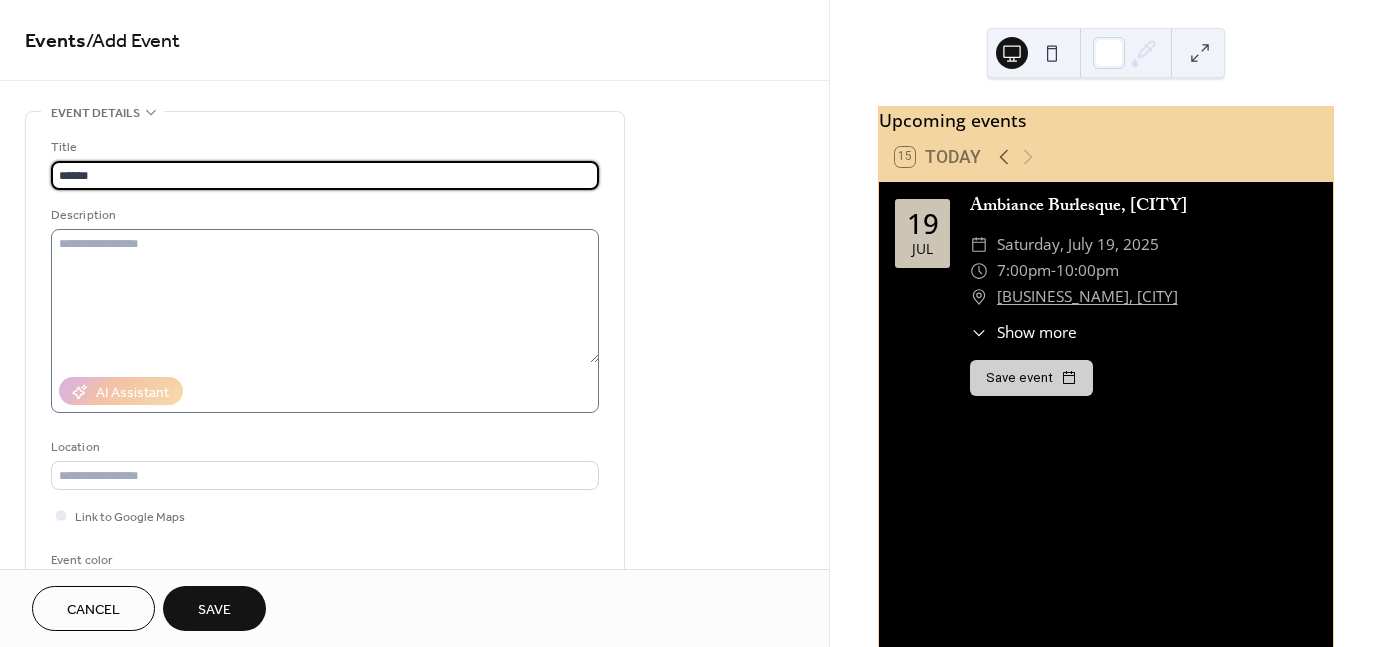 type on "******" 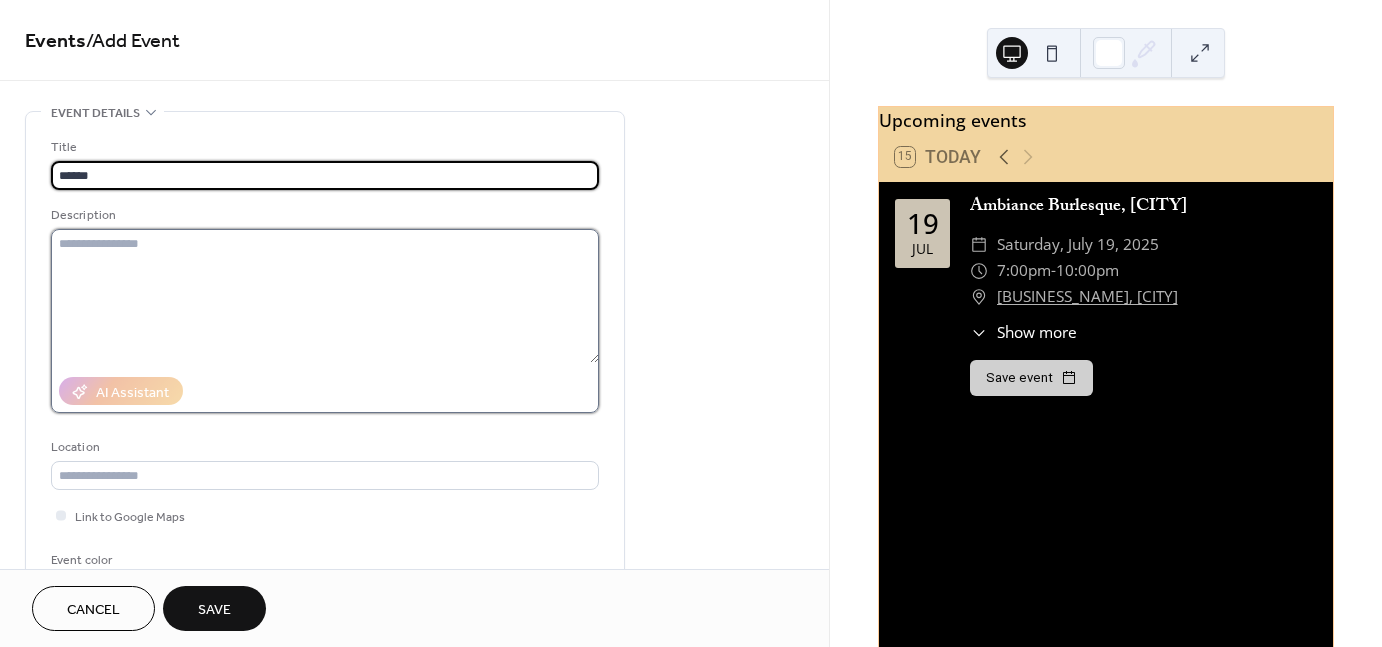 click at bounding box center (325, 296) 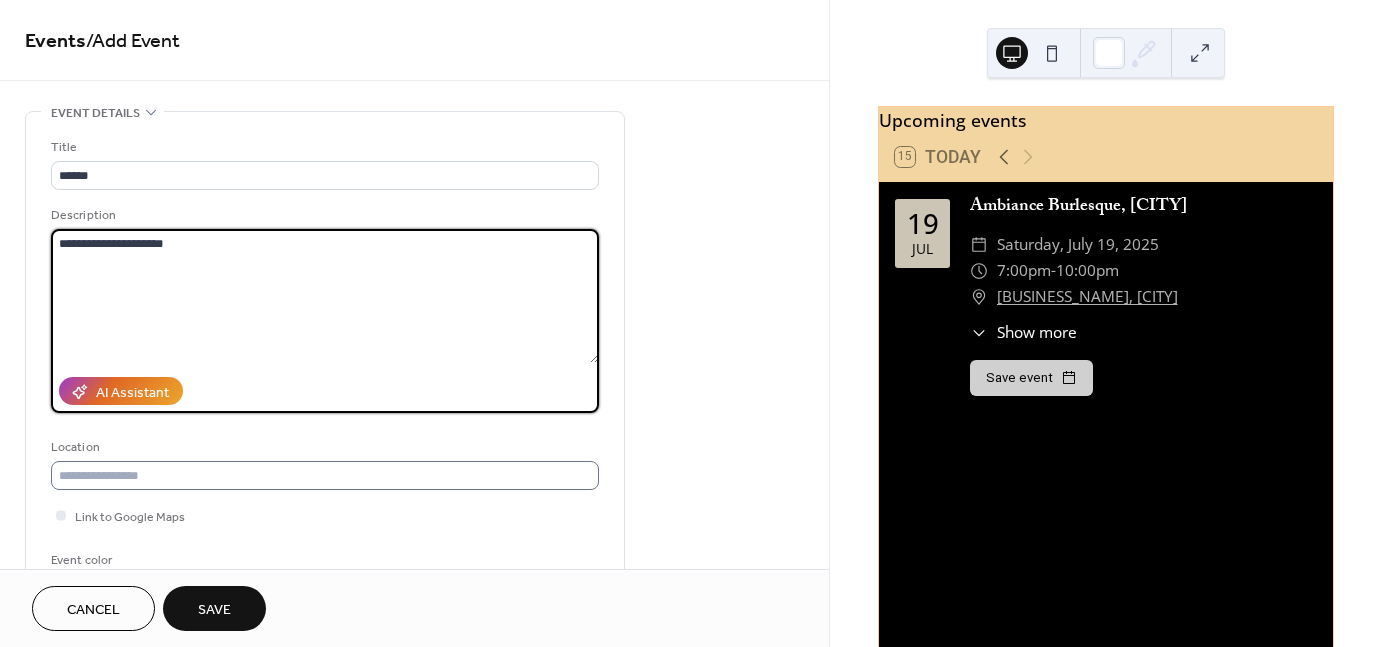 type on "**********" 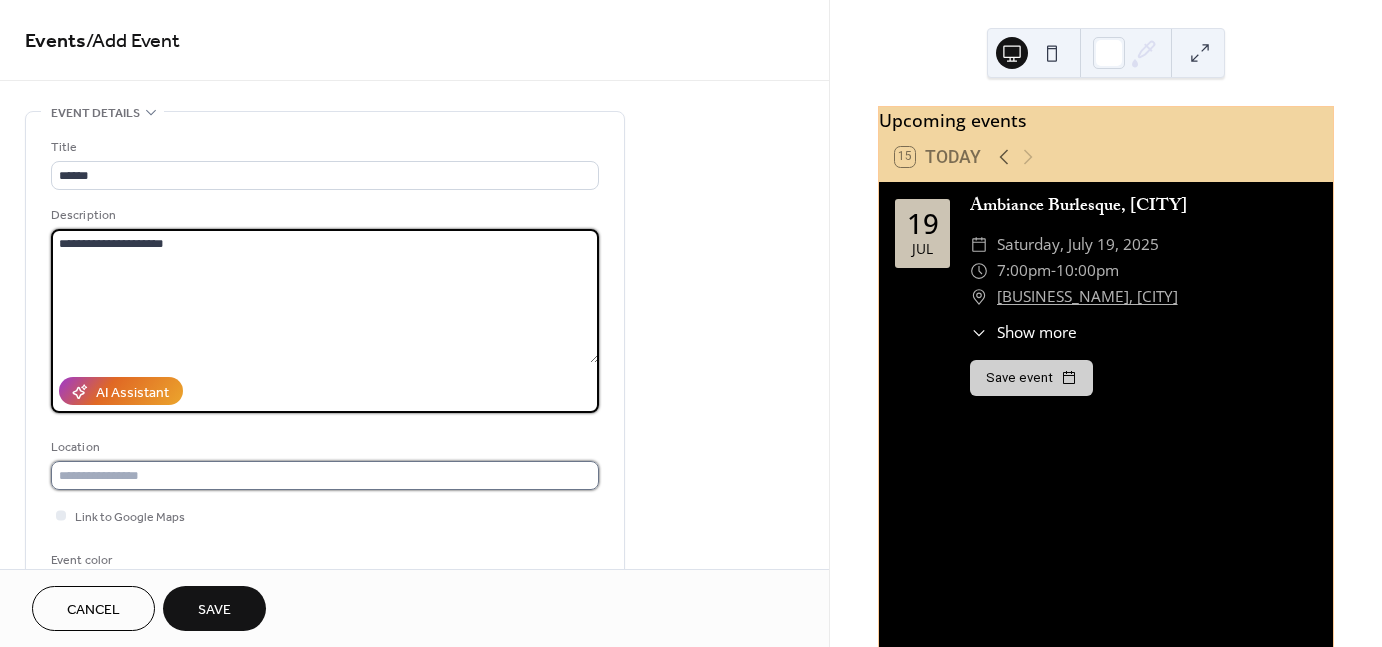 click at bounding box center (325, 475) 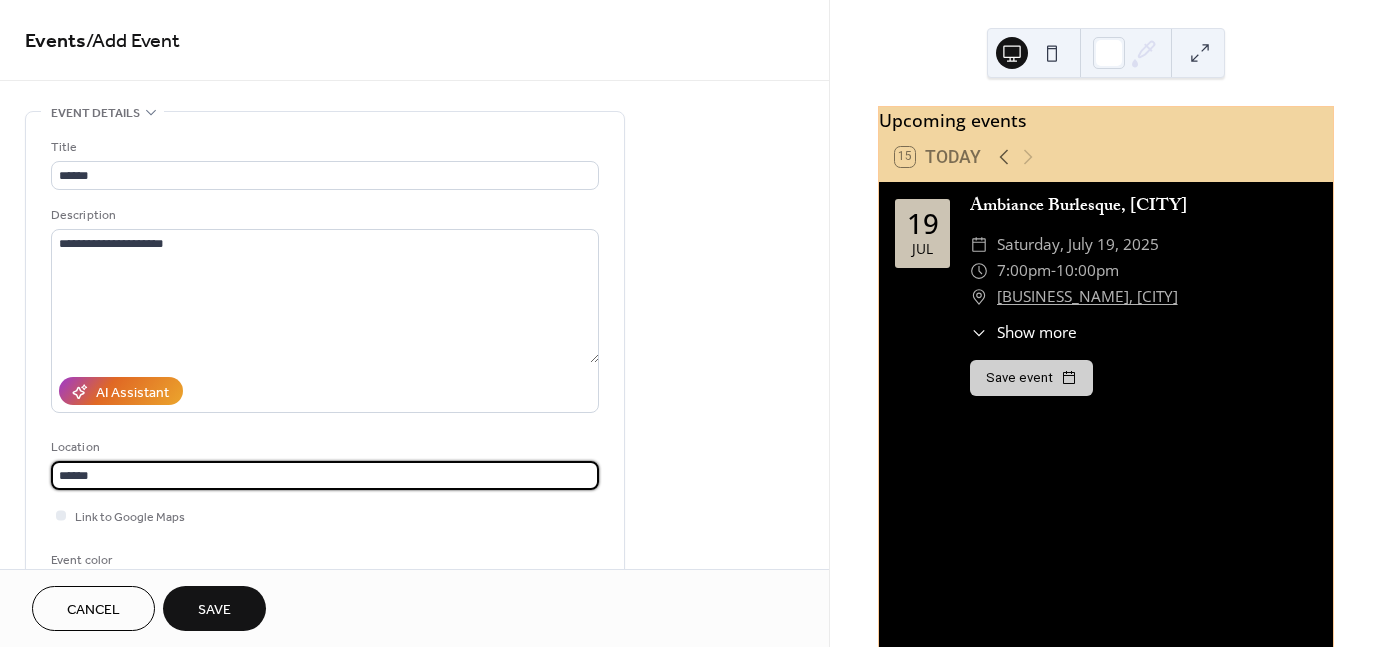 click on "******" at bounding box center [325, 475] 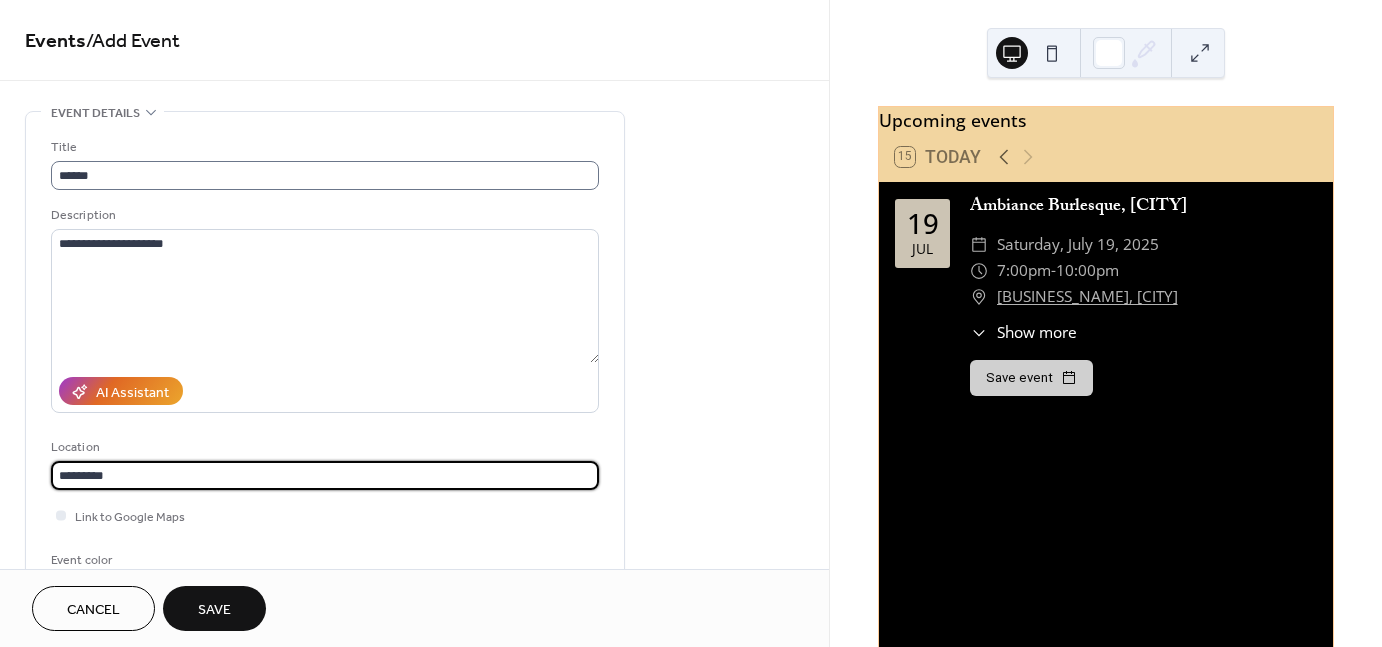 type on "*********" 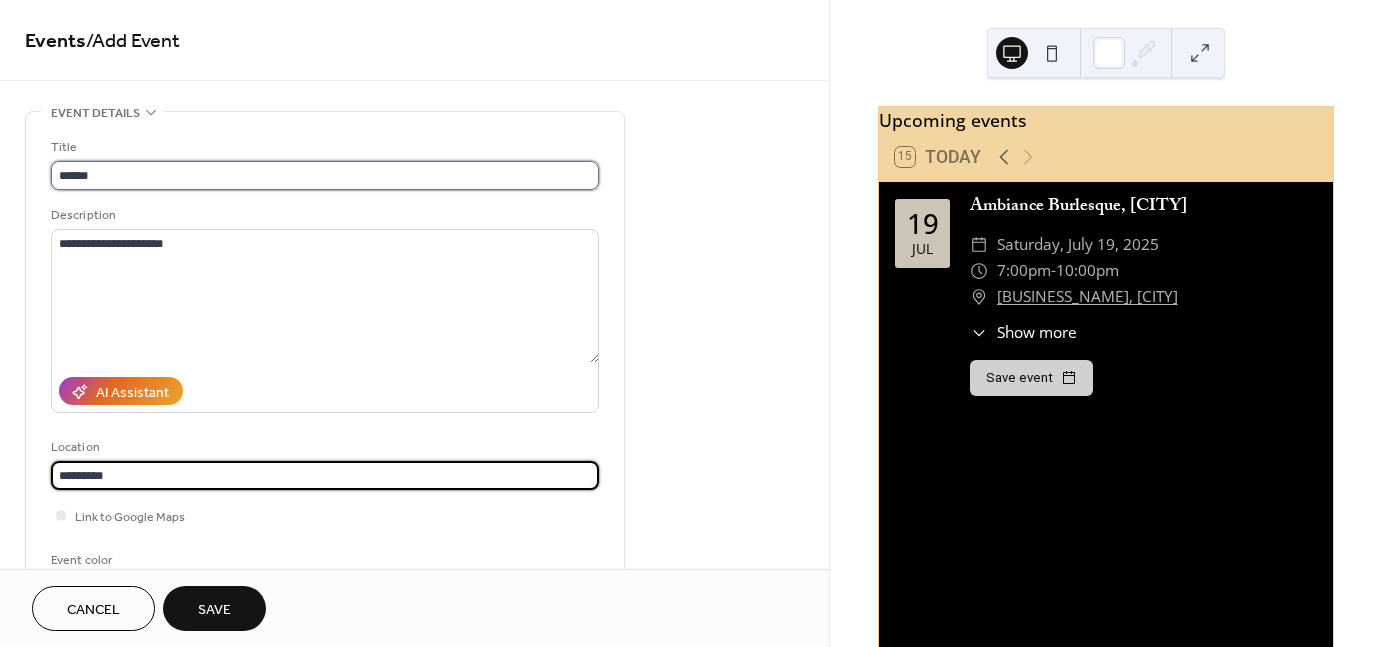click on "******" at bounding box center (325, 175) 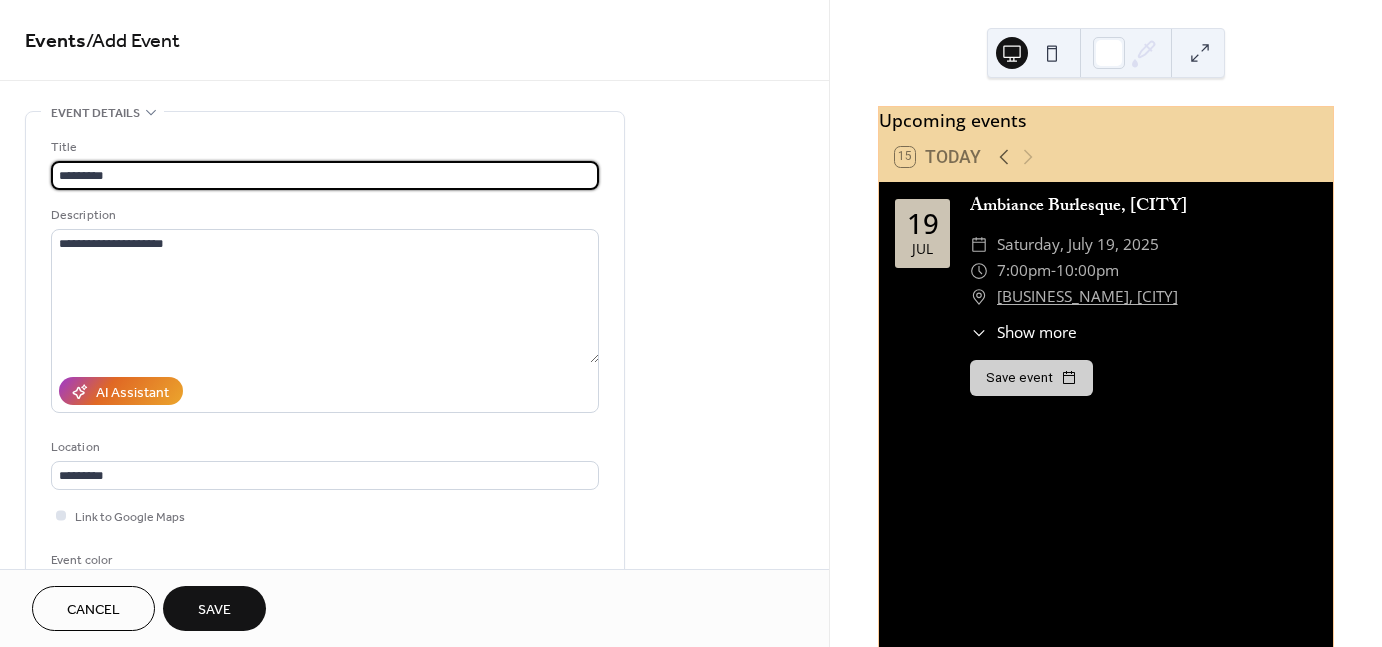 type on "*********" 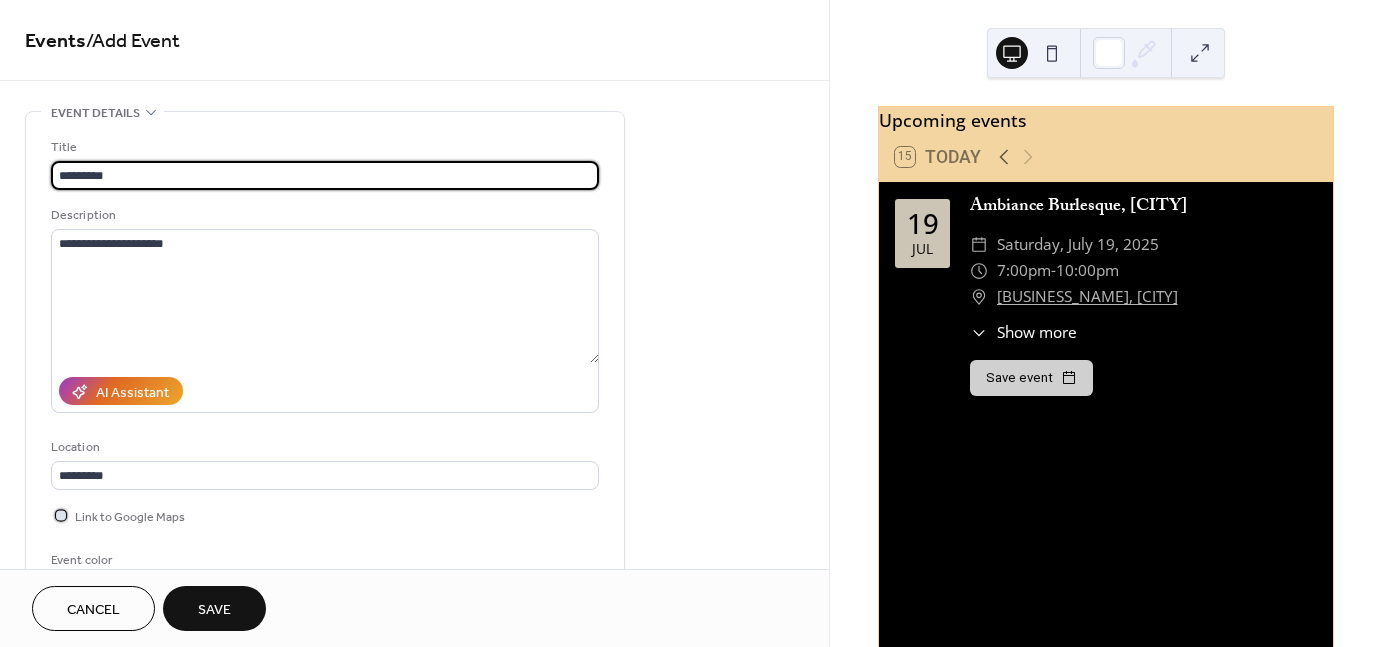 click on "Link to Google Maps" at bounding box center (130, 517) 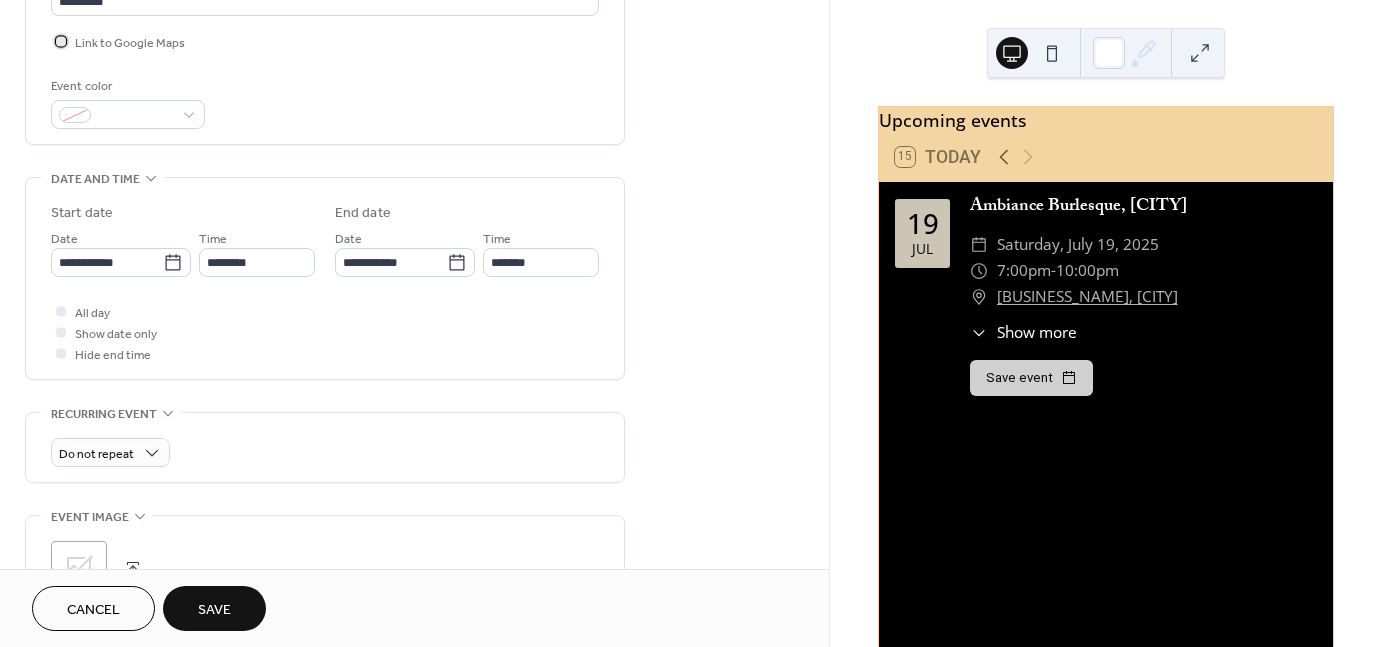 scroll, scrollTop: 445, scrollLeft: 0, axis: vertical 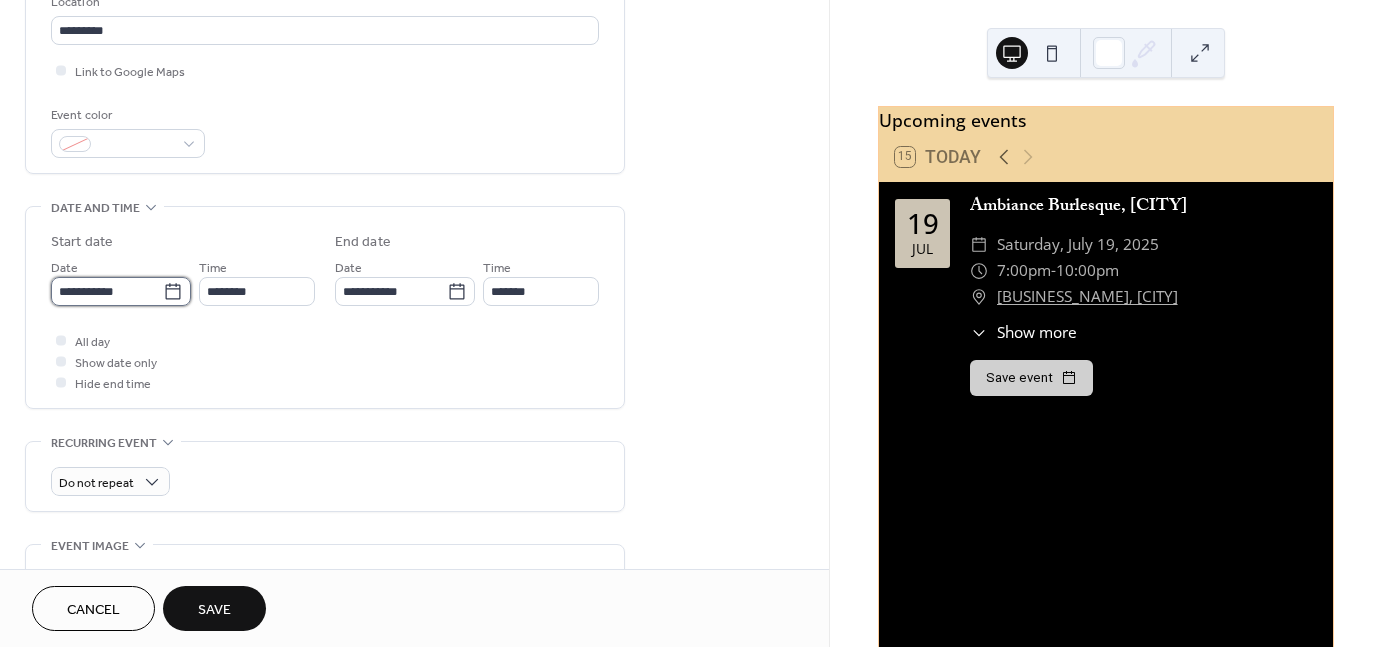 click on "**********" at bounding box center [107, 291] 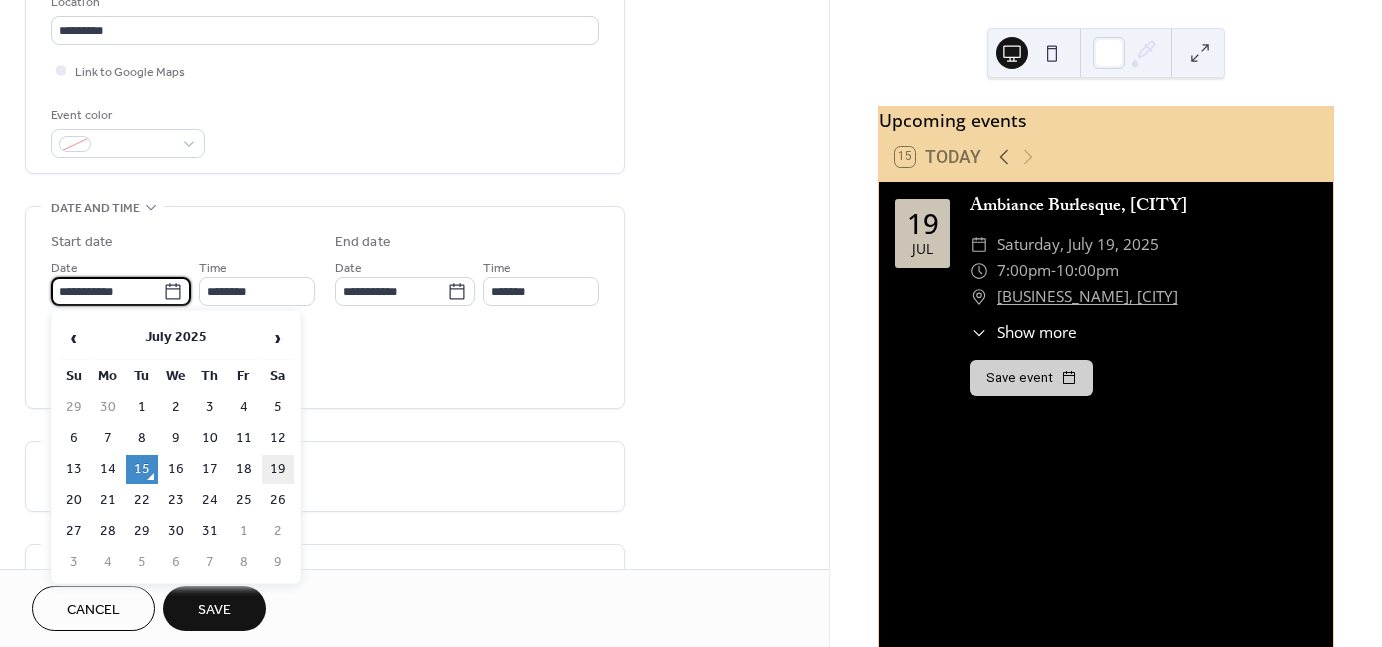 click on "19" at bounding box center [278, 469] 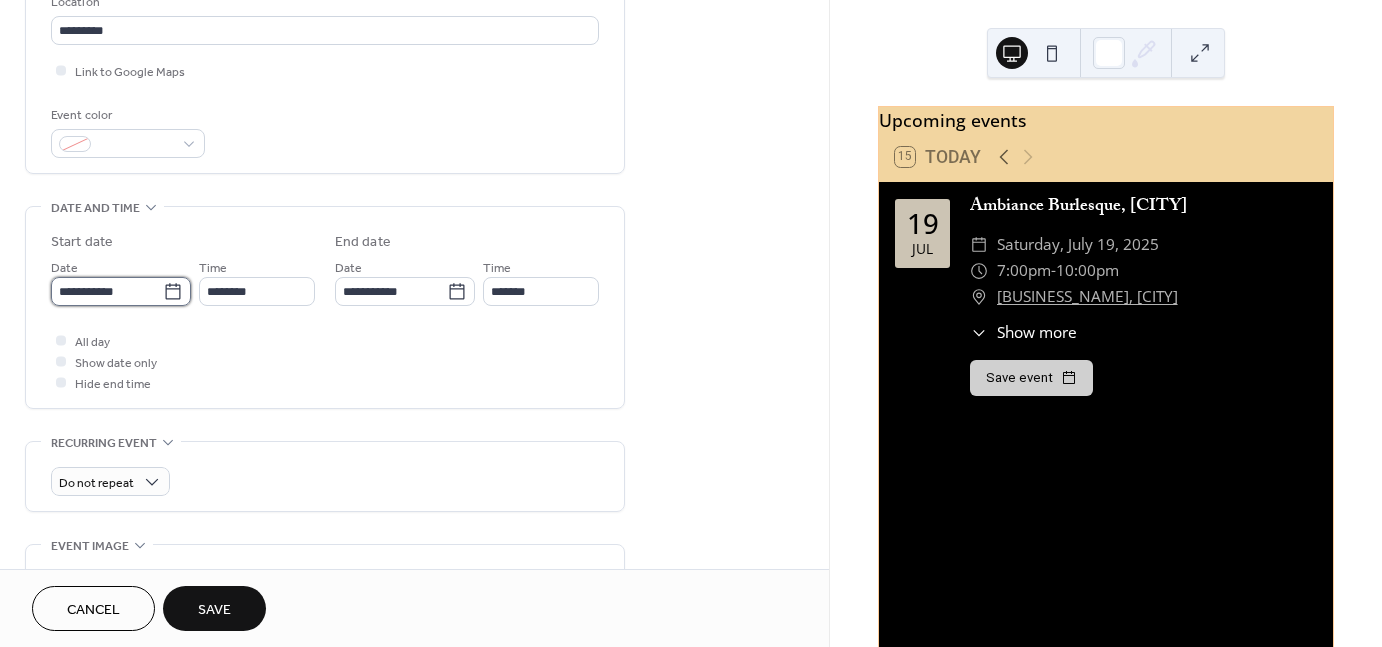 click on "**********" at bounding box center [107, 291] 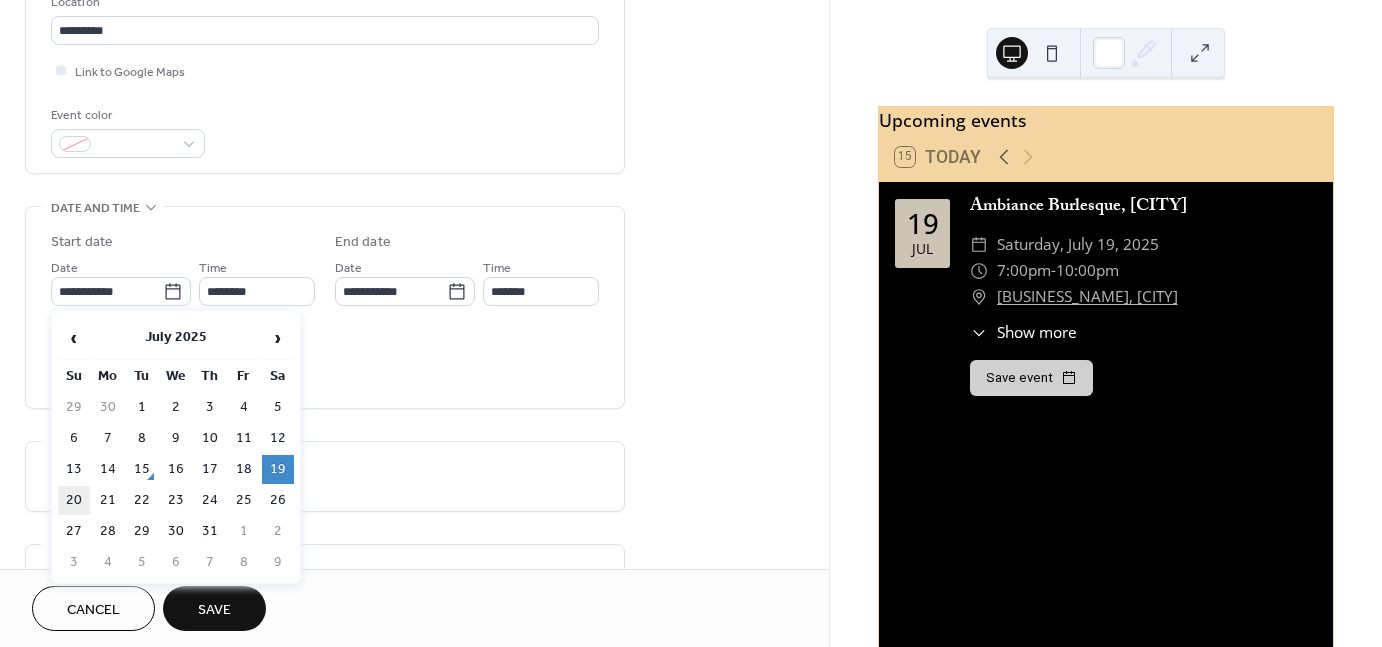 click on "20" at bounding box center (74, 500) 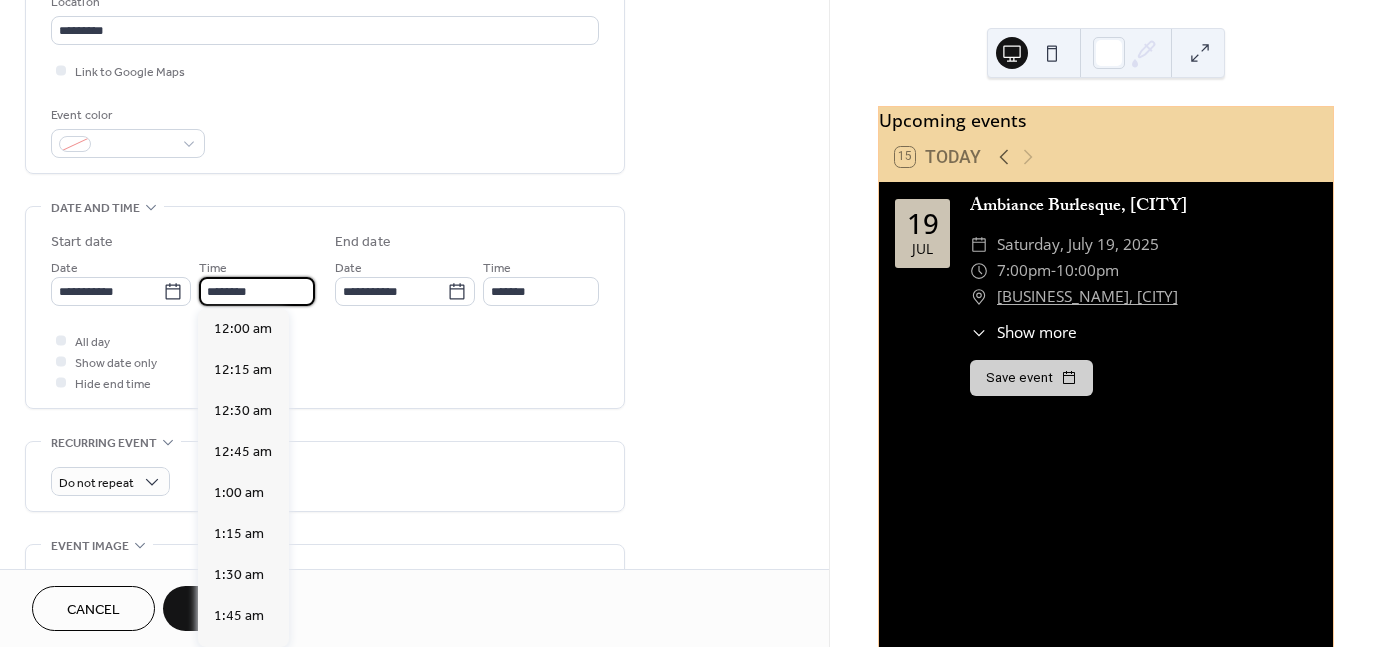 click on "********" at bounding box center (257, 291) 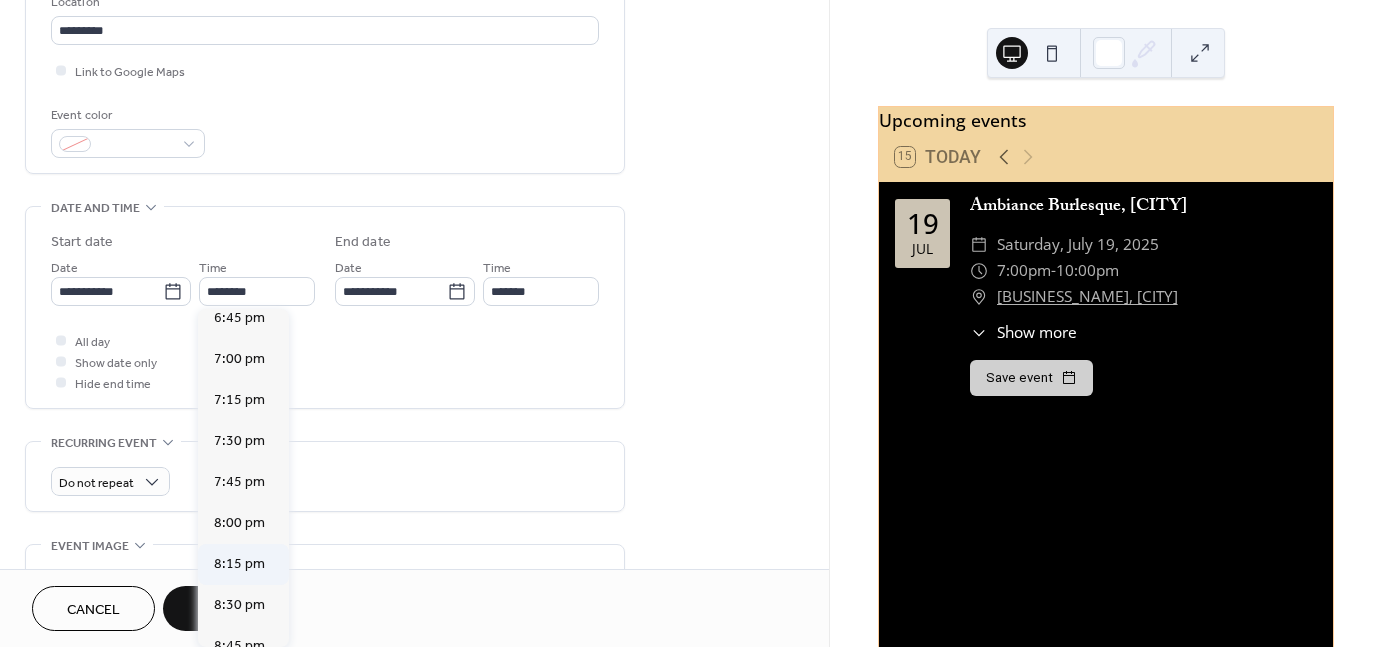 scroll, scrollTop: 3040, scrollLeft: 0, axis: vertical 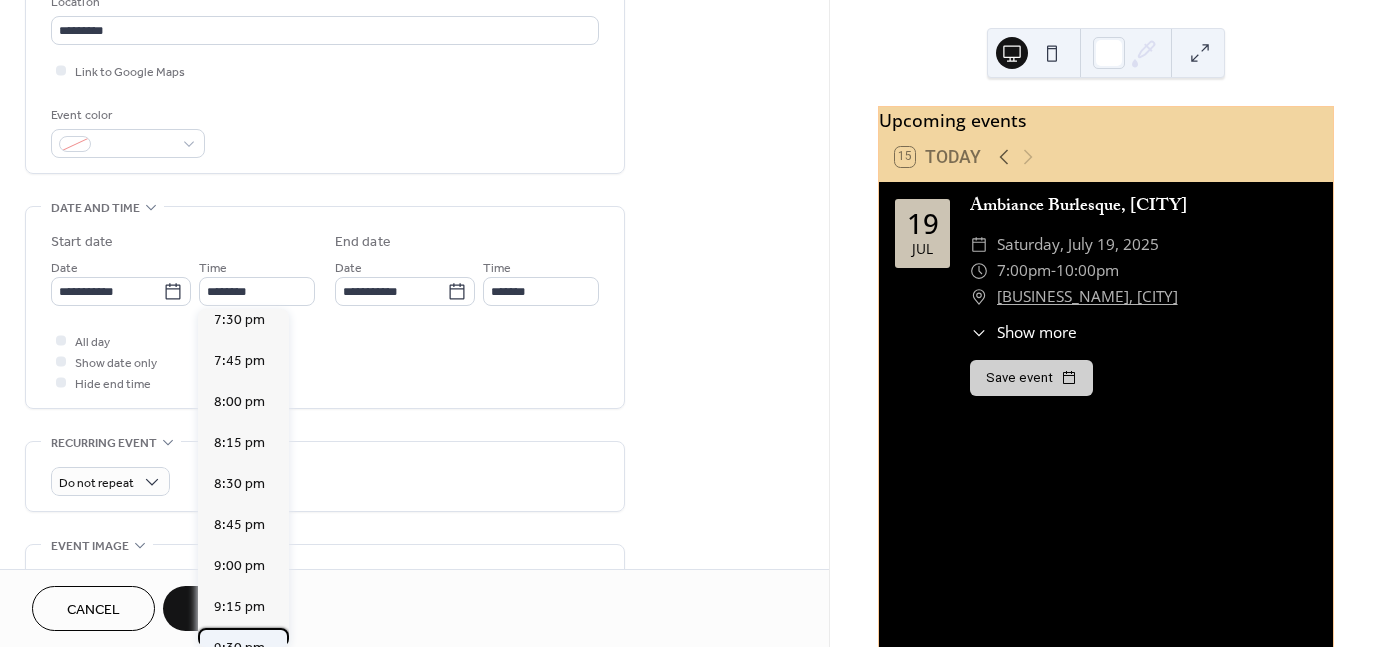 click on "9:30 pm" at bounding box center (243, 648) 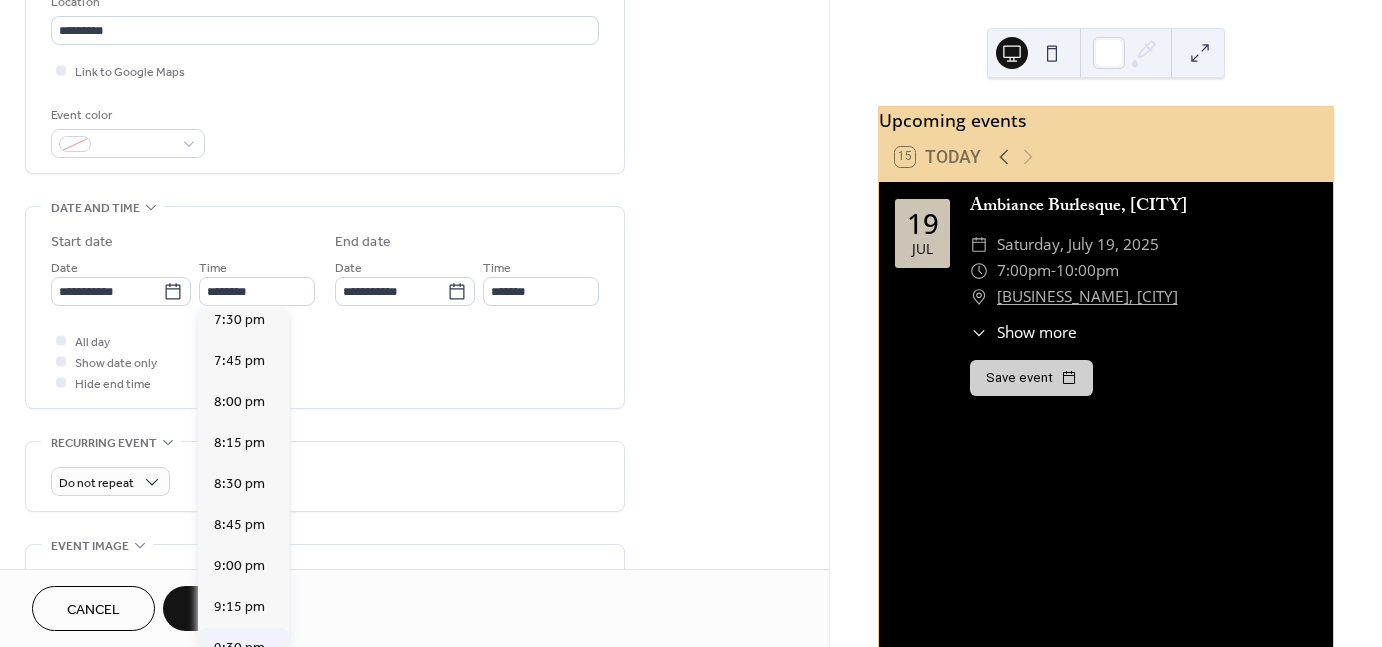 type on "*******" 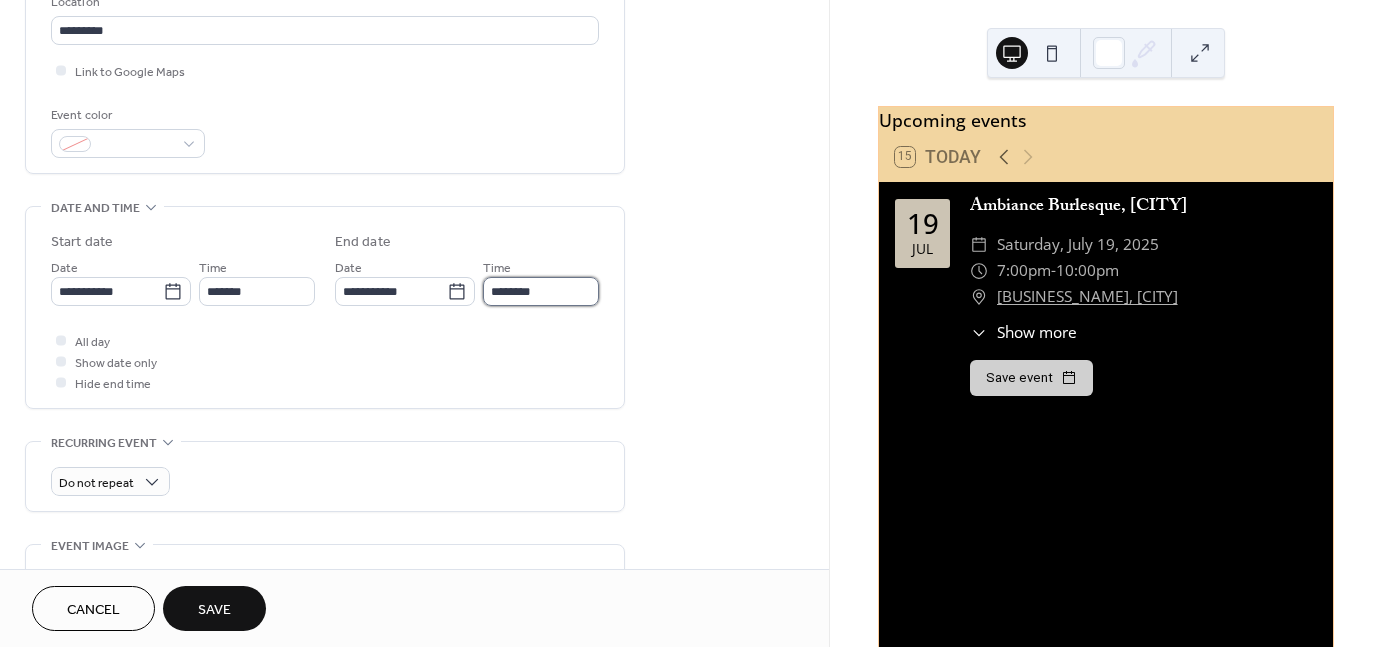 click on "********" at bounding box center [541, 291] 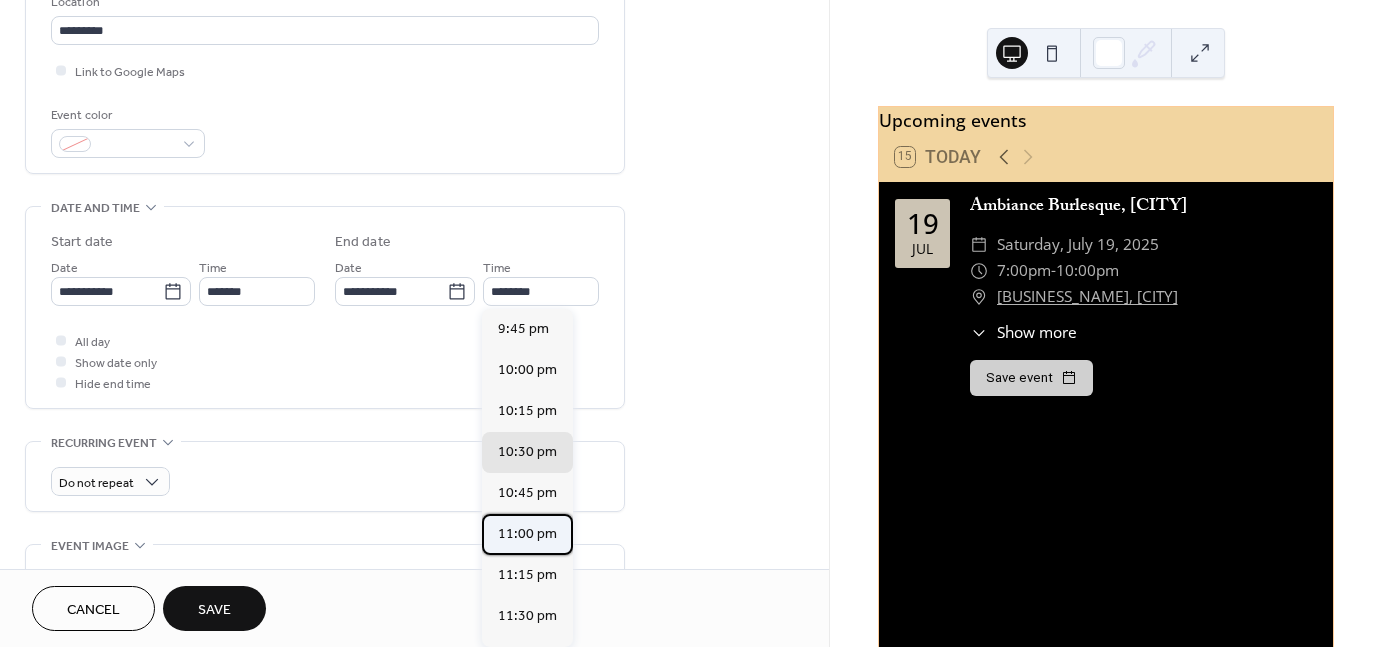 click on "11:00 pm" at bounding box center [527, 533] 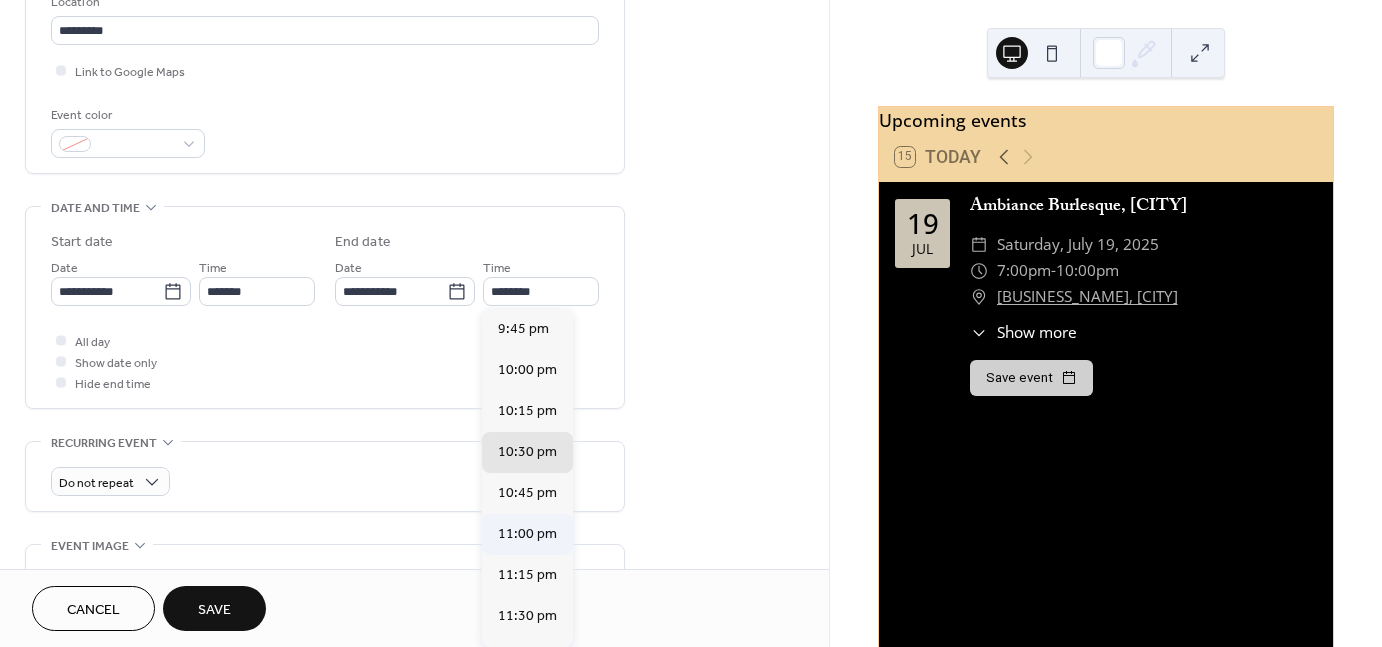 type on "********" 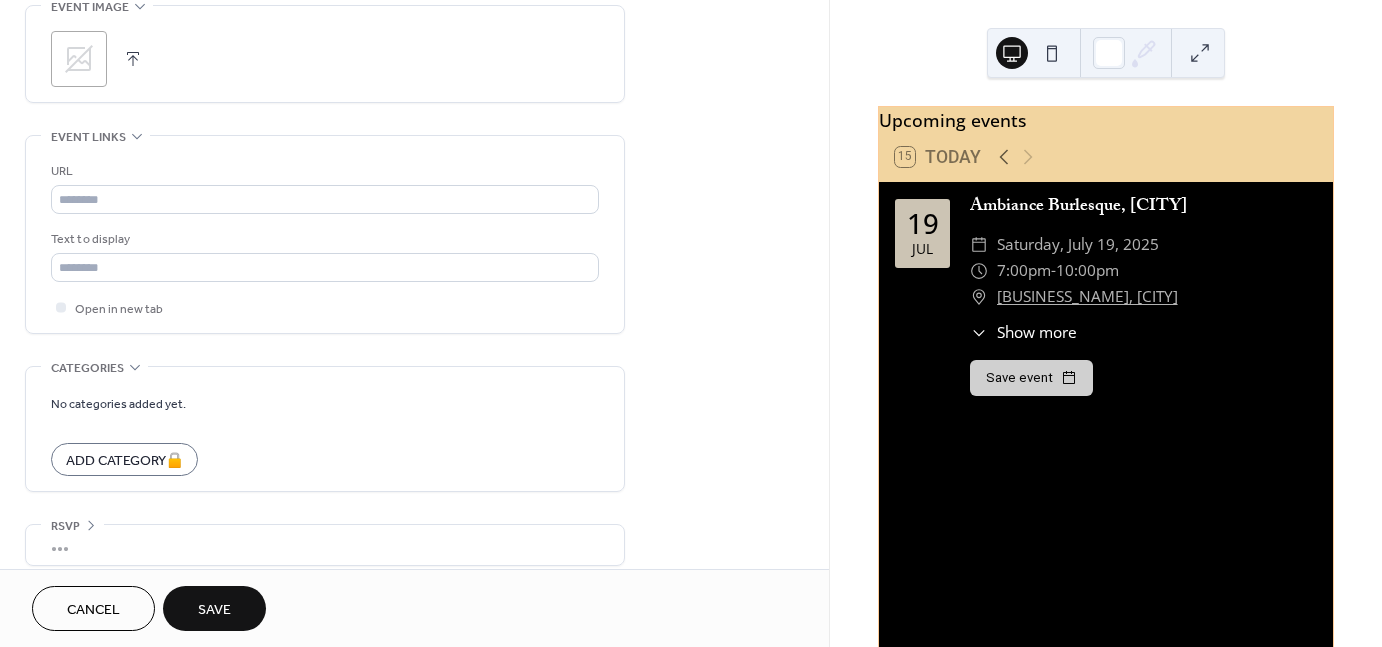 scroll, scrollTop: 998, scrollLeft: 0, axis: vertical 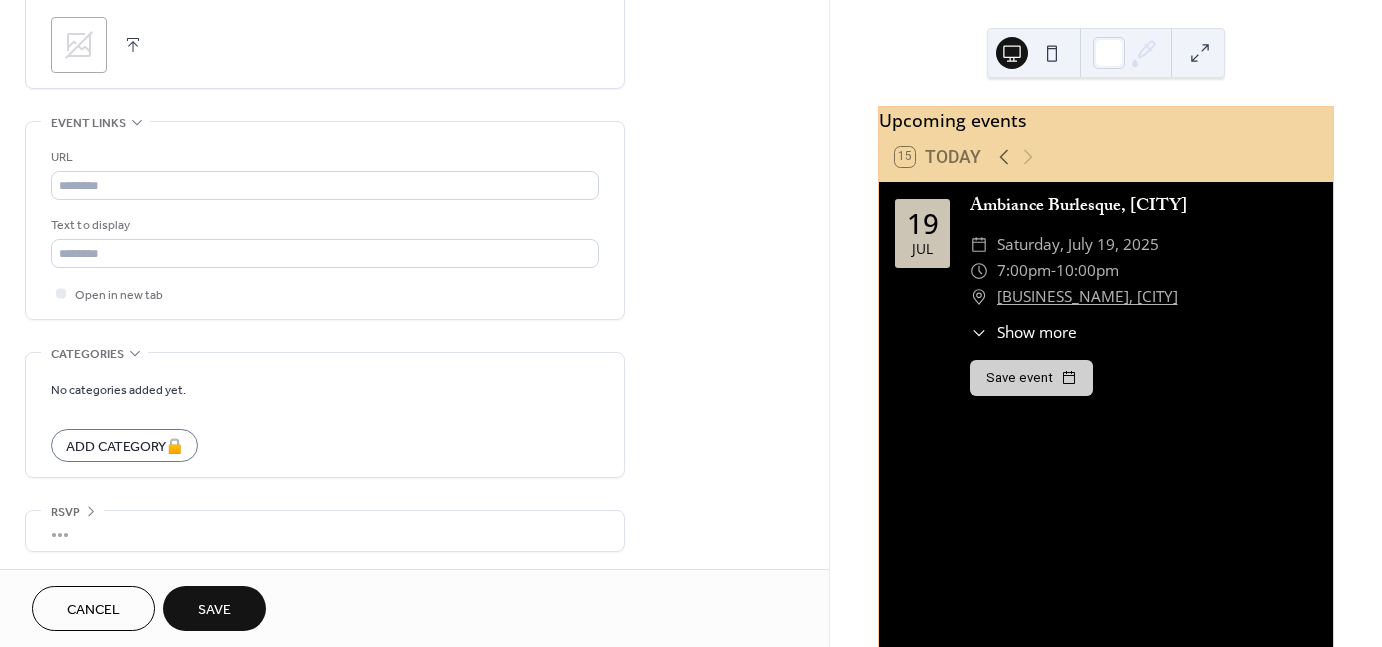 click on "RSVP" at bounding box center (72, 511) 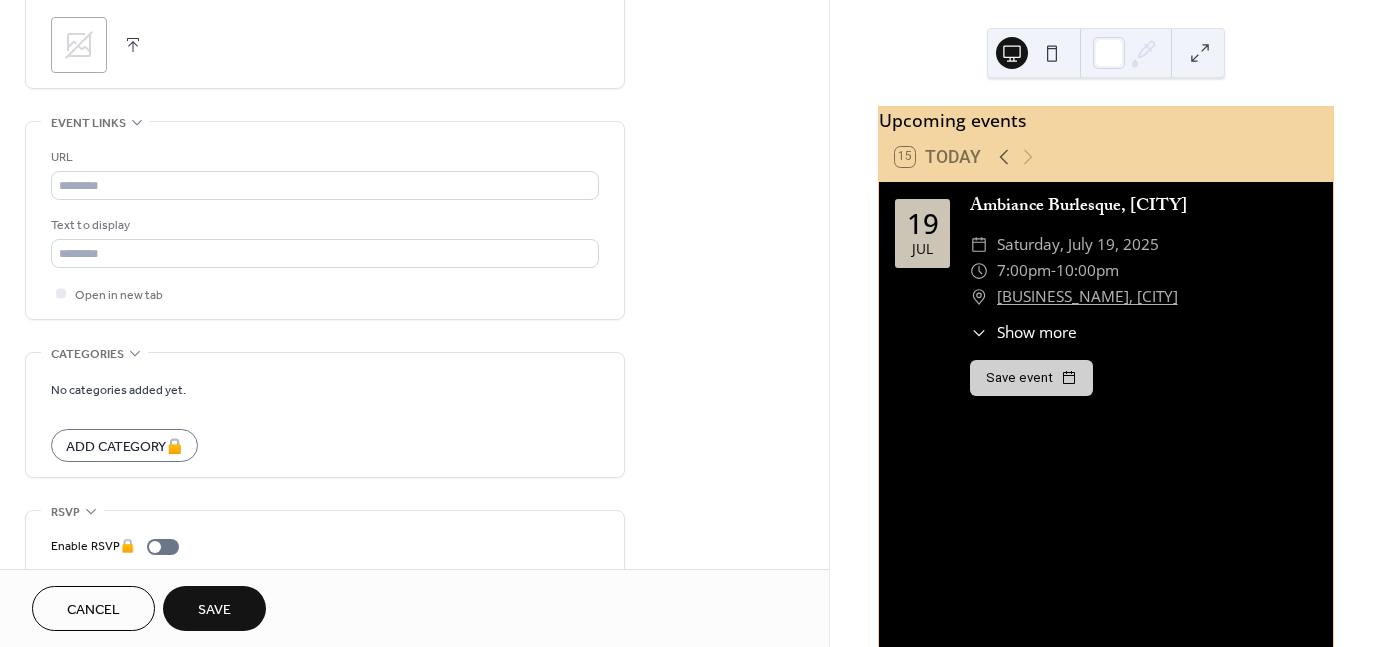 scroll, scrollTop: 998, scrollLeft: 0, axis: vertical 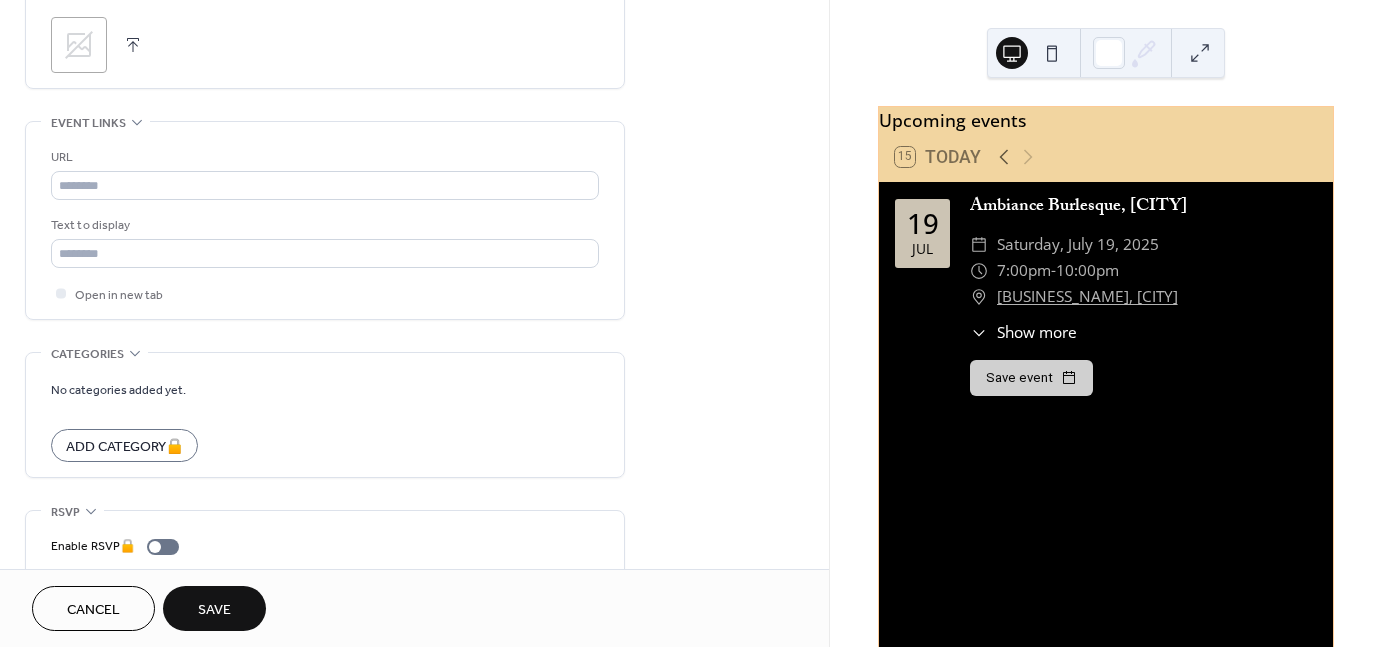 click on "RSVP" at bounding box center (72, 511) 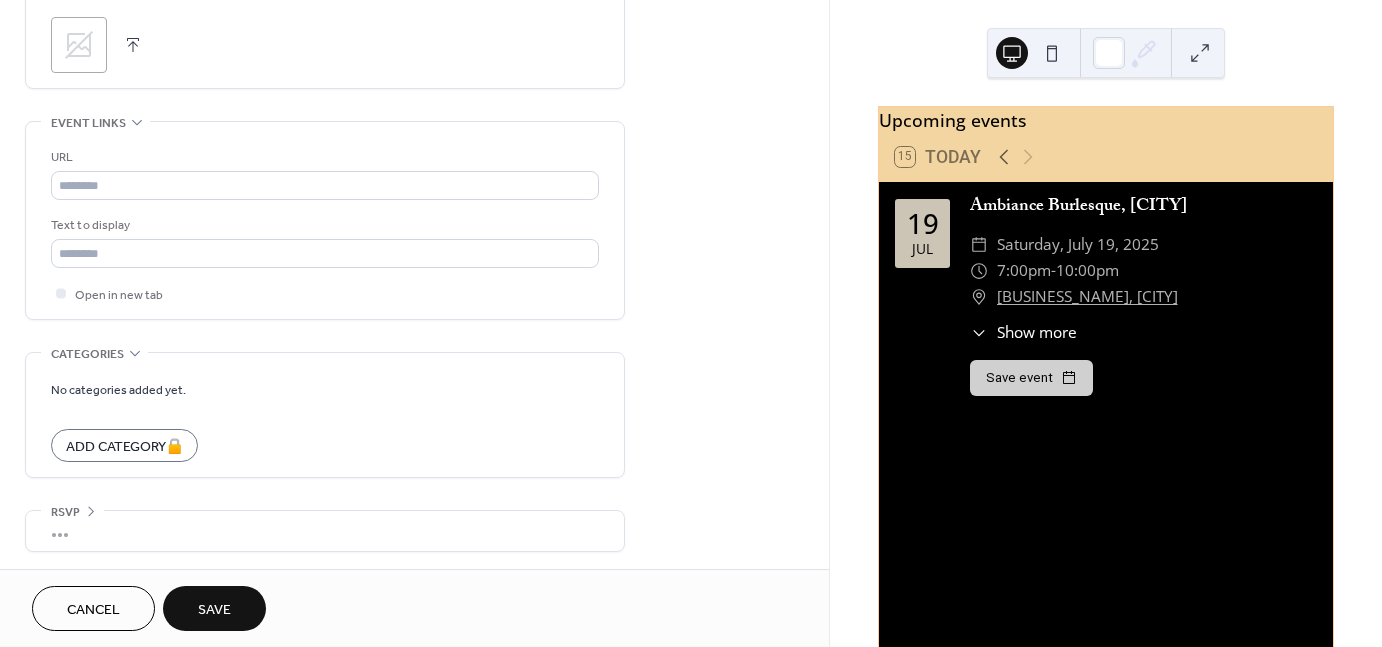 scroll, scrollTop: 998, scrollLeft: 0, axis: vertical 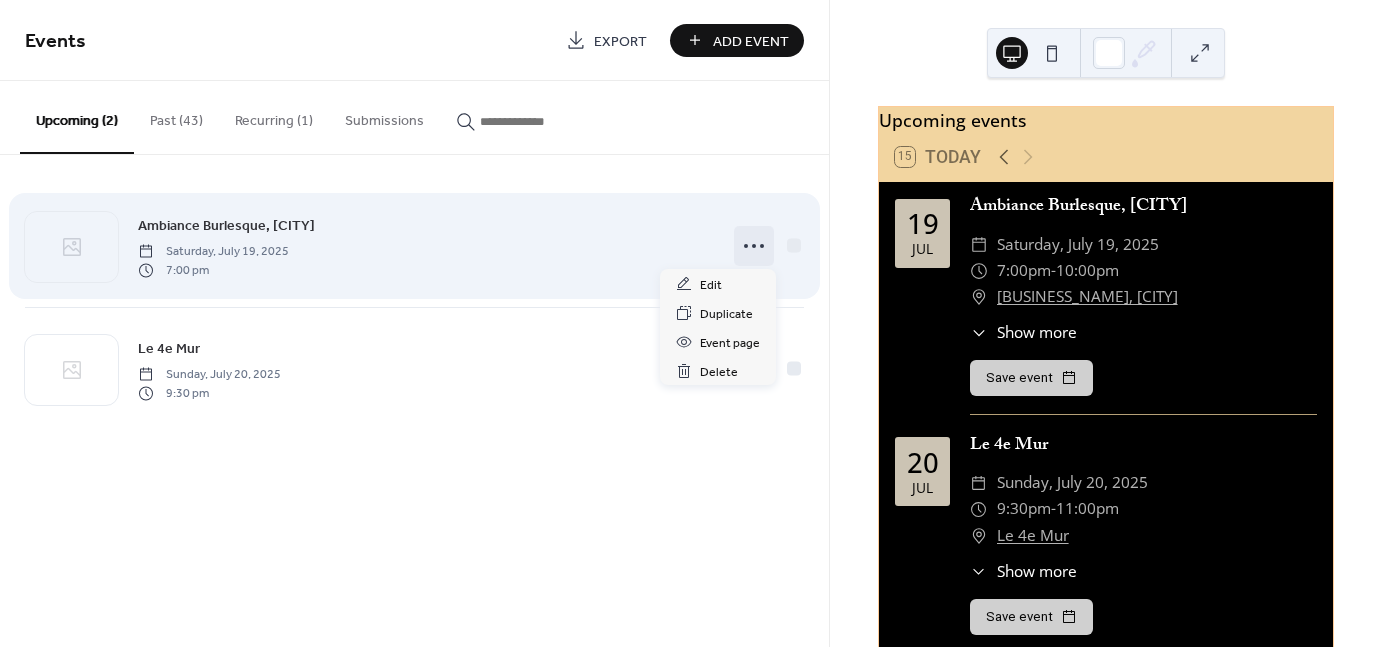 click 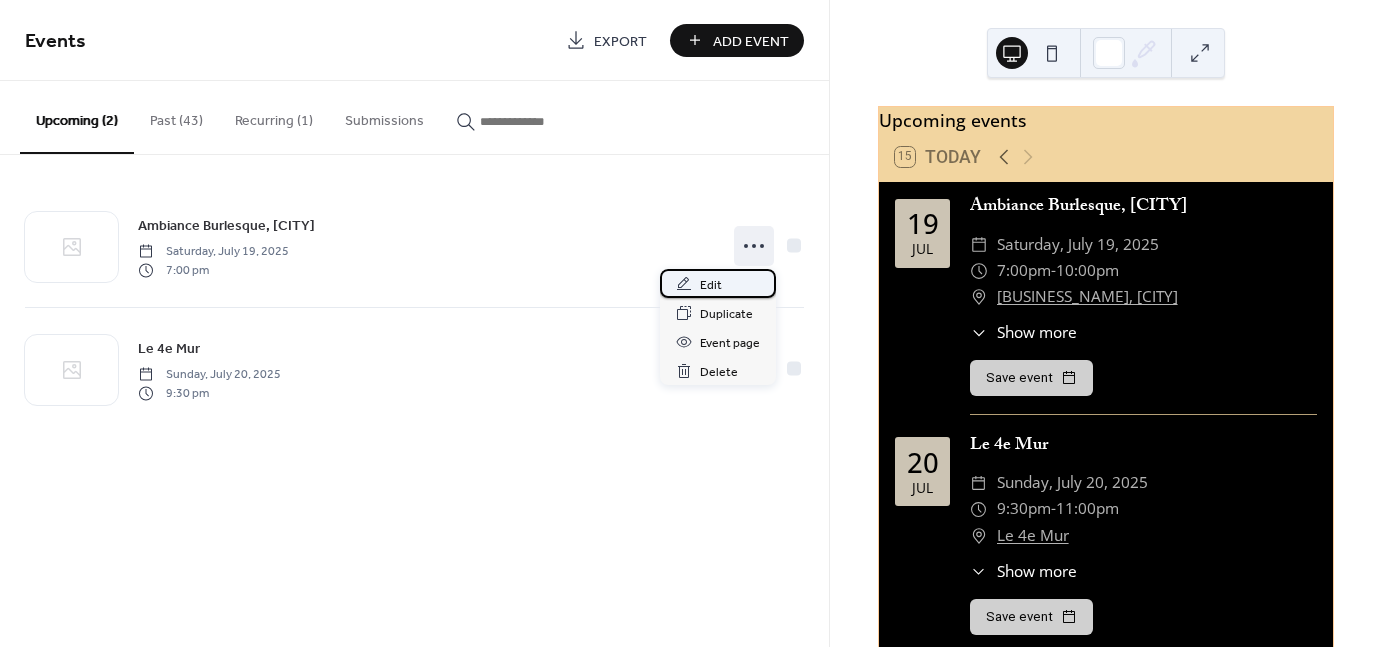 click on "Edit" at bounding box center (718, 283) 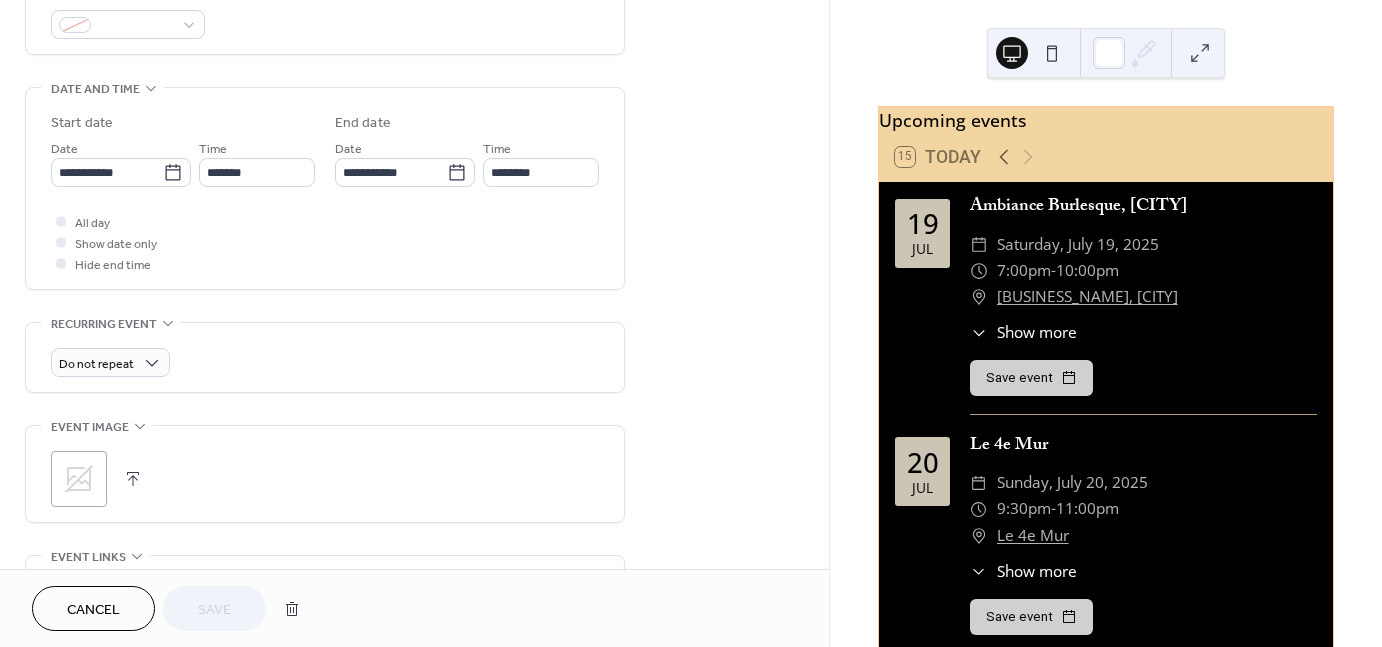 scroll, scrollTop: 568, scrollLeft: 0, axis: vertical 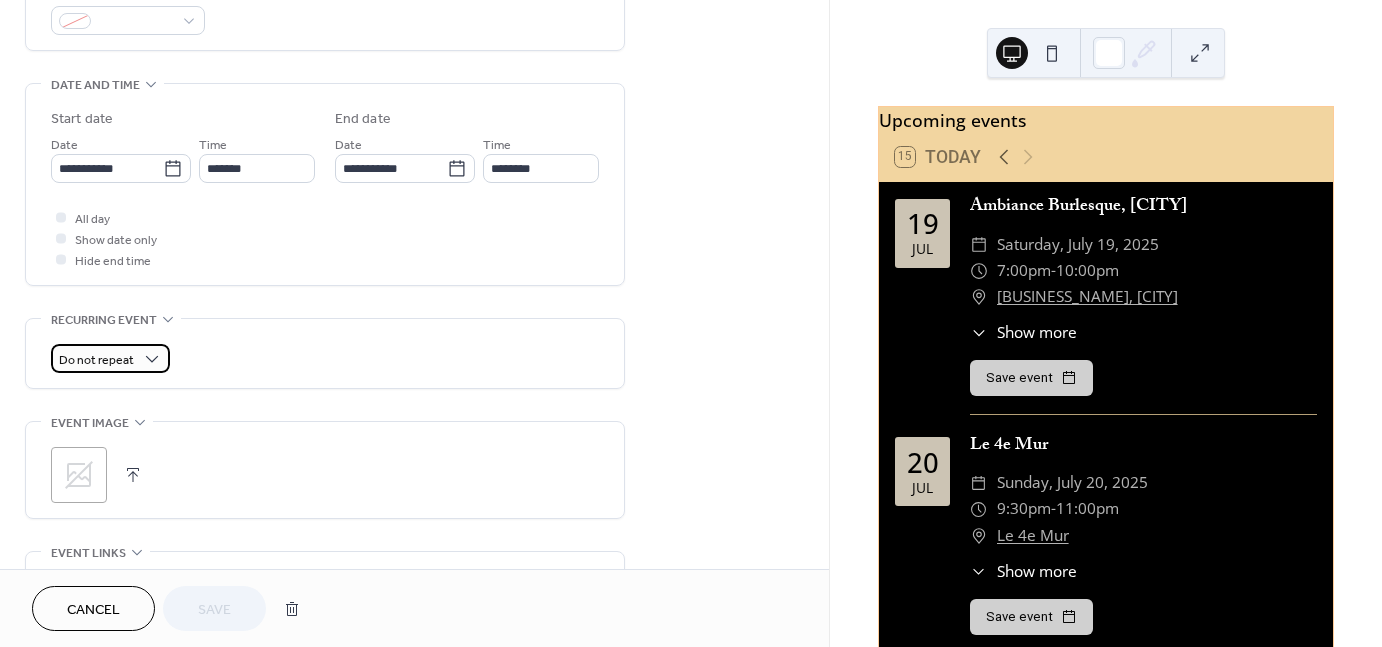 click on "Do not repeat" at bounding box center (110, 358) 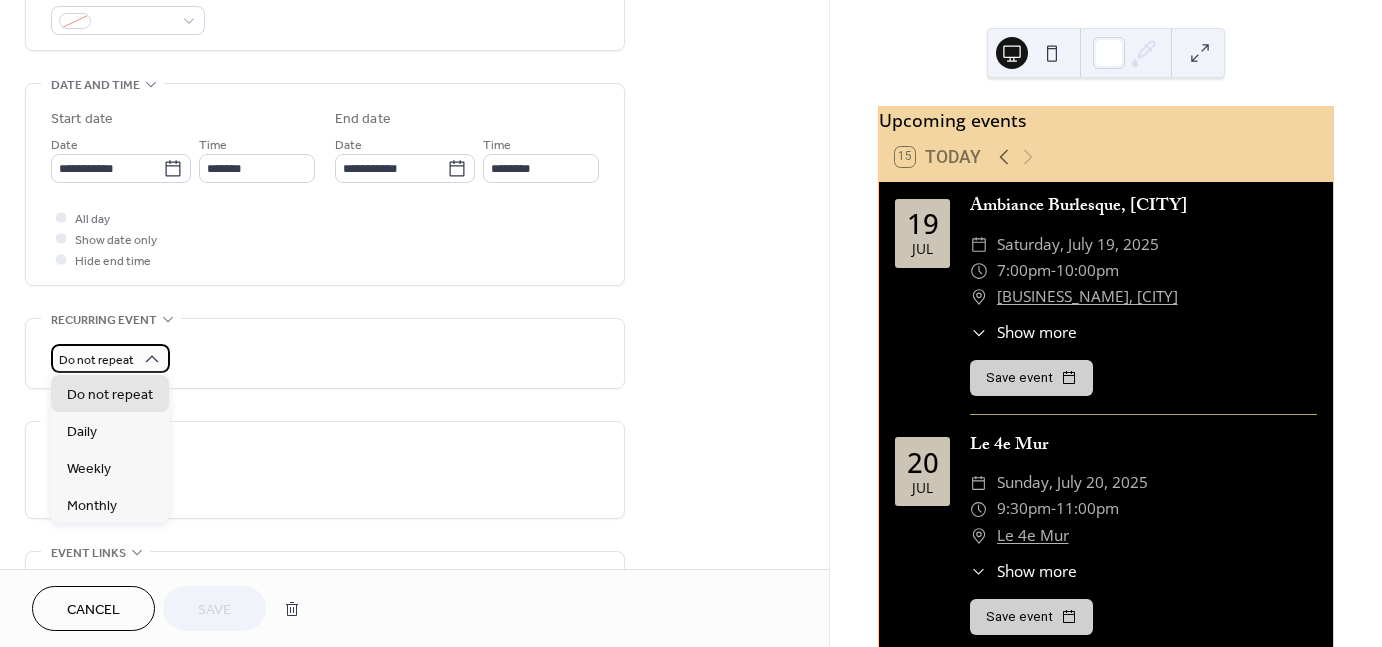 click on "Do not repeat" at bounding box center [110, 358] 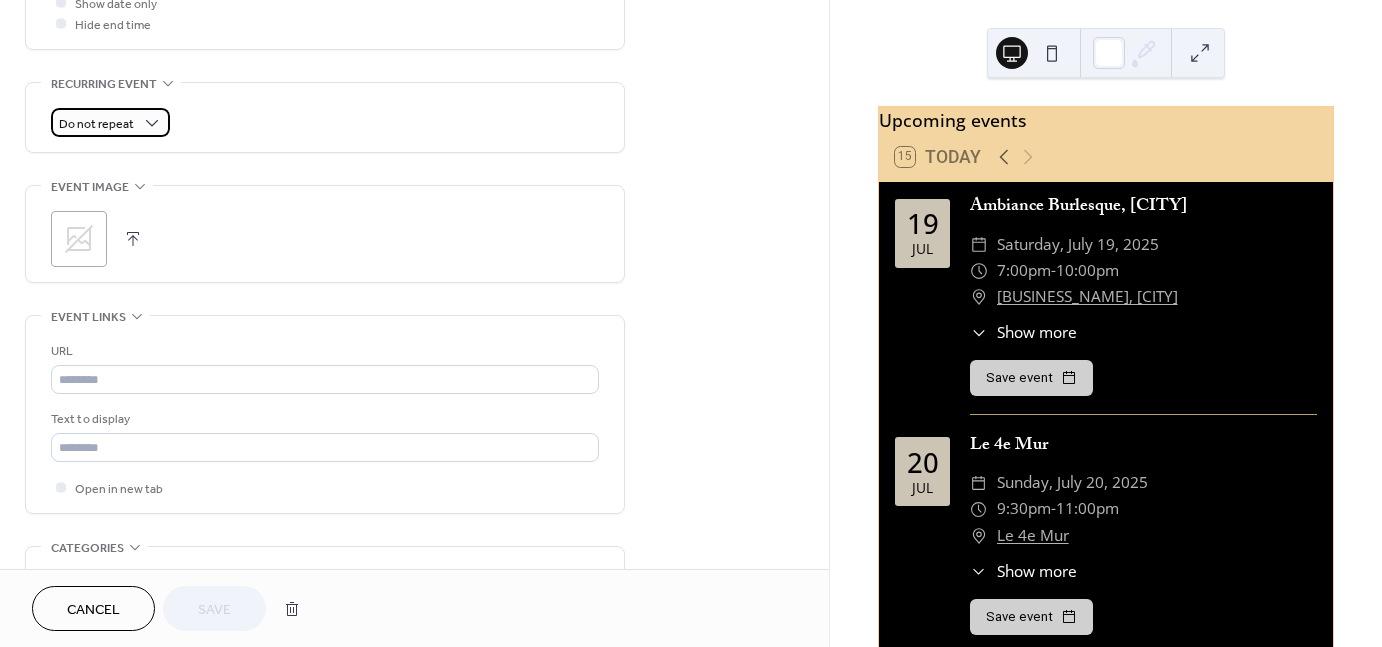 scroll, scrollTop: 804, scrollLeft: 0, axis: vertical 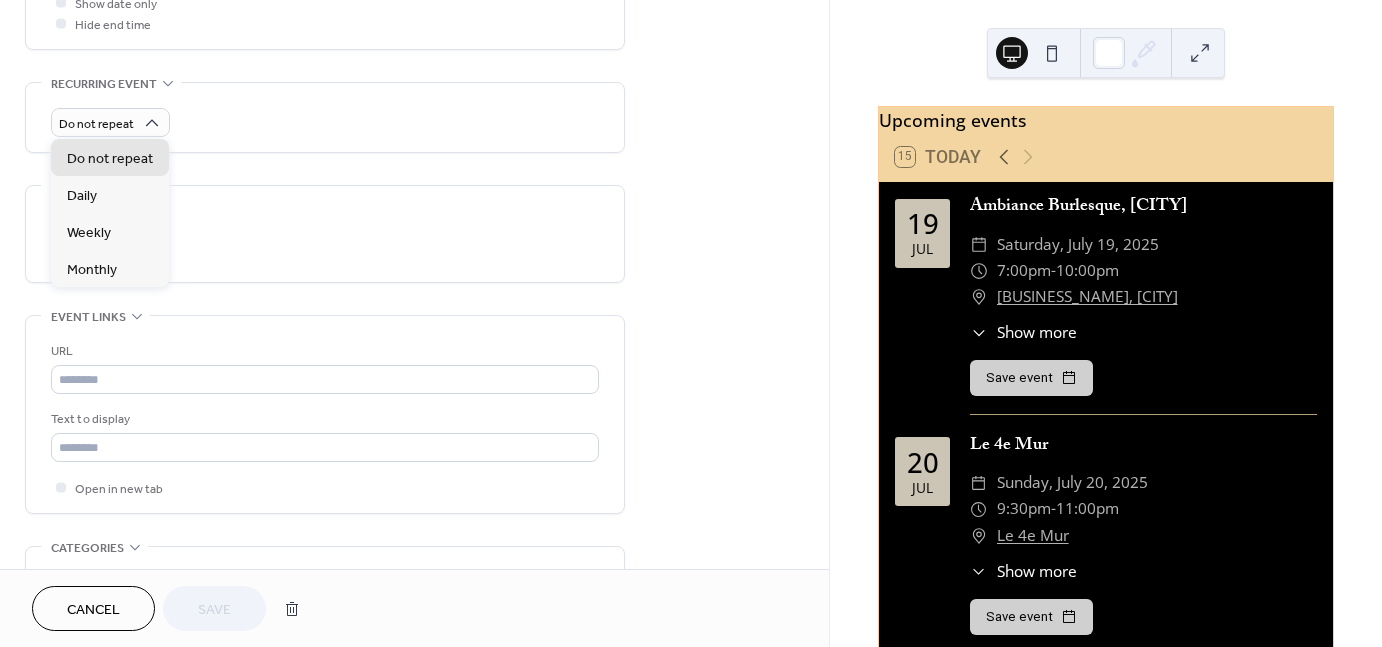 click on "Do not repeat" at bounding box center [325, 122] 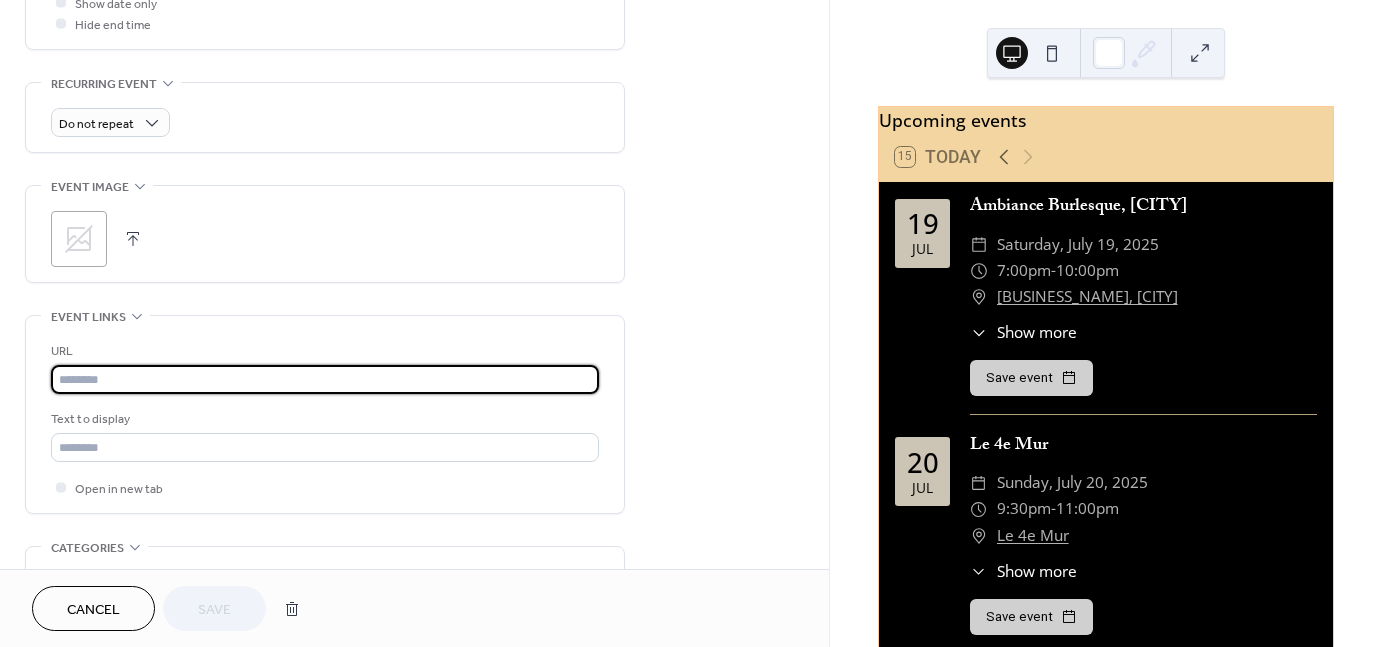 click at bounding box center [325, 379] 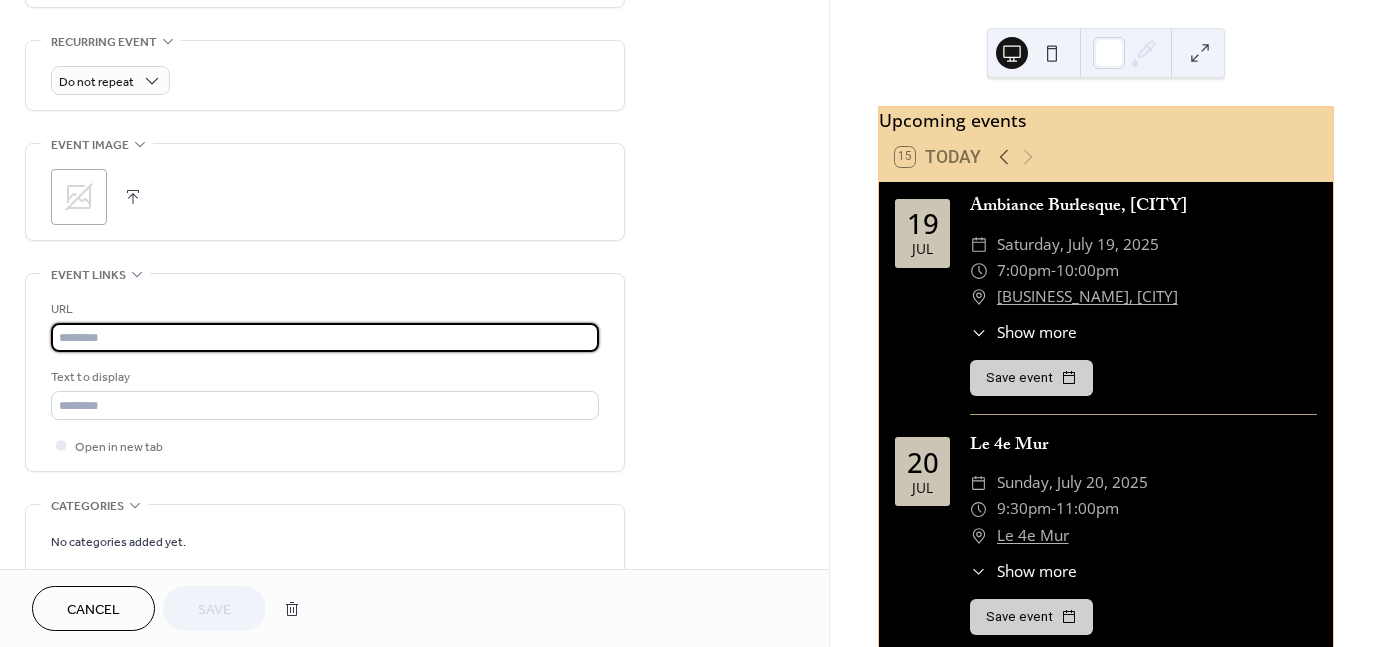 scroll, scrollTop: 848, scrollLeft: 0, axis: vertical 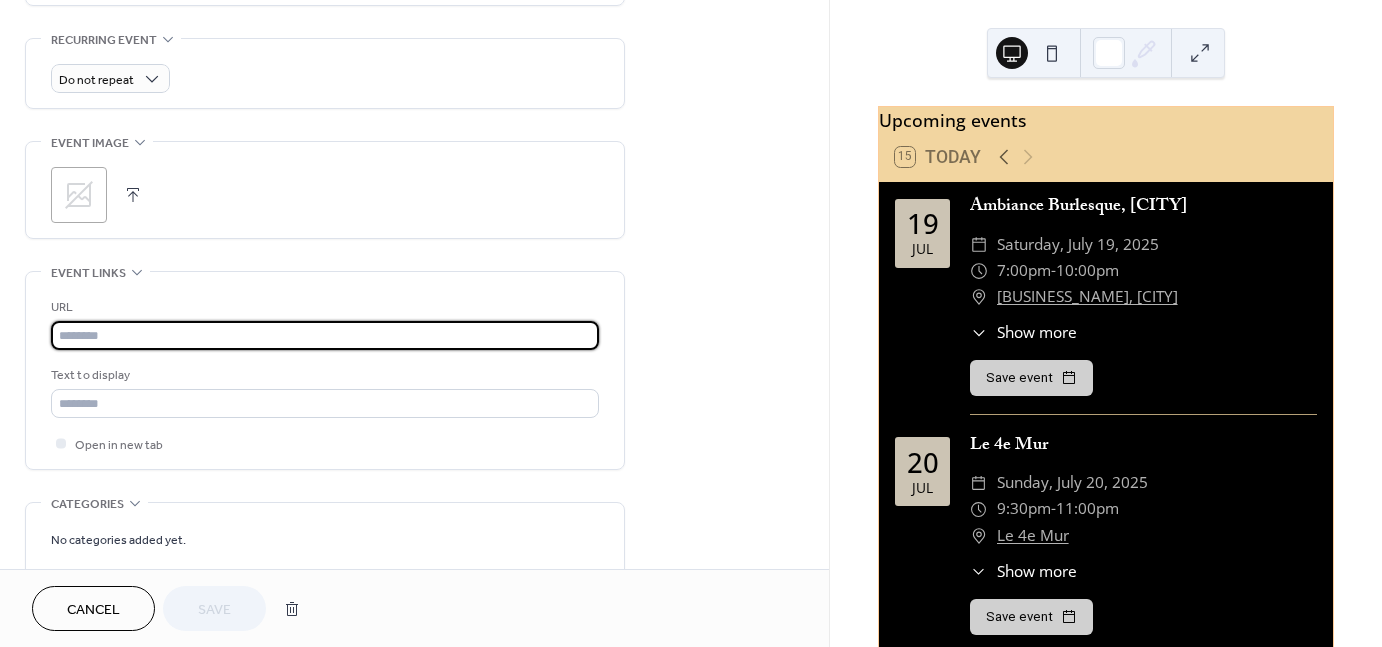 paste on "**********" 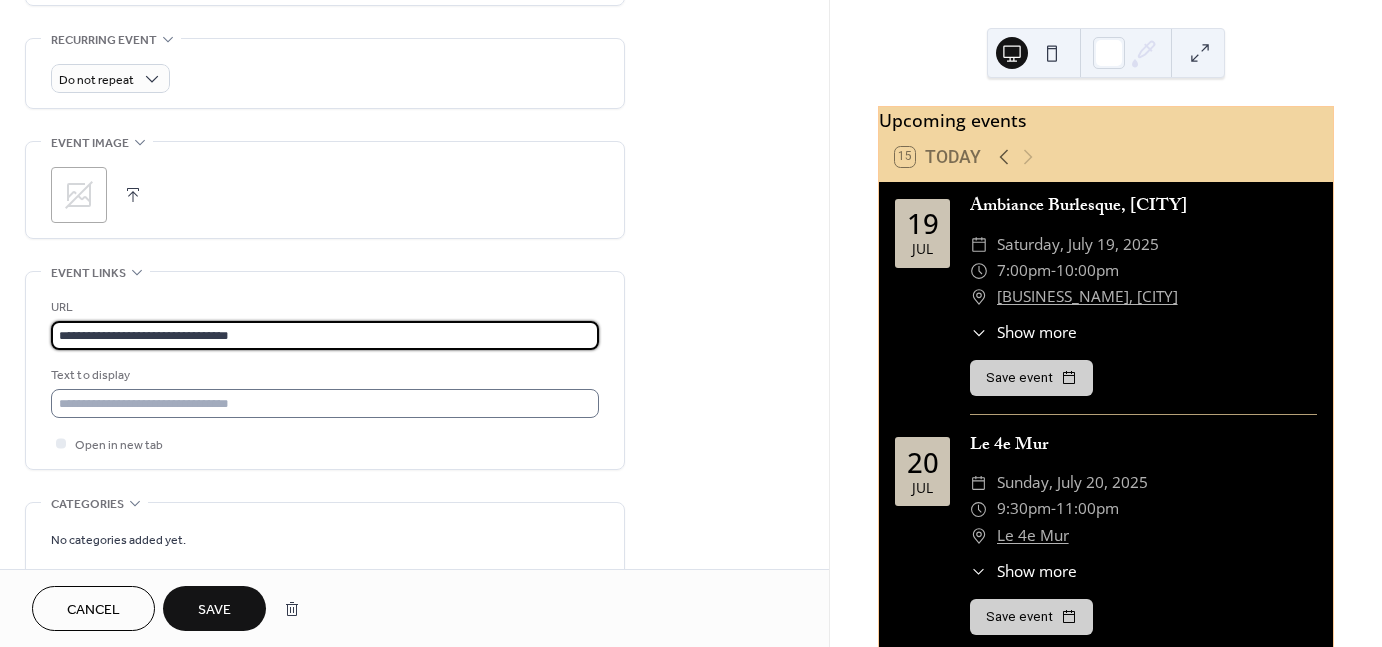 type on "**********" 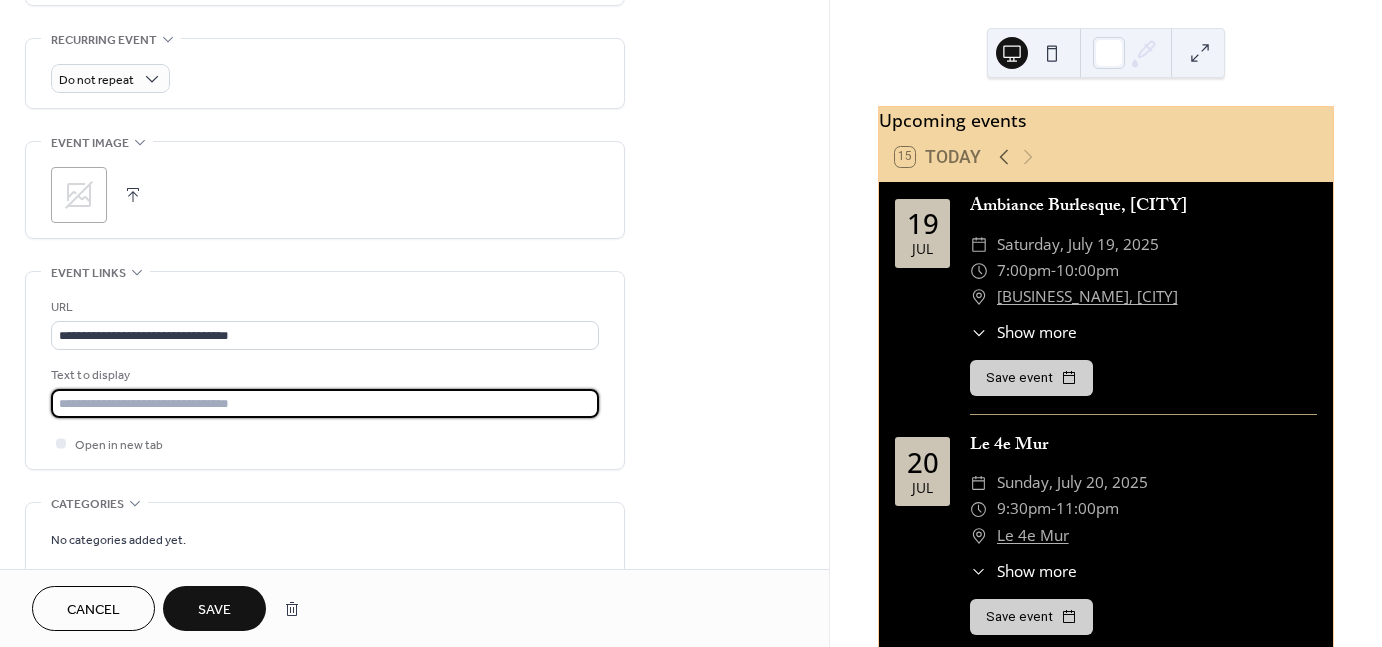 click at bounding box center (325, 403) 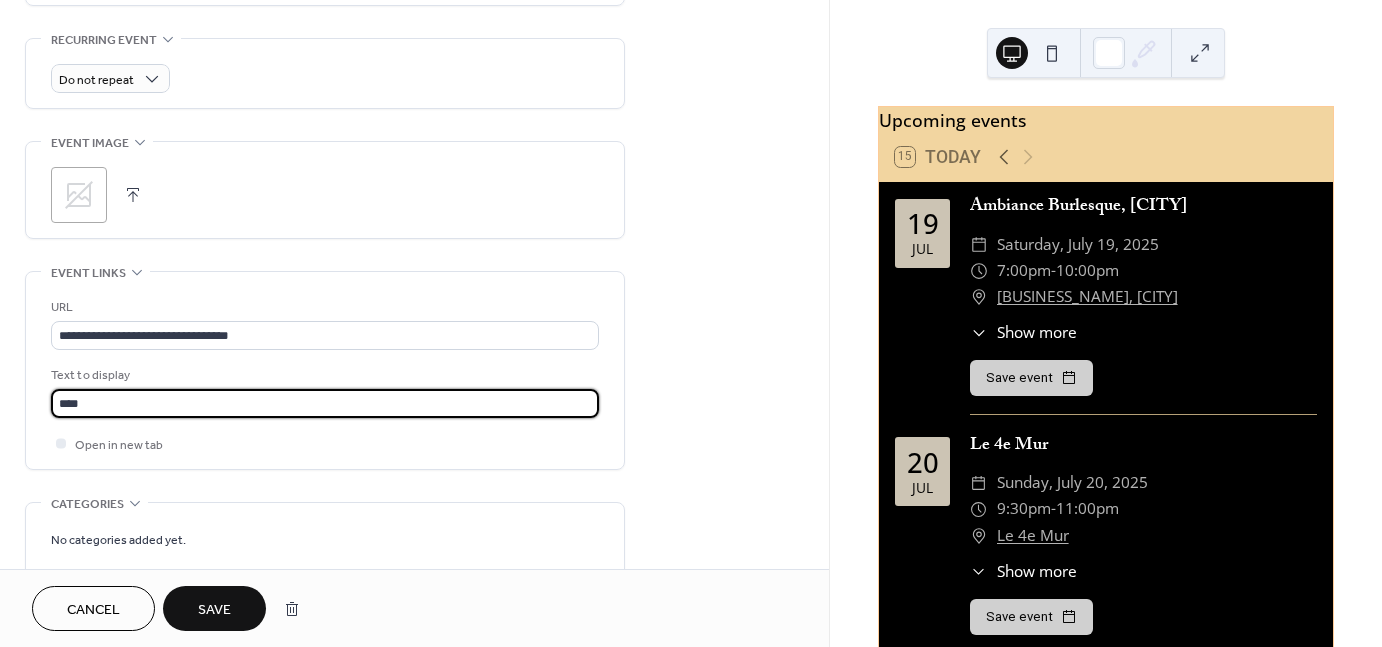 click on "Save" at bounding box center [214, 610] 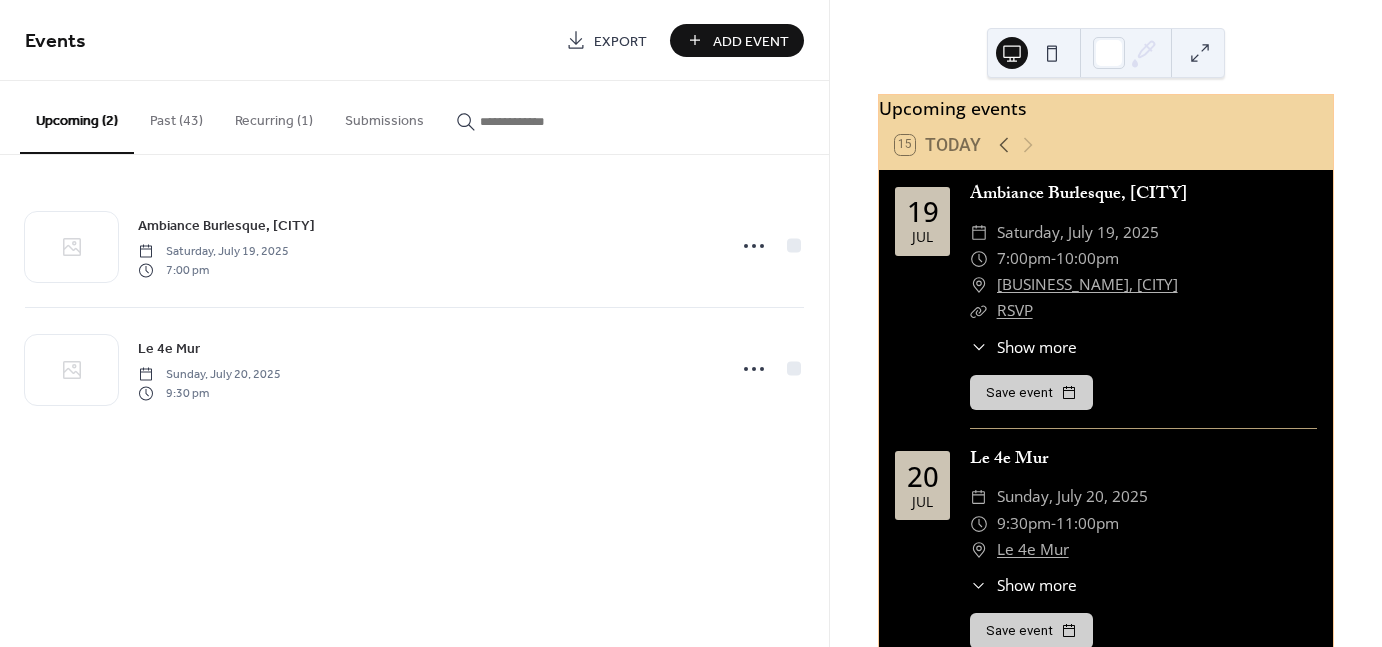 scroll, scrollTop: 0, scrollLeft: 0, axis: both 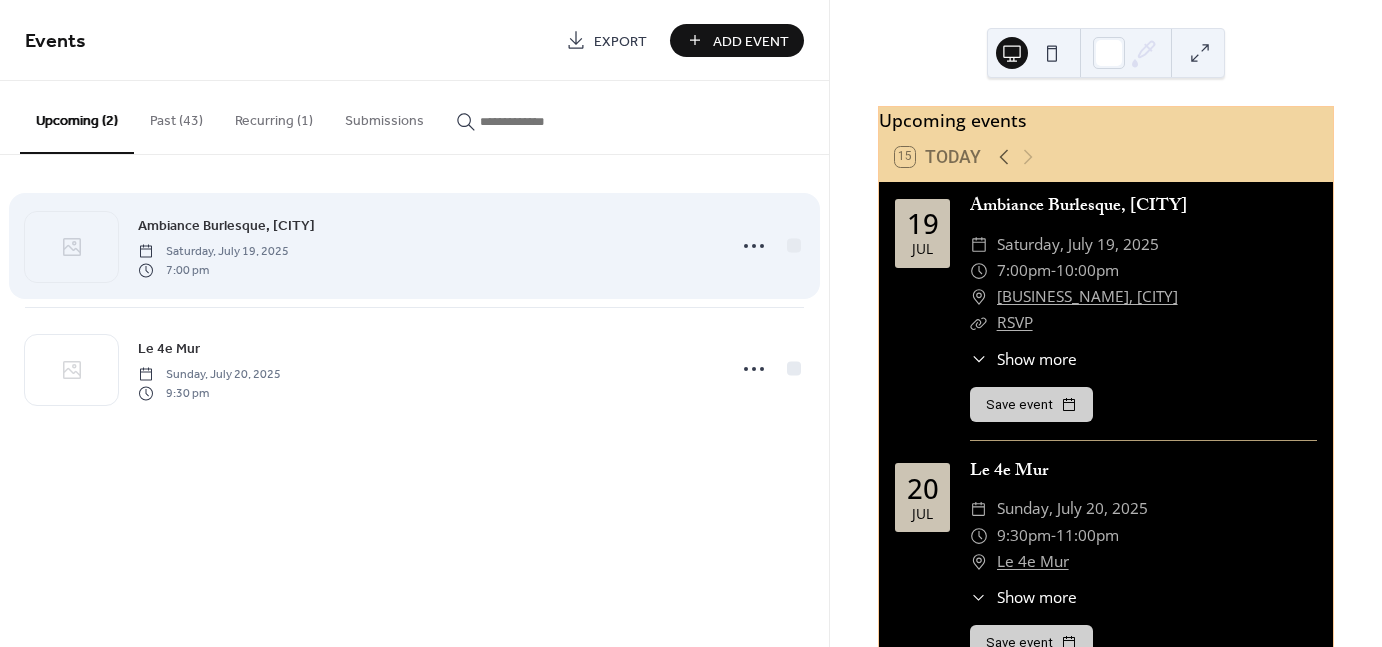 click on "[PERSON_NAME], [CITY]" at bounding box center (226, 226) 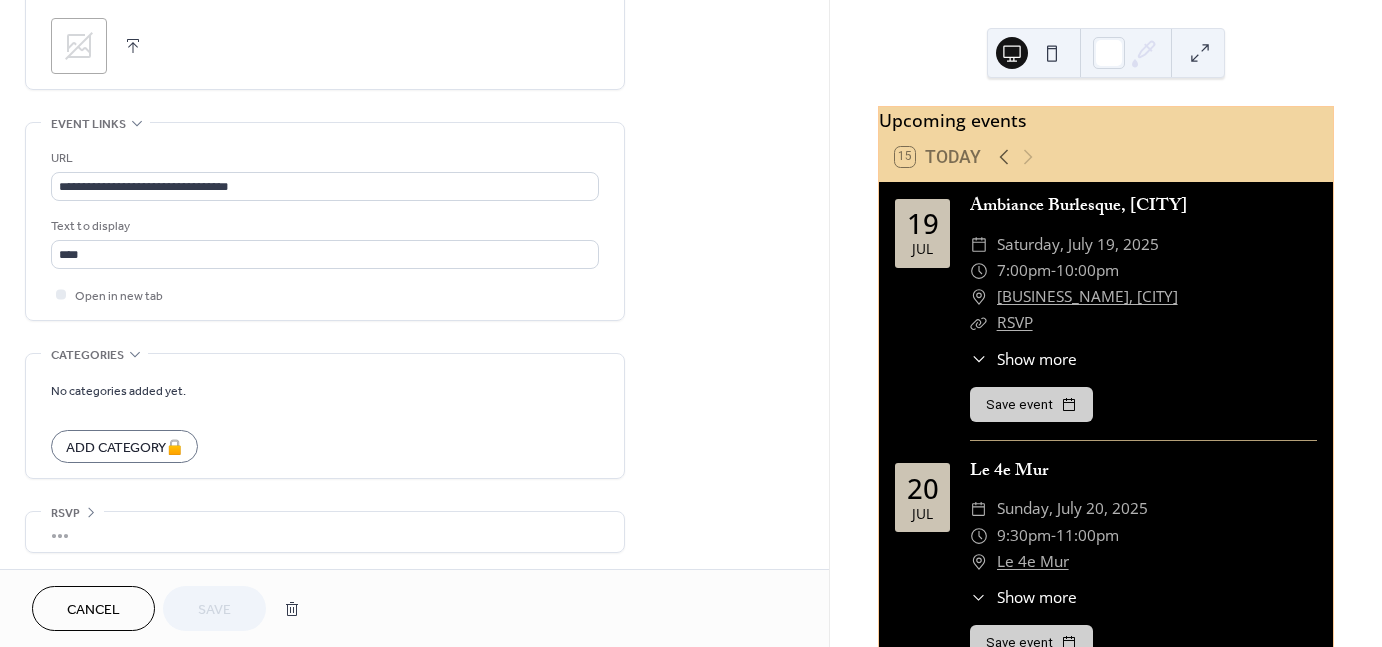 scroll, scrollTop: 998, scrollLeft: 0, axis: vertical 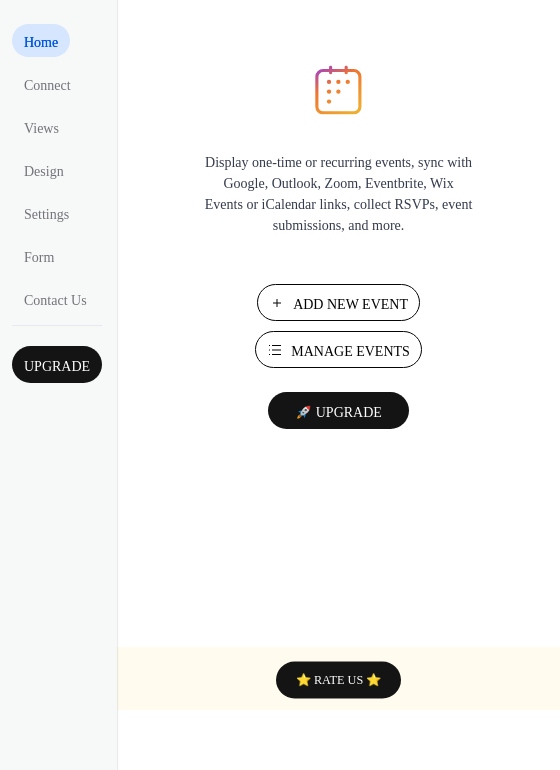 click on "Add New Event" at bounding box center (350, 304) 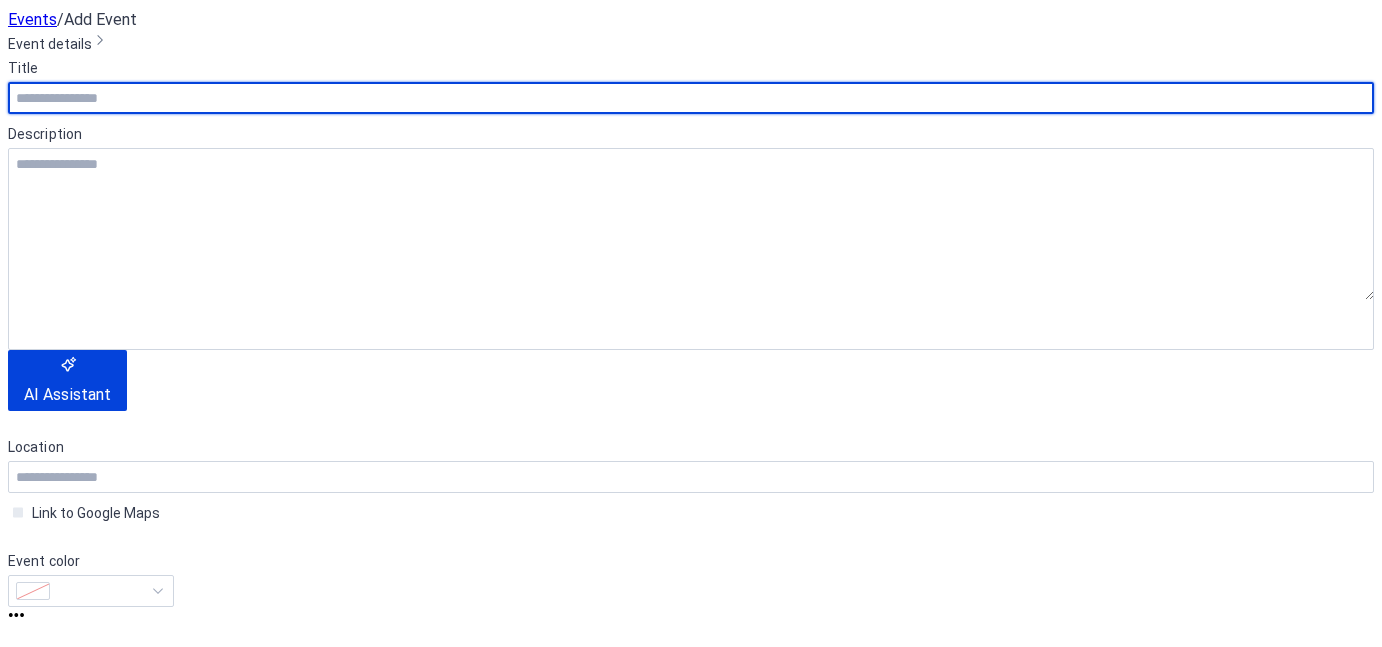 scroll, scrollTop: 0, scrollLeft: 0, axis: both 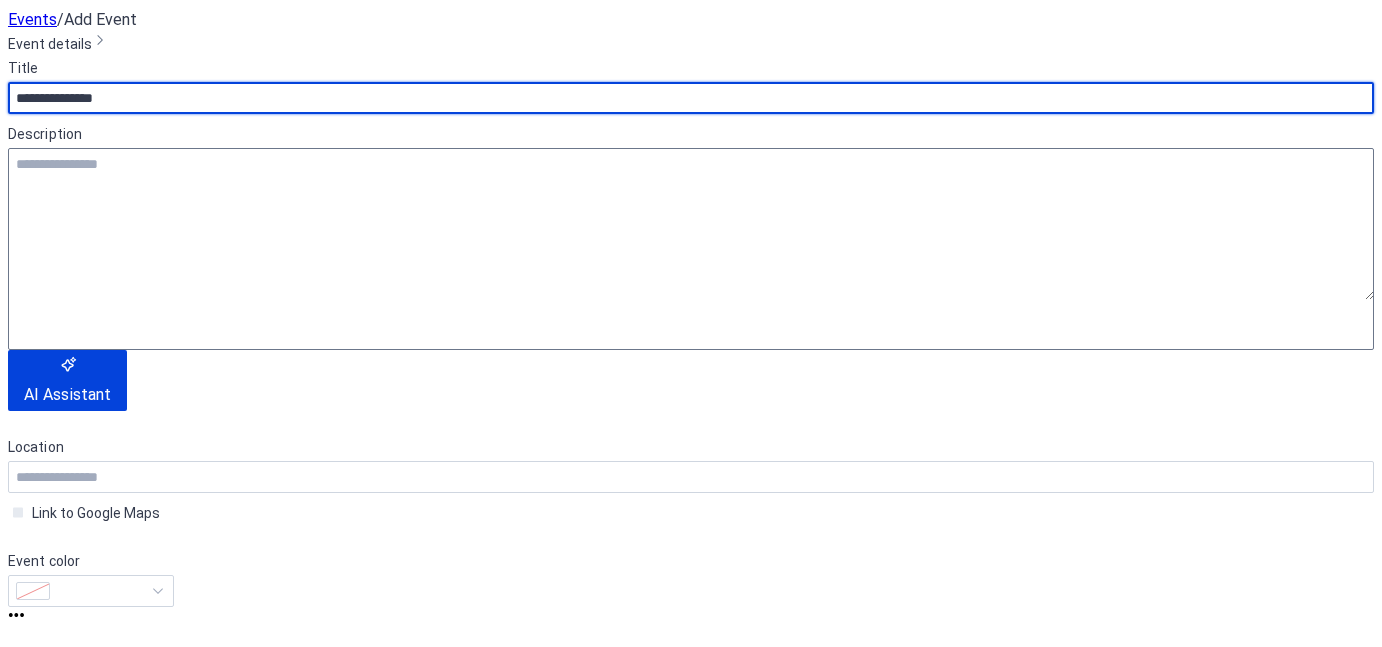 type on "**********" 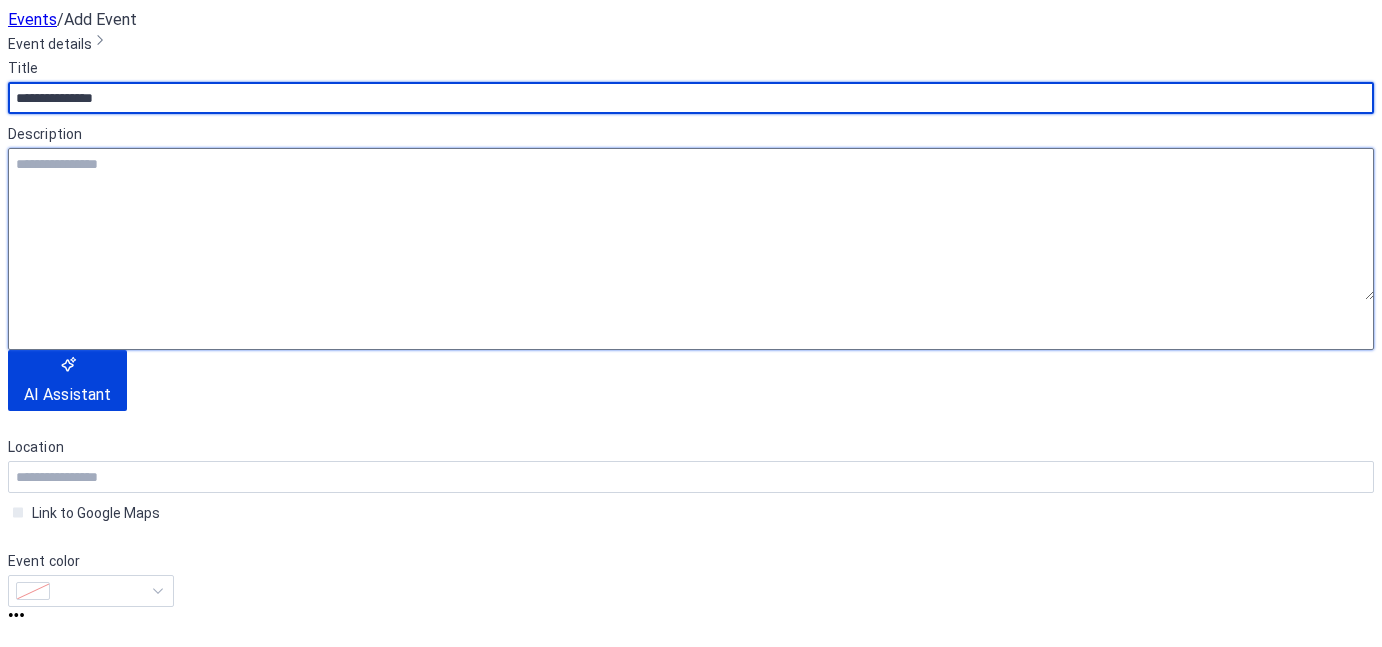 click at bounding box center [691, 224] 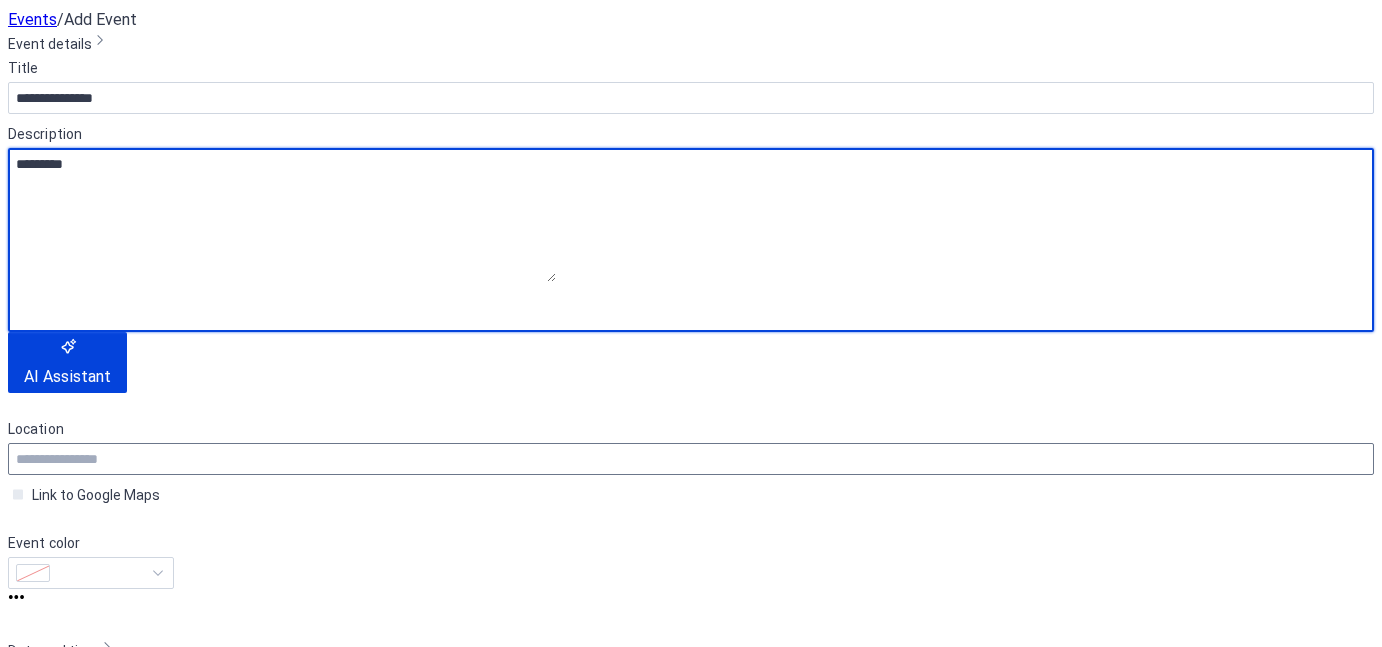 type on "*********" 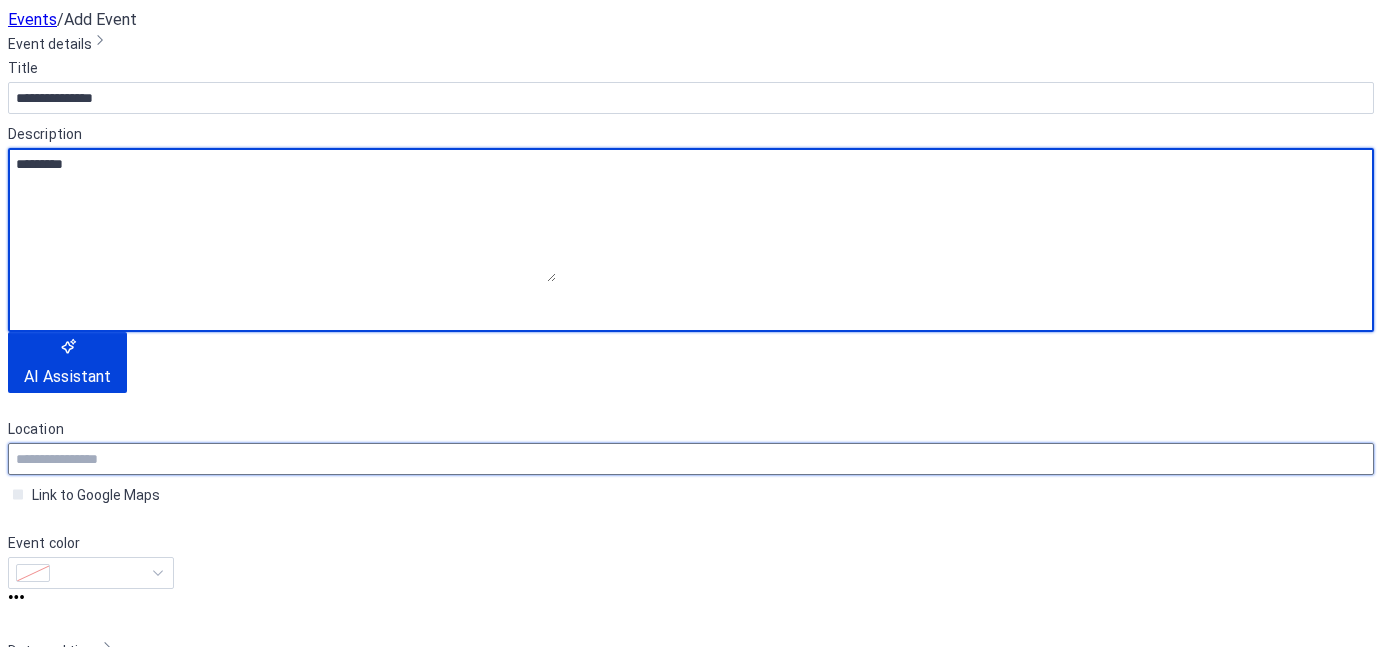 click at bounding box center (691, 459) 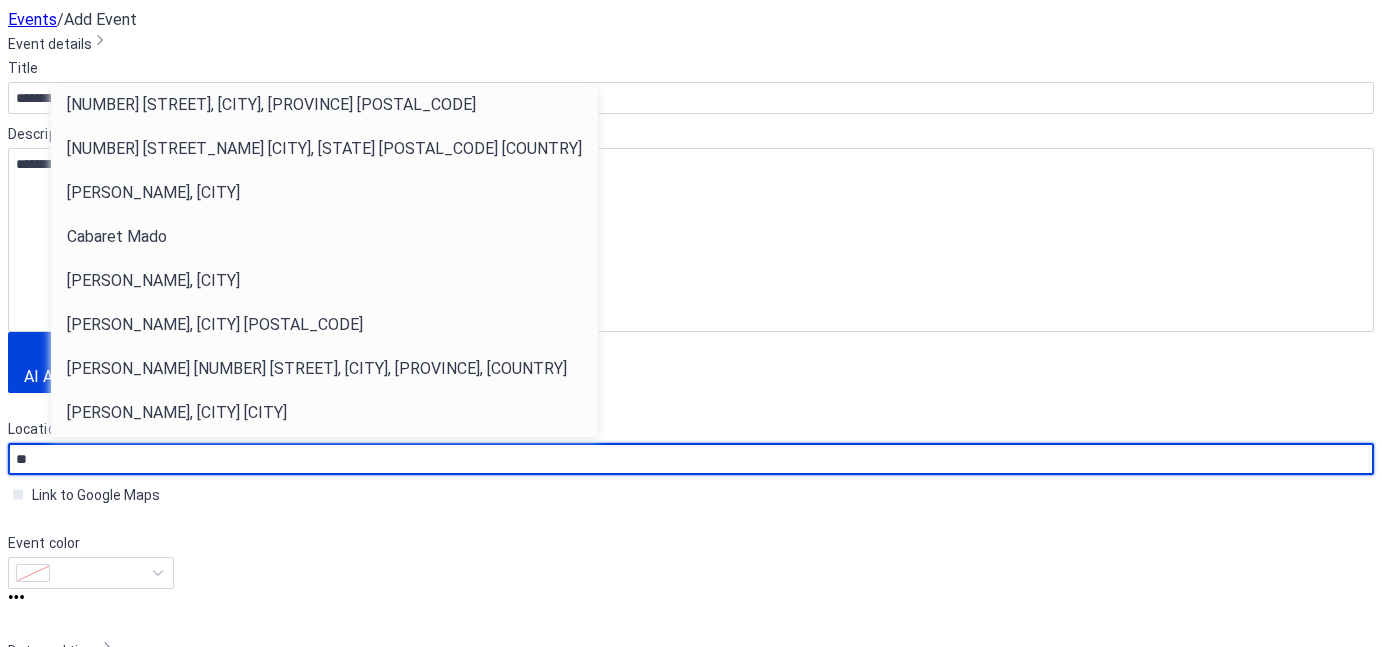 scroll, scrollTop: 0, scrollLeft: 0, axis: both 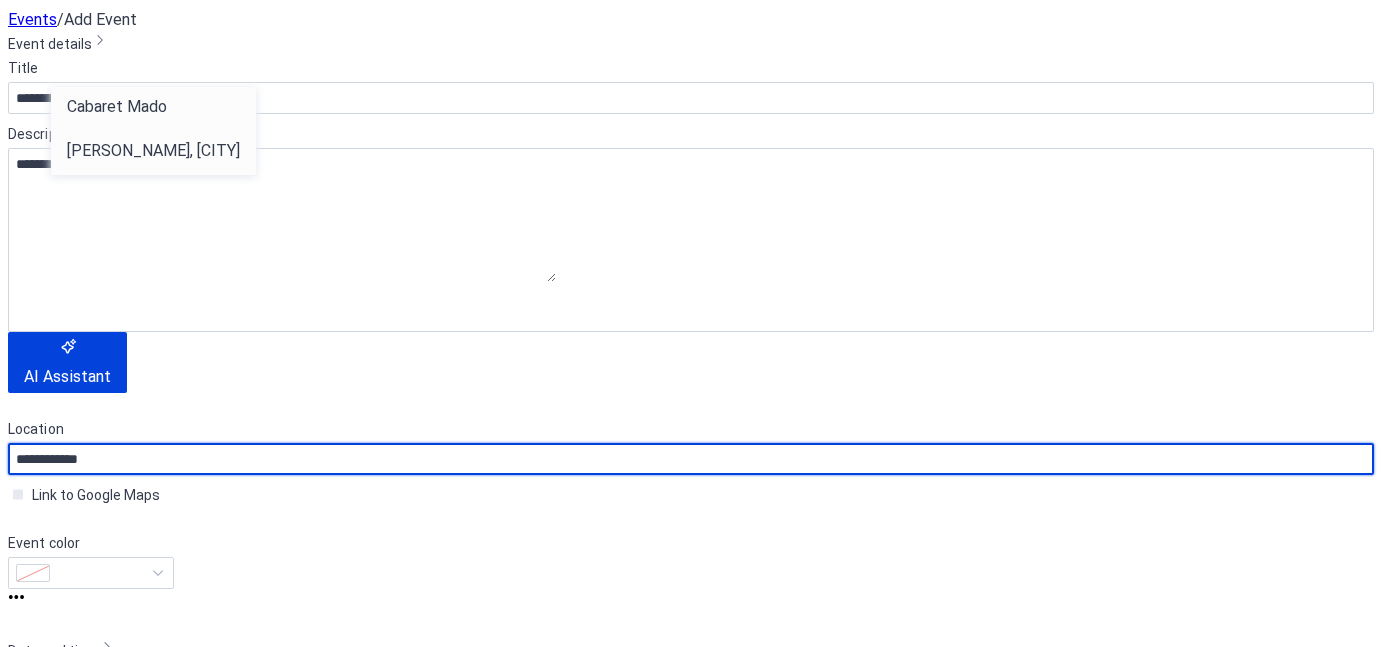 click on "**********" at bounding box center (691, 863) 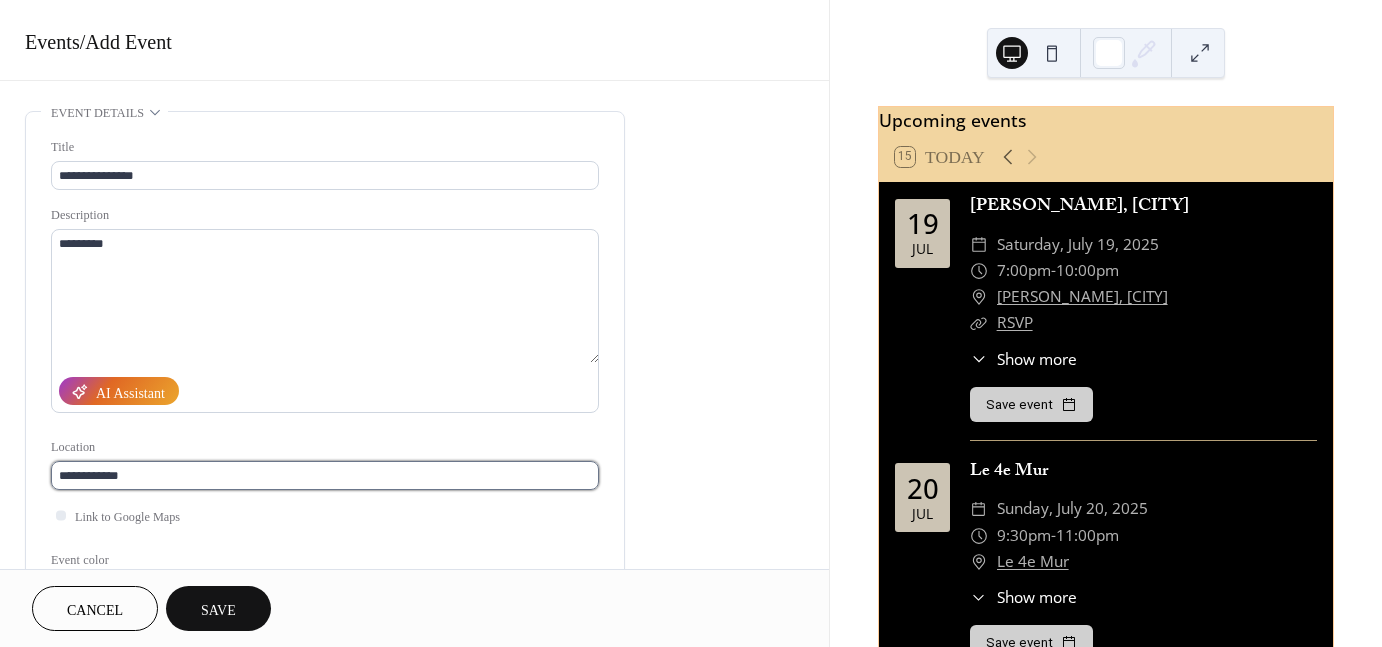 click on "**********" at bounding box center [325, 475] 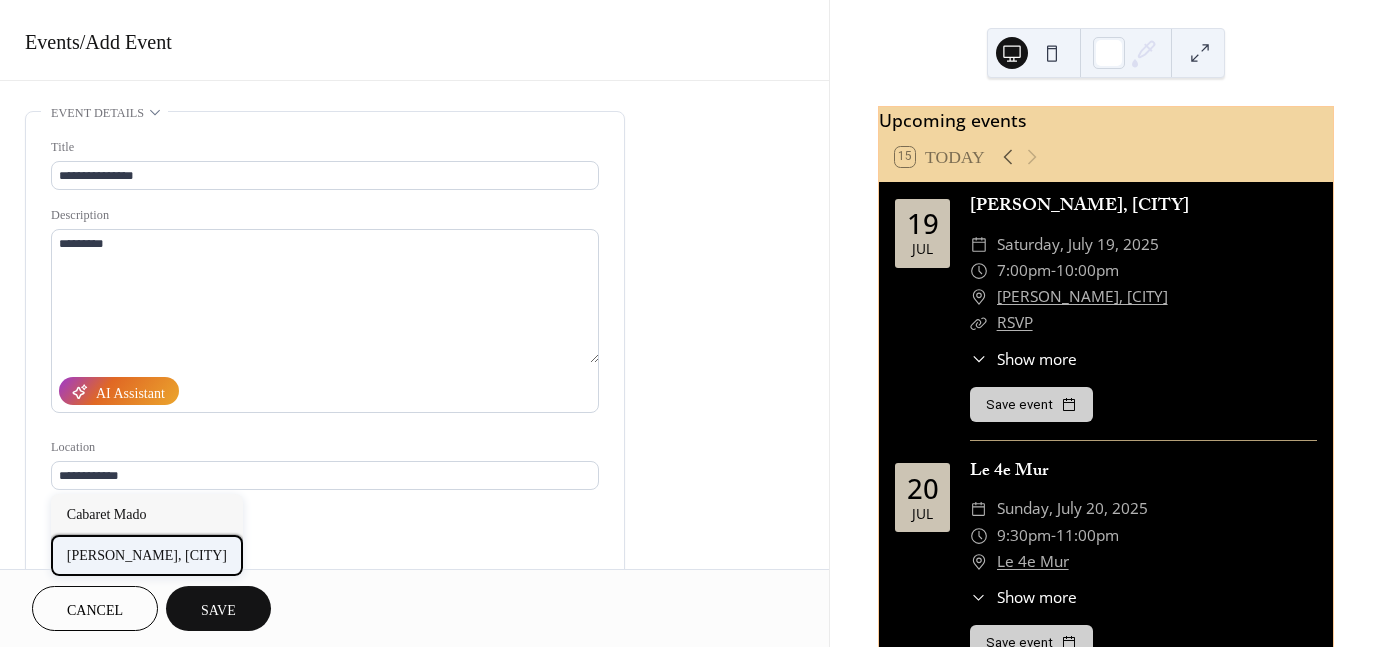 click on "[PERSON_NAME], [CITY]" at bounding box center (147, 554) 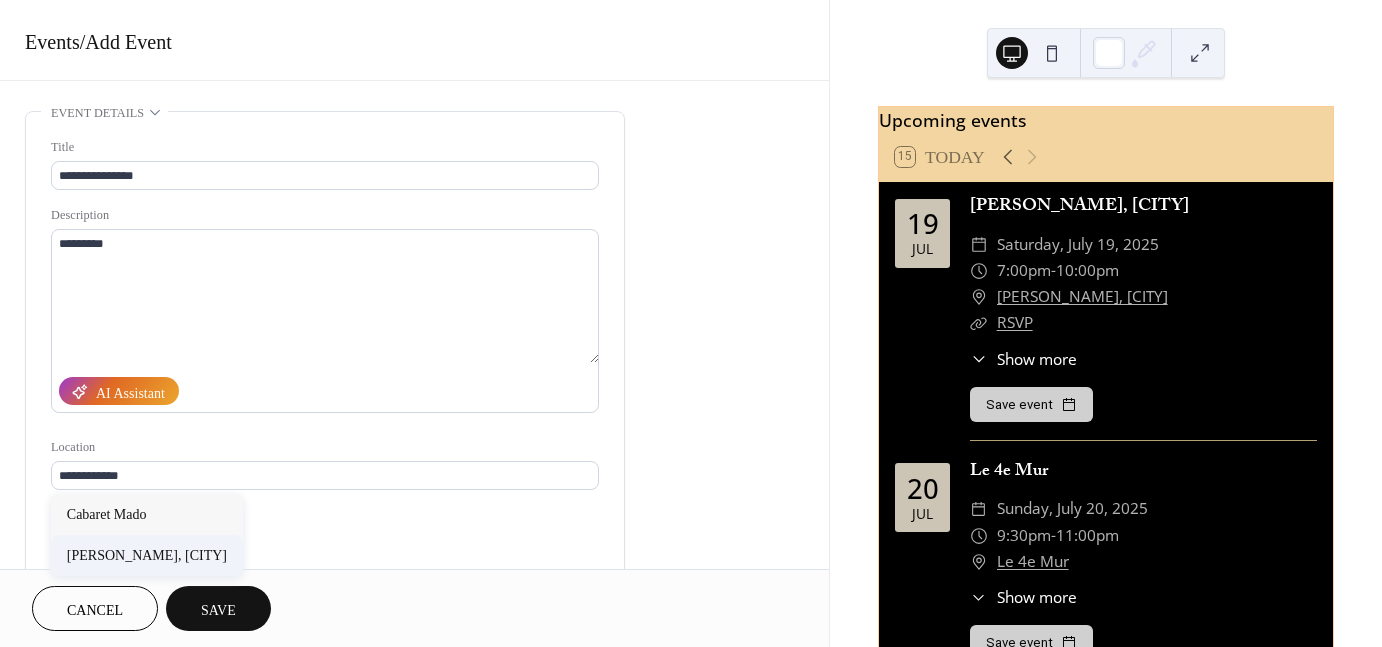 type on "**********" 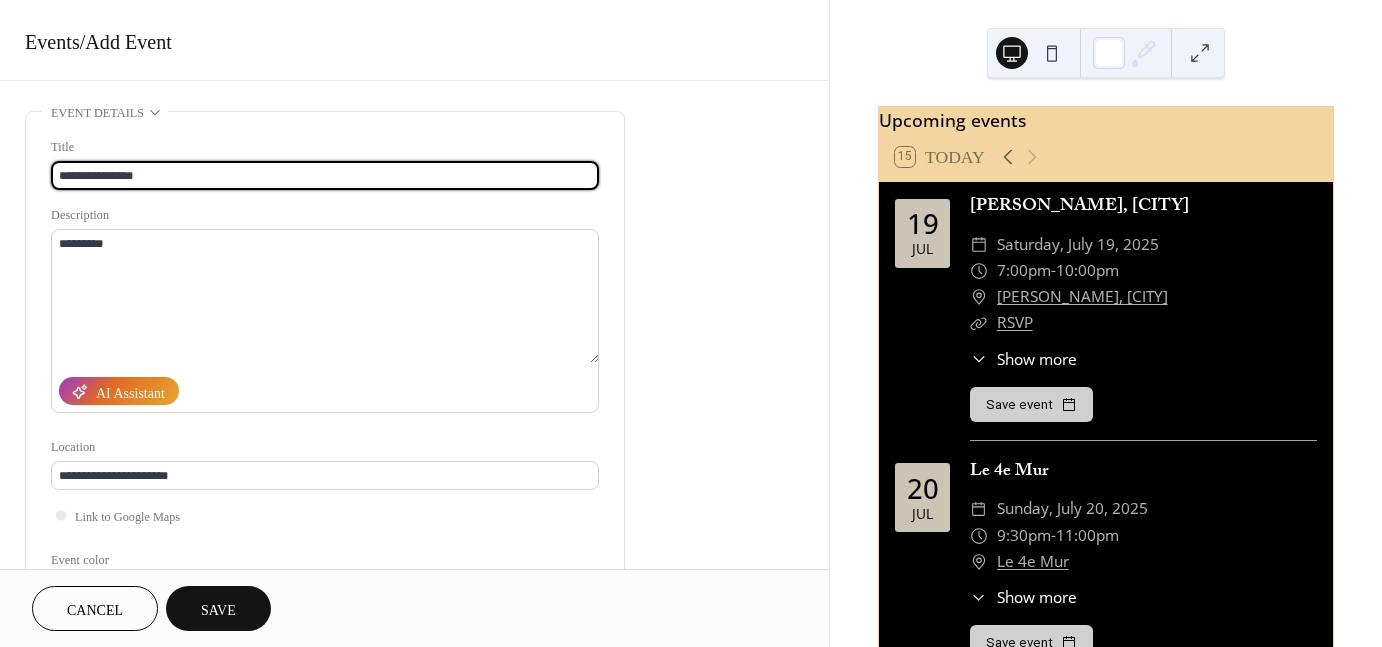 click on "**********" at bounding box center (325, 175) 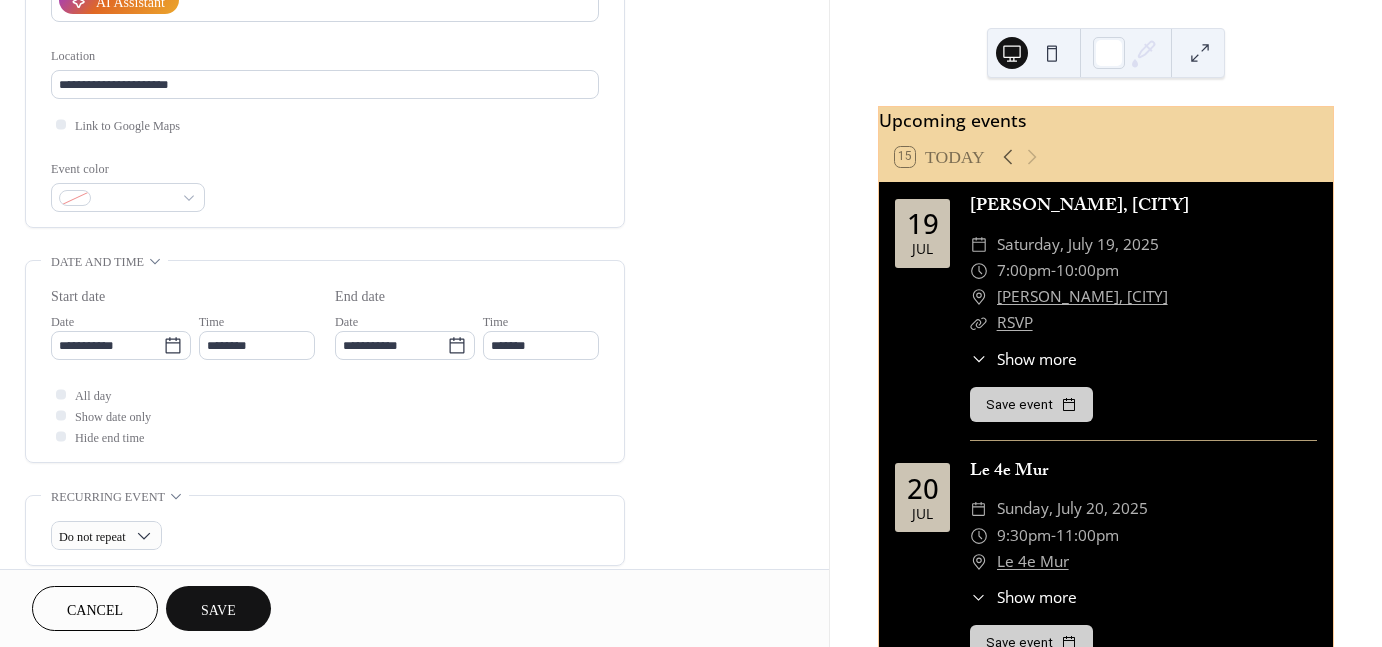 scroll, scrollTop: 400, scrollLeft: 0, axis: vertical 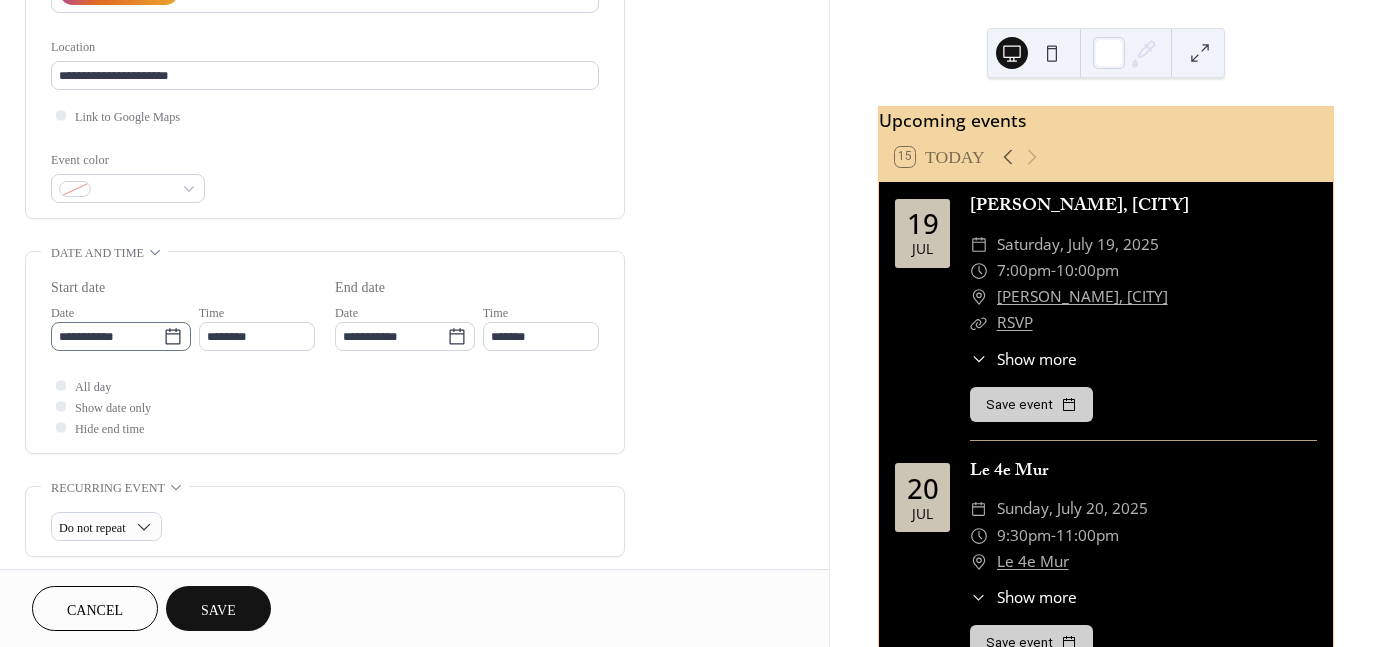 type on "**********" 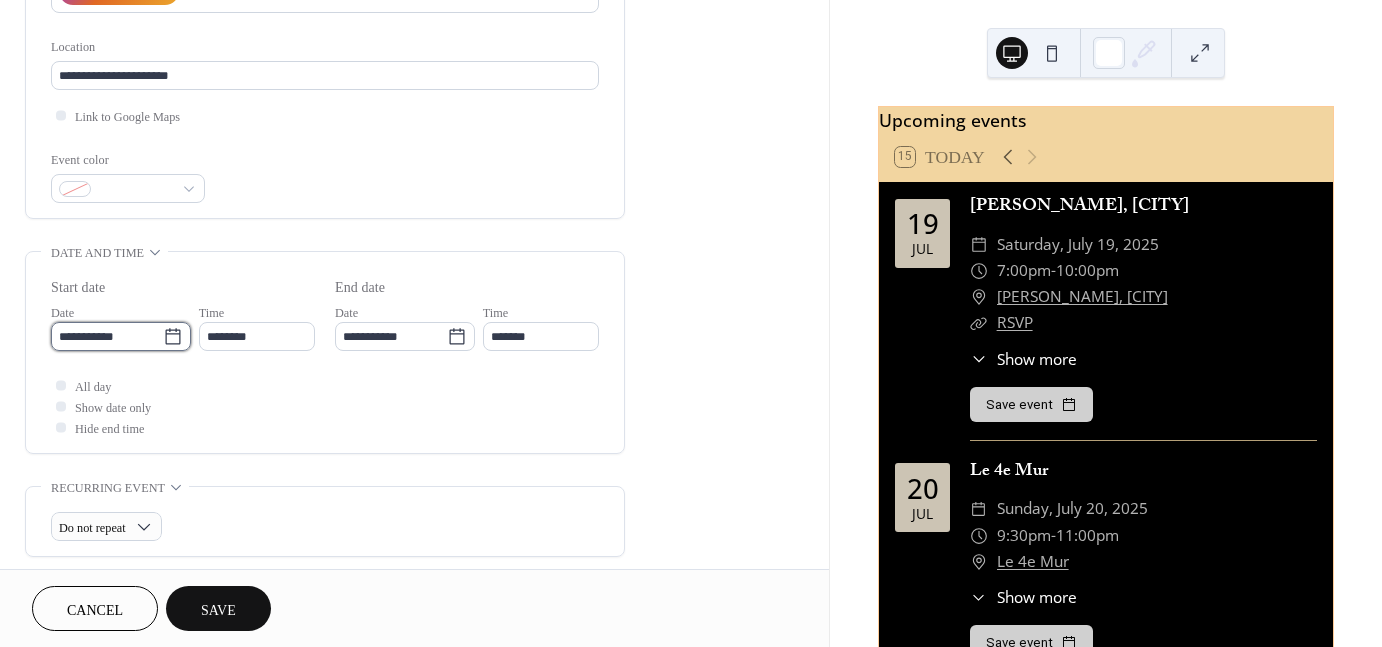 click on "**********" at bounding box center [107, 336] 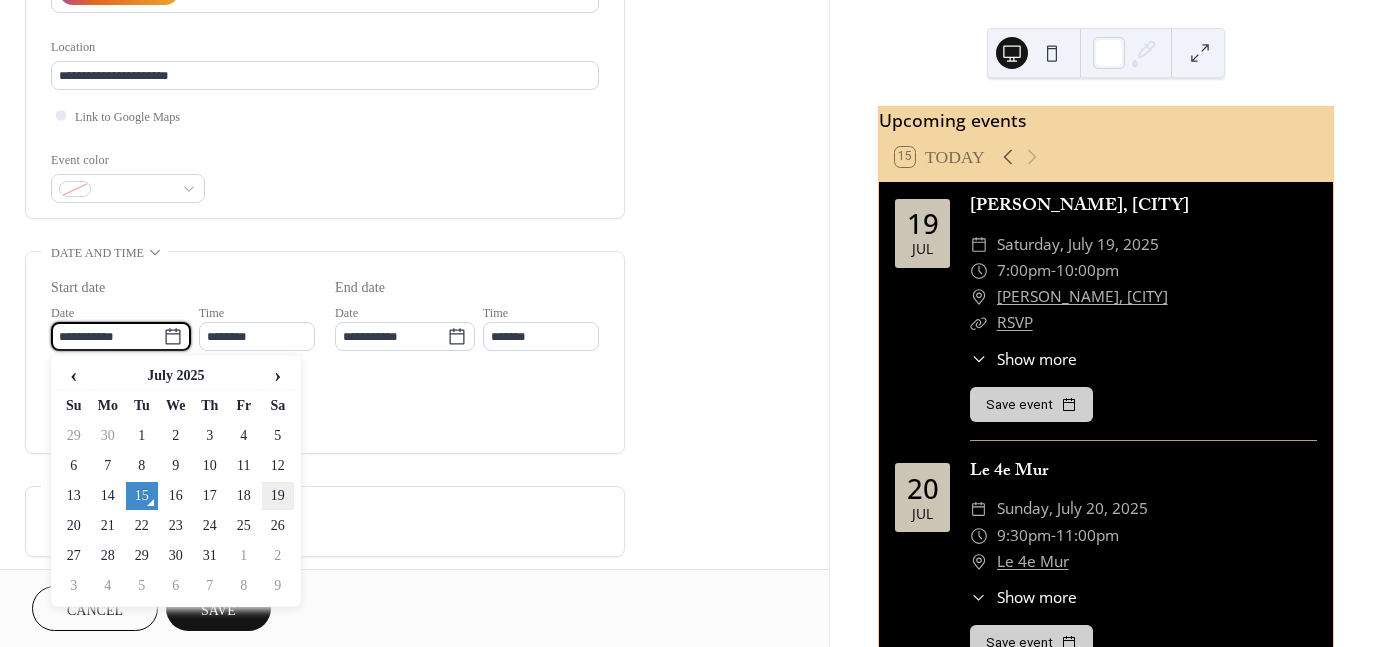click on "19" at bounding box center [278, 496] 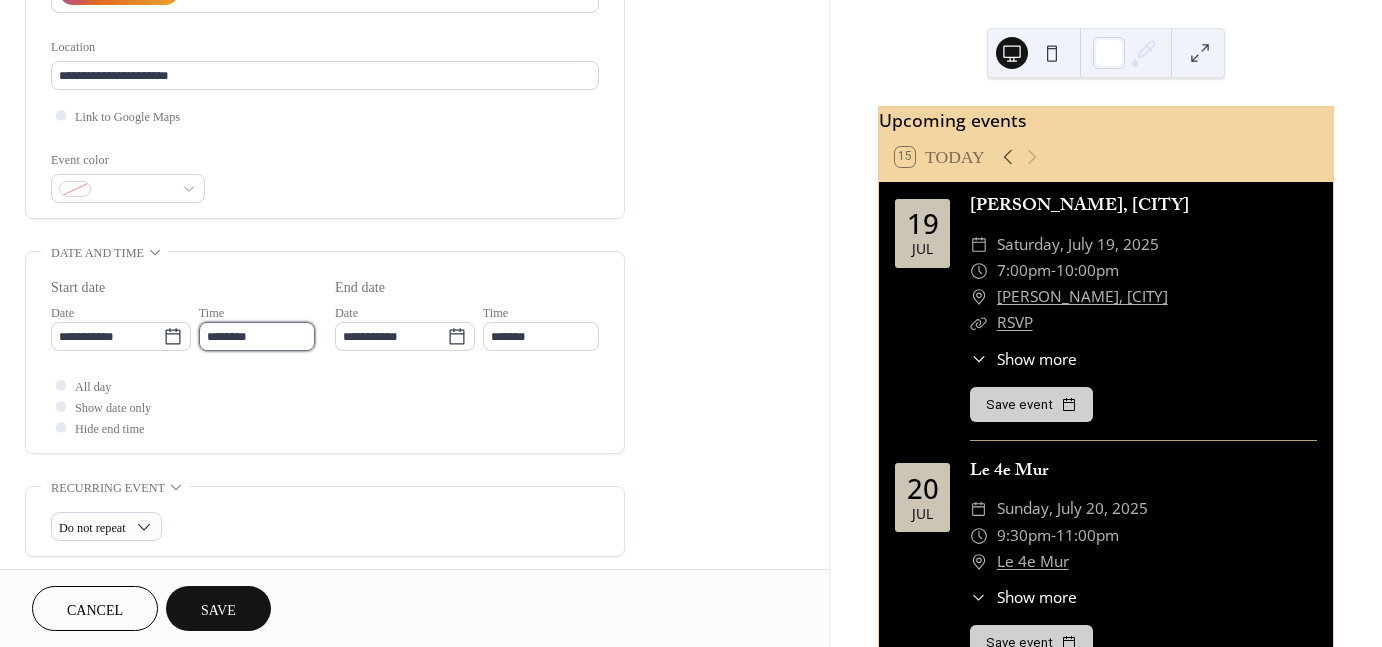 click on "********" at bounding box center [257, 336] 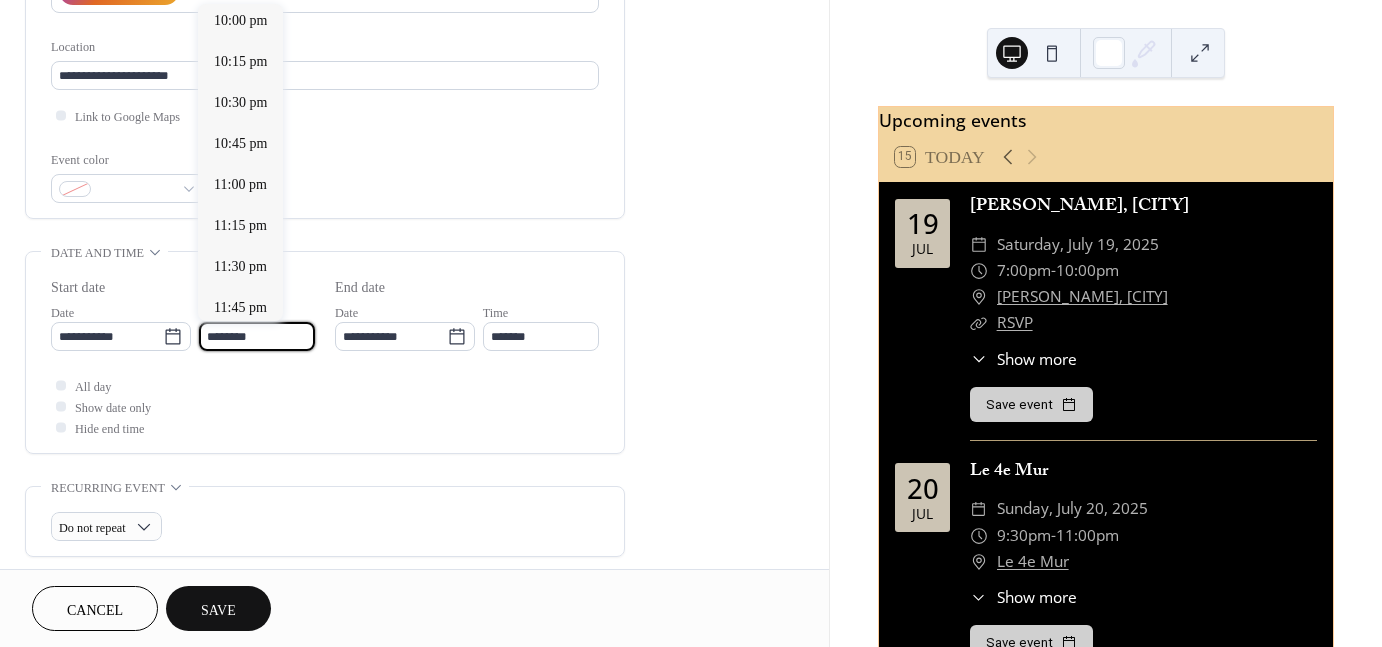 scroll, scrollTop: 3618, scrollLeft: 0, axis: vertical 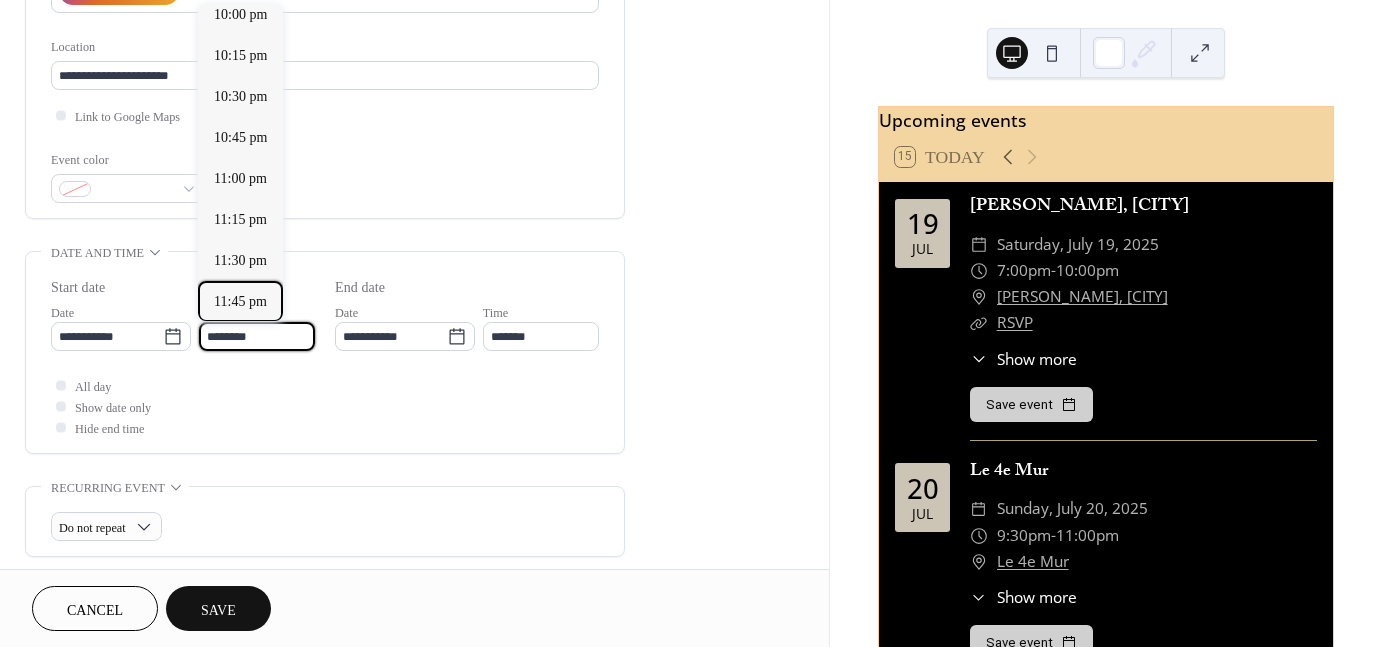 click on "11:45 pm" at bounding box center [240, 301] 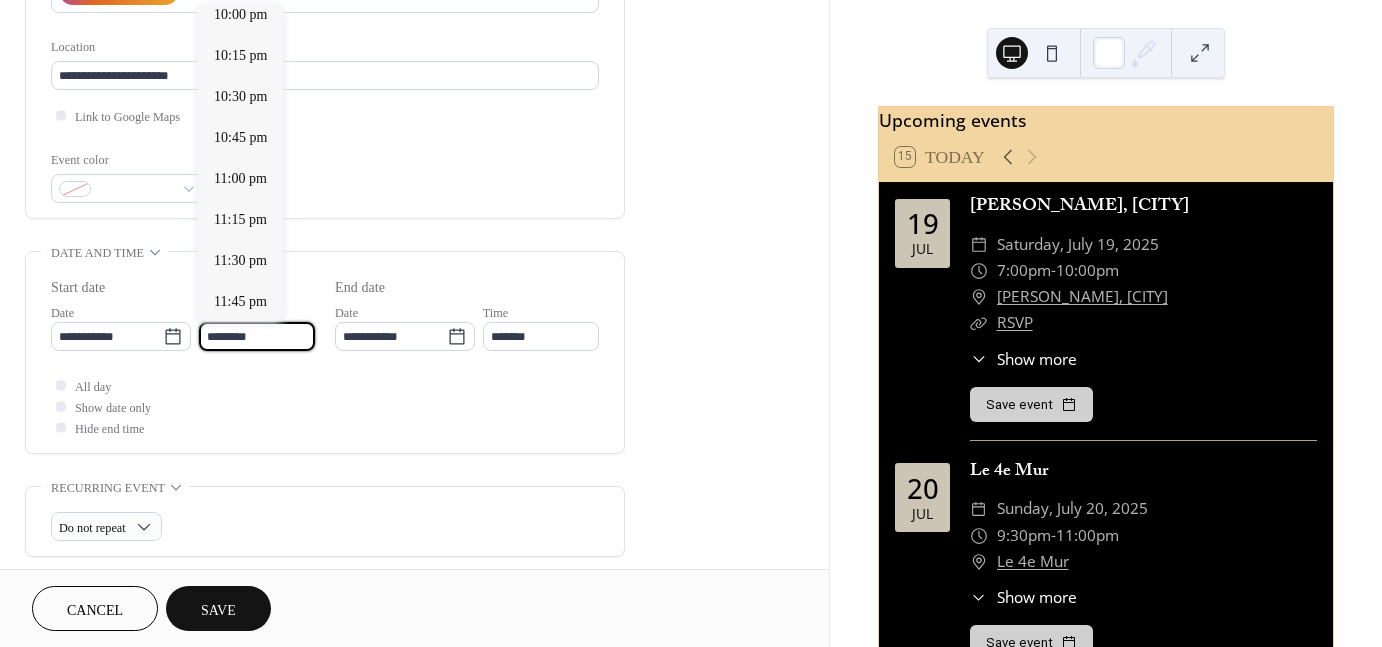 type on "********" 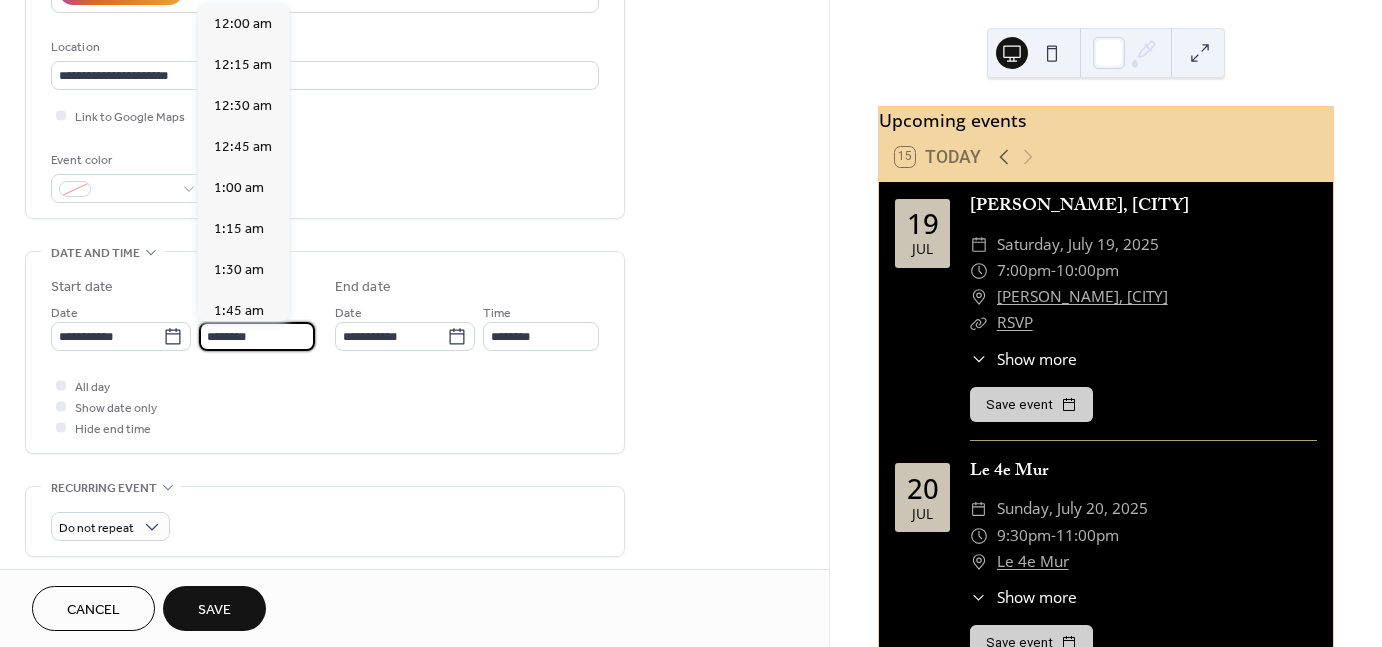 click on "********" at bounding box center (257, 336) 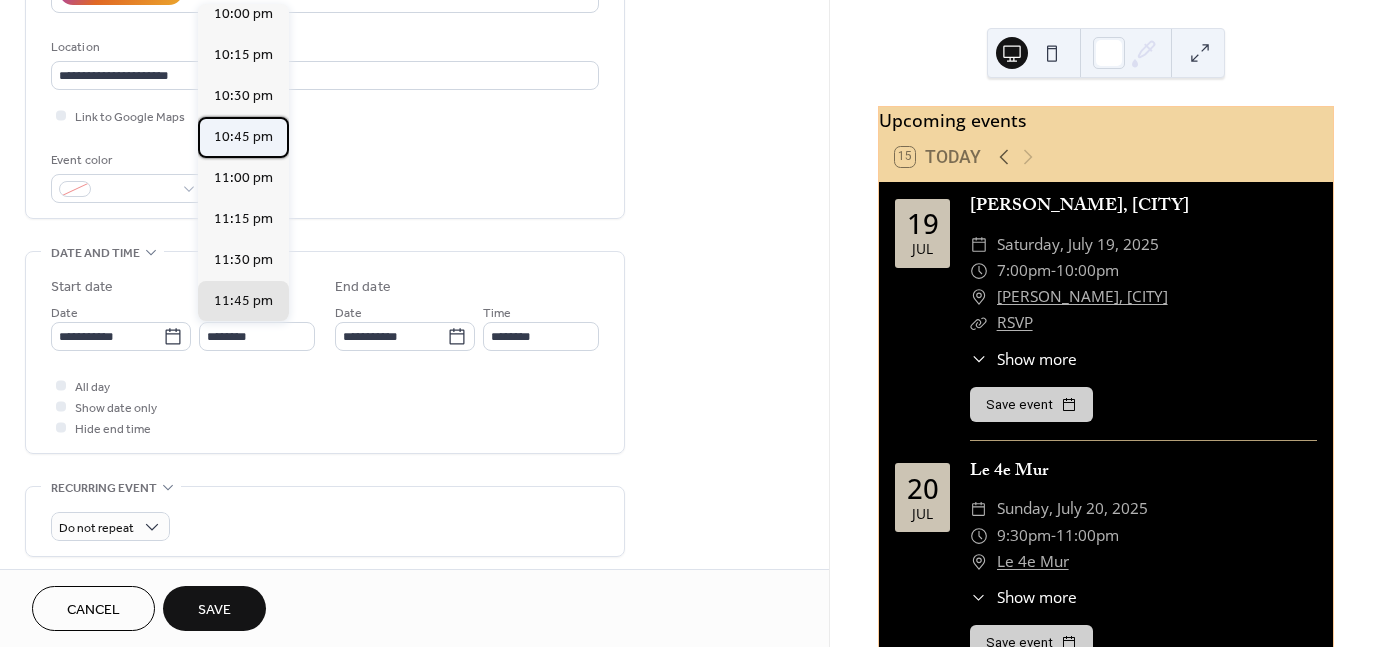 click on "10:45 pm" at bounding box center [243, 137] 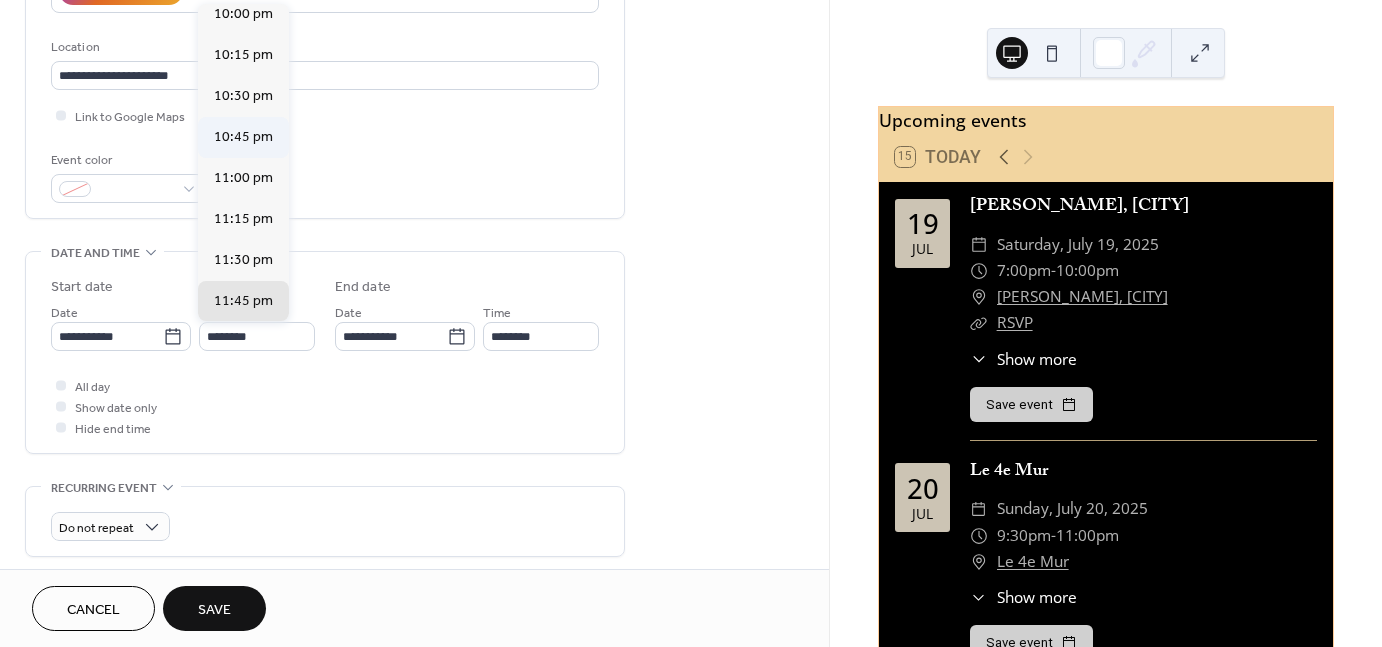 type on "********" 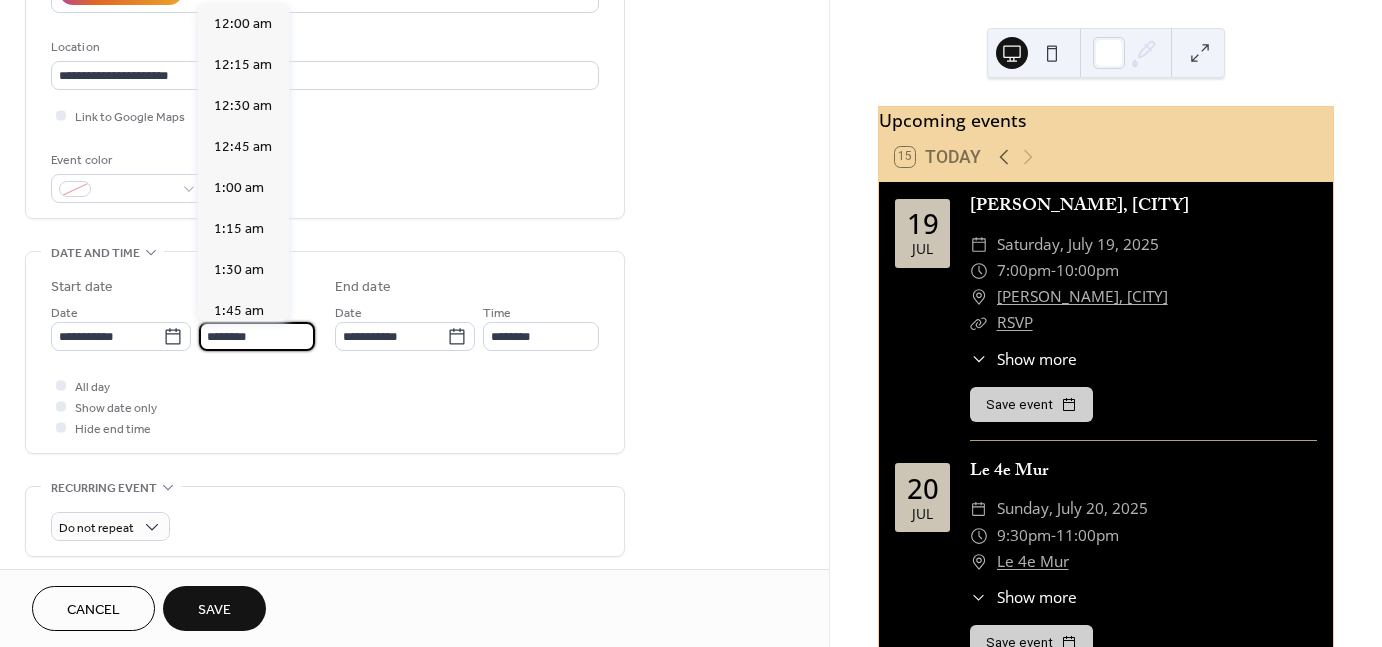 click on "********" at bounding box center [257, 336] 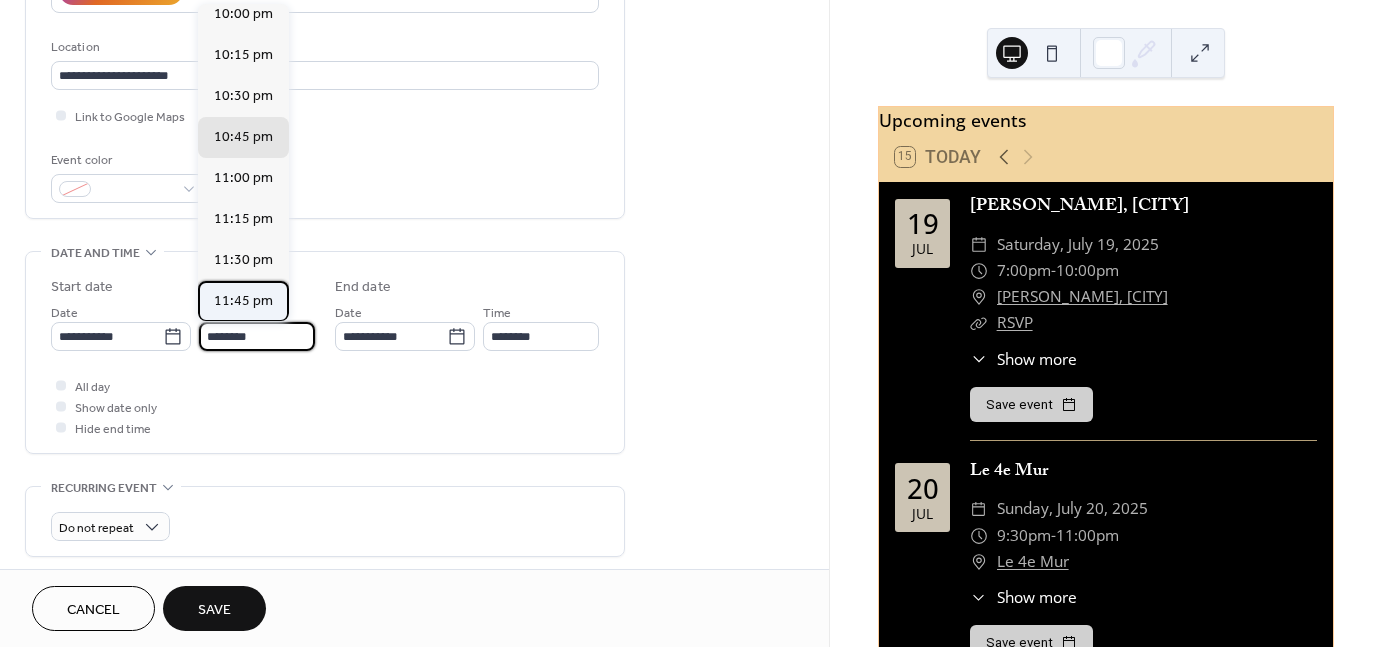 click on "11:45 pm" at bounding box center [243, 301] 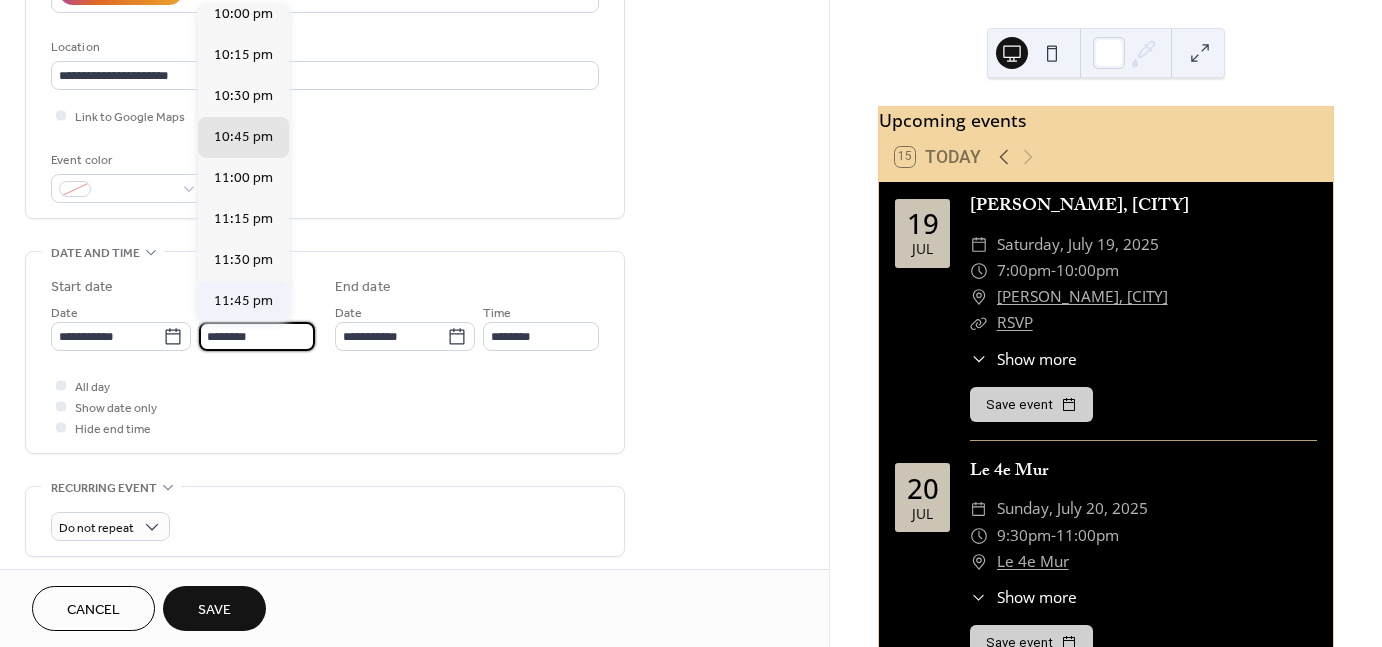 type on "********" 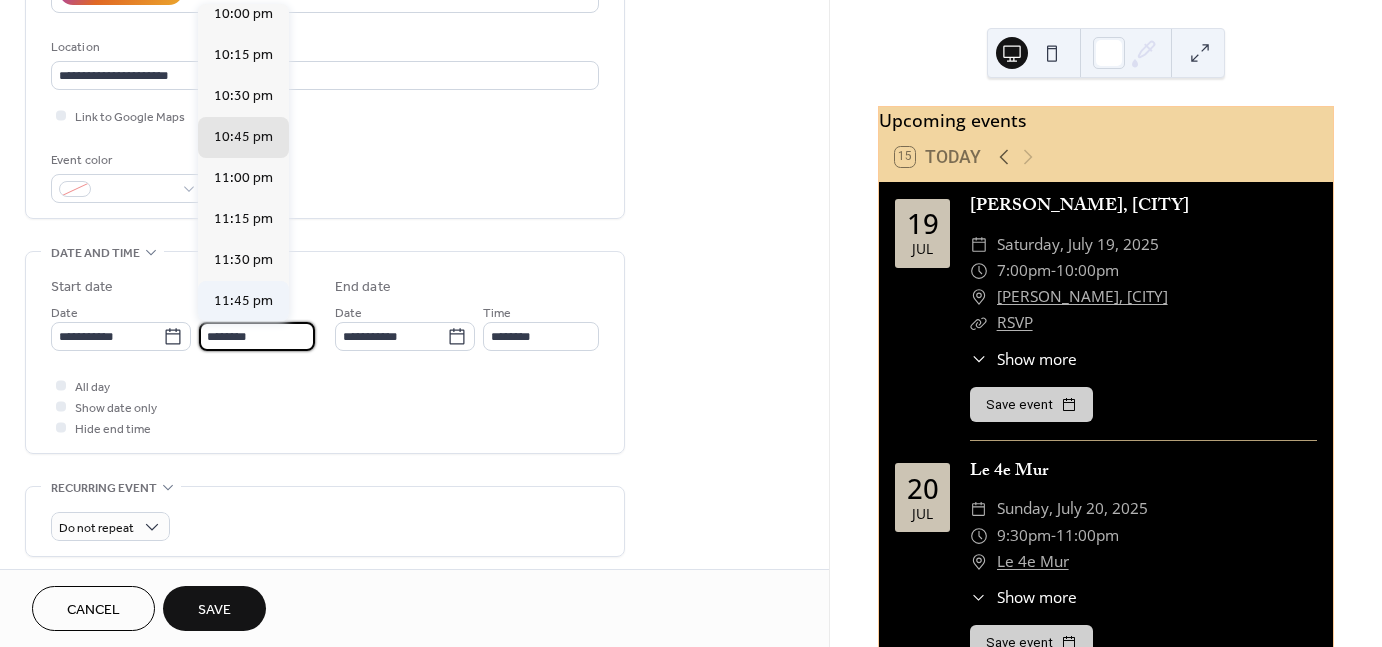 type on "**********" 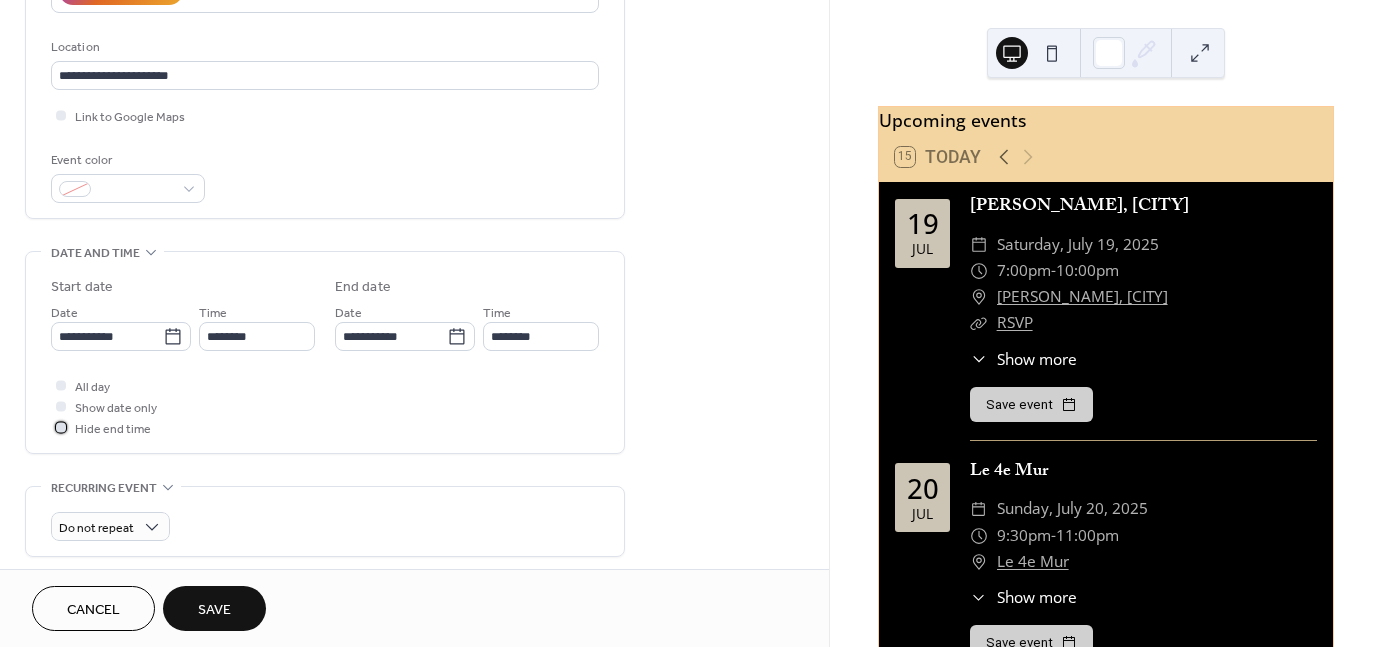 click on "Hide end time" at bounding box center [113, 429] 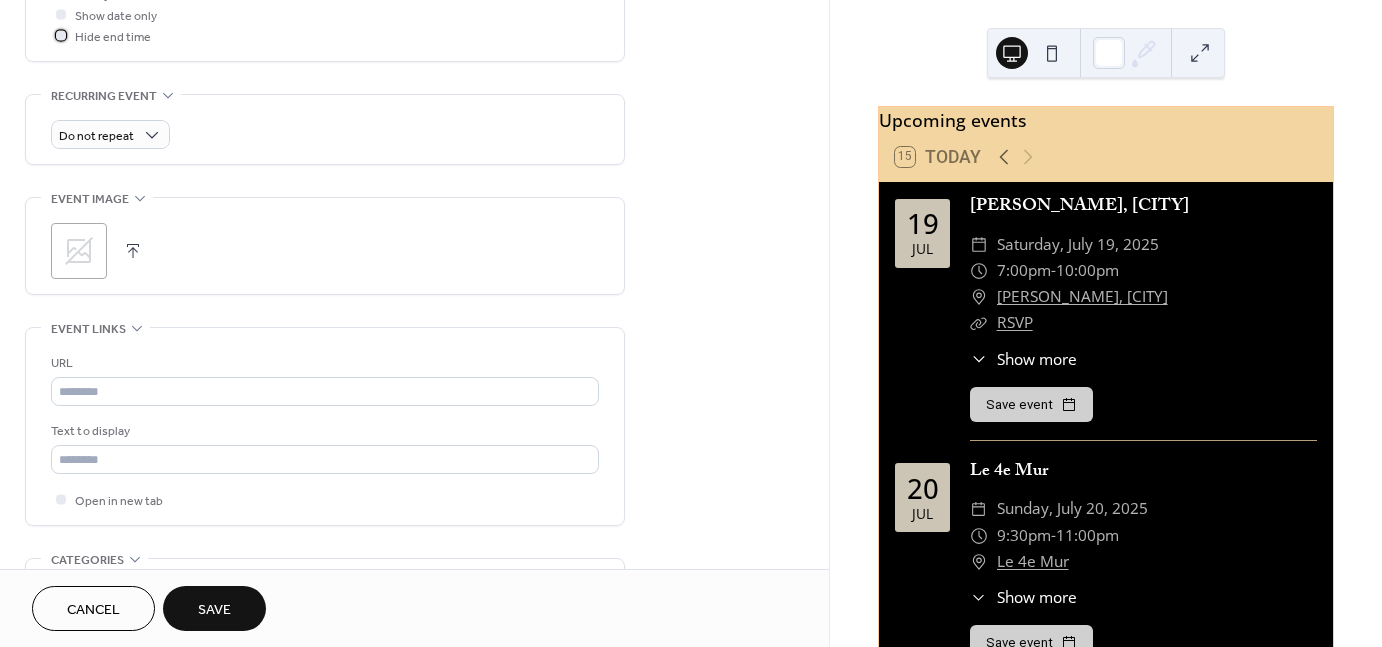 scroll, scrollTop: 800, scrollLeft: 0, axis: vertical 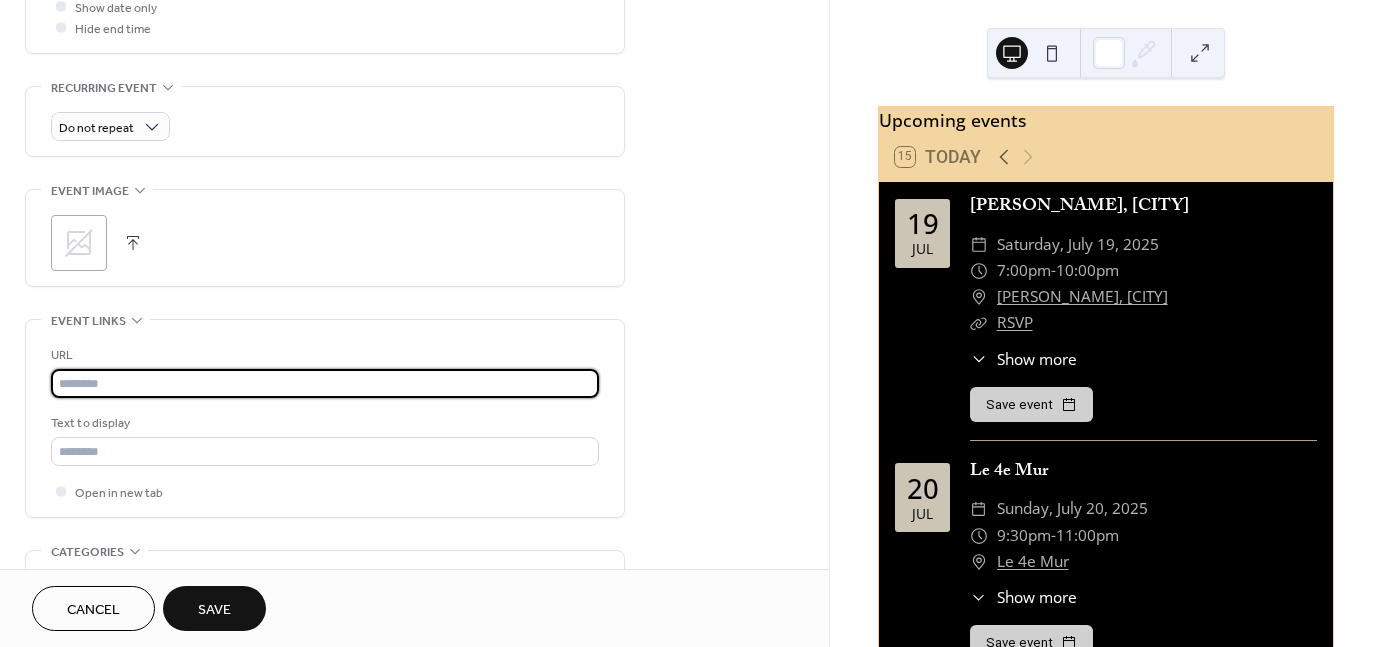 paste on "**********" 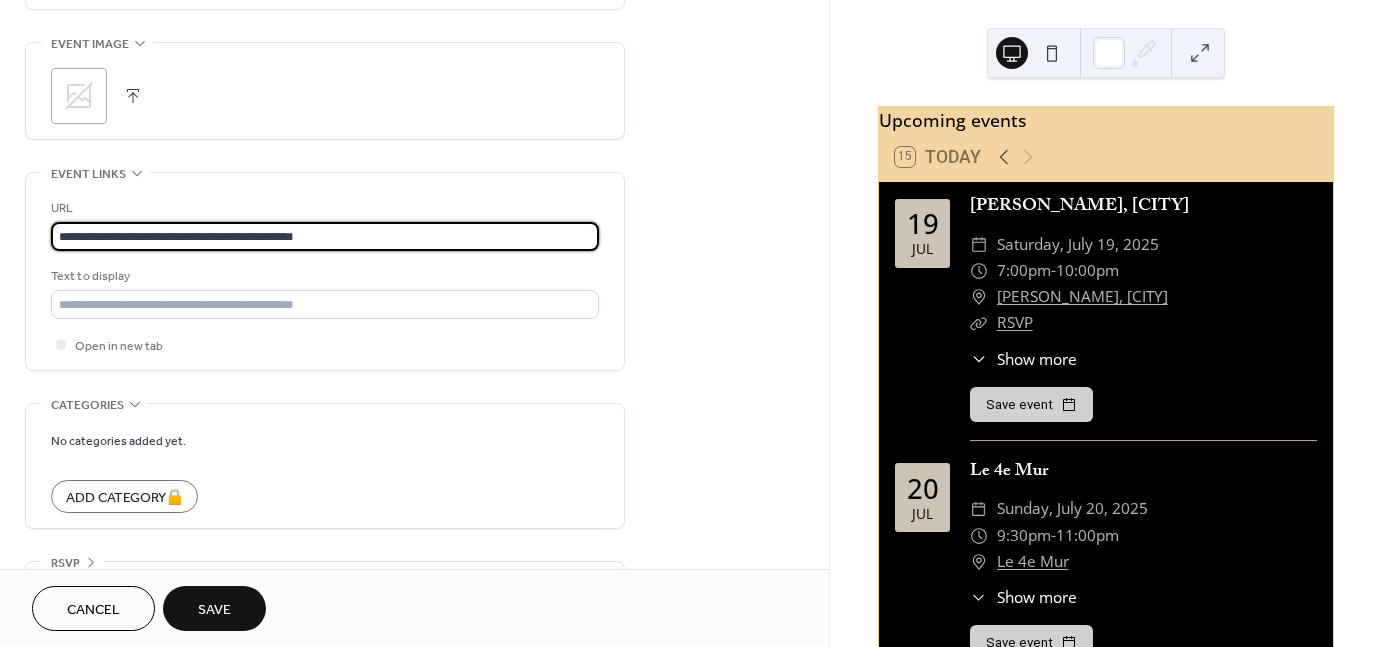 scroll, scrollTop: 998, scrollLeft: 0, axis: vertical 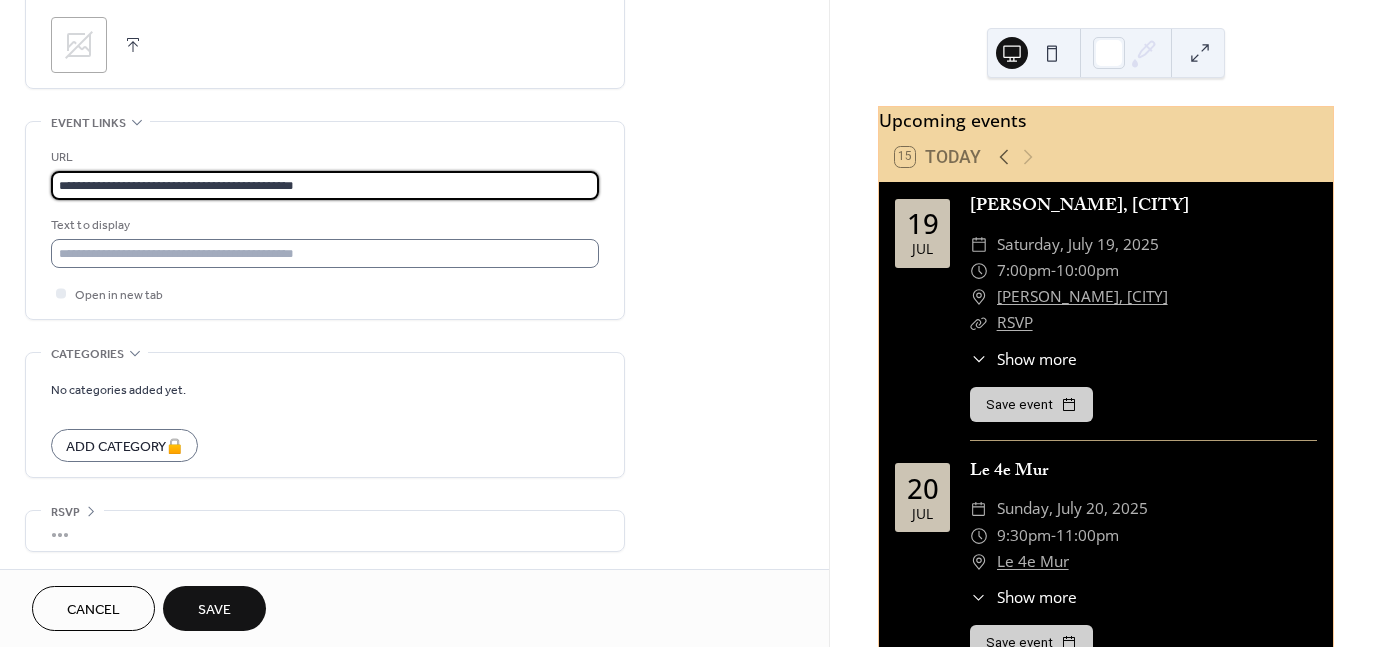 type on "**********" 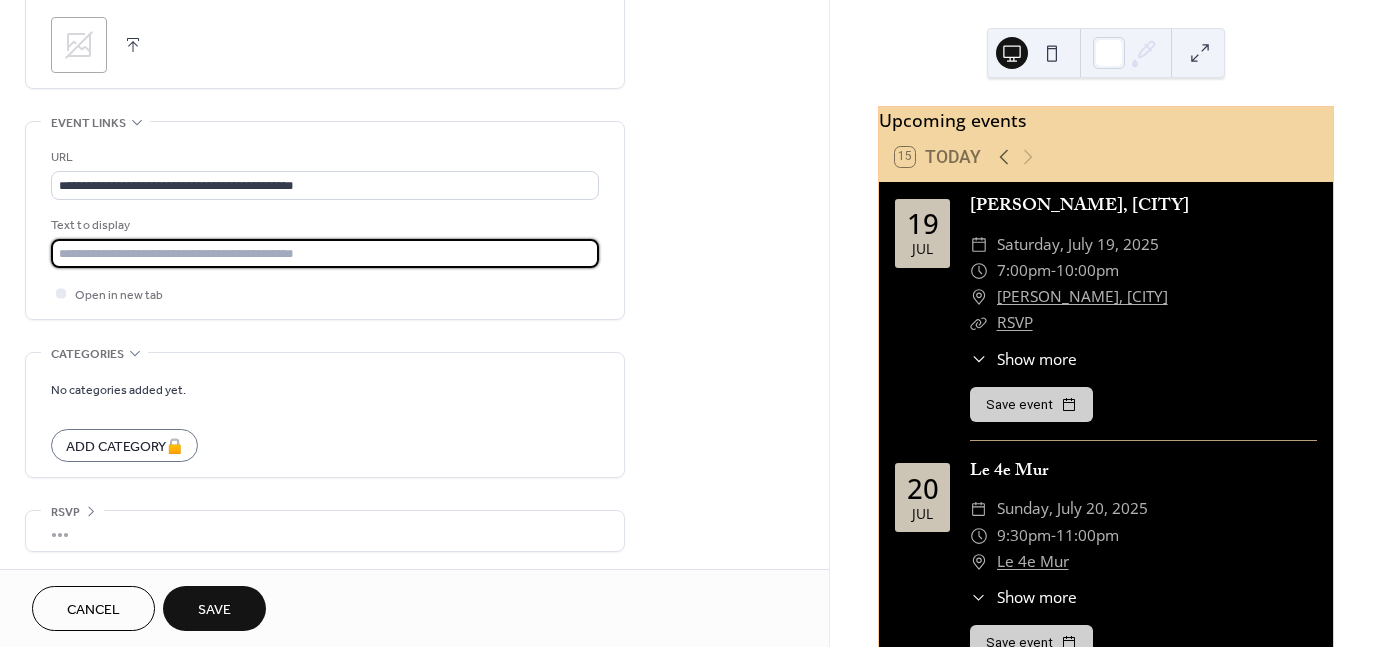 click at bounding box center (325, 253) 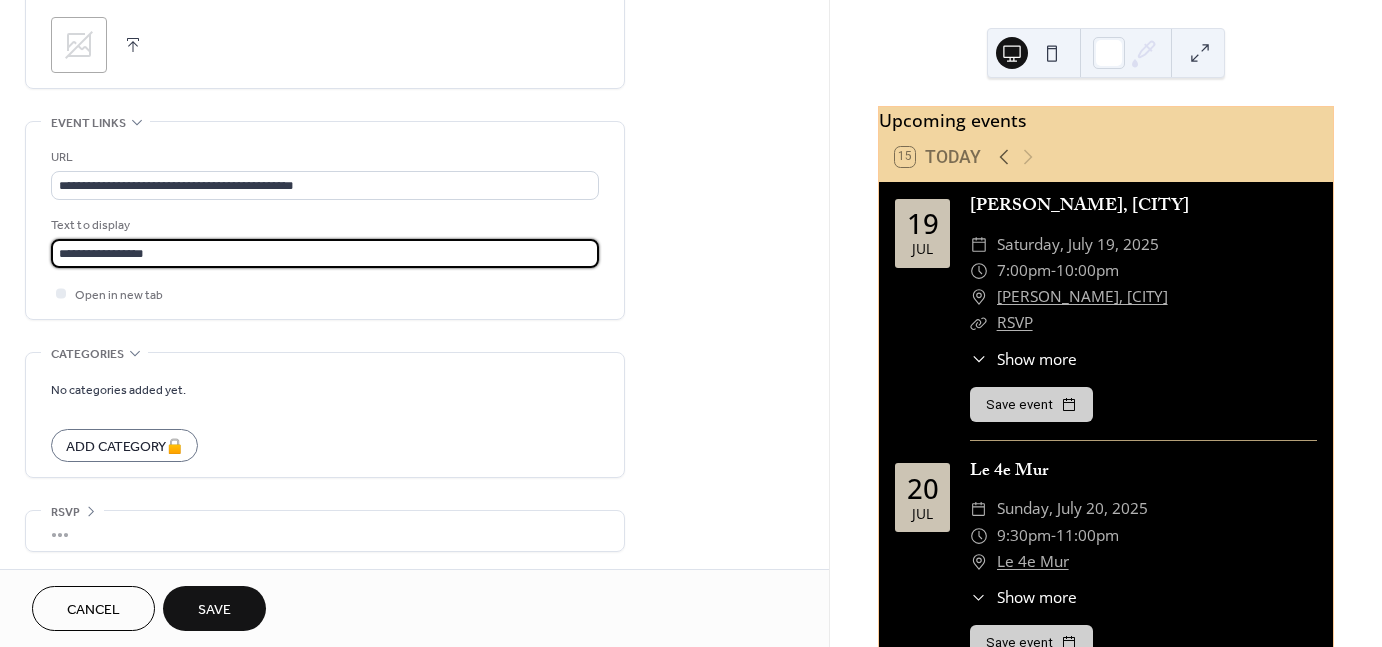 click on "Save" at bounding box center [214, 610] 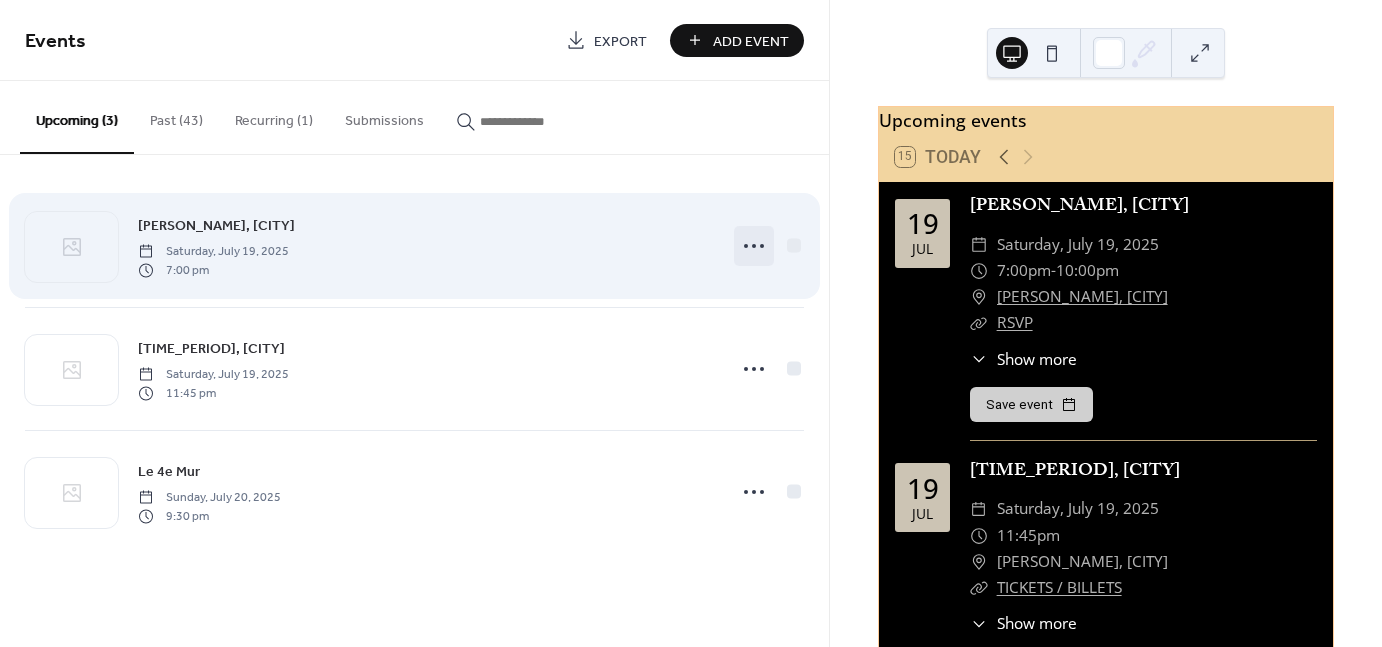 click 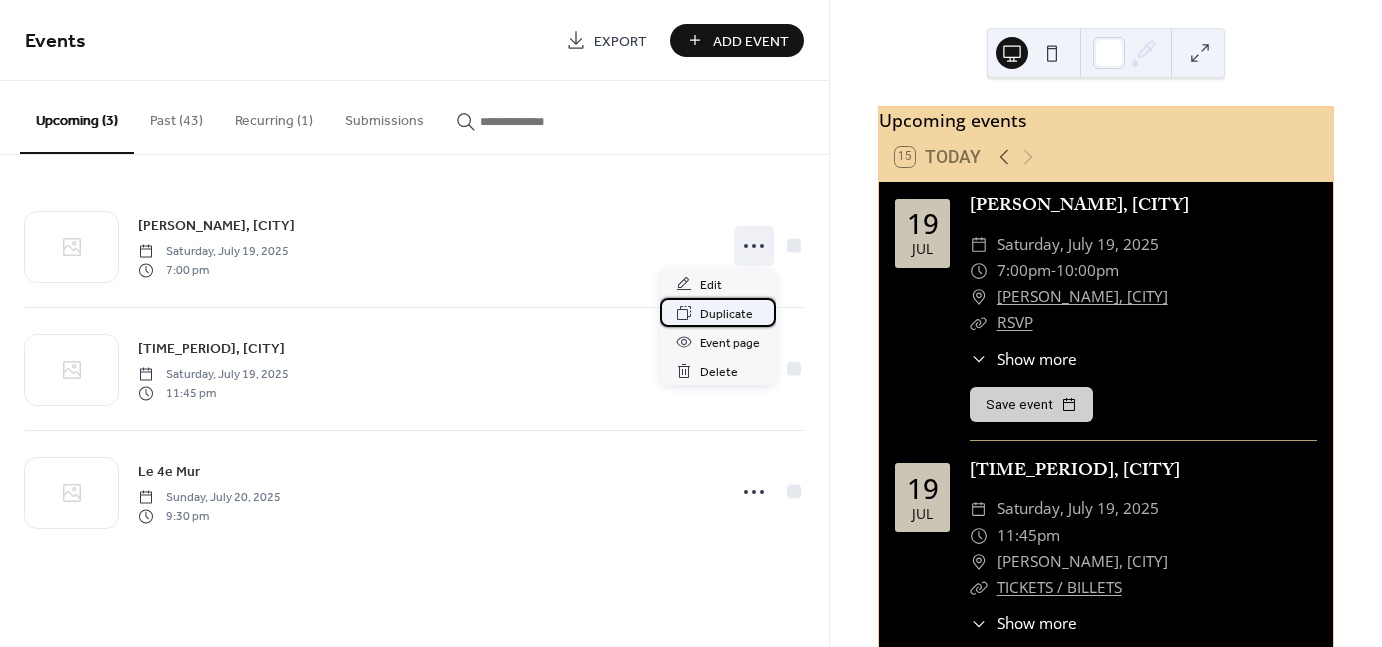 click on "Duplicate" at bounding box center (726, 314) 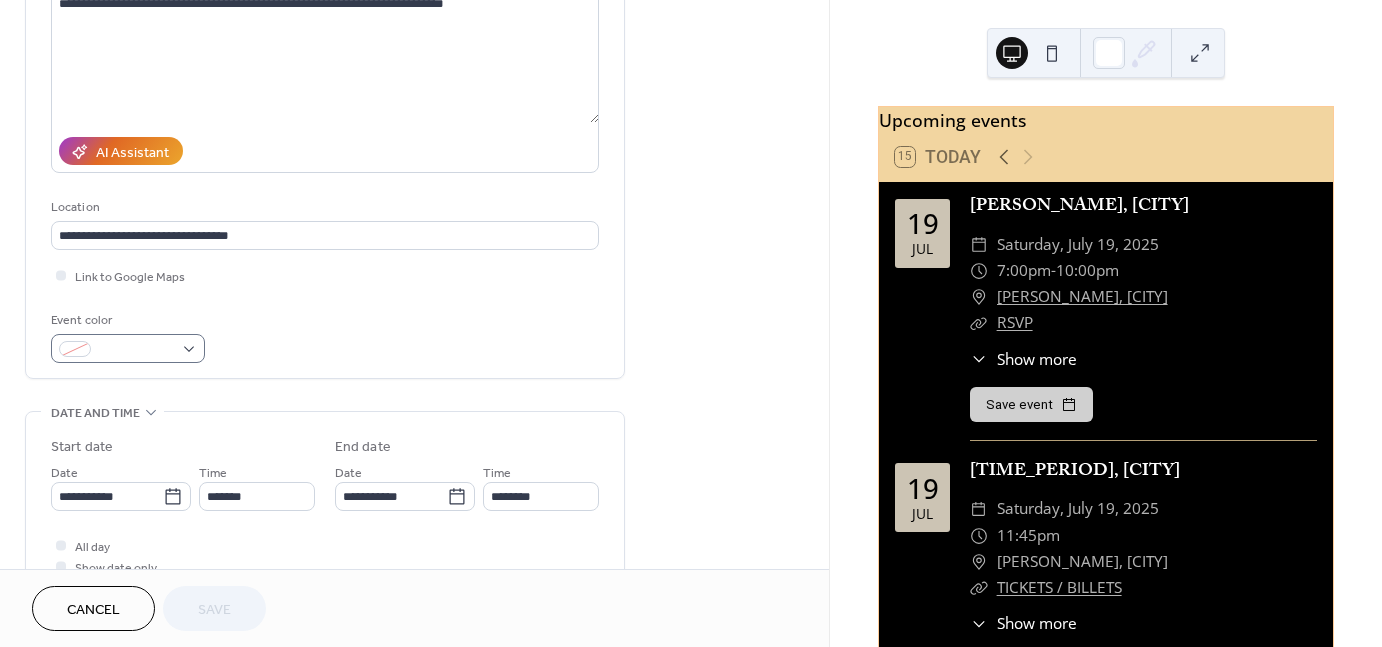 scroll, scrollTop: 400, scrollLeft: 0, axis: vertical 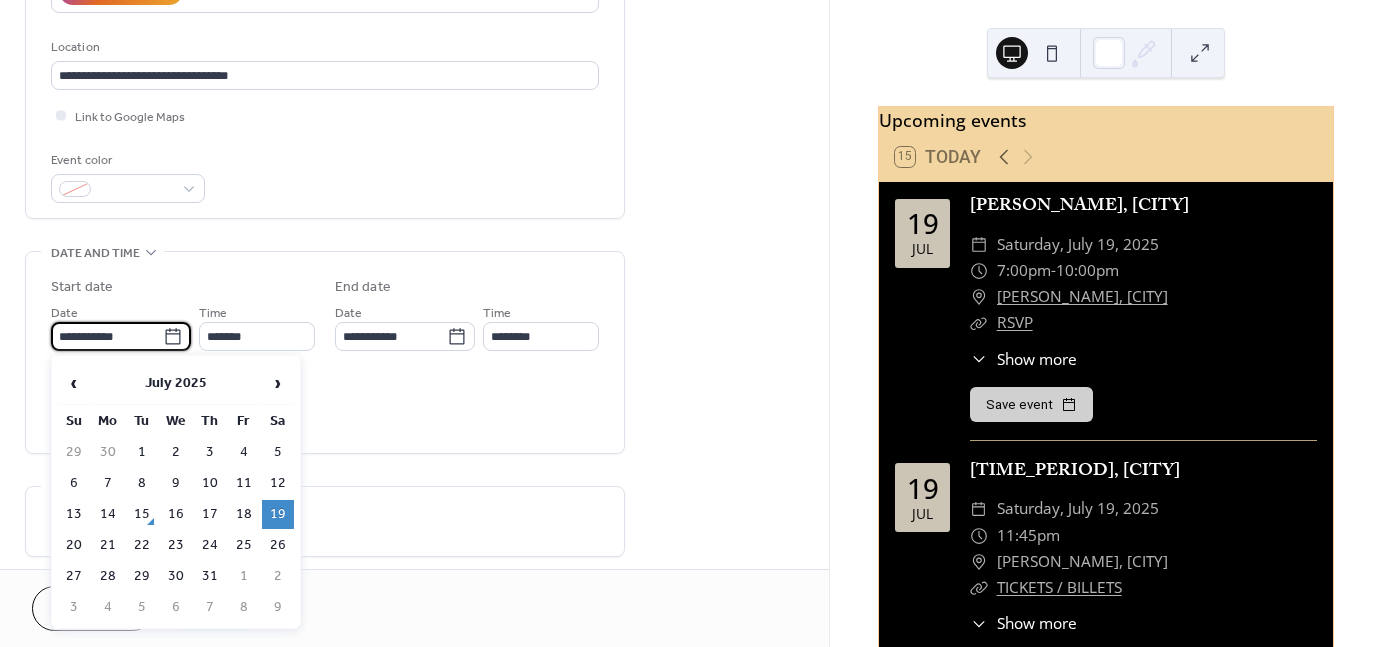 click on "**********" at bounding box center (107, 336) 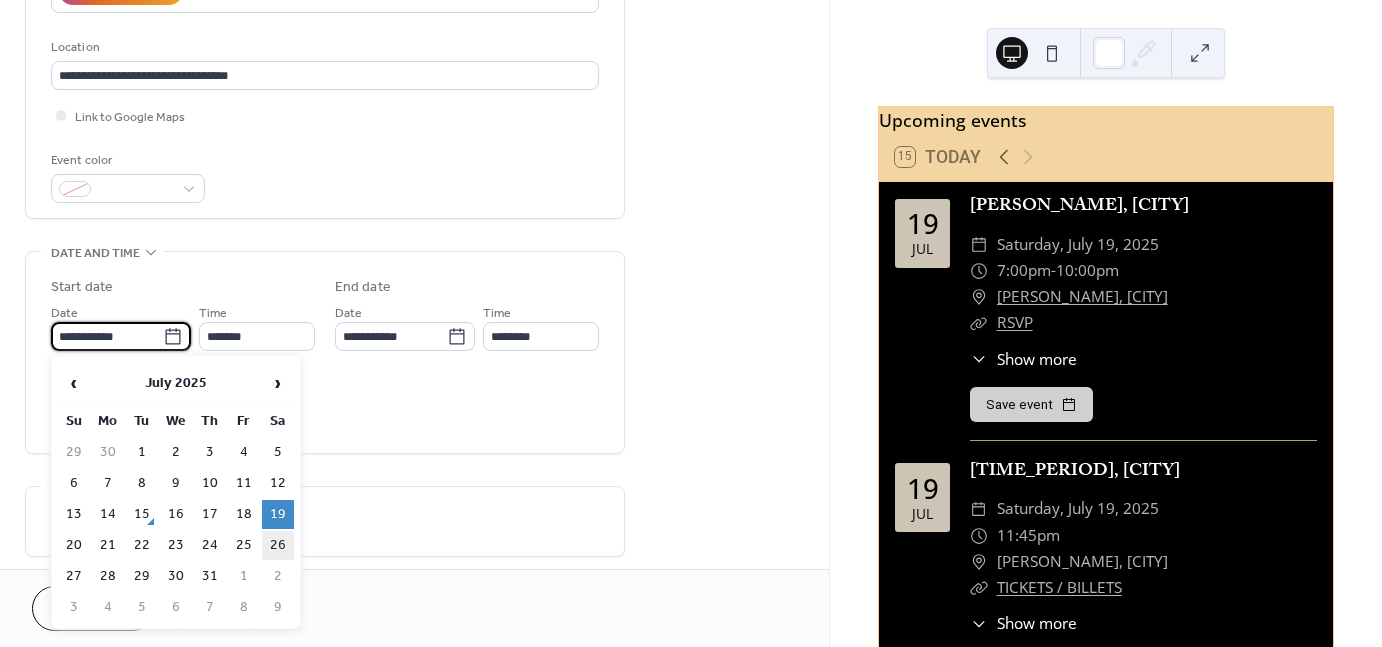 click on "26" at bounding box center [278, 545] 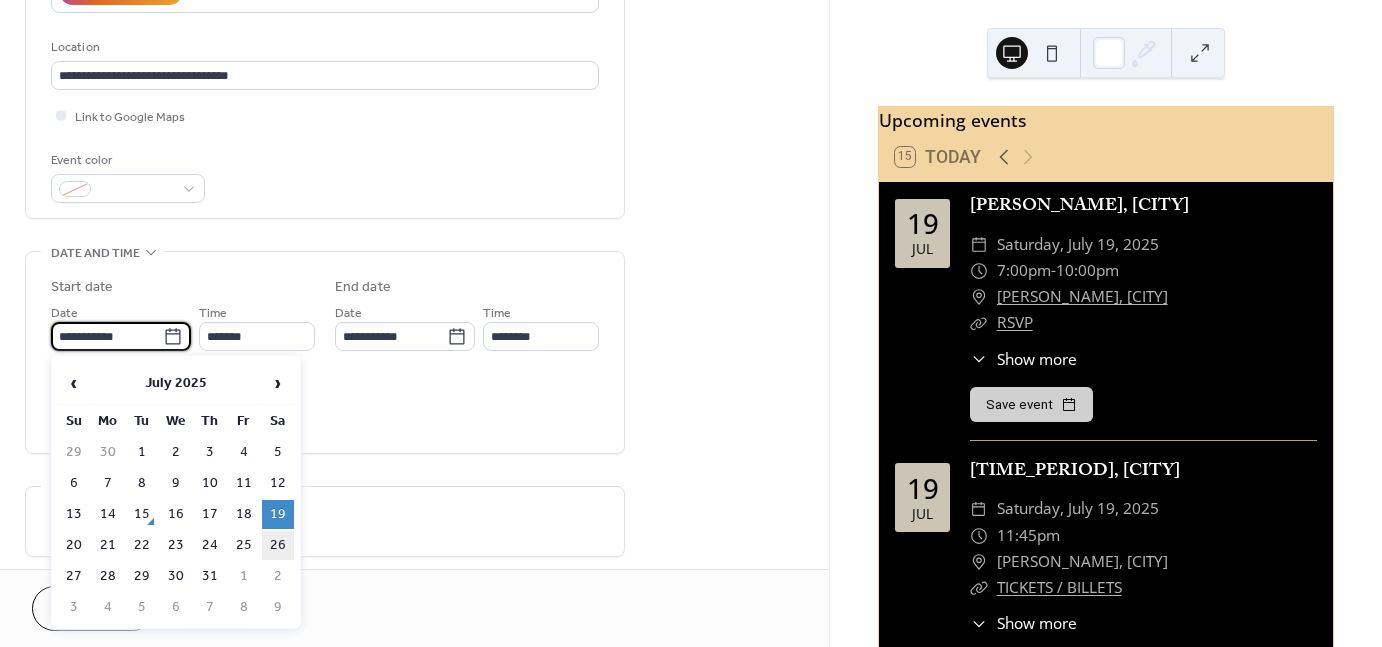 type on "**********" 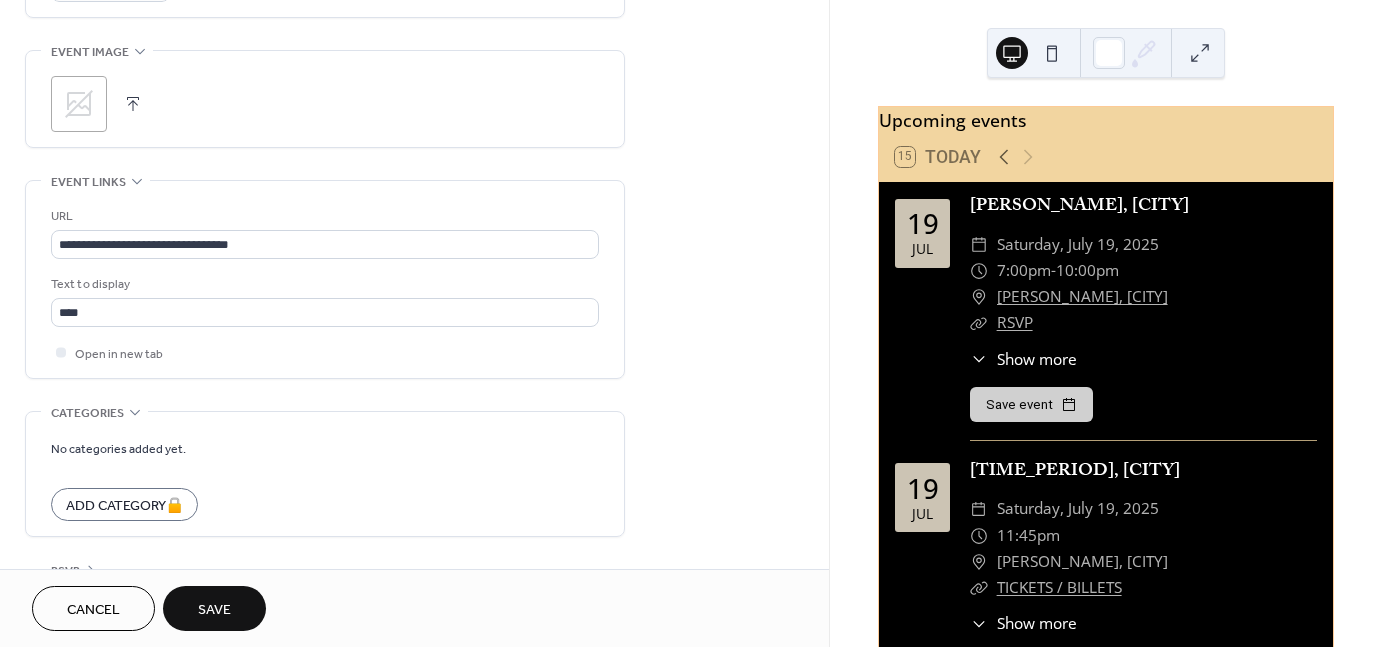 scroll, scrollTop: 998, scrollLeft: 0, axis: vertical 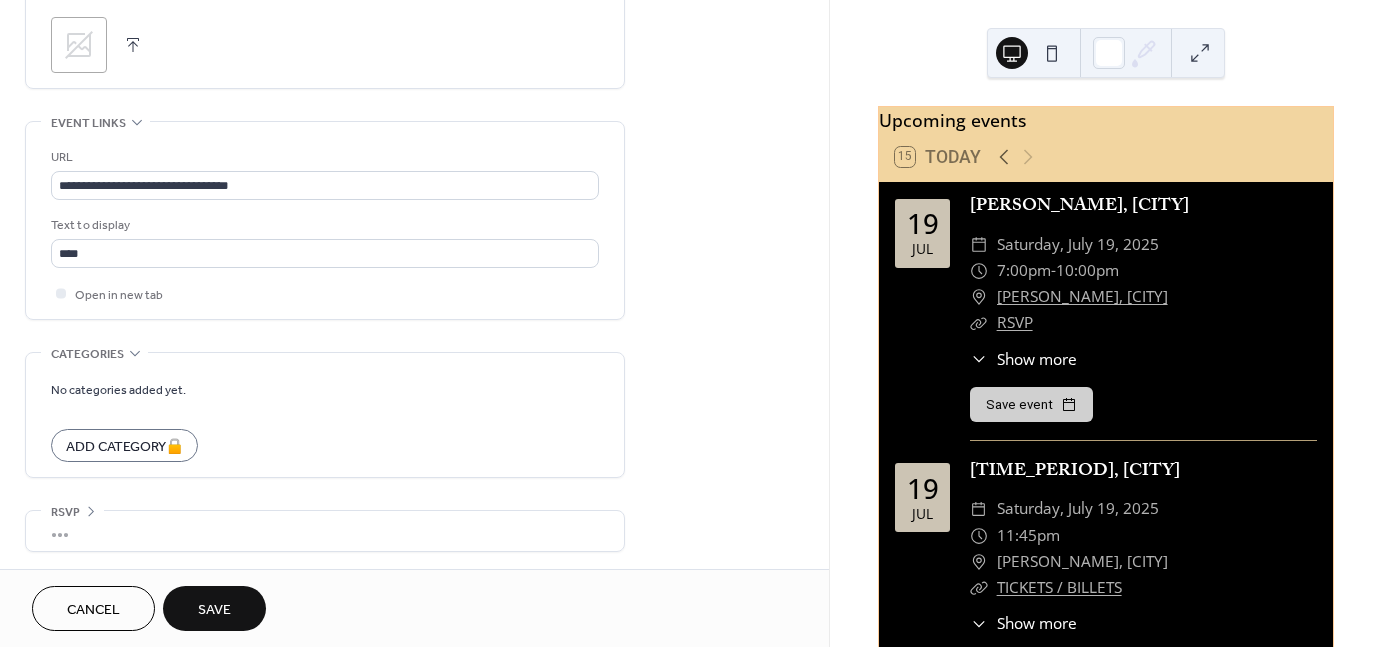 click on "Save" at bounding box center [214, 610] 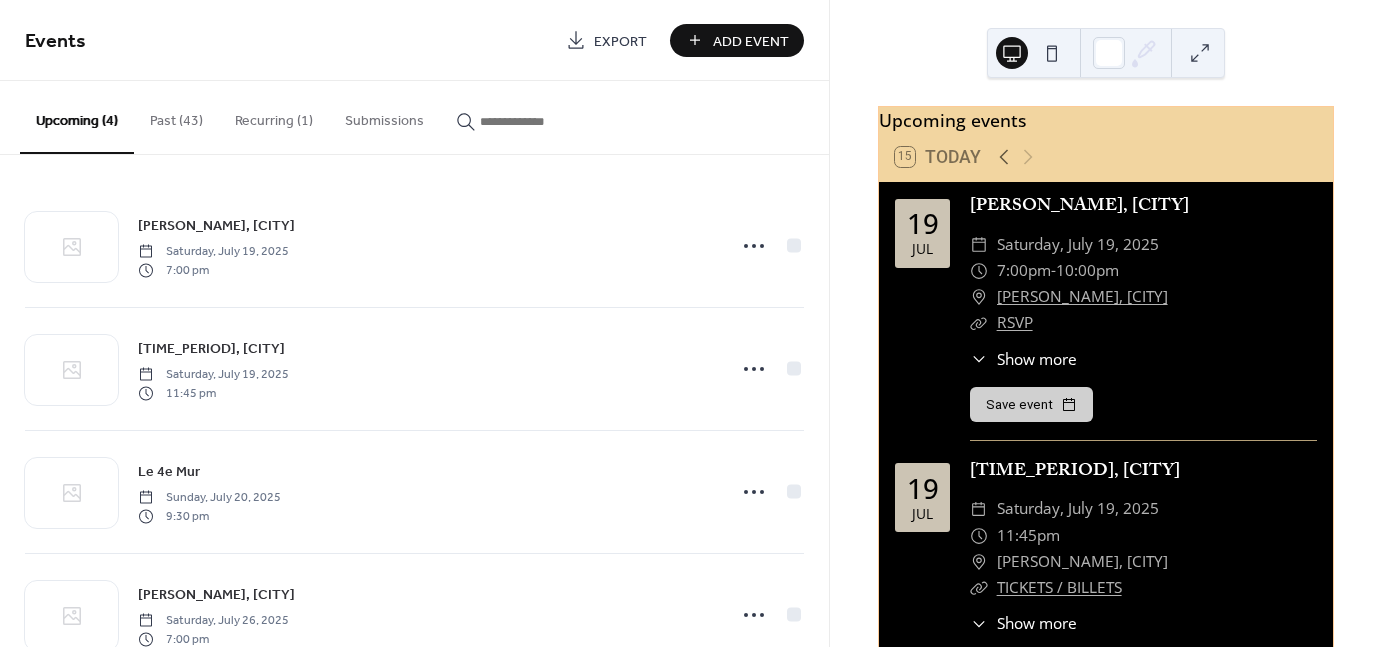 click on "Add Event" at bounding box center (751, 41) 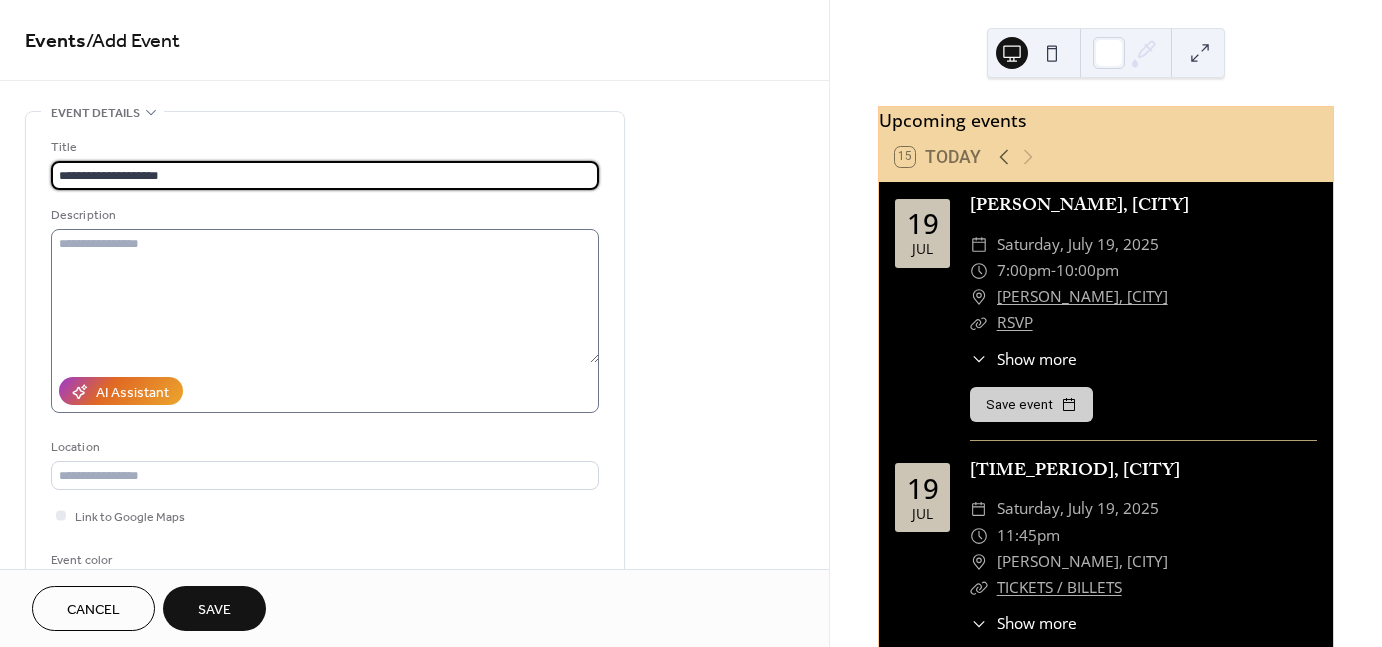 type on "**********" 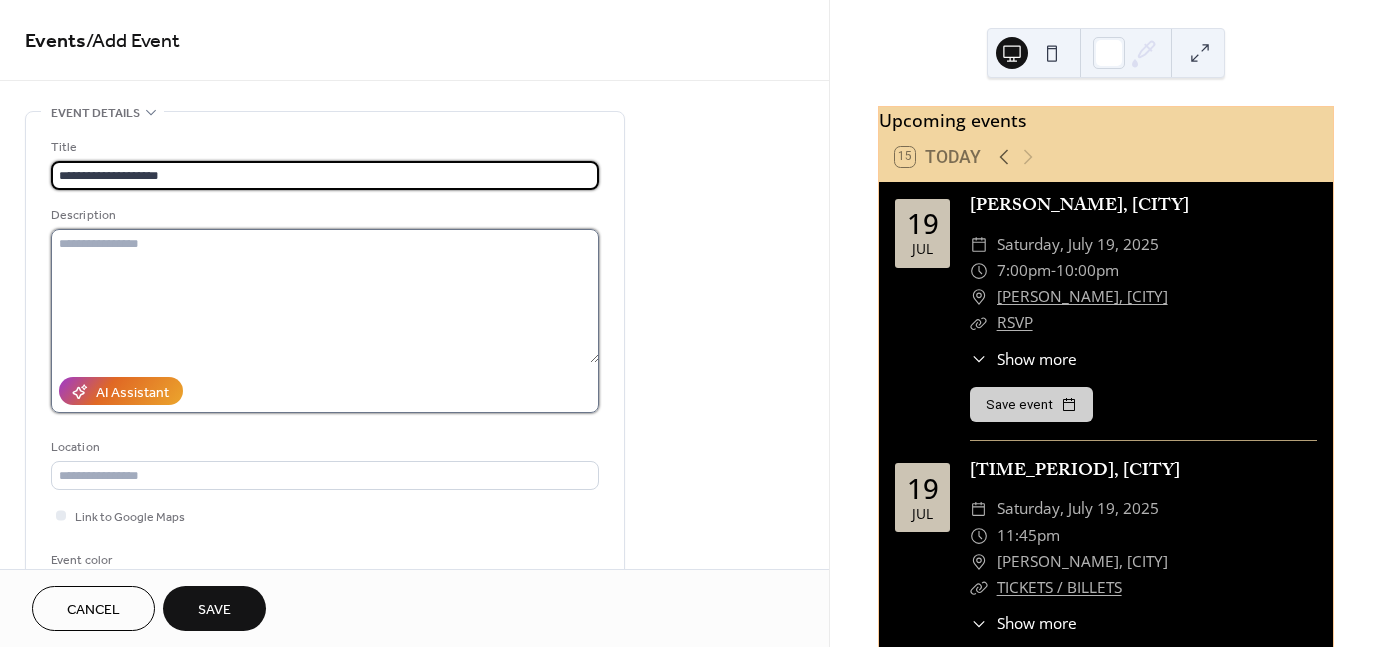 click at bounding box center (325, 296) 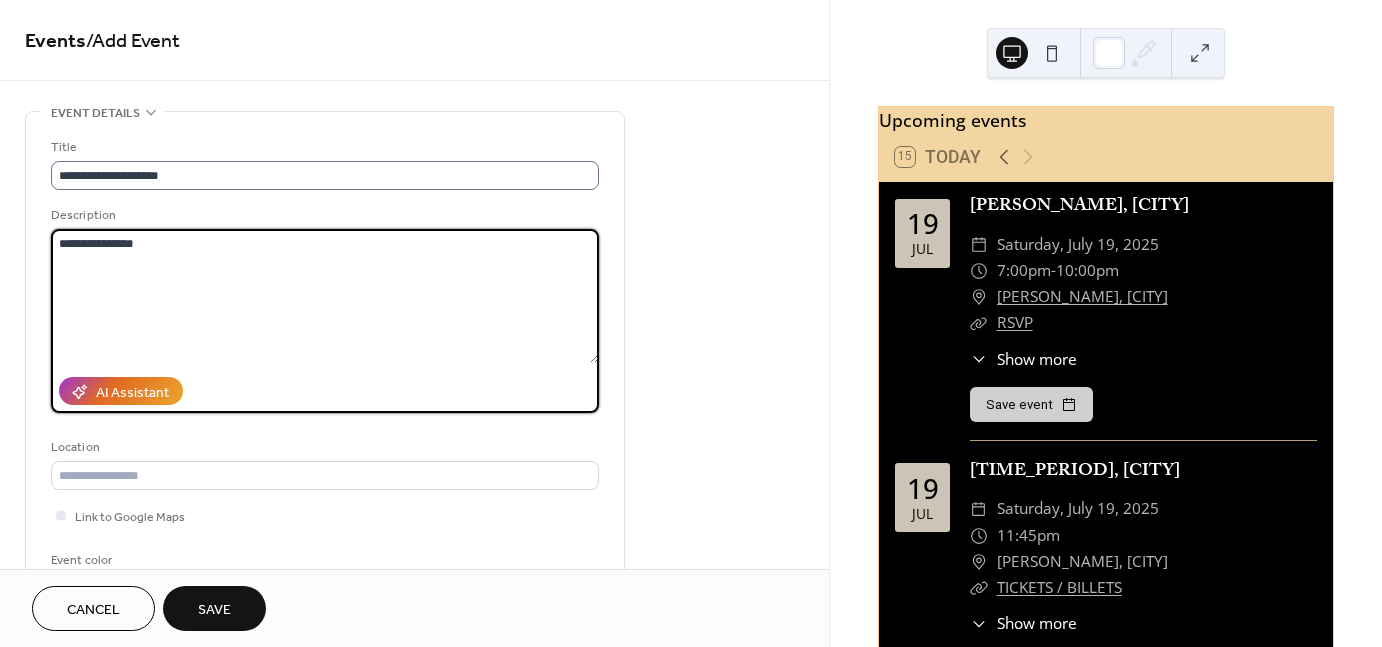 type on "**********" 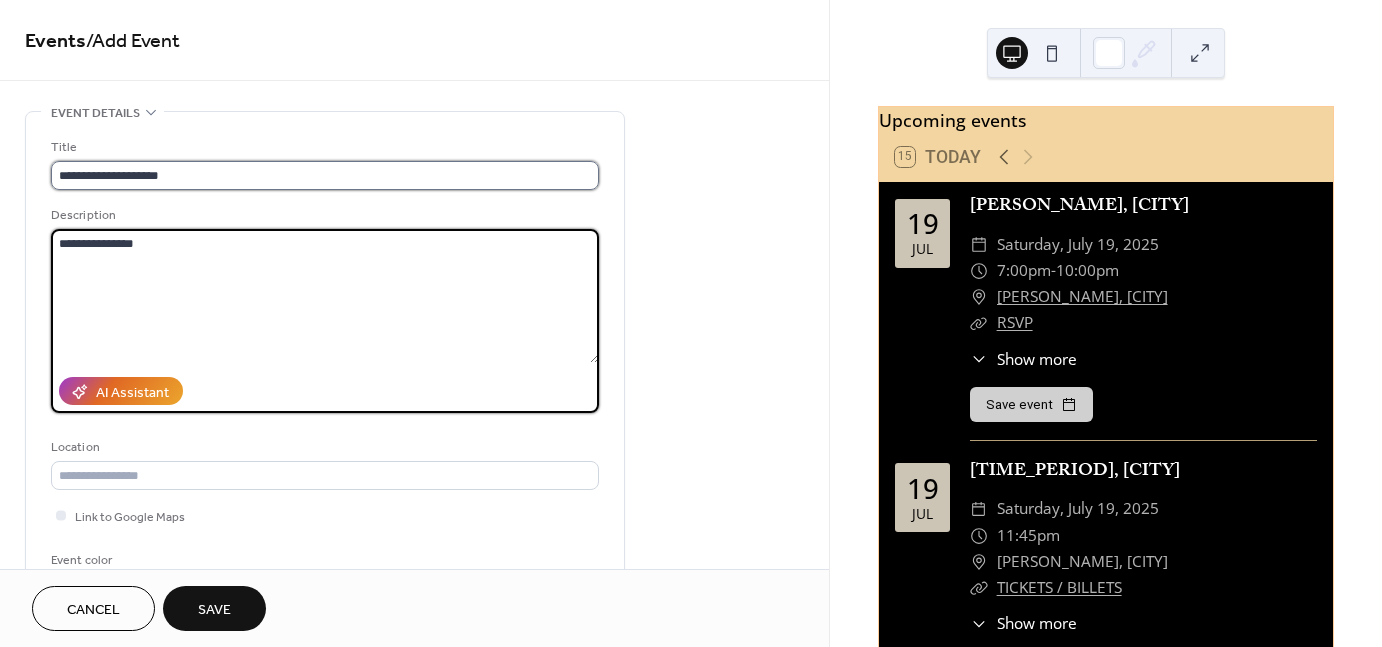click on "**********" at bounding box center [325, 175] 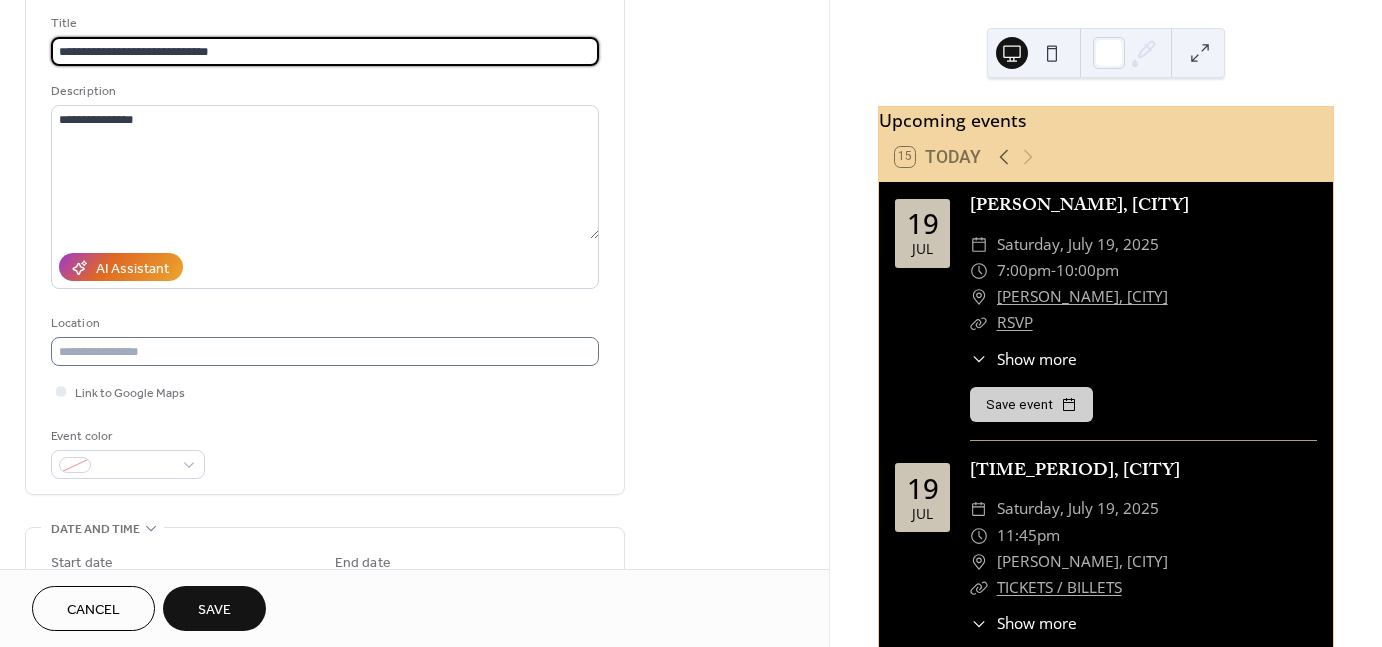scroll, scrollTop: 200, scrollLeft: 0, axis: vertical 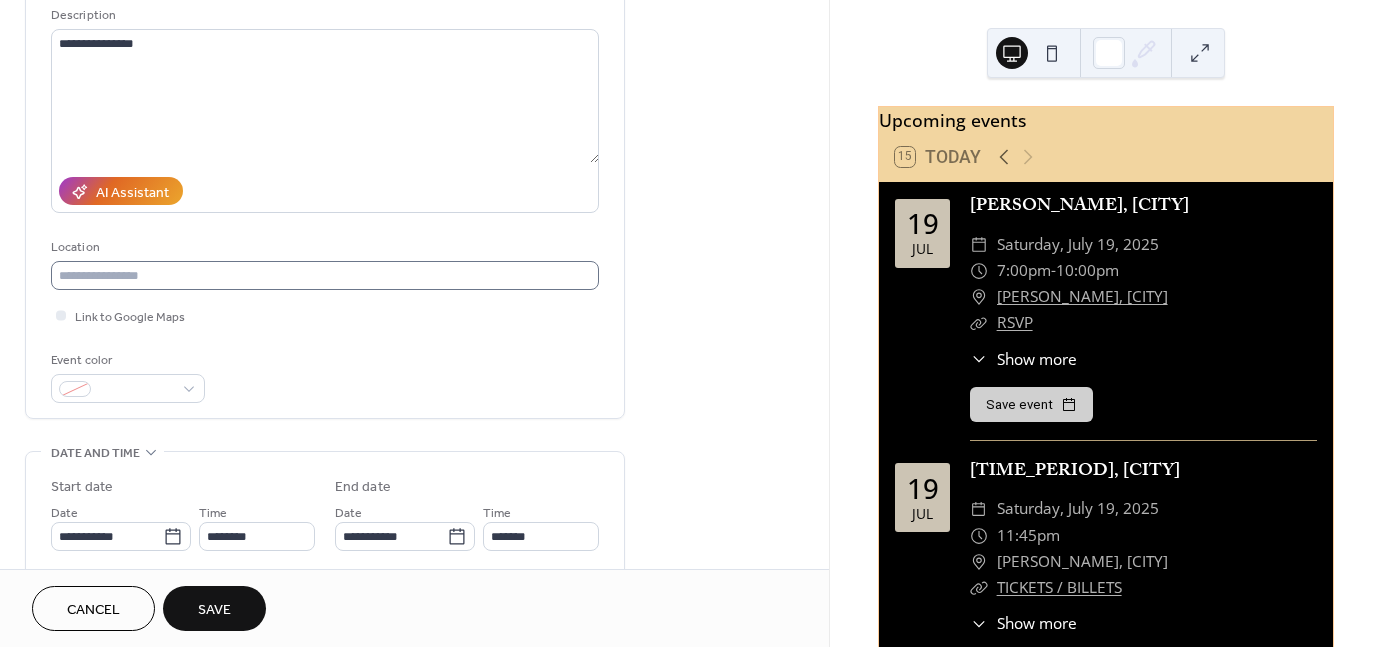 type on "**********" 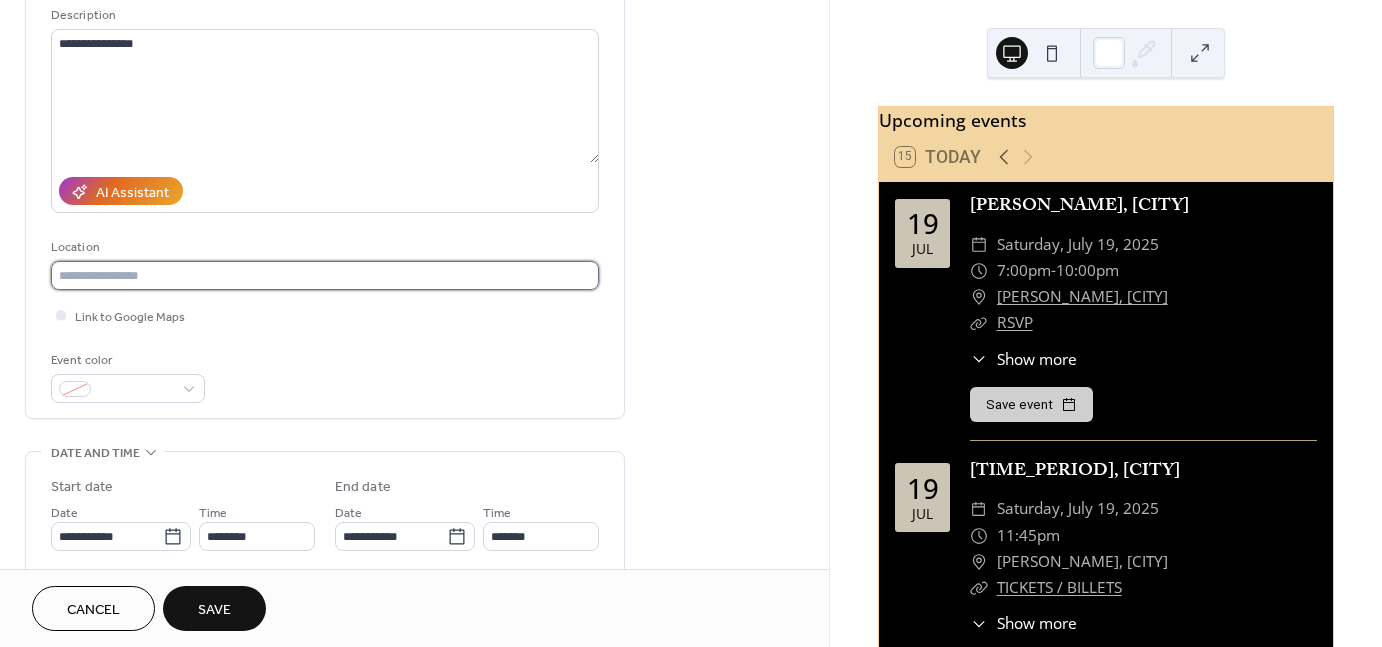 click at bounding box center [325, 275] 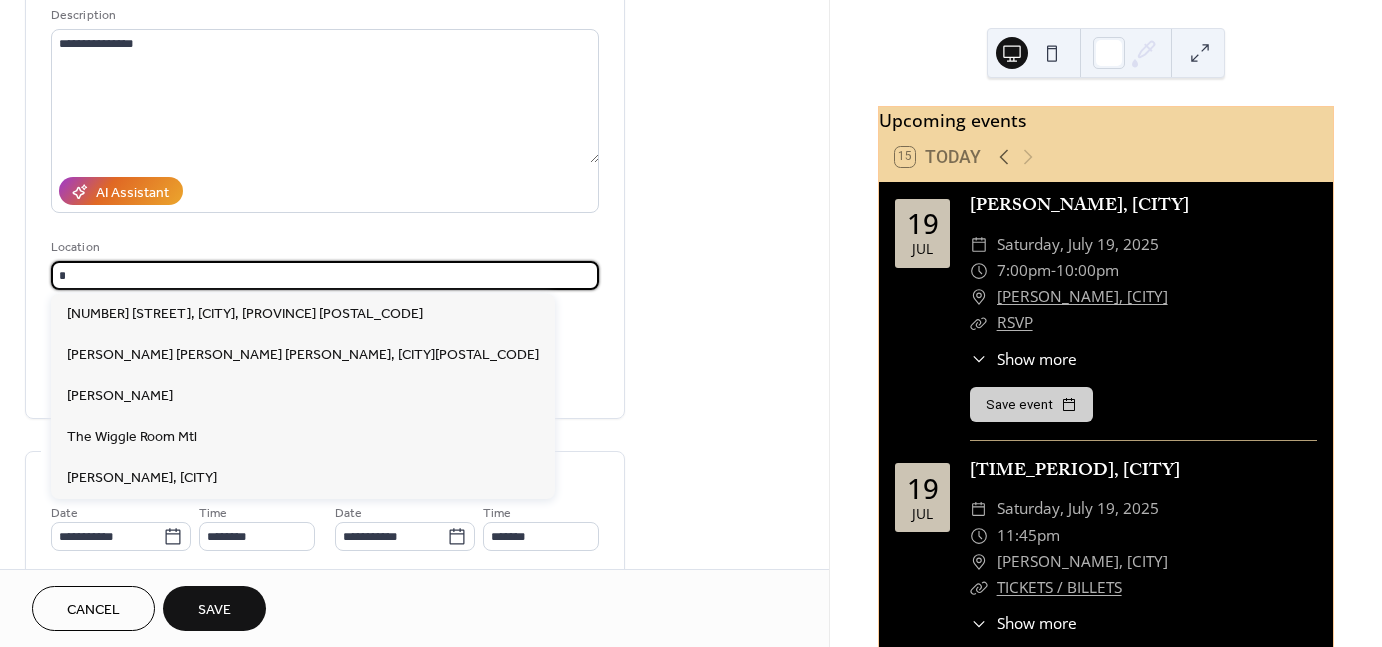 scroll, scrollTop: 0, scrollLeft: 0, axis: both 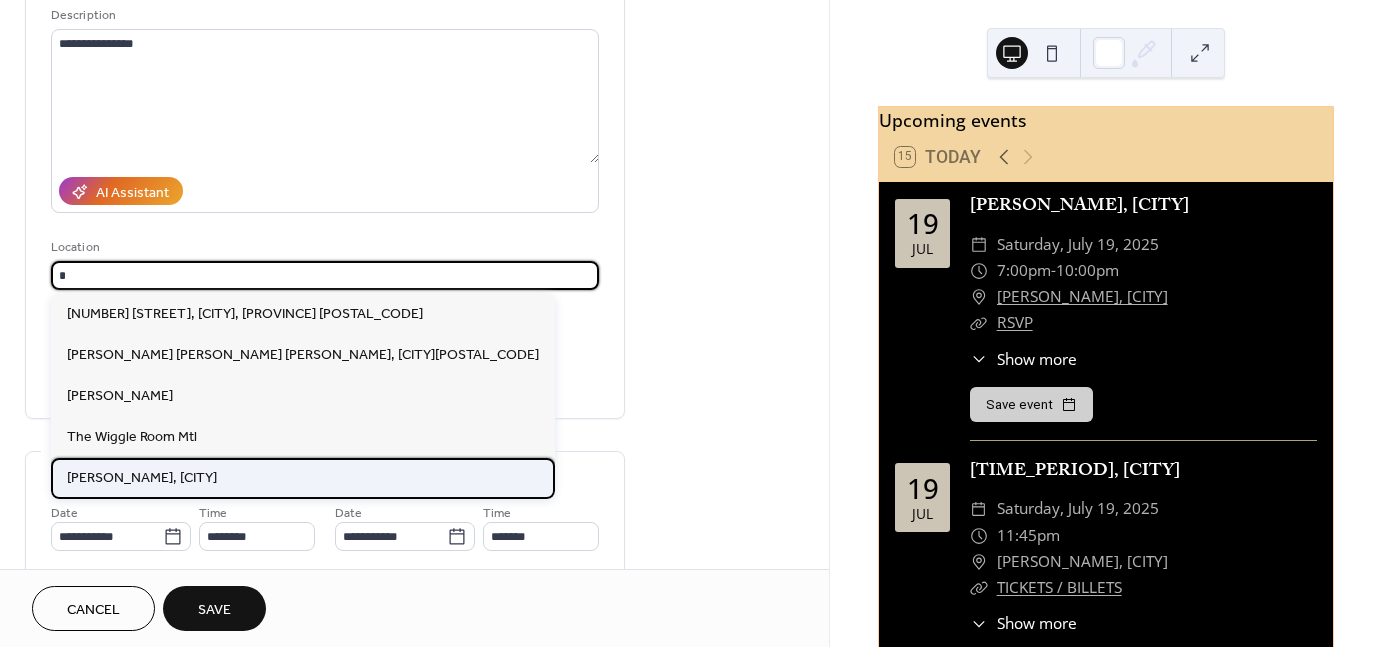 click on "[PERSON_NAME], [CITY]" at bounding box center [142, 477] 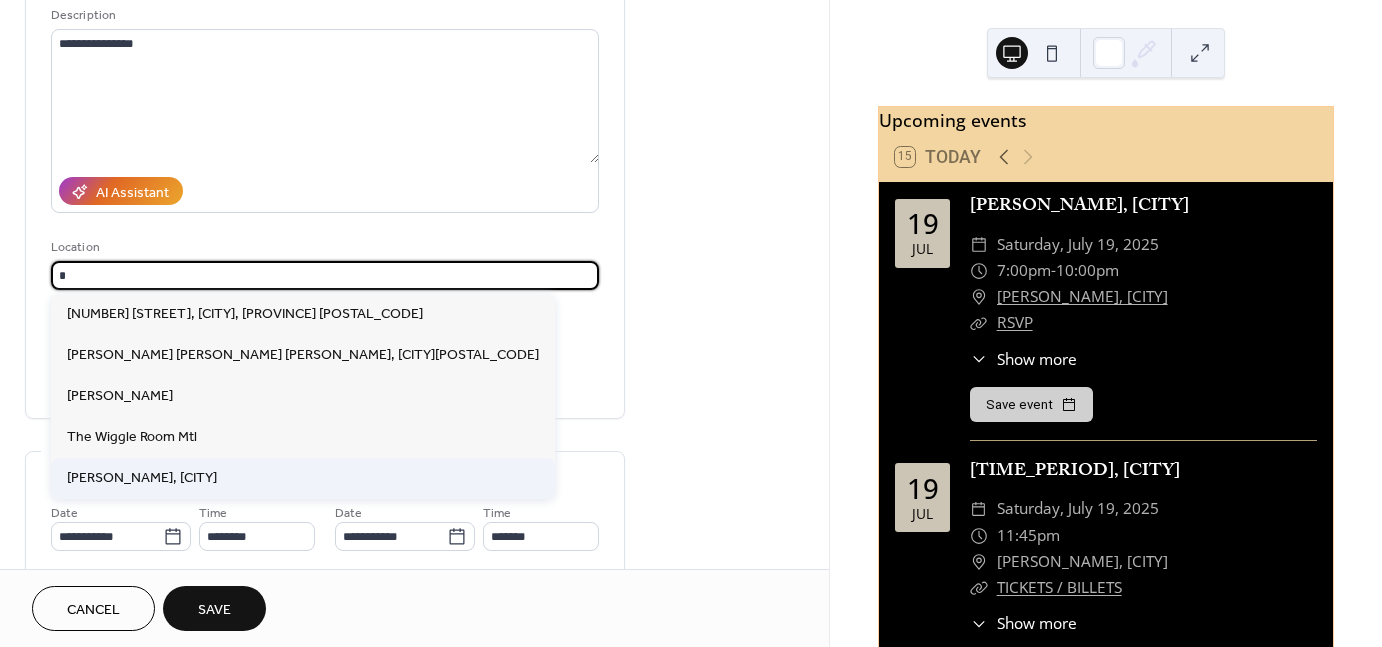 type on "**********" 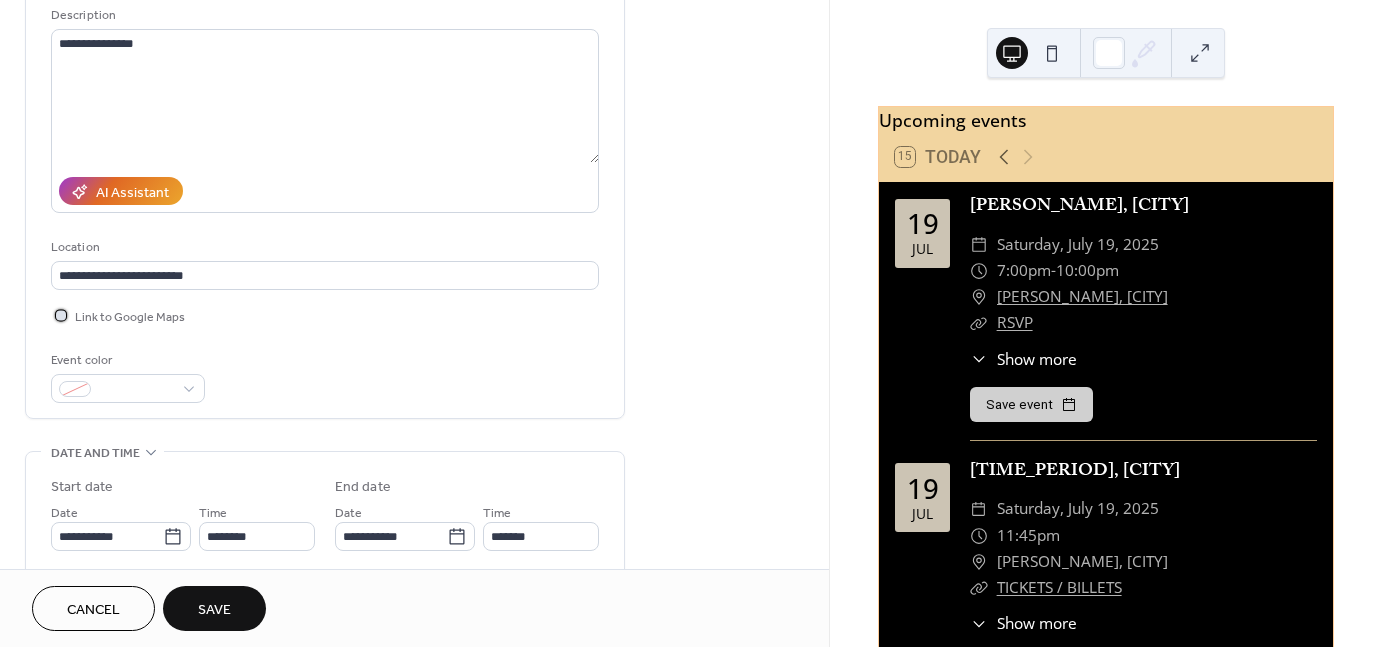 click on "Link to Google Maps" at bounding box center [130, 317] 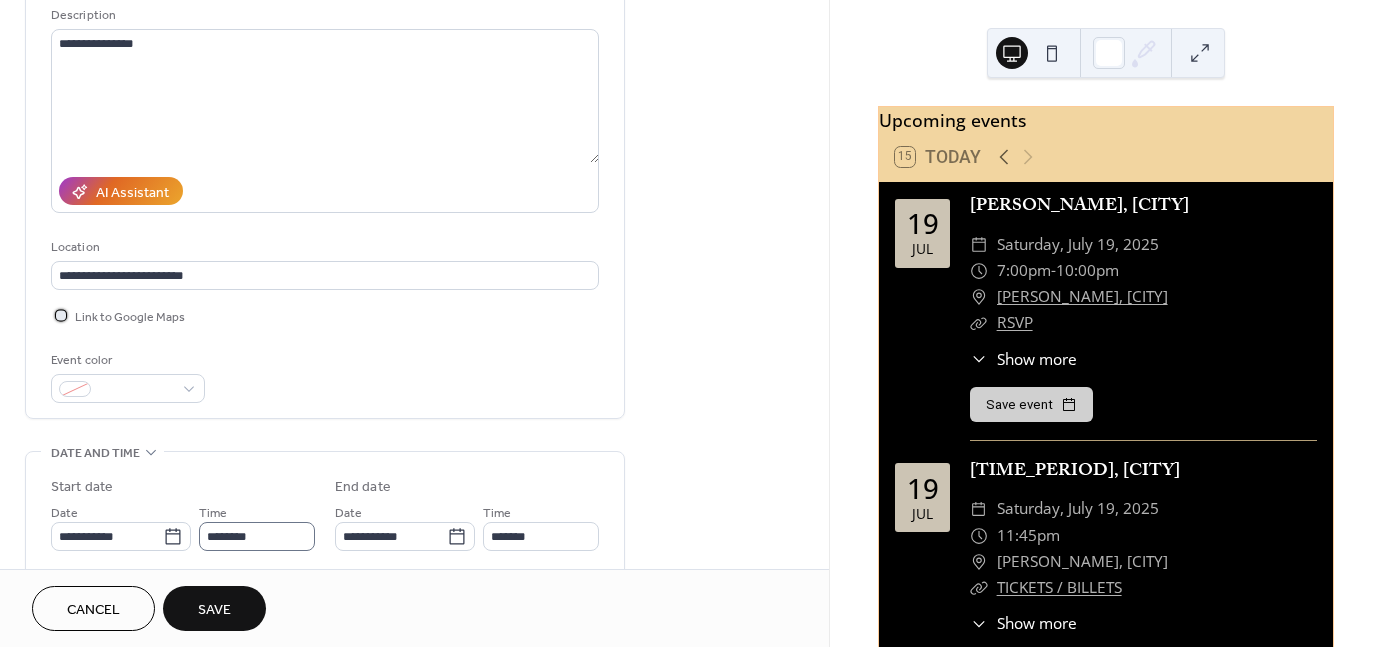 scroll, scrollTop: 1, scrollLeft: 0, axis: vertical 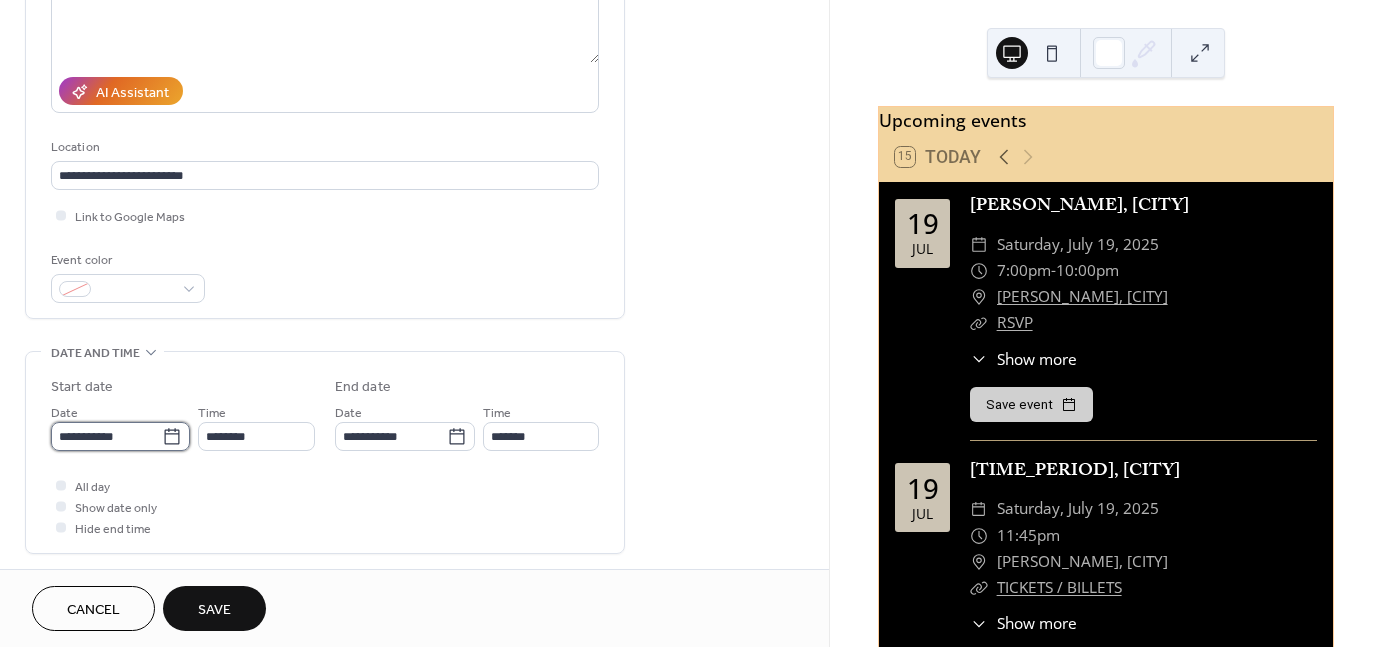 click on "**********" at bounding box center [106, 436] 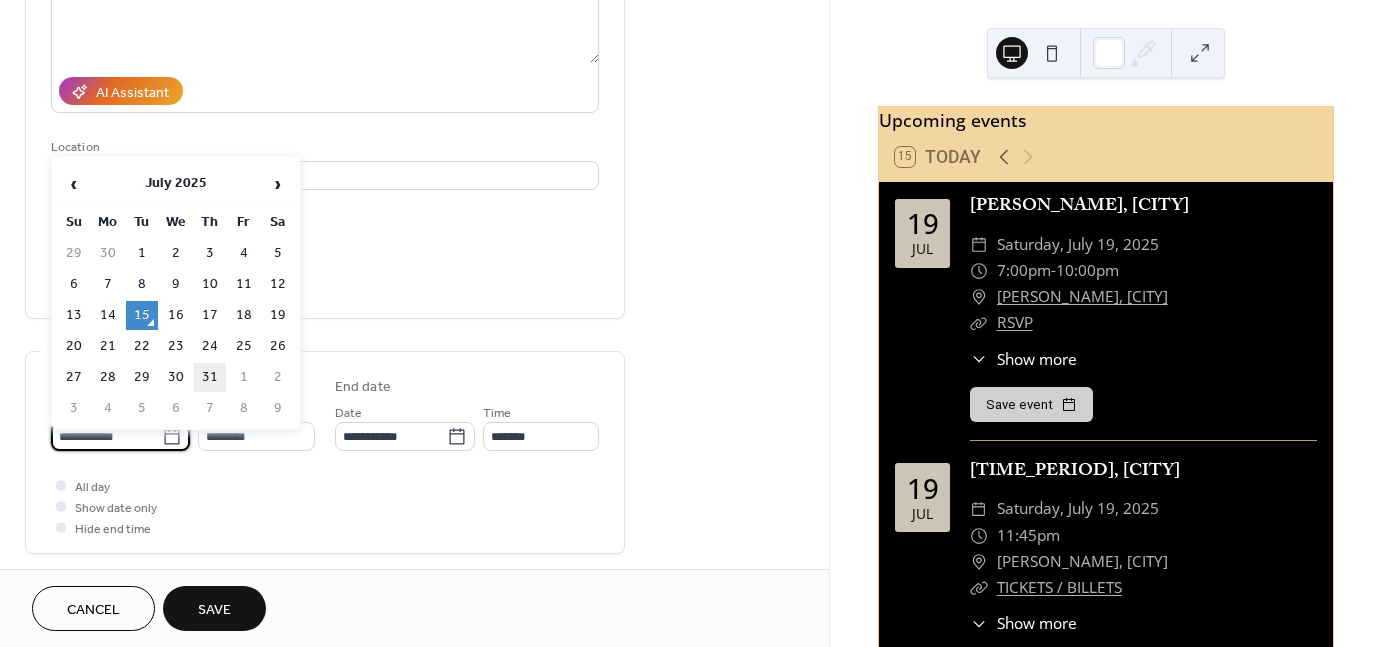 click on "31" at bounding box center (210, 377) 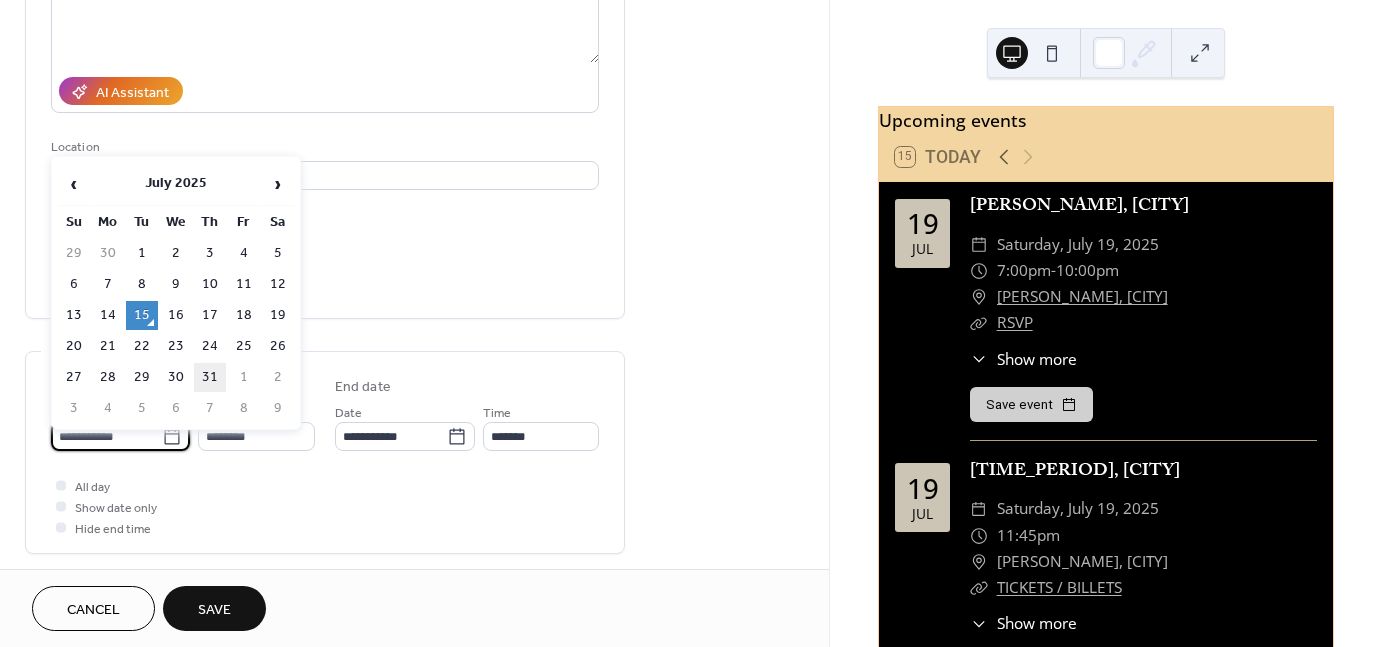 type on "**********" 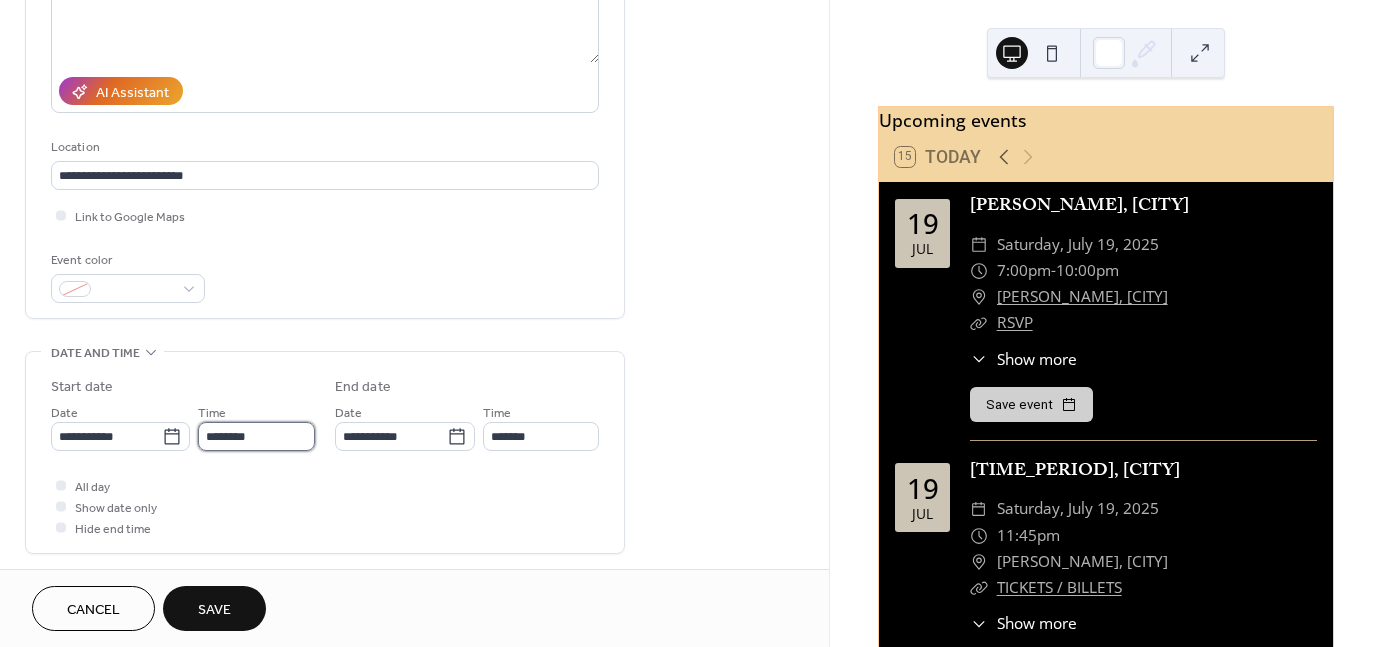 click on "********" at bounding box center [256, 436] 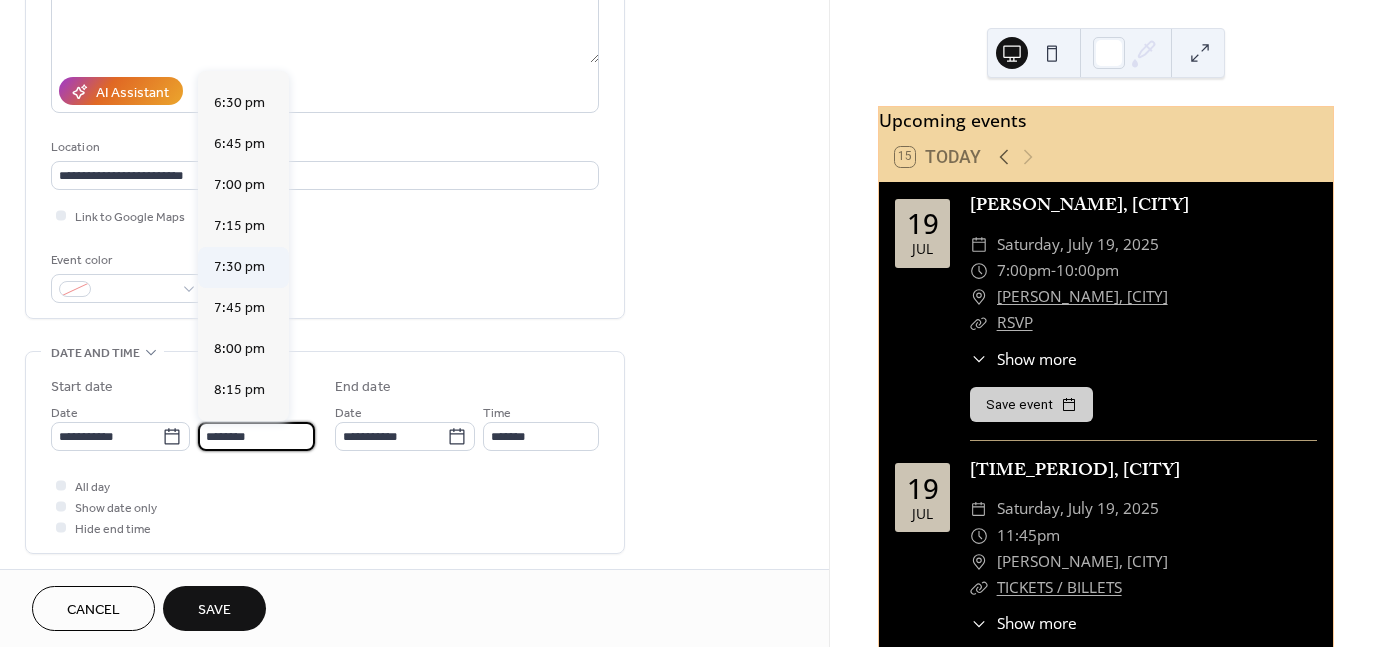 scroll, scrollTop: 3068, scrollLeft: 0, axis: vertical 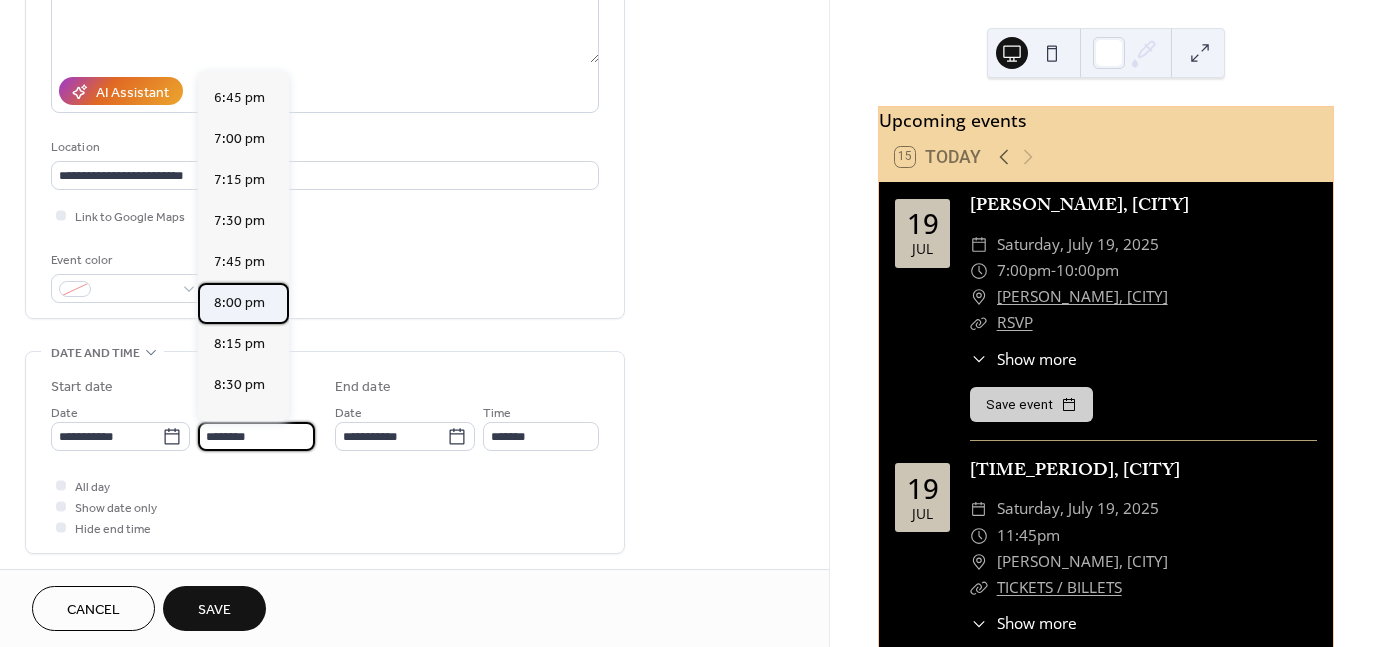 click on "8:00 pm" at bounding box center [239, 303] 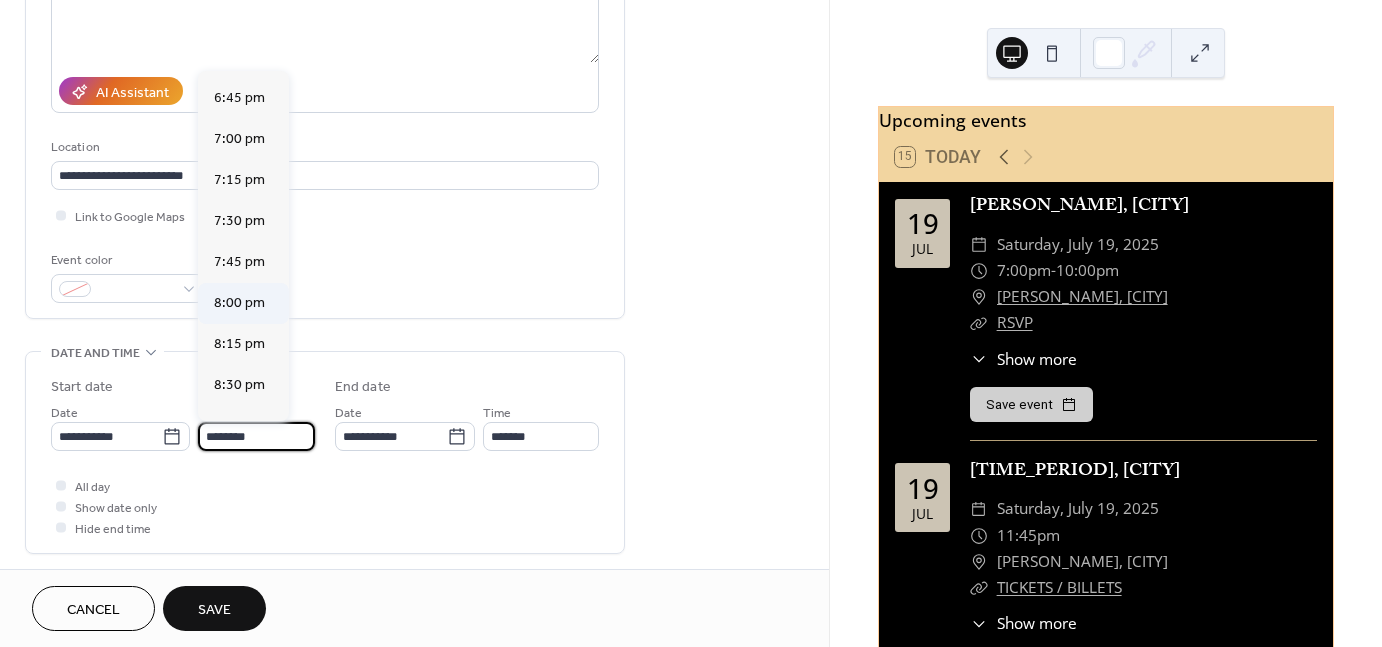 type on "*******" 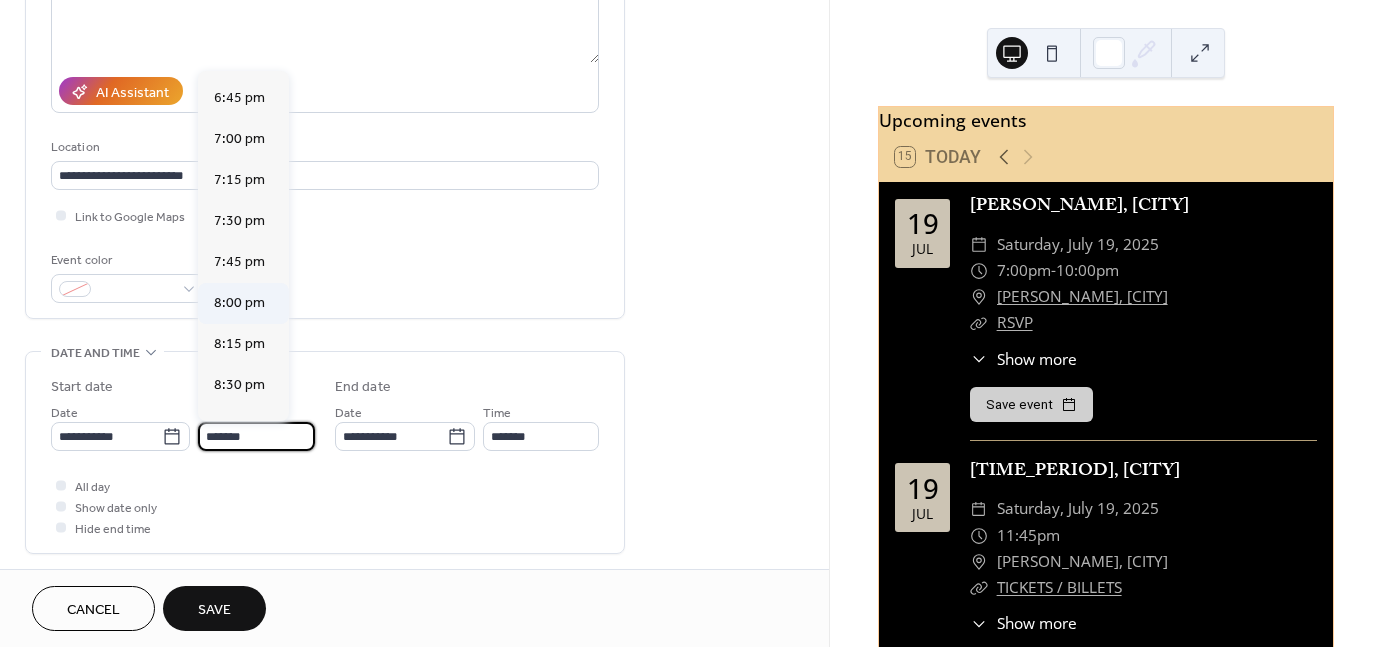 scroll, scrollTop: 0, scrollLeft: 0, axis: both 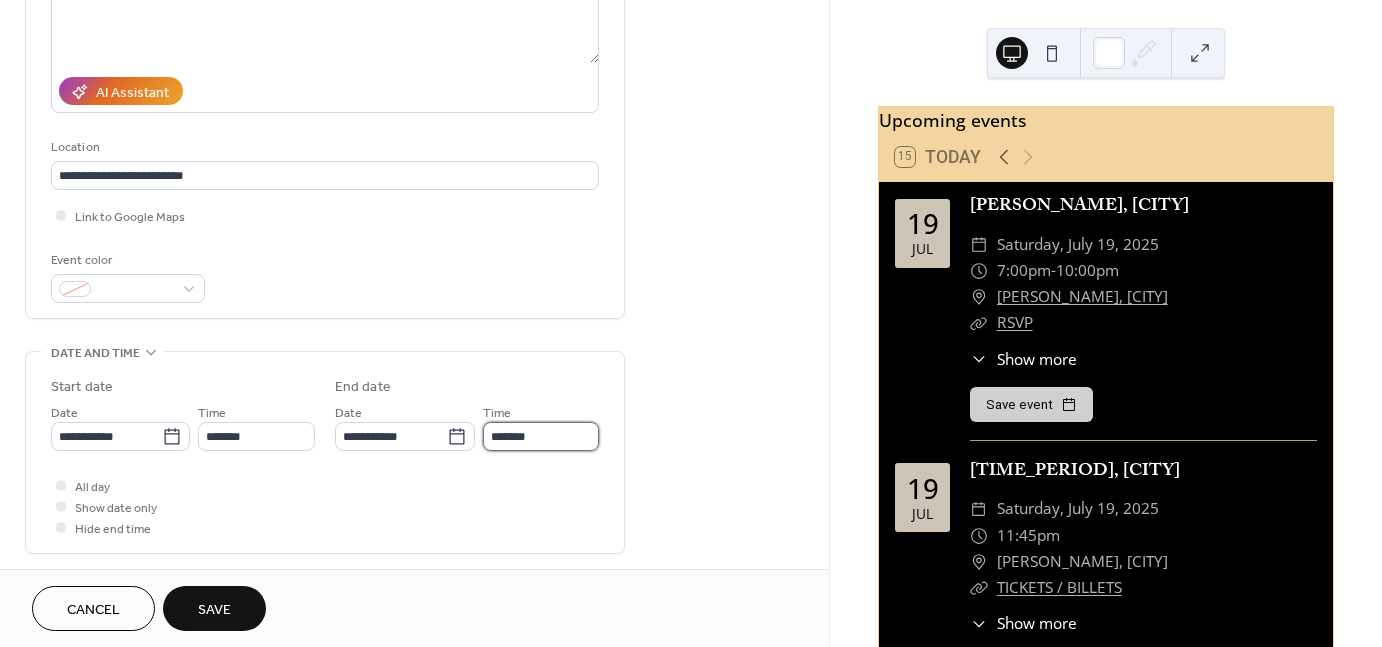 click on "*******" at bounding box center (541, 436) 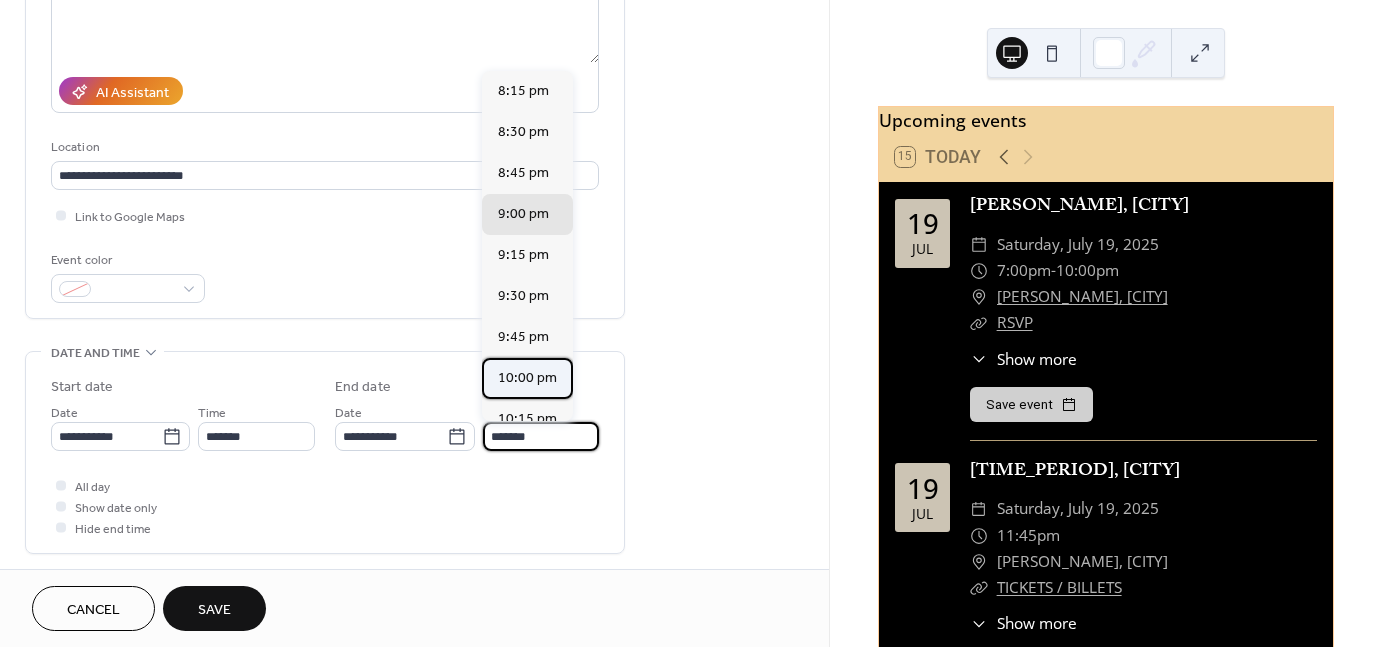 click on "10:00 pm" at bounding box center [527, 378] 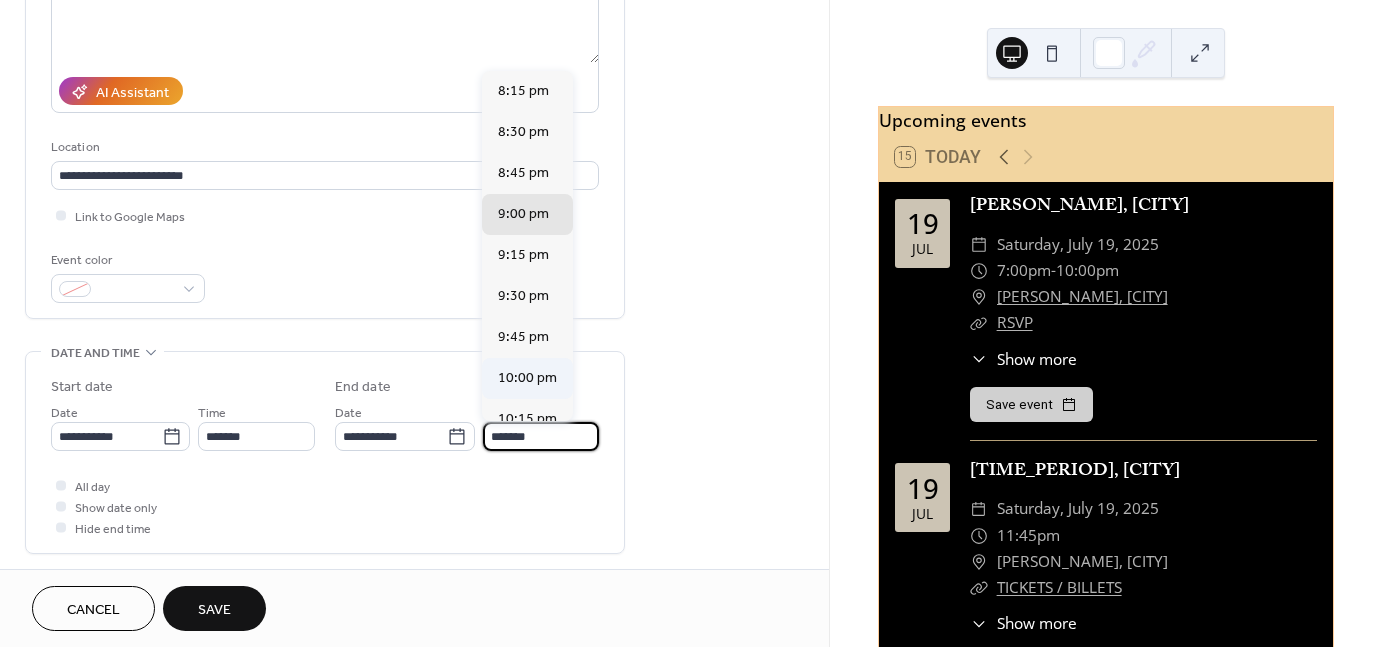 type on "********" 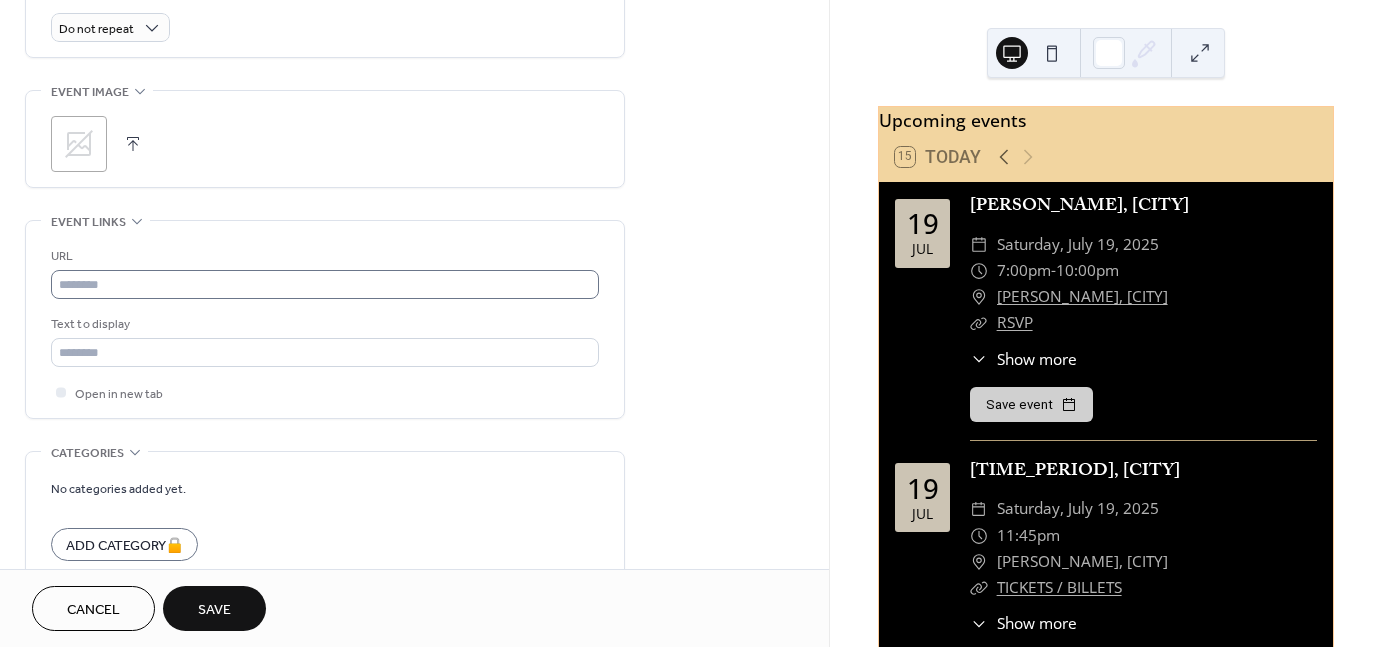 scroll, scrollTop: 900, scrollLeft: 0, axis: vertical 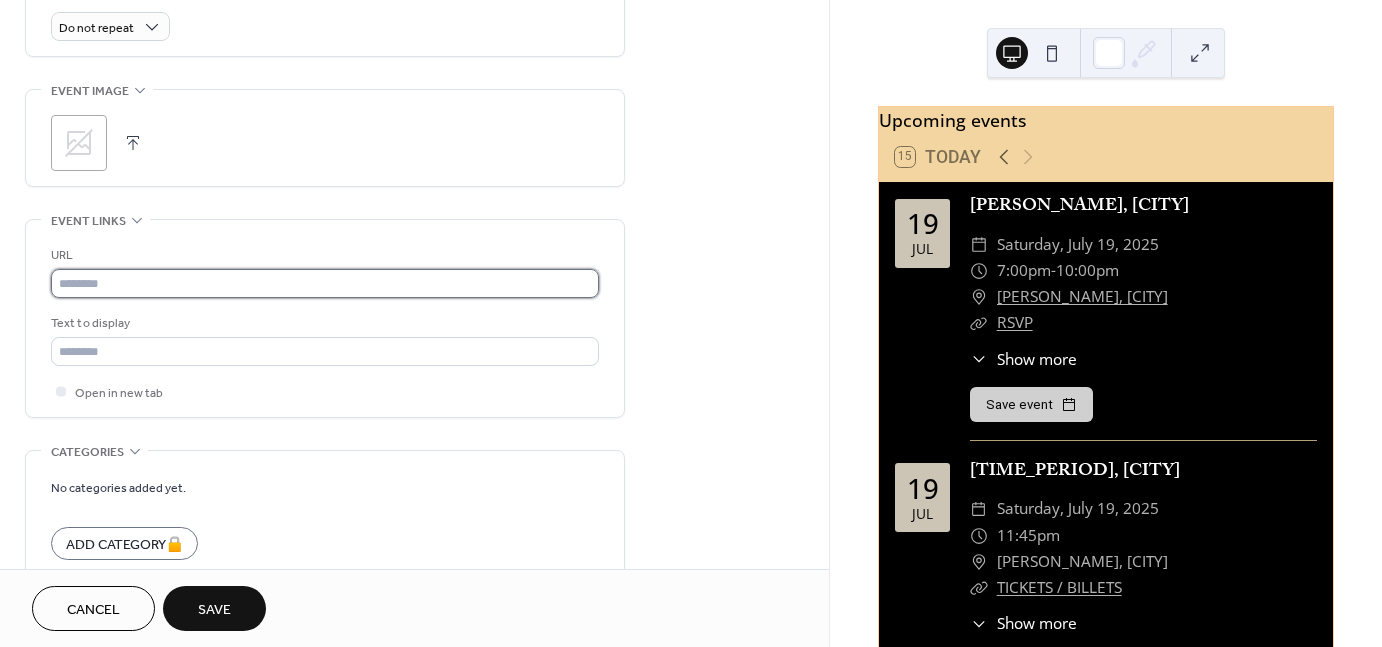 click at bounding box center [325, 283] 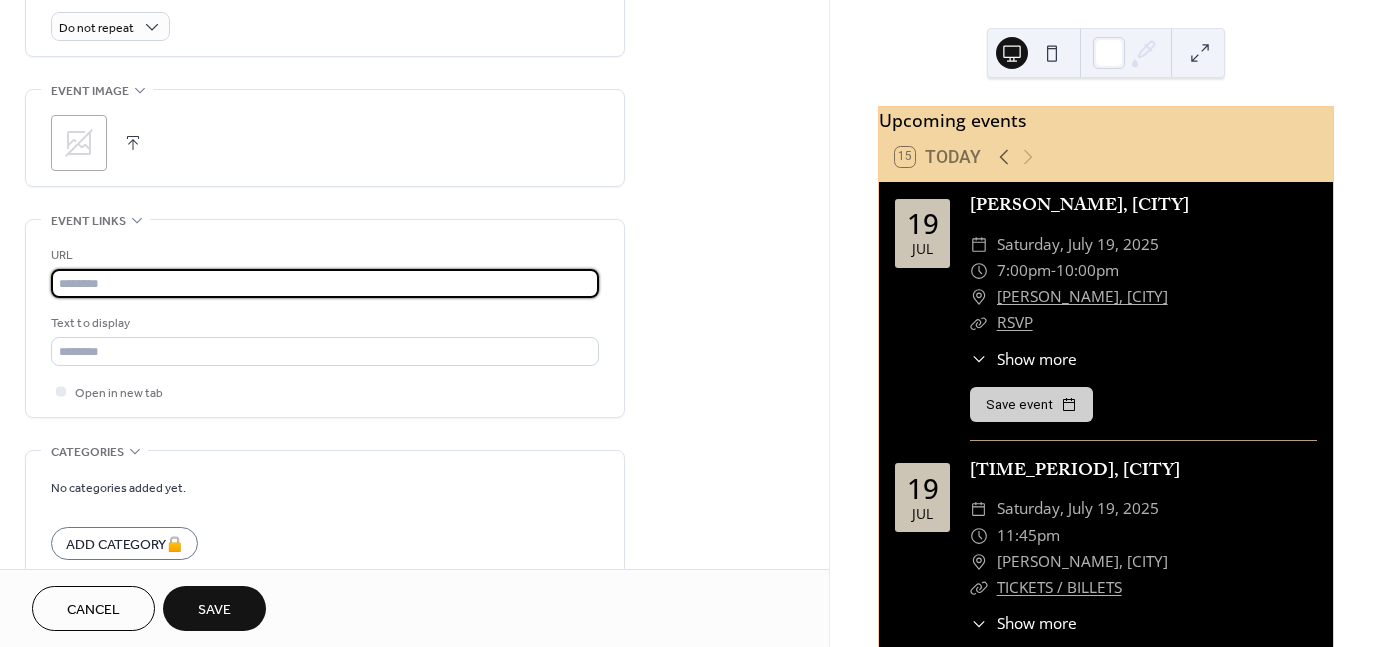 paste on "**********" 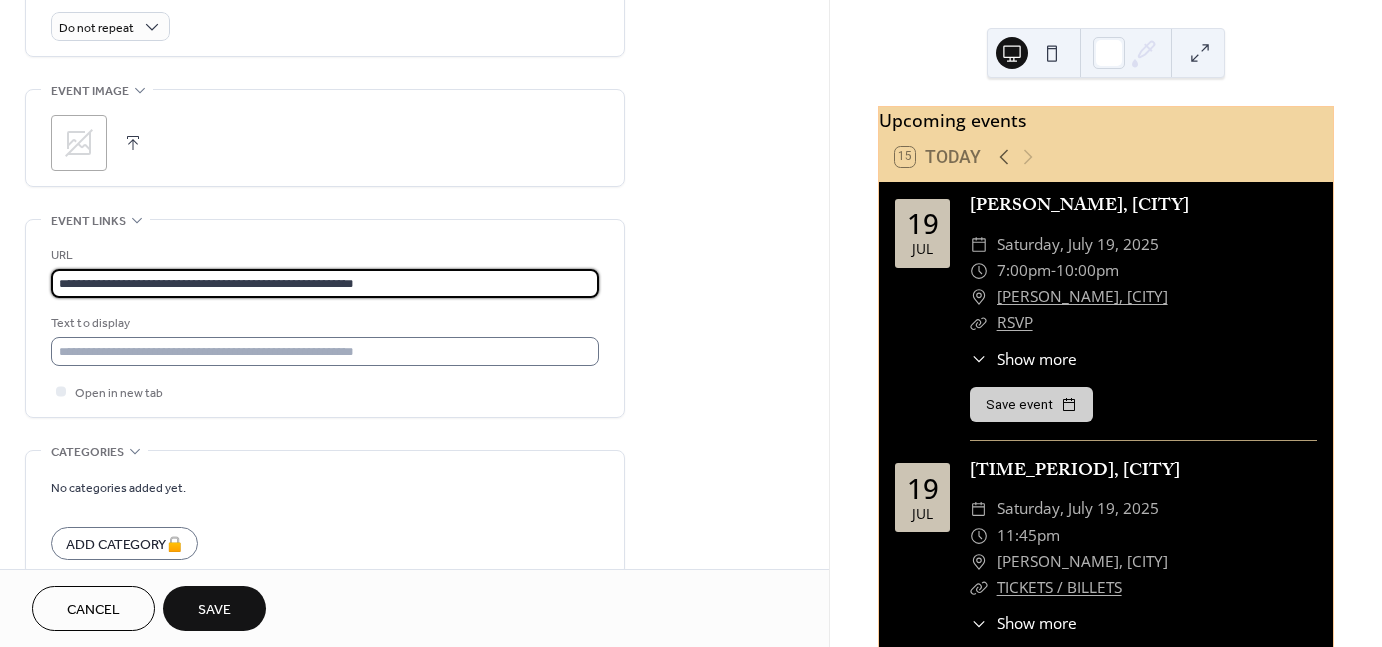 type on "**********" 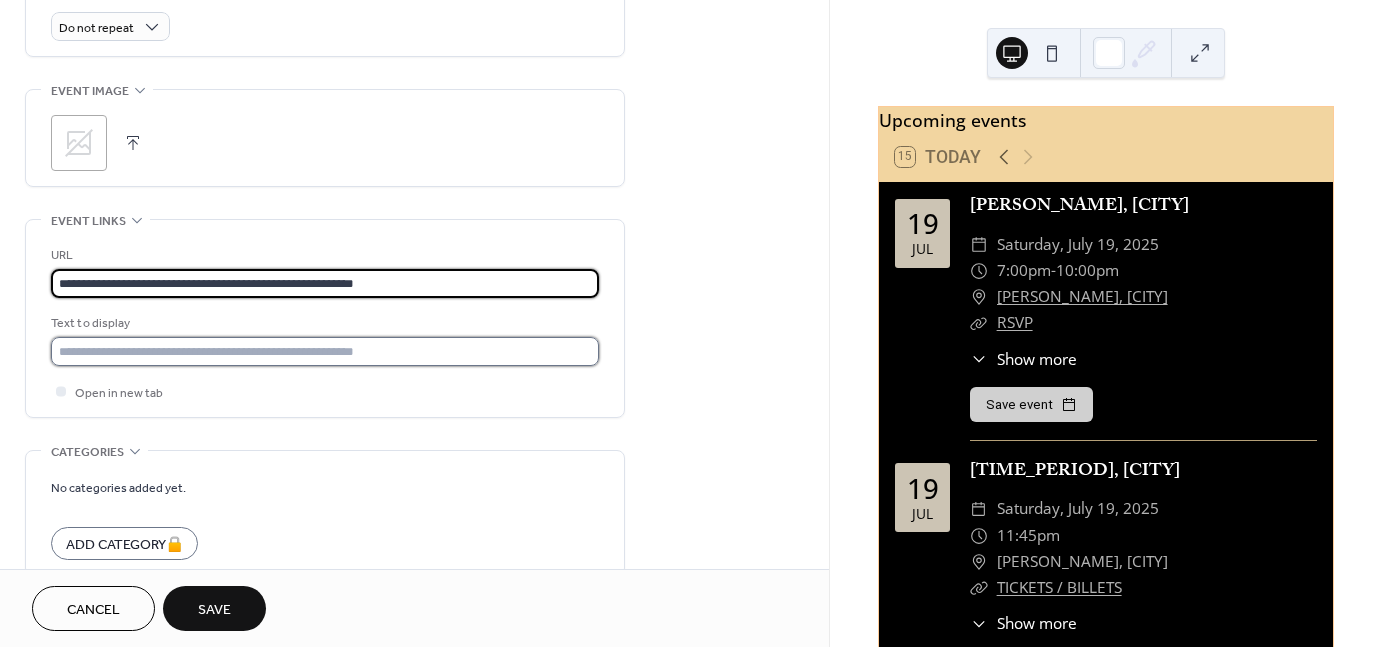 click at bounding box center [325, 351] 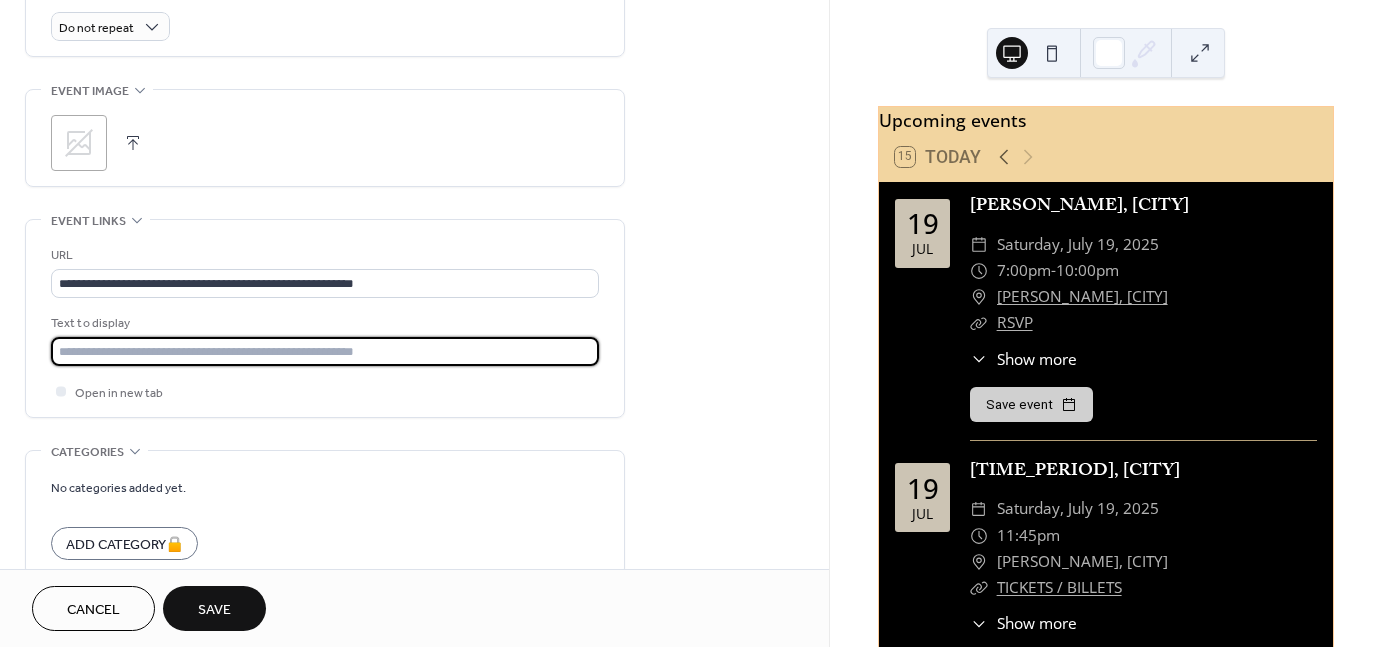 type on "**********" 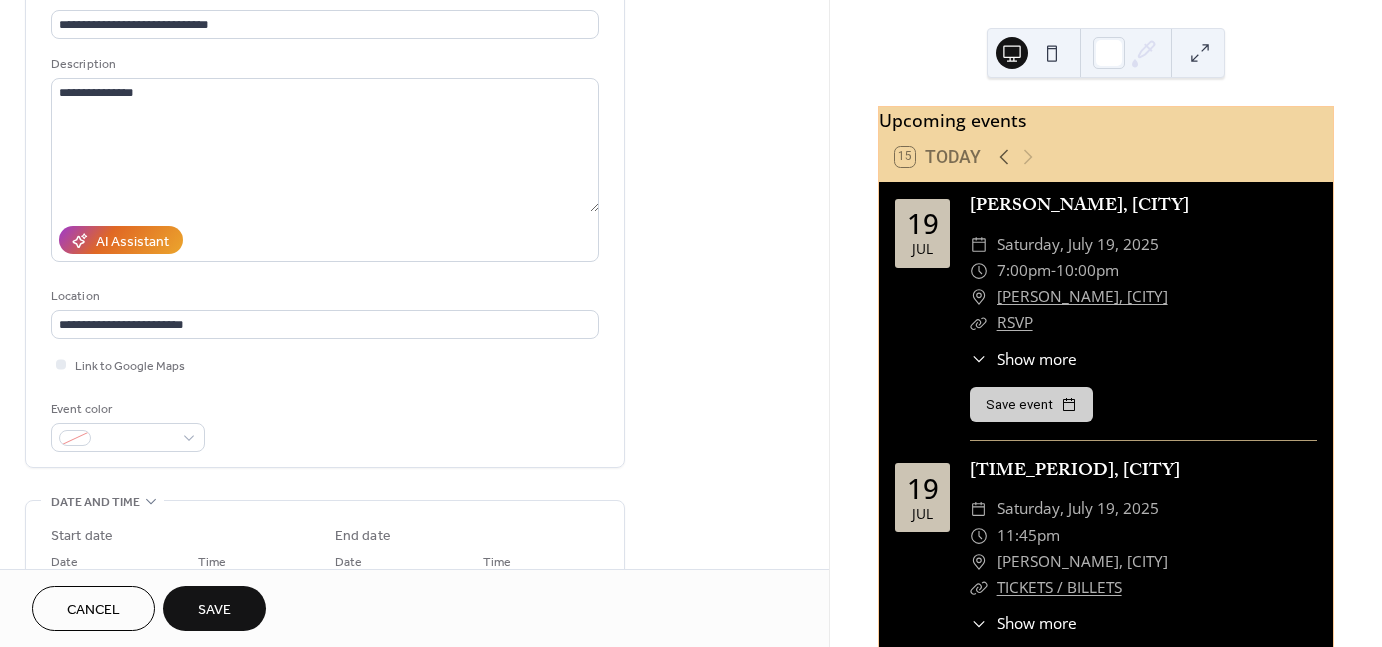 scroll, scrollTop: 0, scrollLeft: 0, axis: both 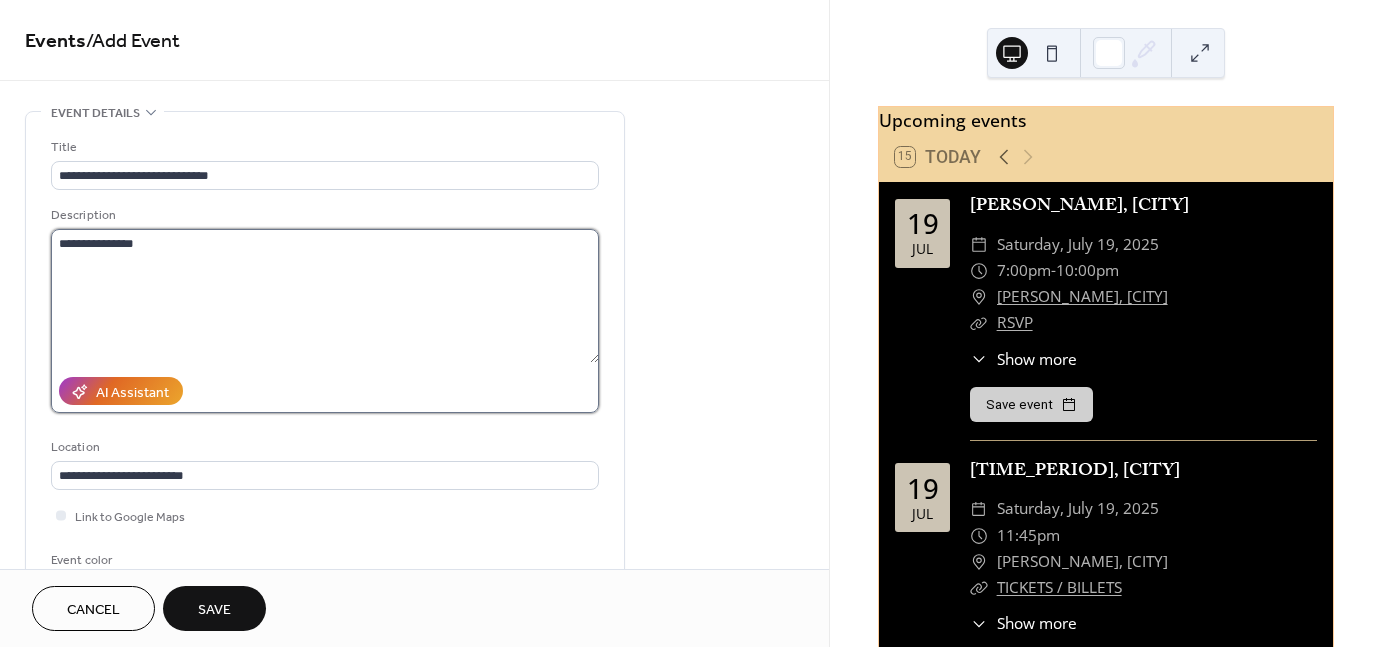 click on "**********" at bounding box center [325, 296] 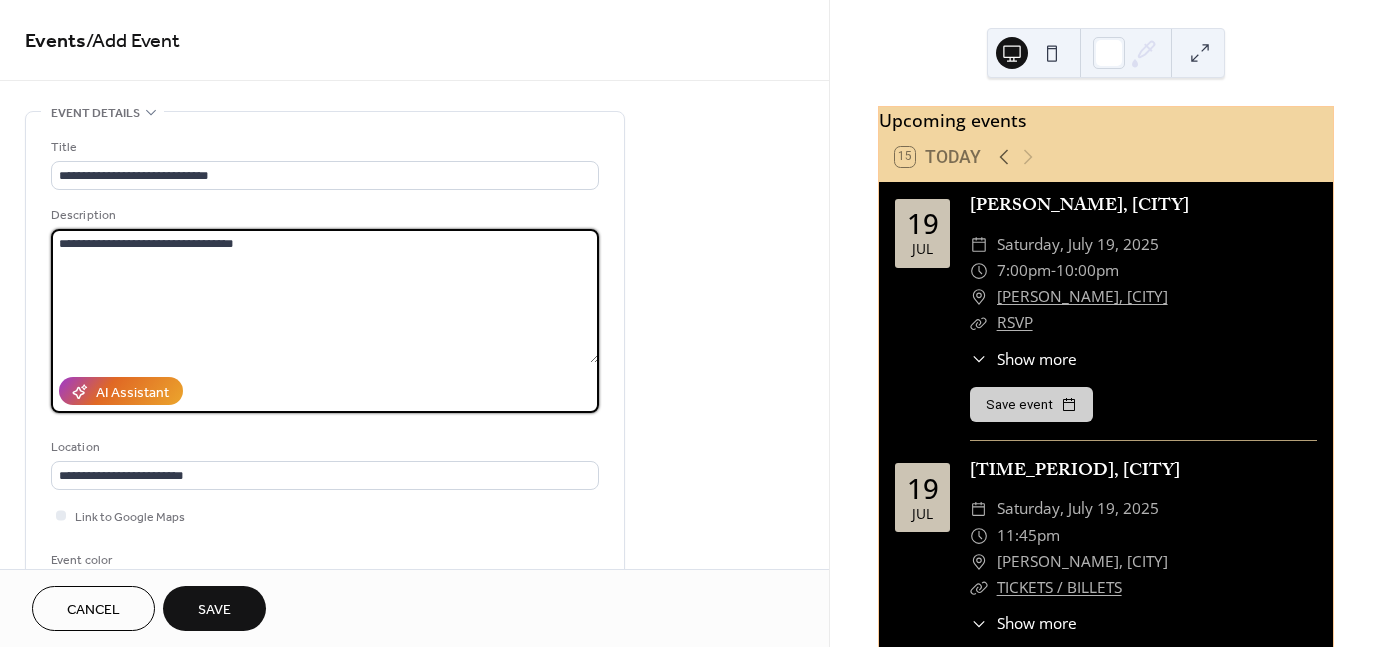 type on "**********" 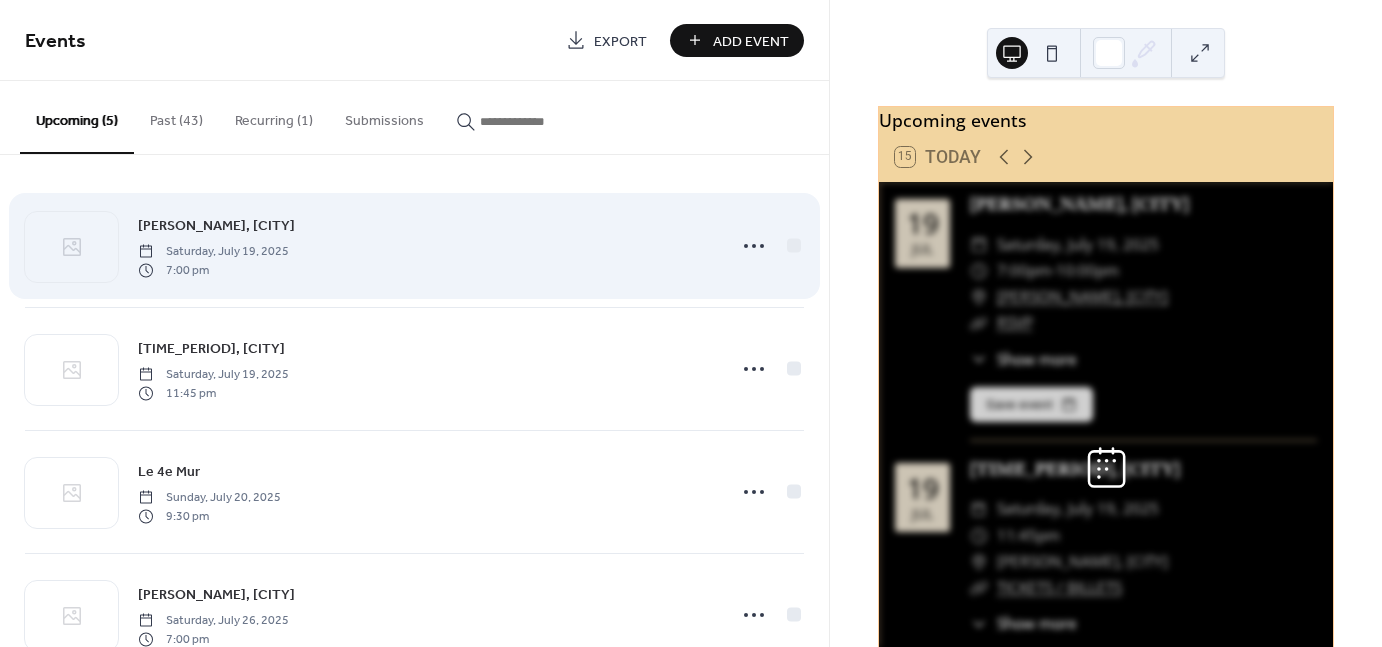 click on "7:00 pm" at bounding box center [213, 270] 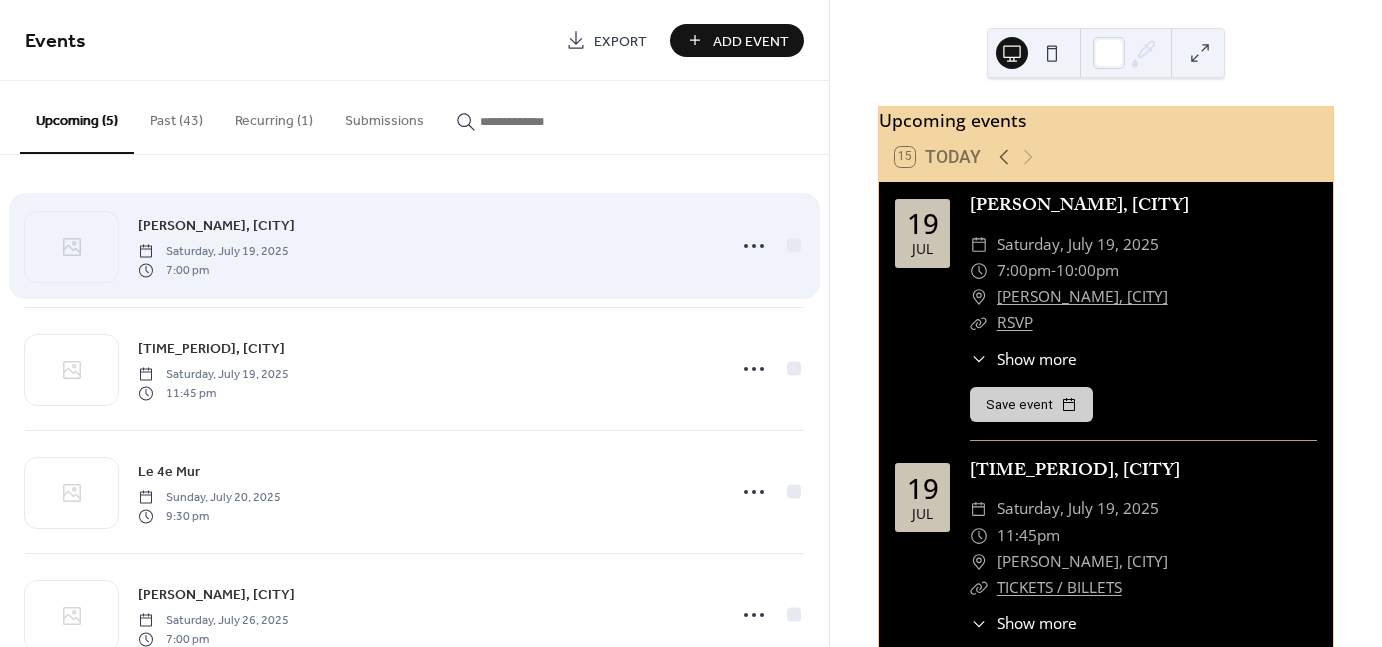 click on "[PERSON_NAME], [CITY] [DAY], [MONTH] [DAY], [YEAR] [TIME]" at bounding box center (426, 246) 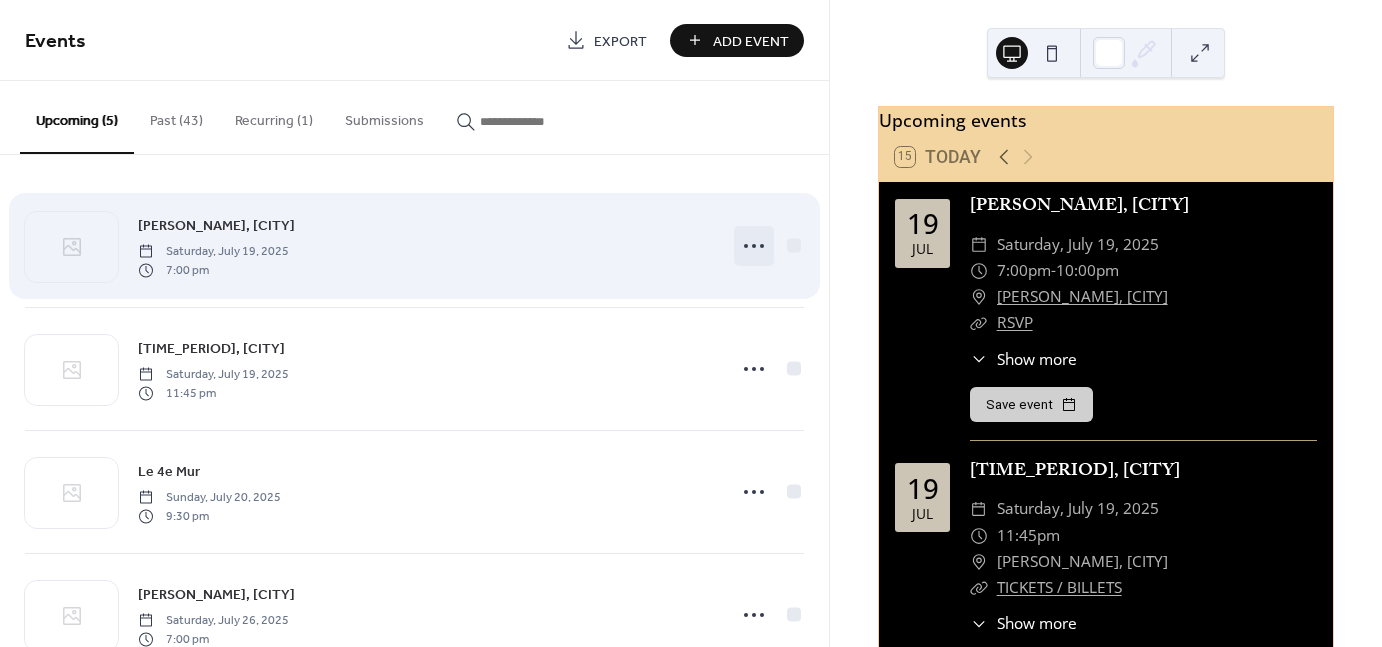 click 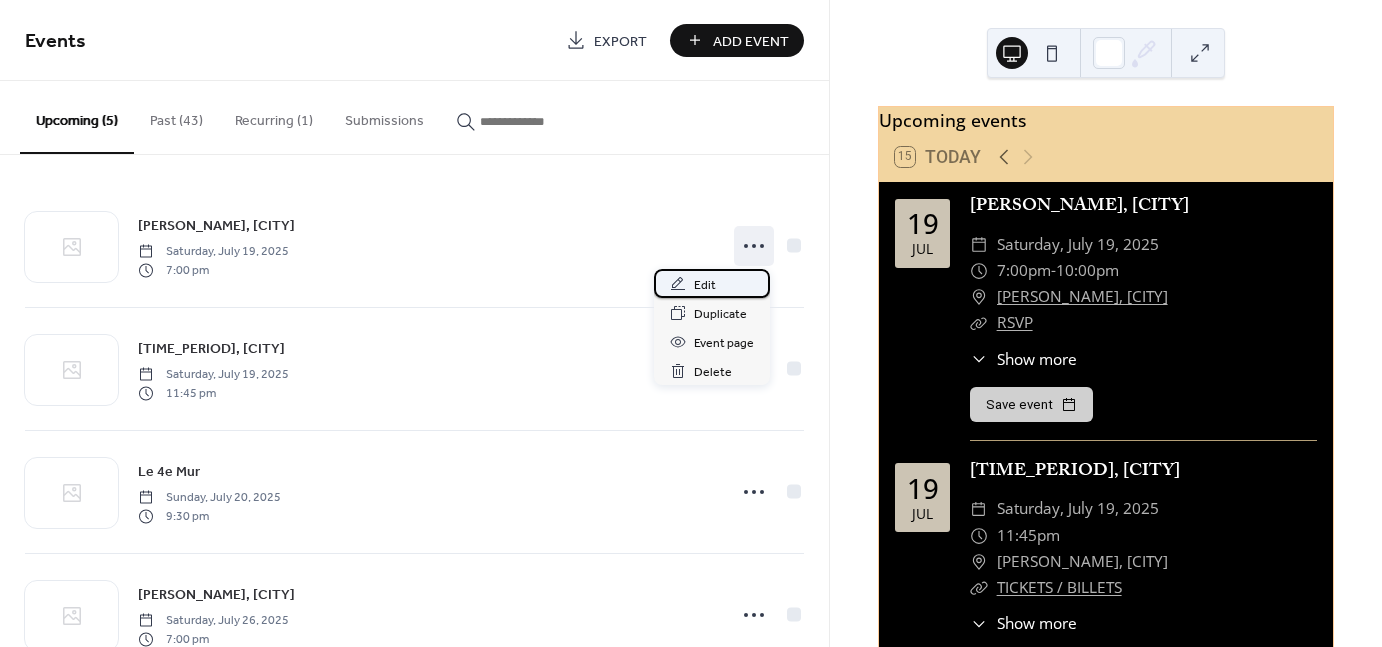 click on "Edit" at bounding box center [705, 285] 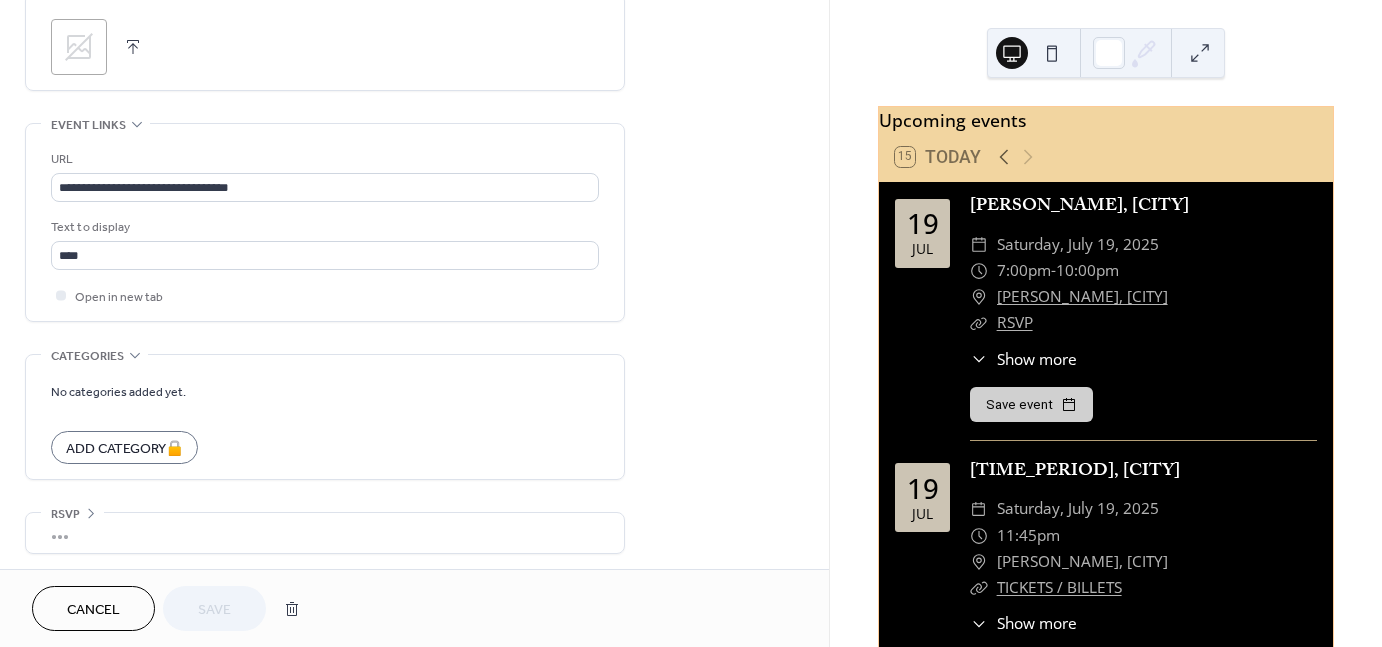 scroll, scrollTop: 998, scrollLeft: 0, axis: vertical 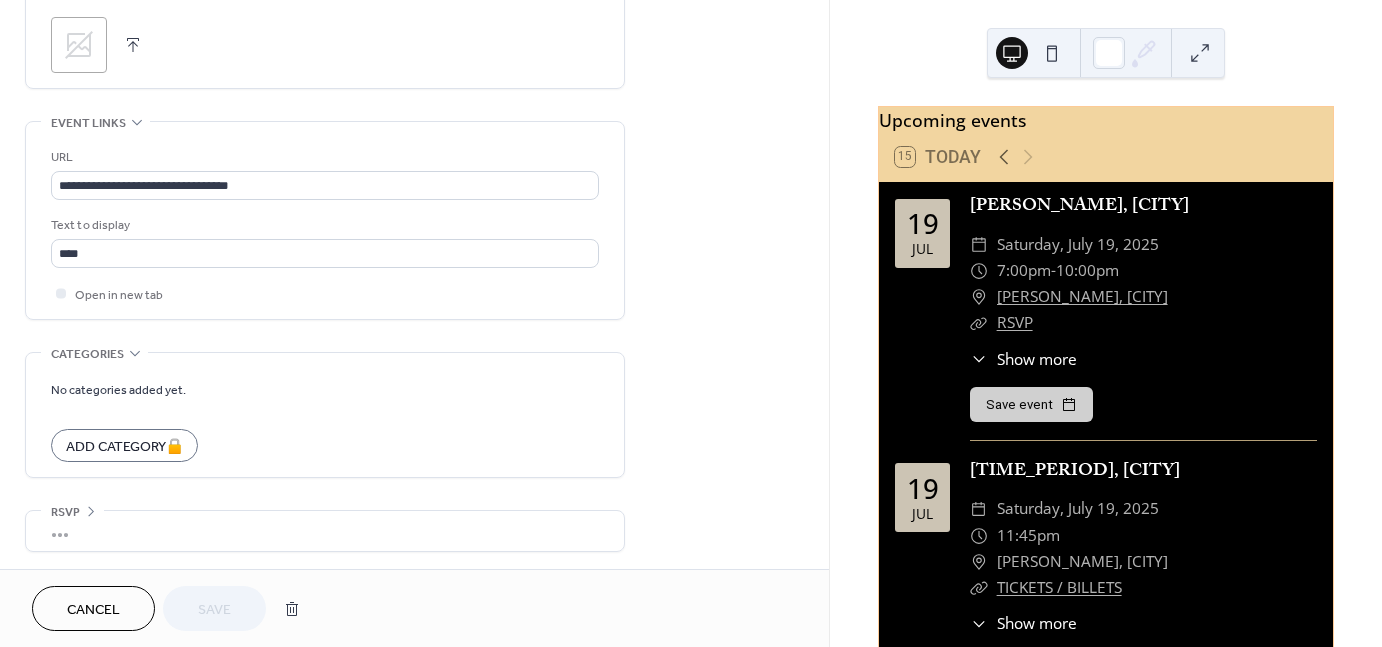 click on "Cancel" at bounding box center [93, 610] 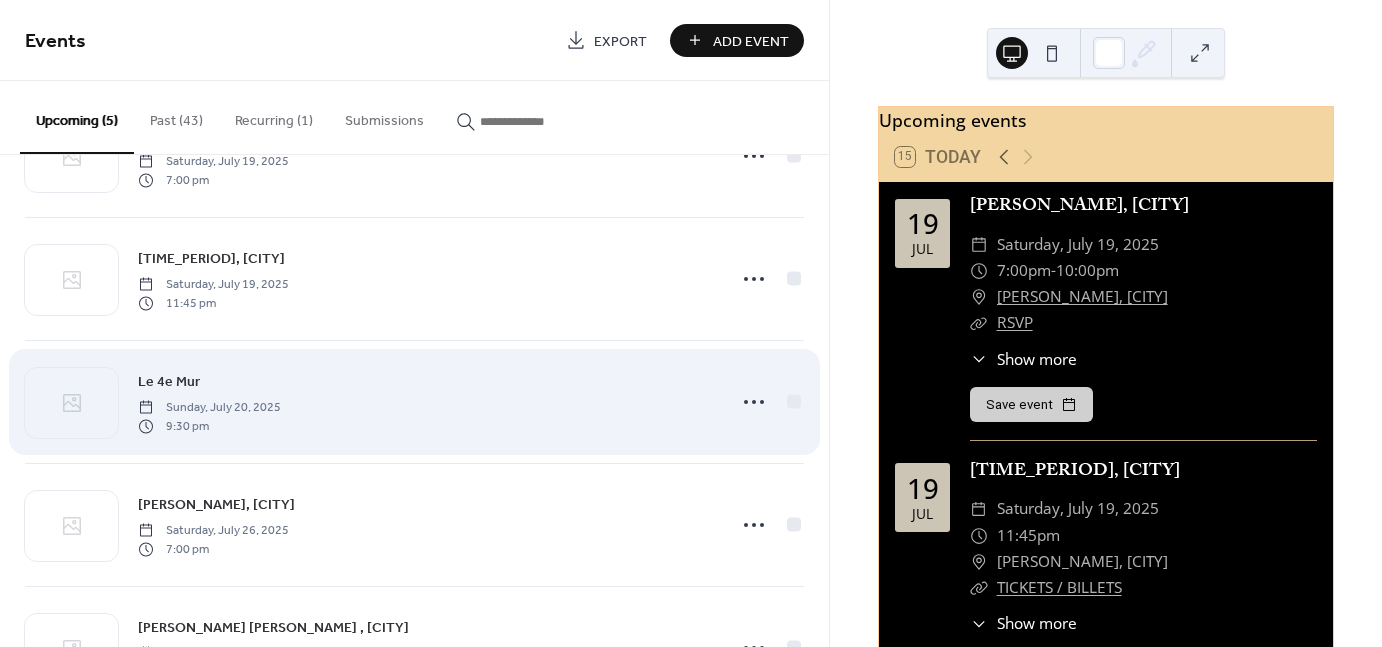 scroll, scrollTop: 100, scrollLeft: 0, axis: vertical 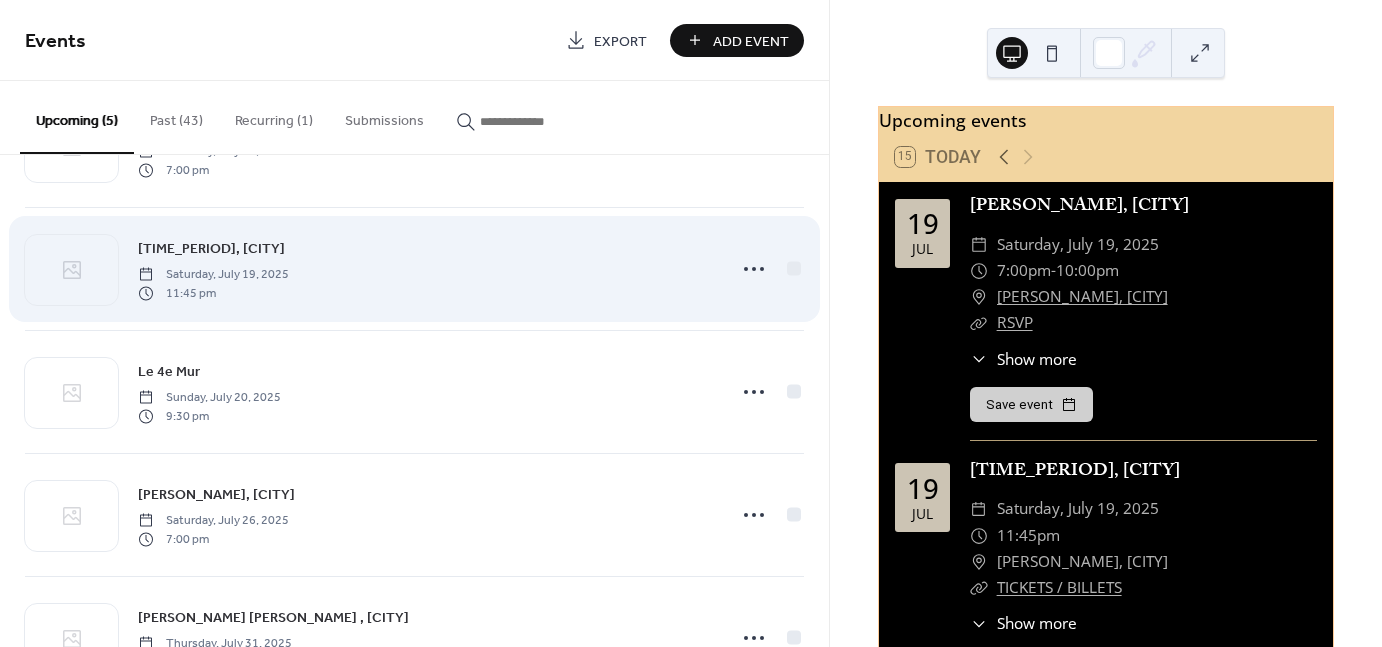 click on "[TIME_PERIOD], [CITY] [DAY], [MONTH] [DAY], [YEAR] [TIME]" at bounding box center [426, 269] 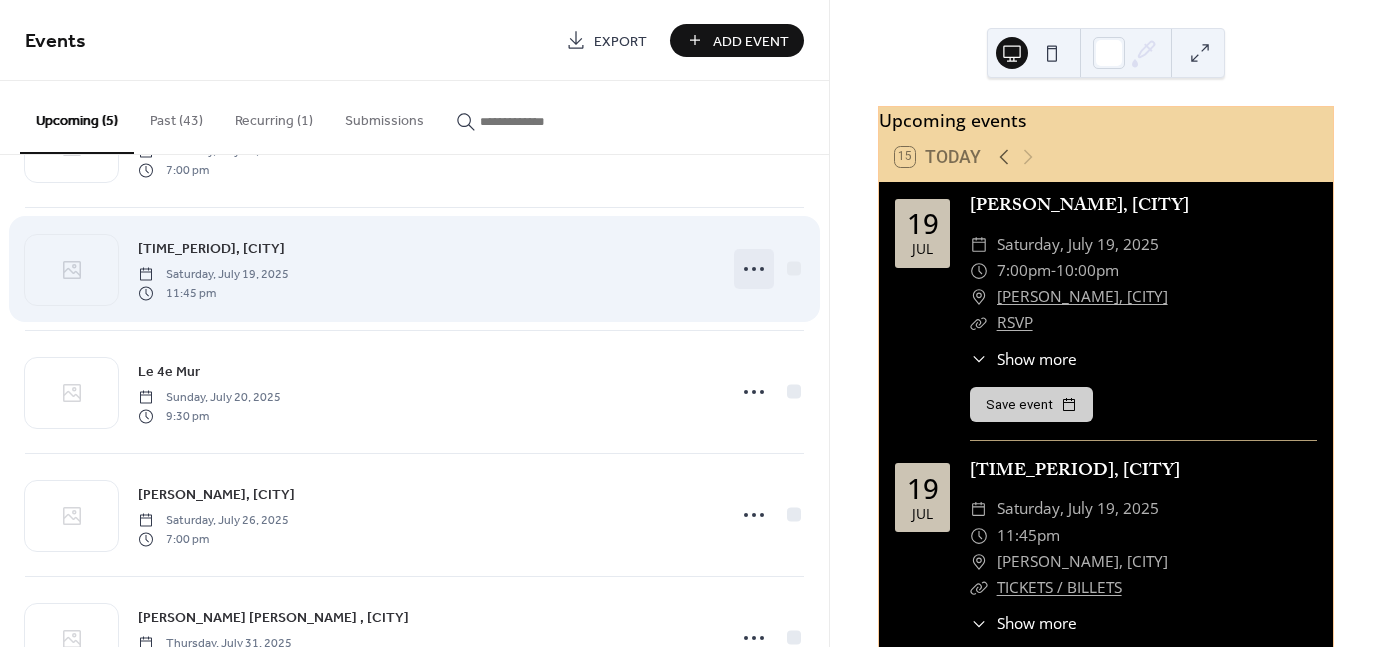 click 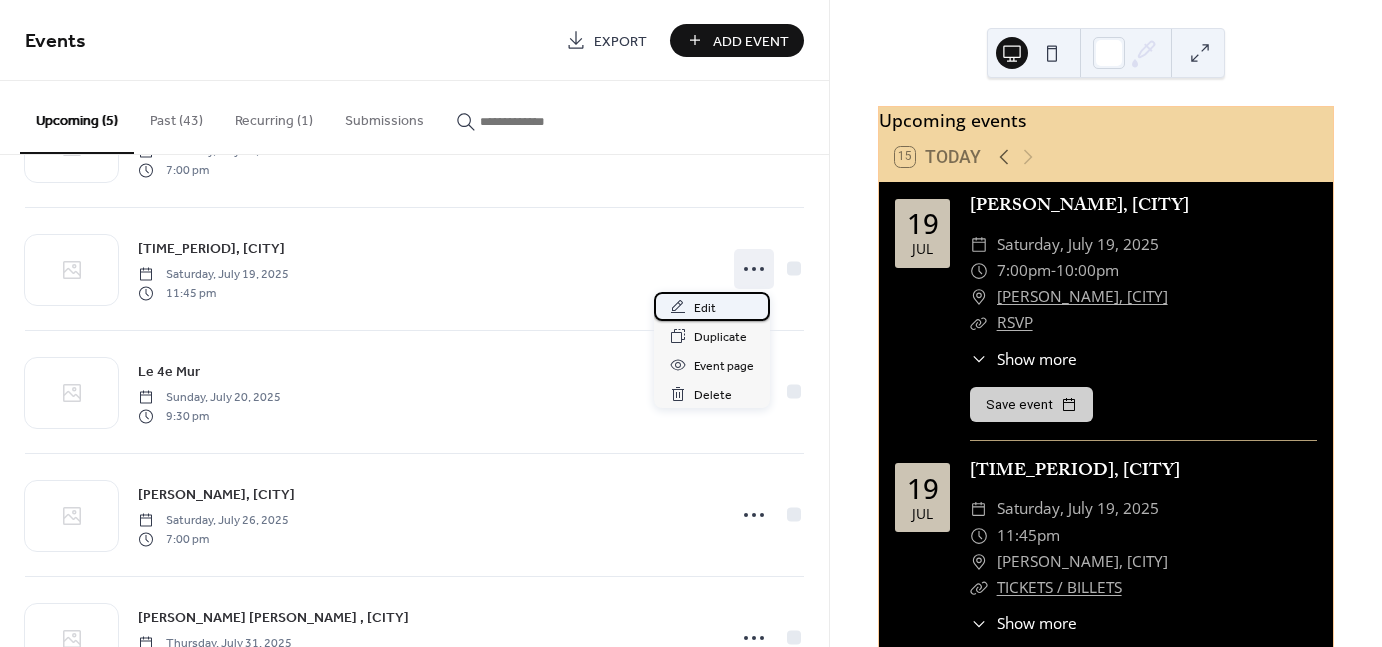 click on "Edit" at bounding box center [705, 308] 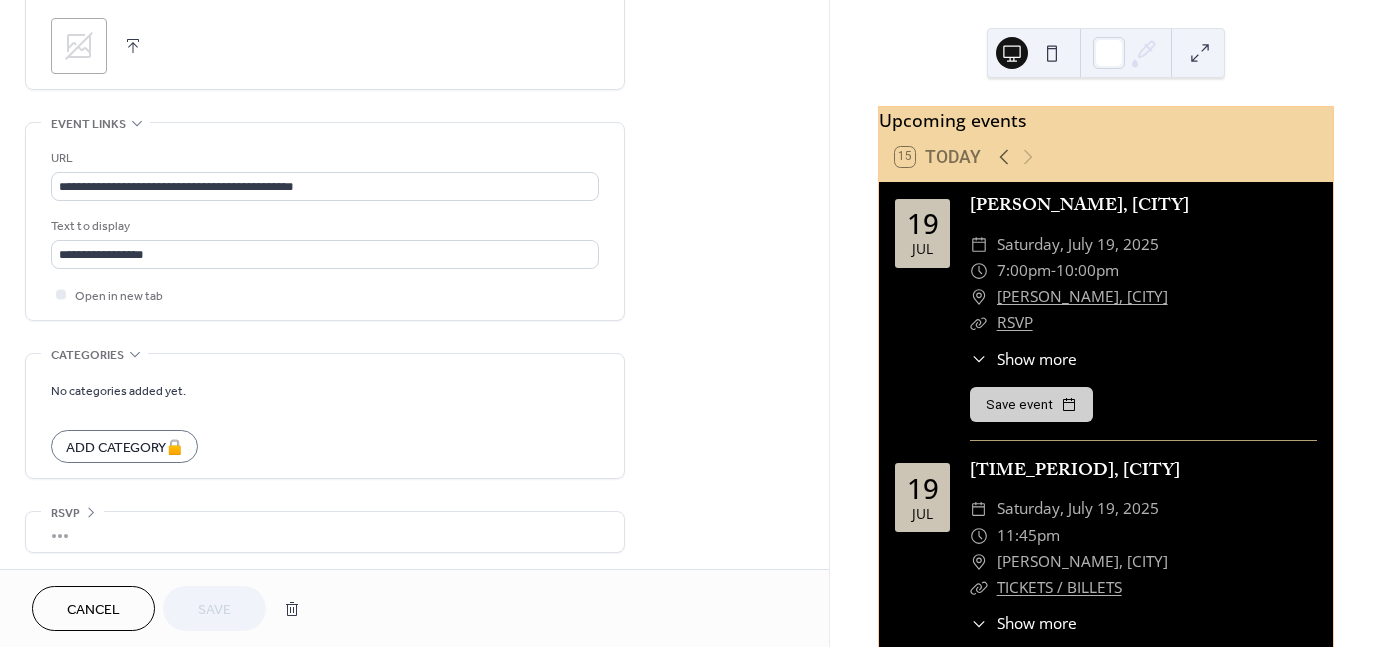 scroll, scrollTop: 998, scrollLeft: 0, axis: vertical 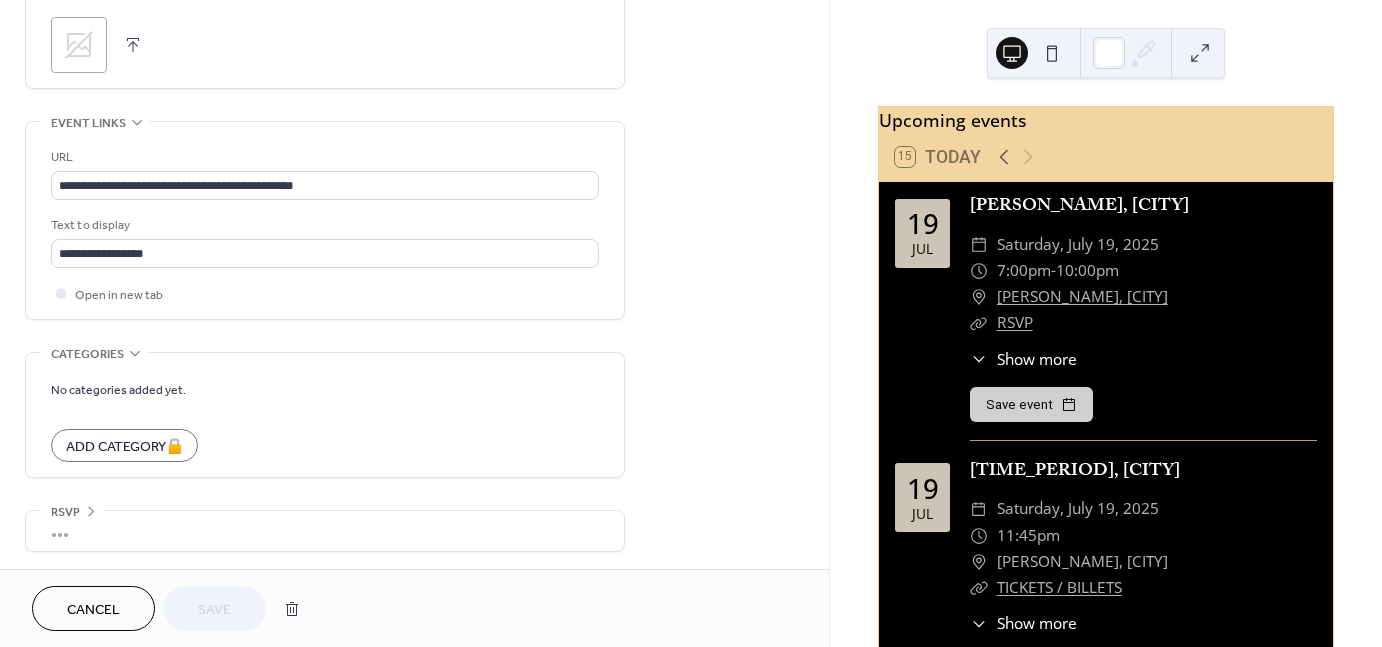 click on "Cancel" at bounding box center [93, 610] 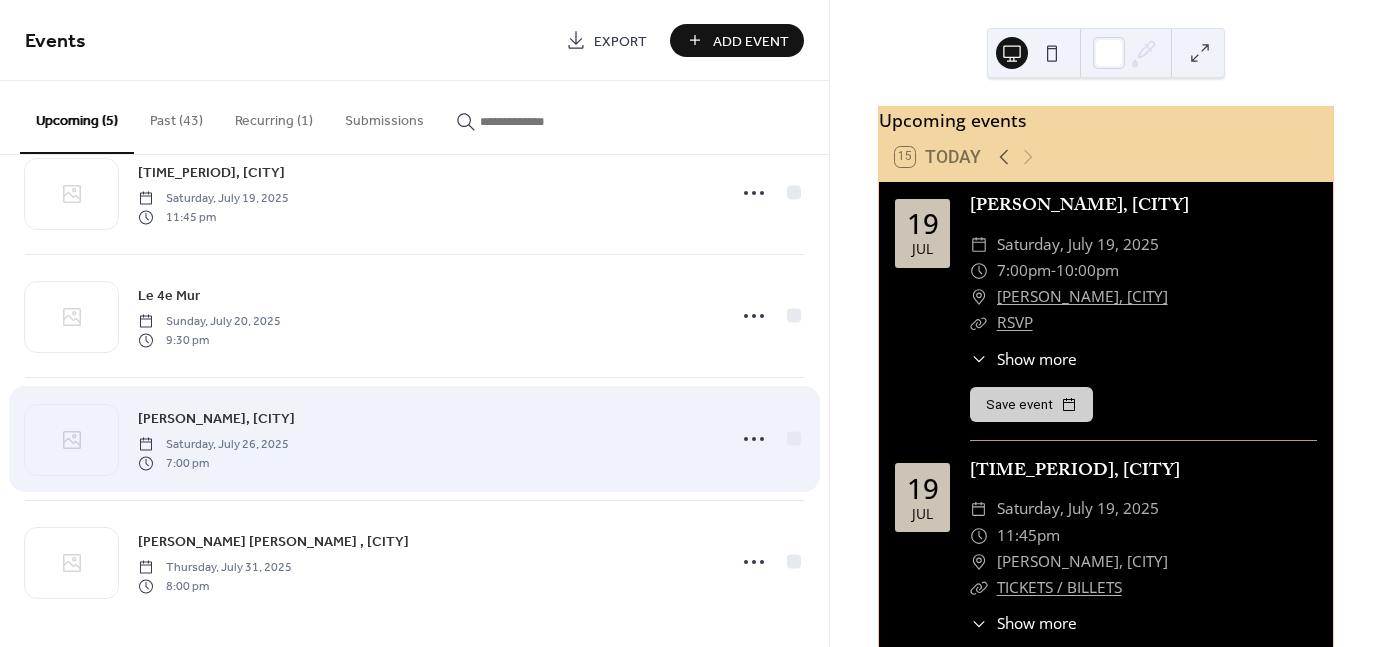 scroll, scrollTop: 180, scrollLeft: 0, axis: vertical 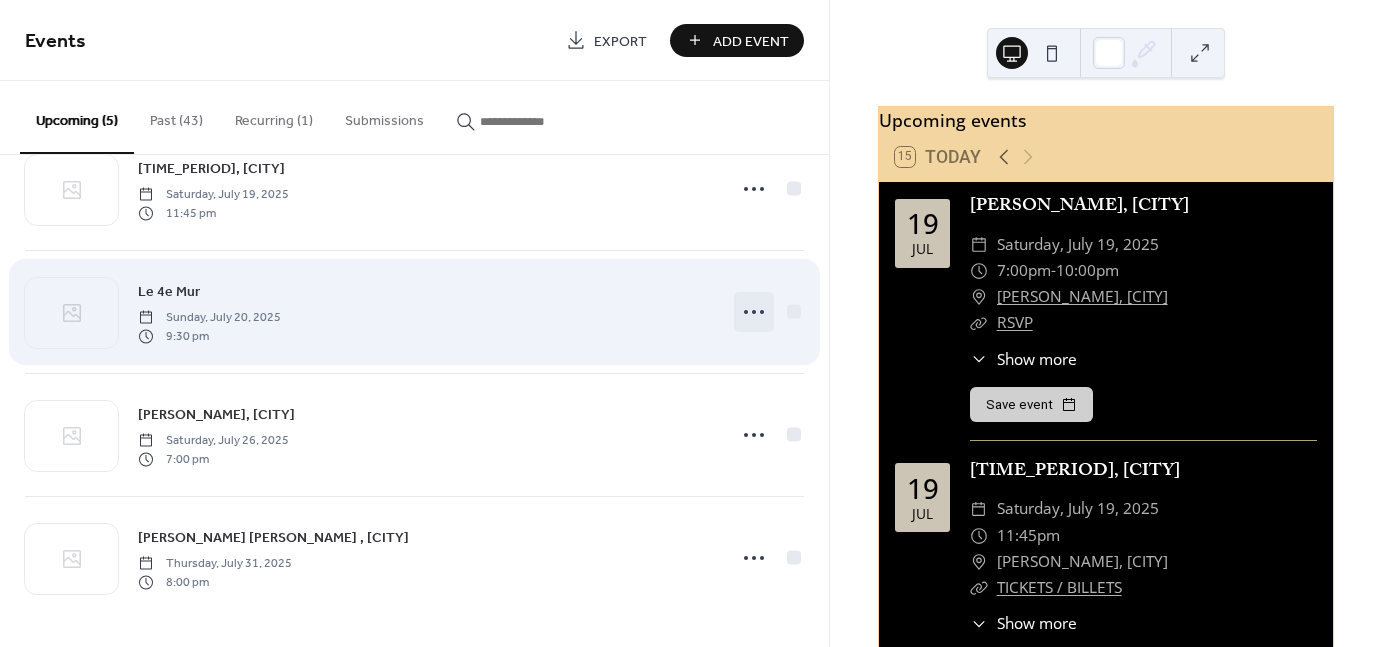 click 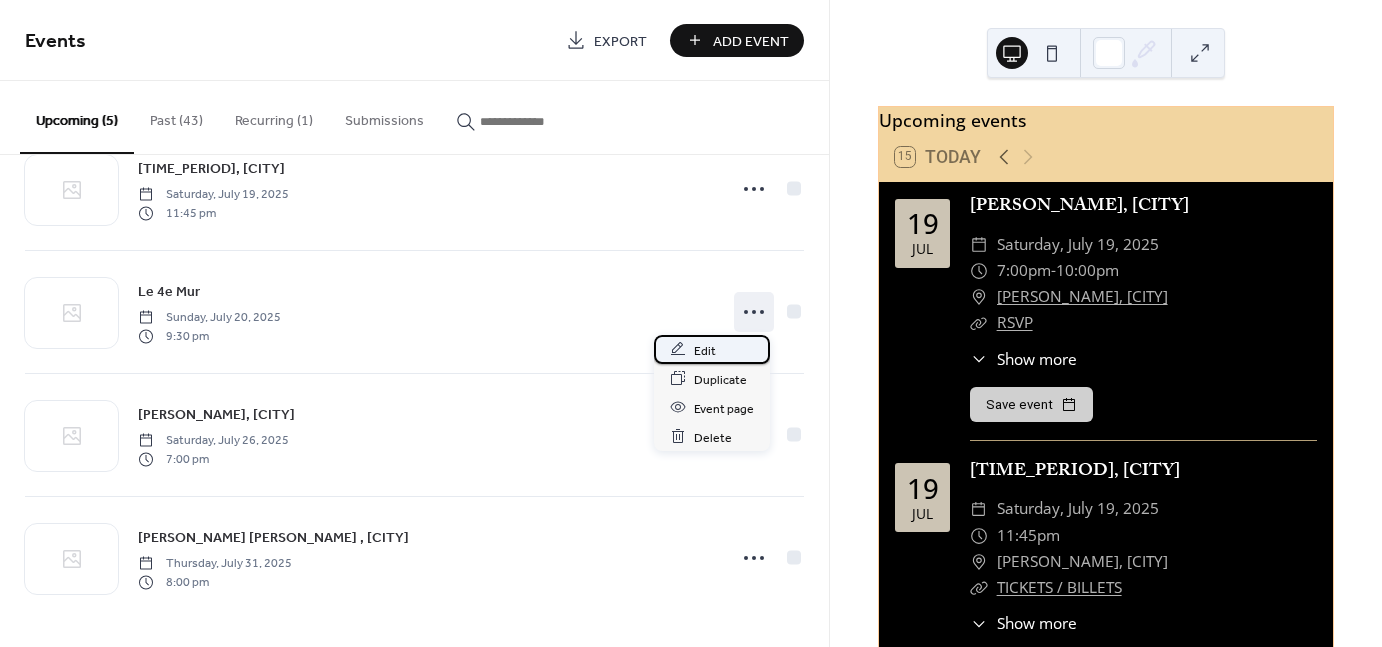 click on "Edit" at bounding box center [712, 349] 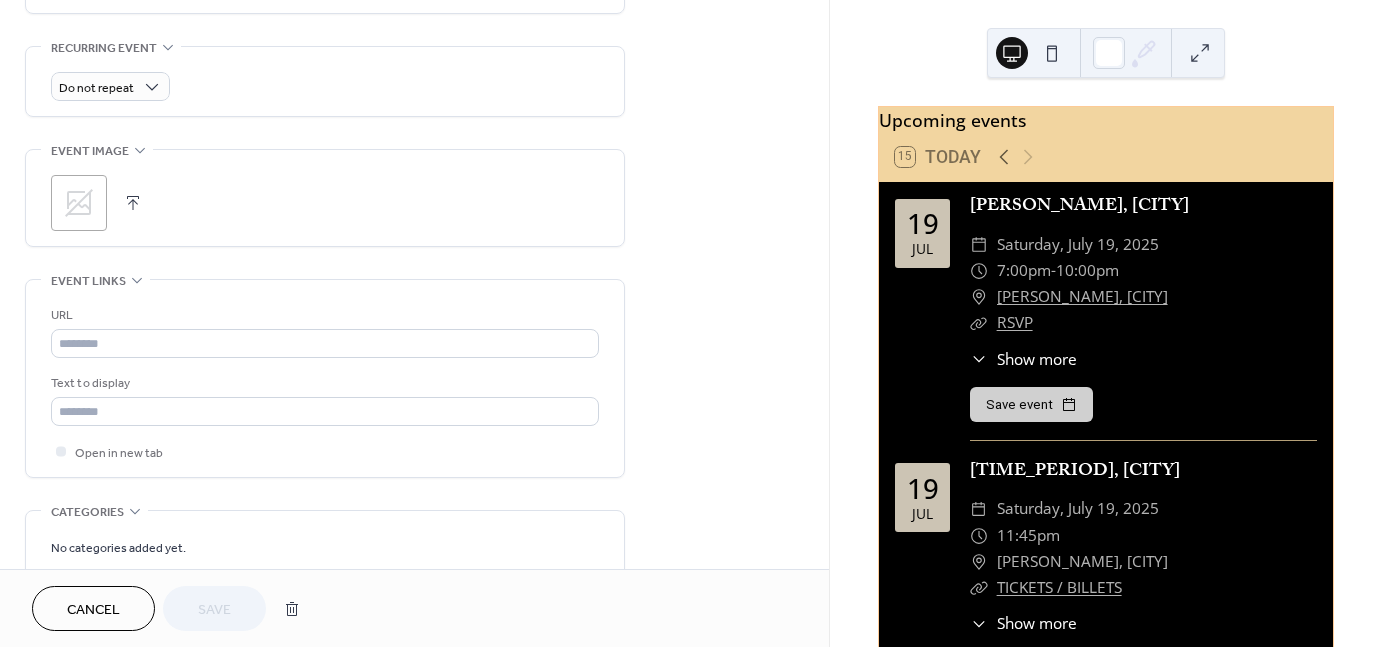 scroll, scrollTop: 998, scrollLeft: 0, axis: vertical 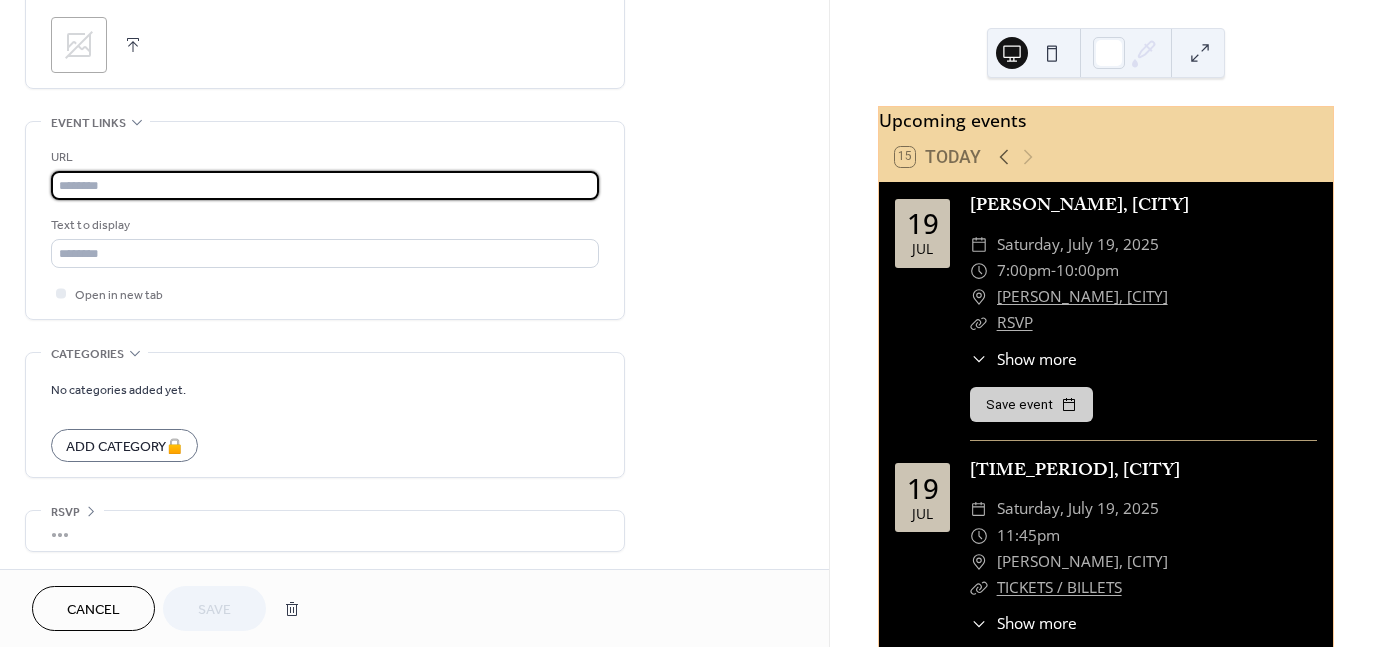 drag, startPoint x: 105, startPoint y: 246, endPoint x: 86, endPoint y: 177, distance: 71.568146 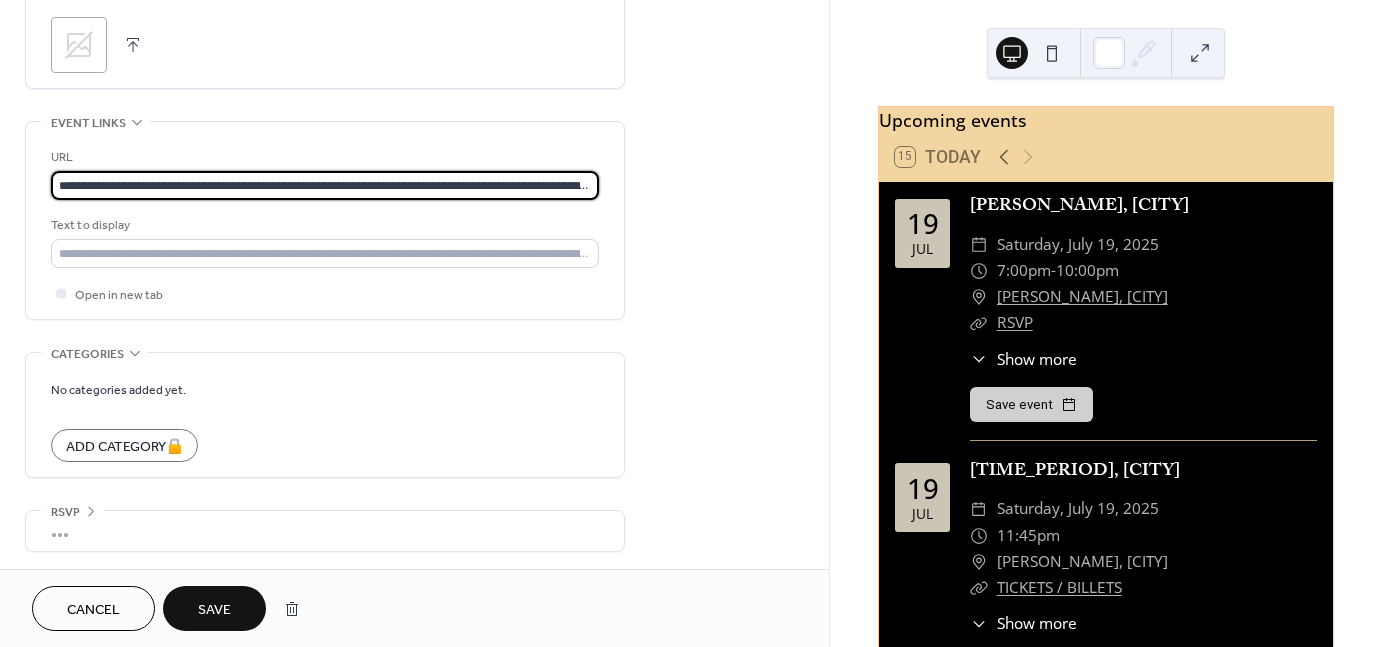 scroll, scrollTop: 0, scrollLeft: 849, axis: horizontal 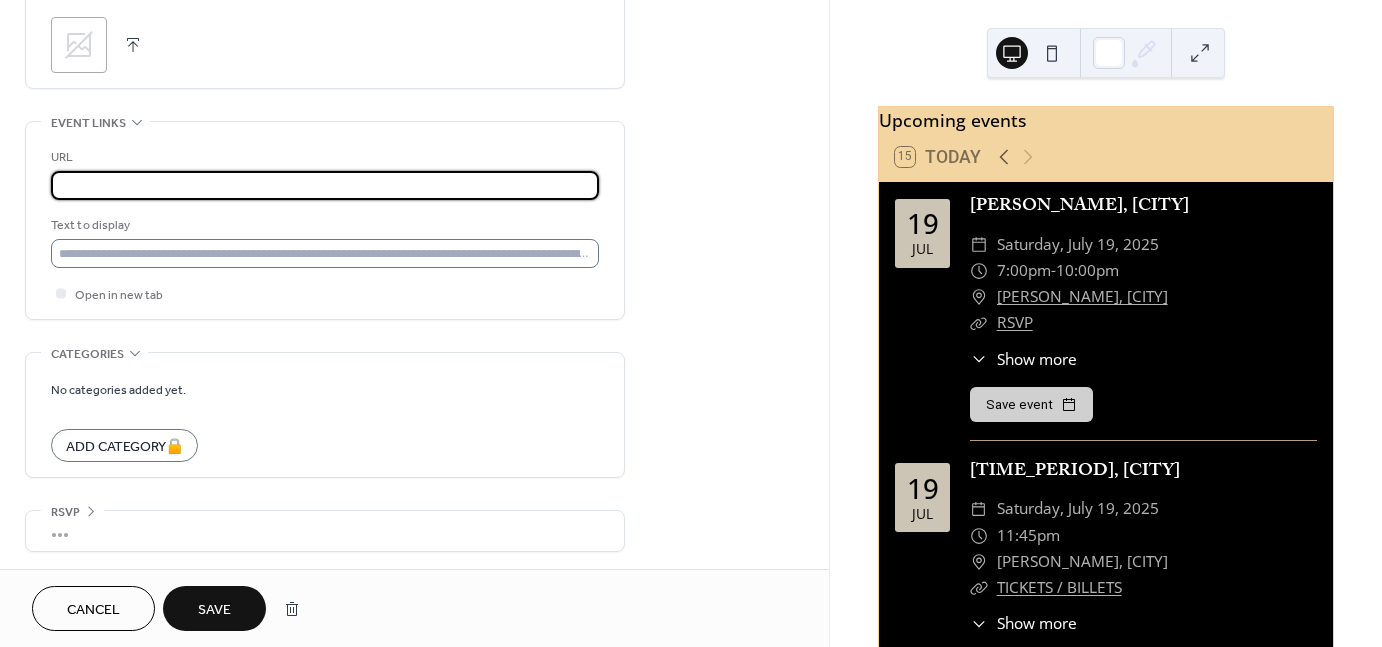 type on "**********" 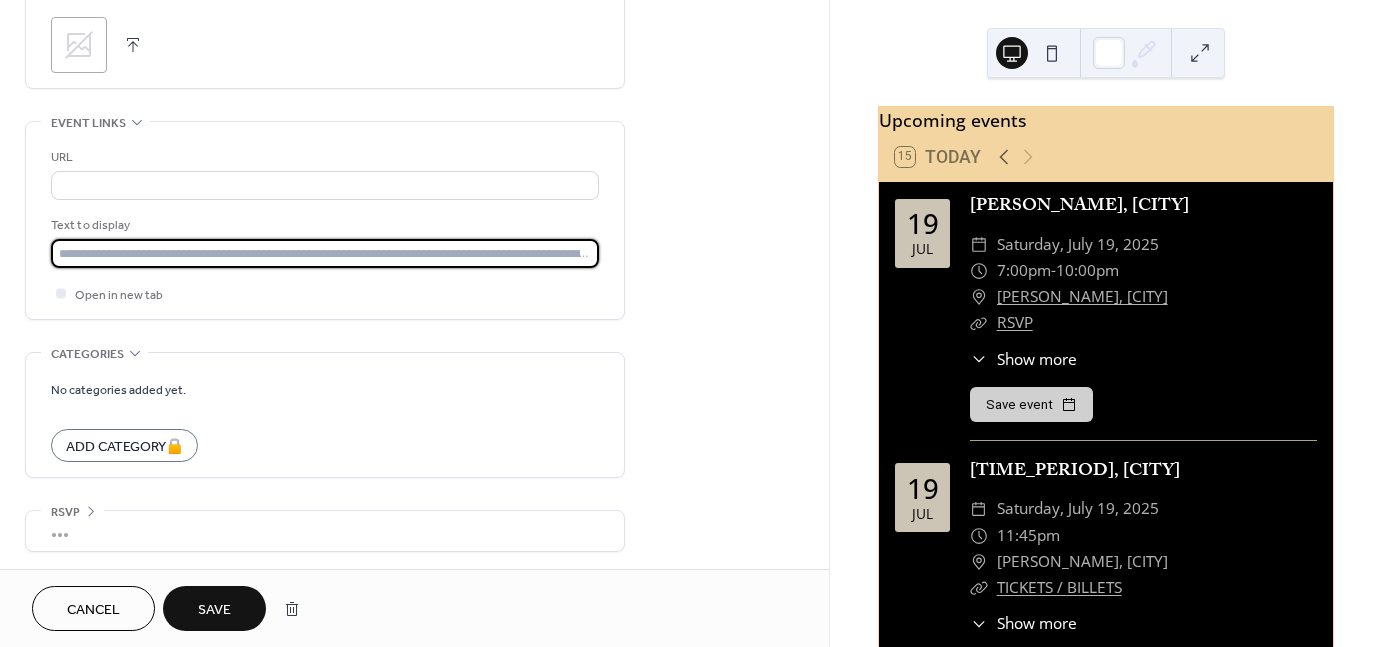 click at bounding box center (325, 253) 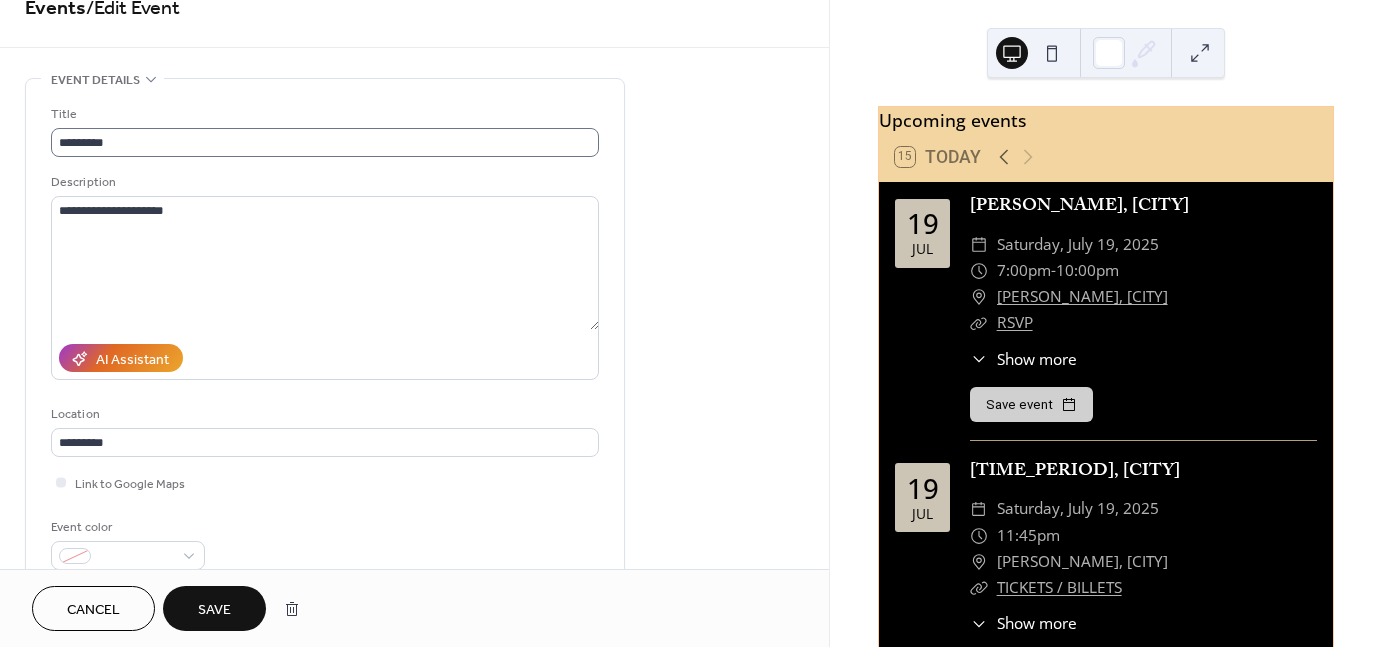 scroll, scrollTop: 0, scrollLeft: 0, axis: both 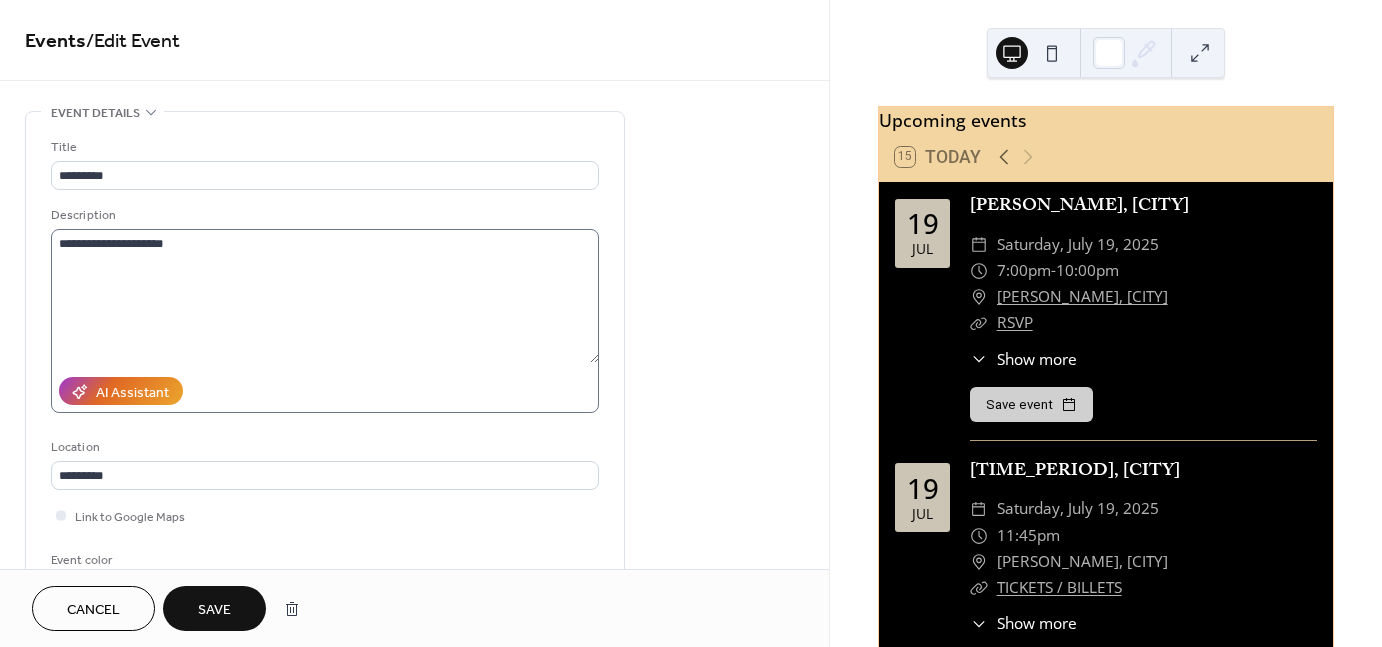 type on "*******" 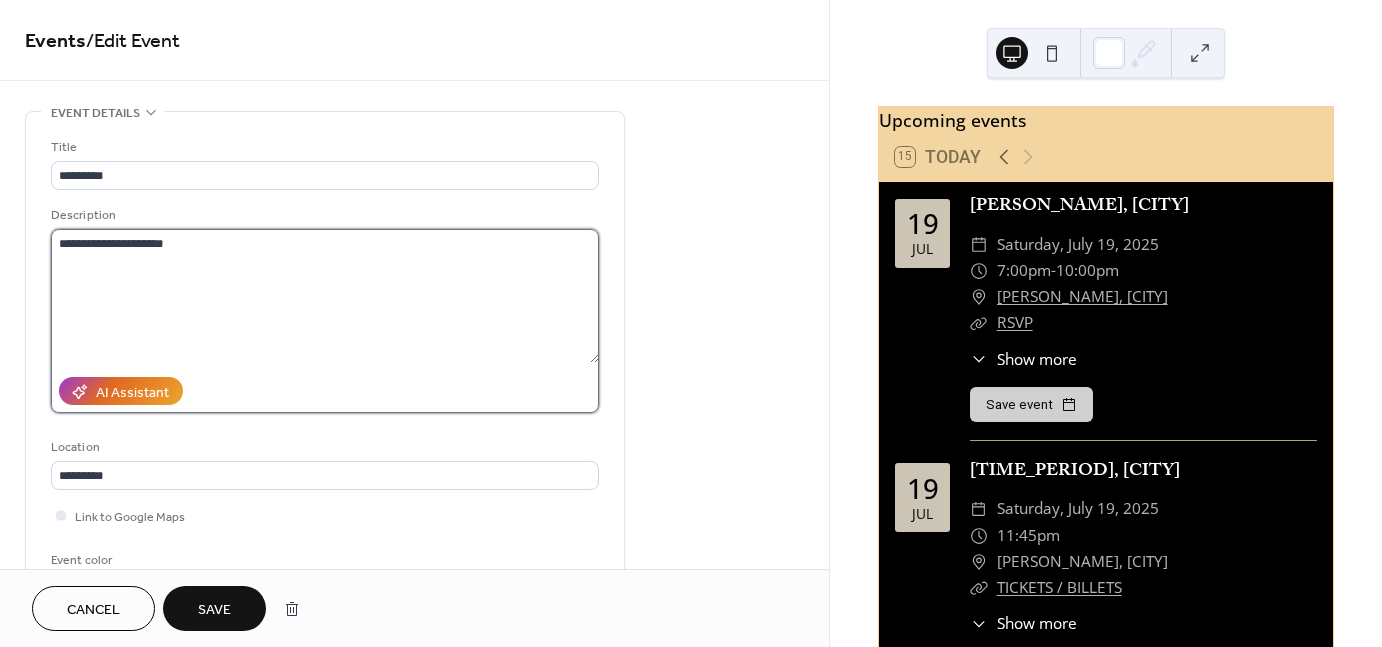click on "**********" at bounding box center (325, 296) 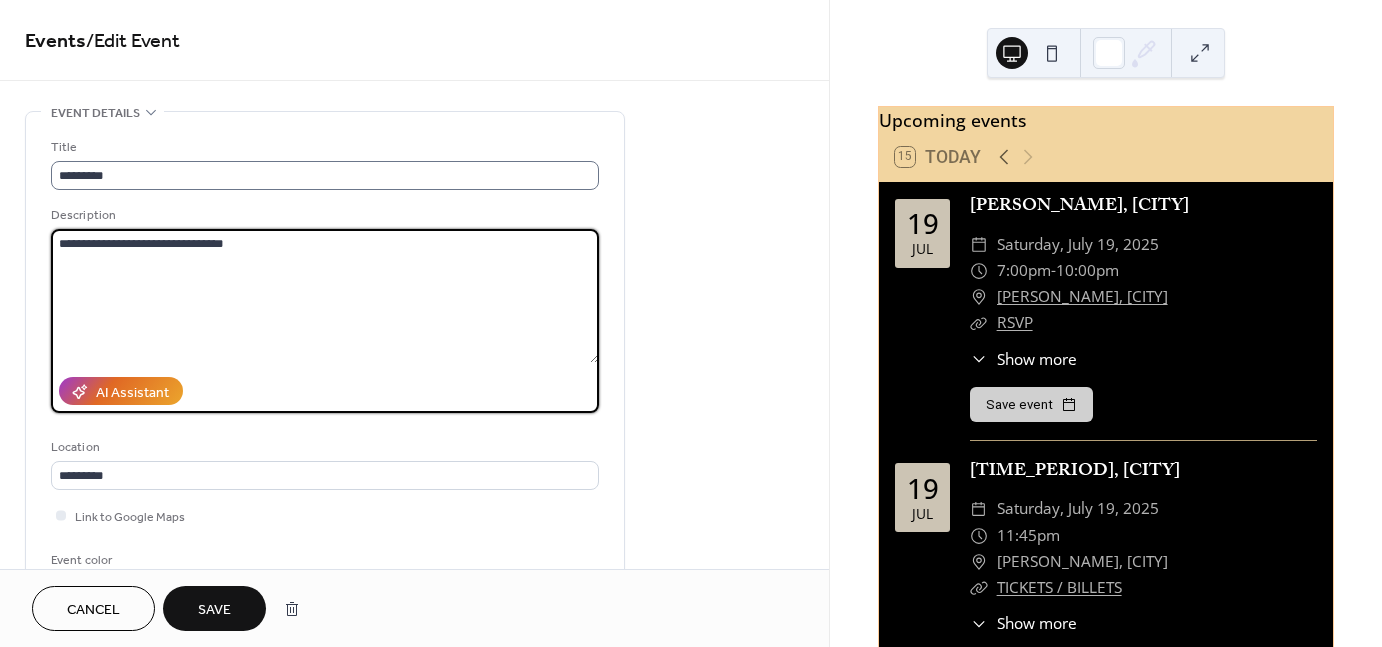 type on "**********" 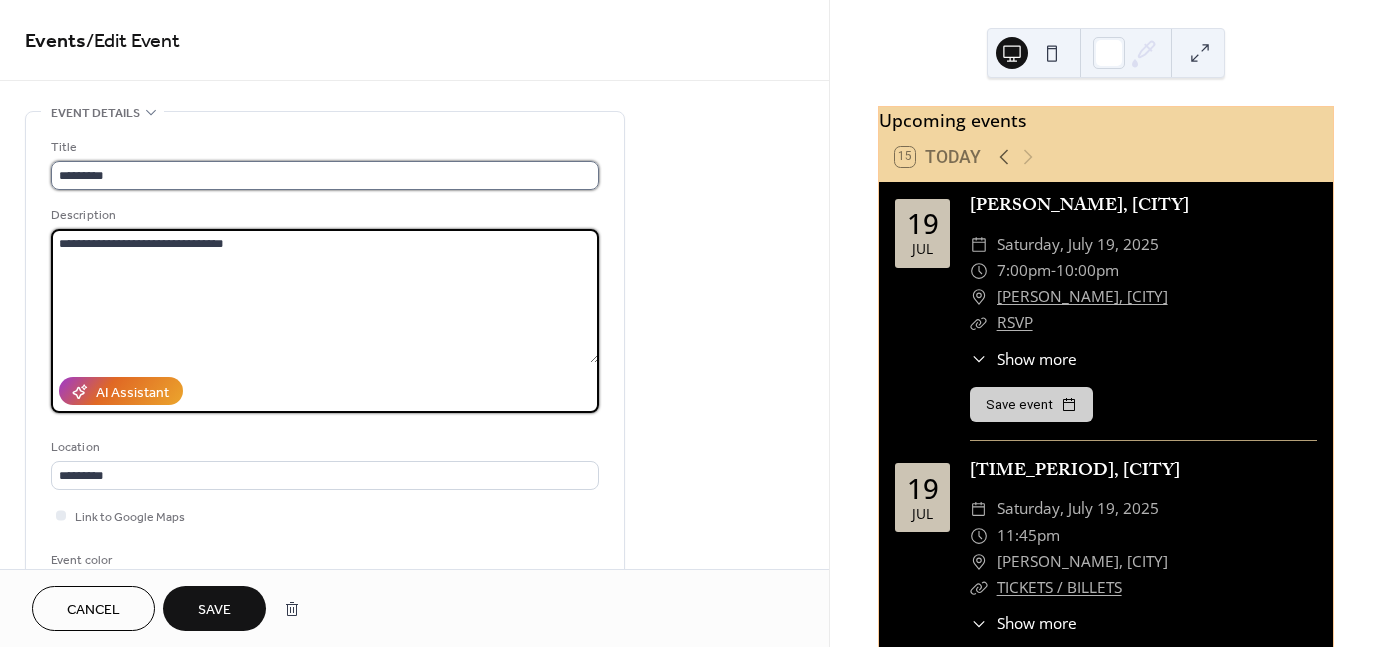 click on "*********" at bounding box center (325, 175) 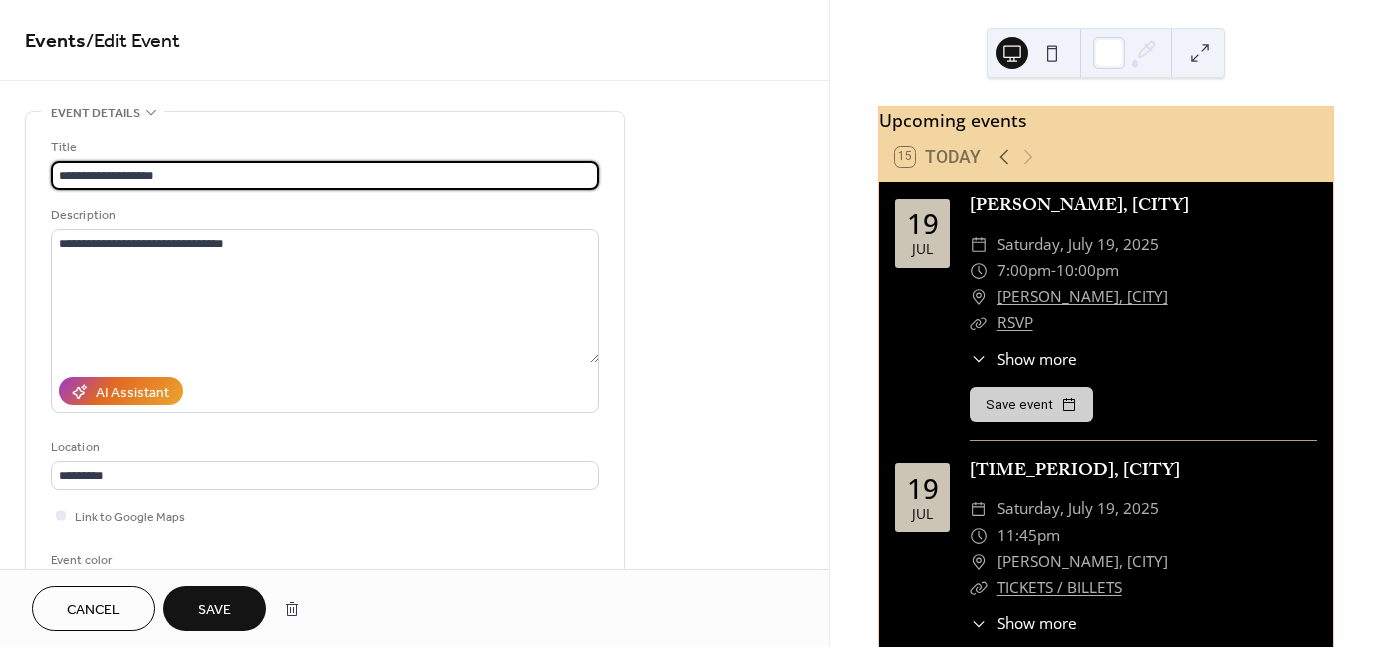 type on "**********" 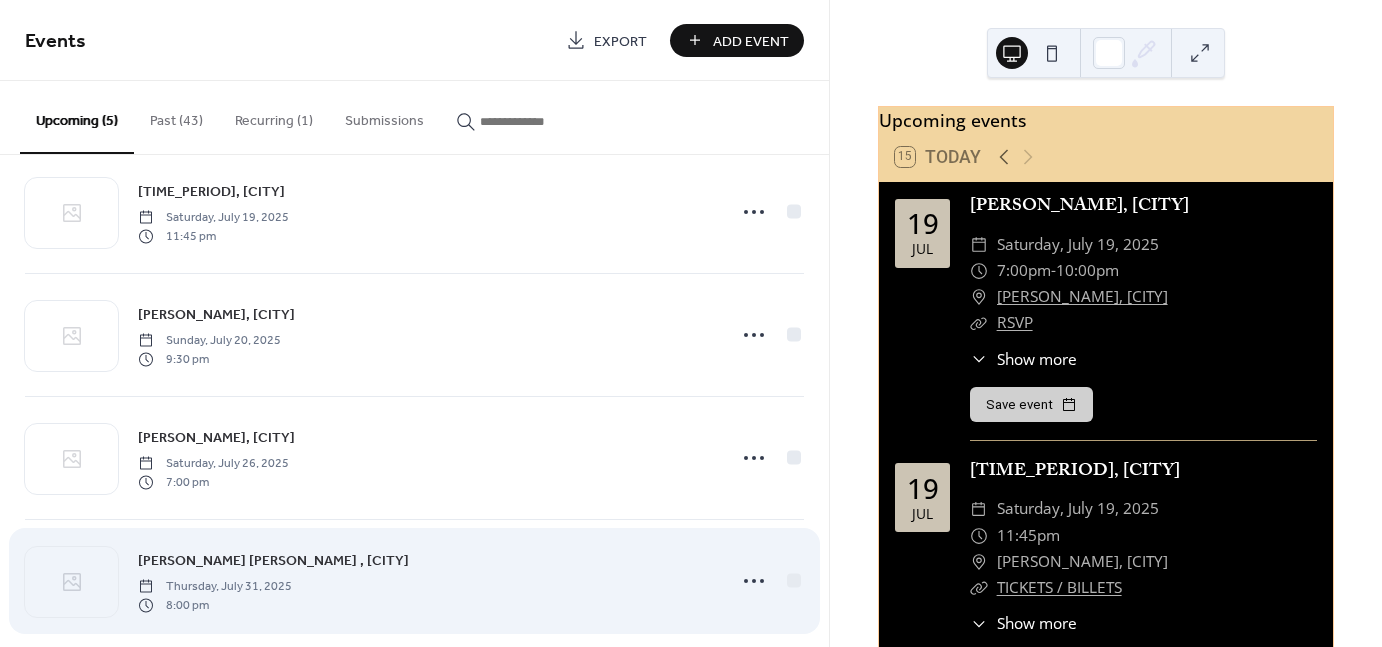 scroll, scrollTop: 180, scrollLeft: 0, axis: vertical 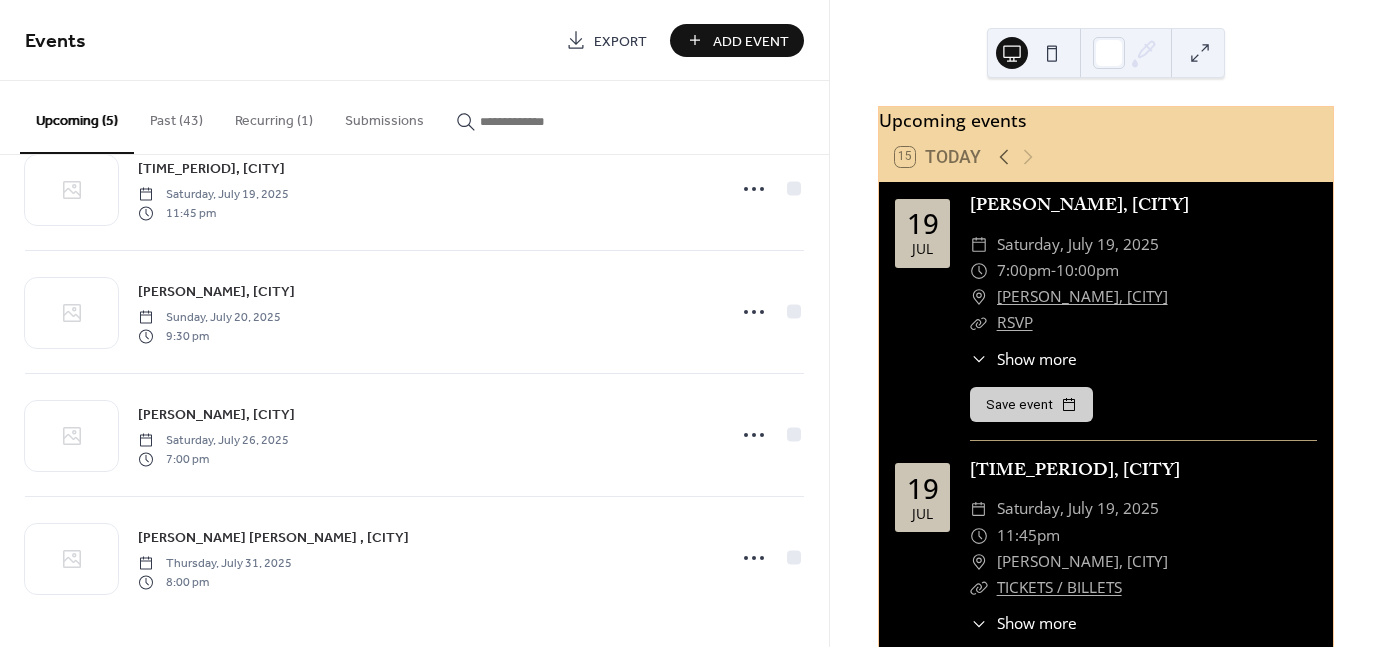 click on "Add Event" at bounding box center [751, 41] 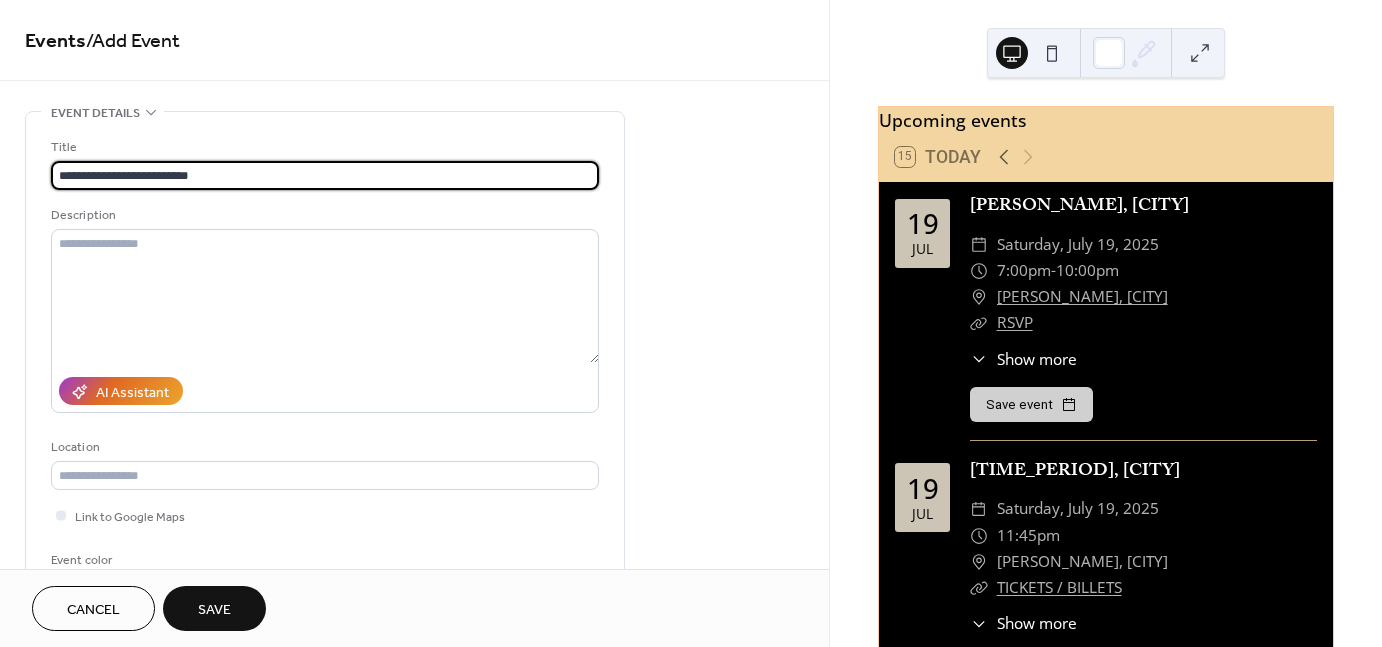 scroll, scrollTop: 1, scrollLeft: 0, axis: vertical 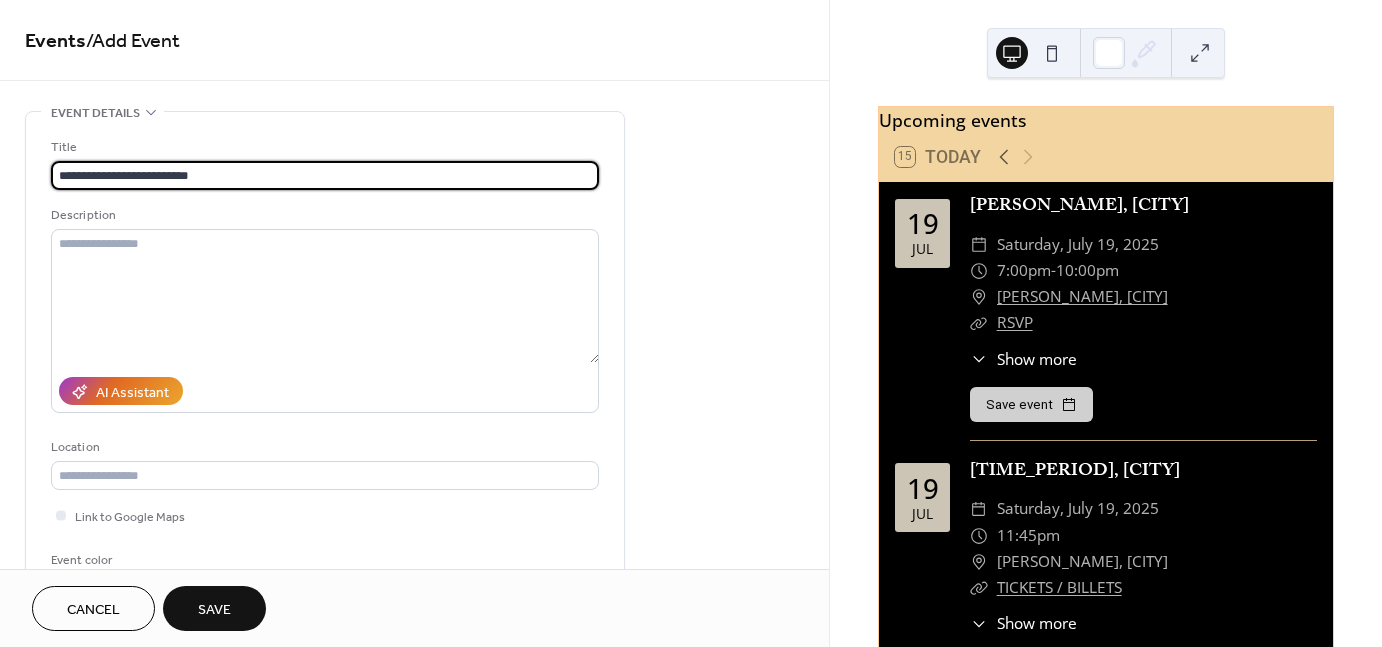drag, startPoint x: 178, startPoint y: 178, endPoint x: 309, endPoint y: 188, distance: 131.38112 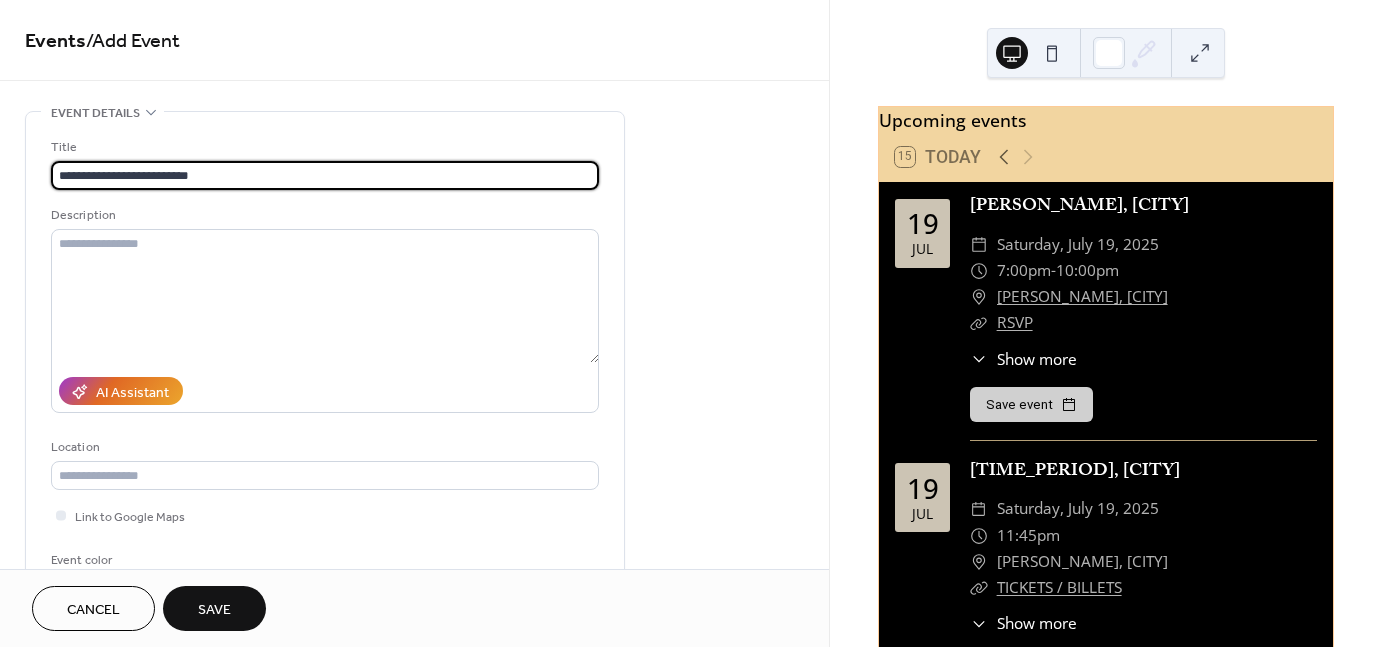 click on "**********" at bounding box center (325, 175) 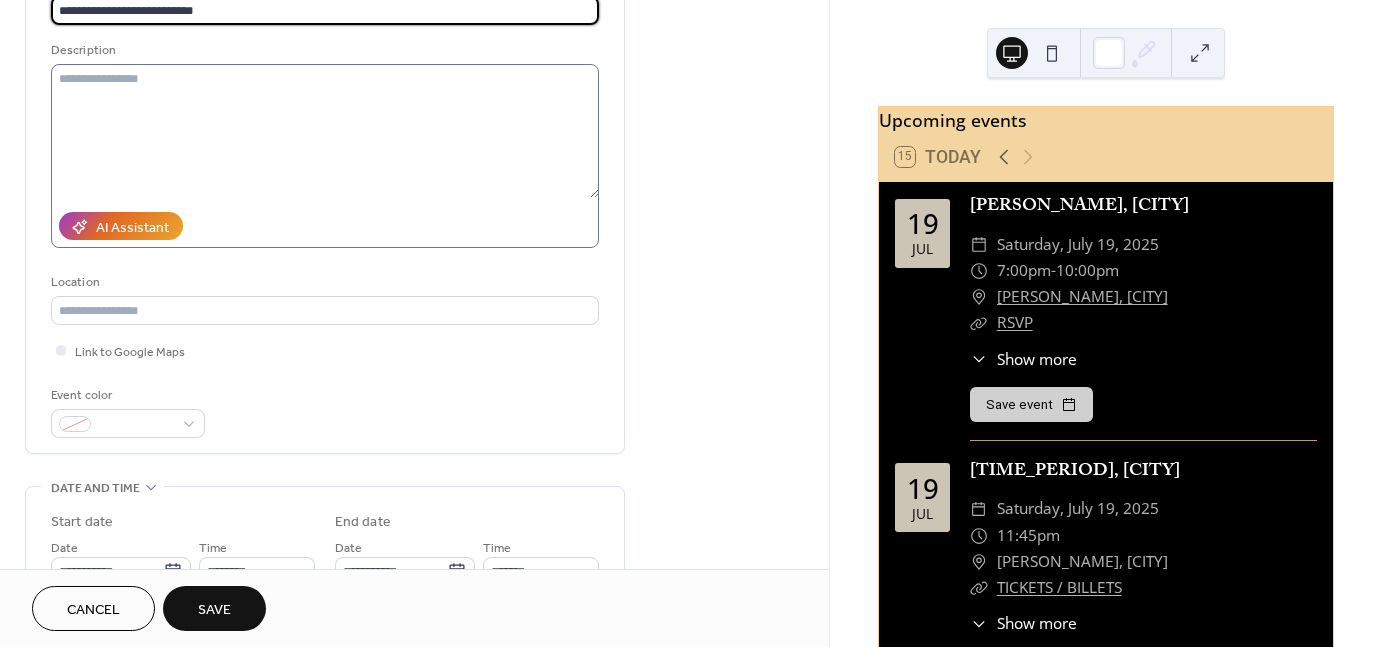 scroll, scrollTop: 200, scrollLeft: 0, axis: vertical 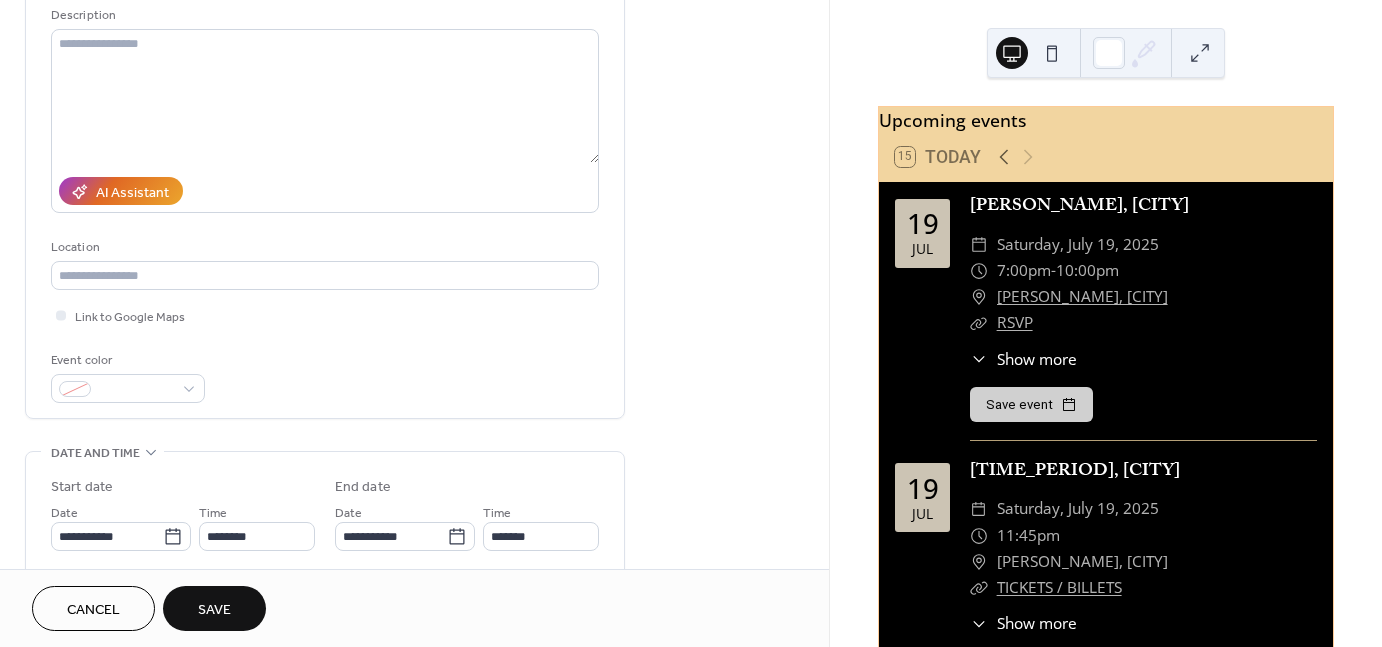 type on "**********" 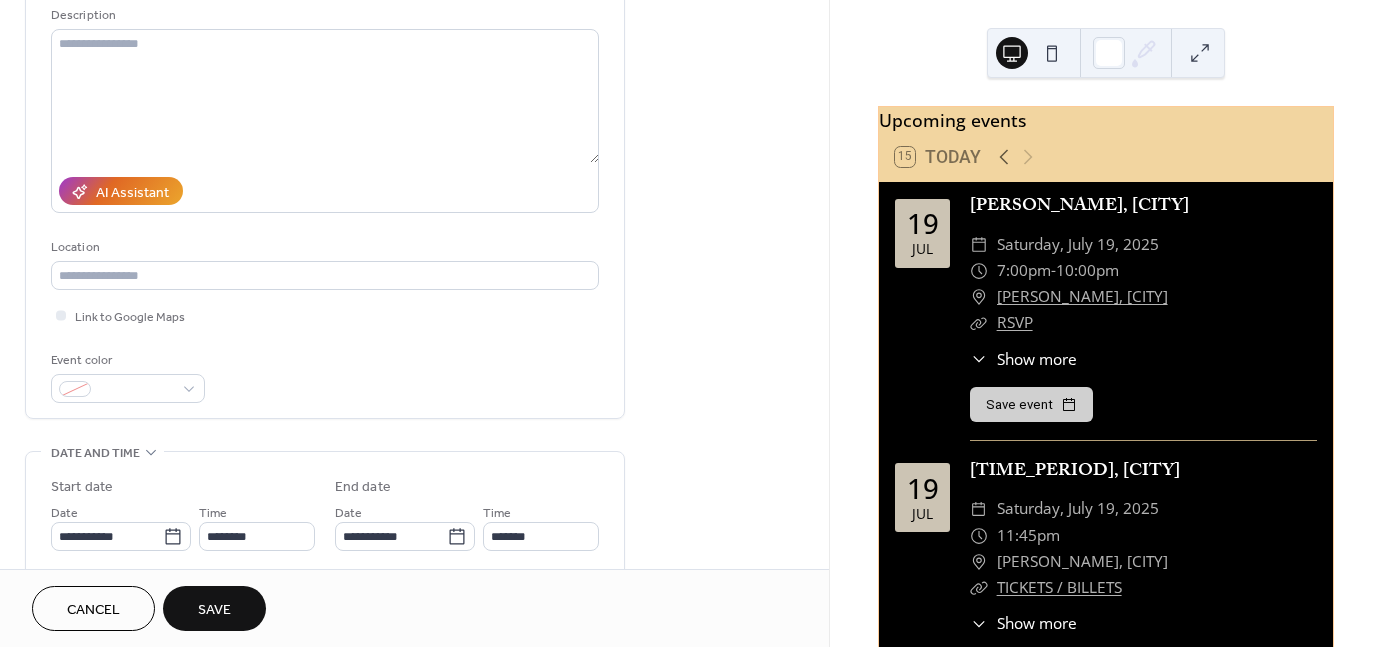 scroll, scrollTop: 0, scrollLeft: 0, axis: both 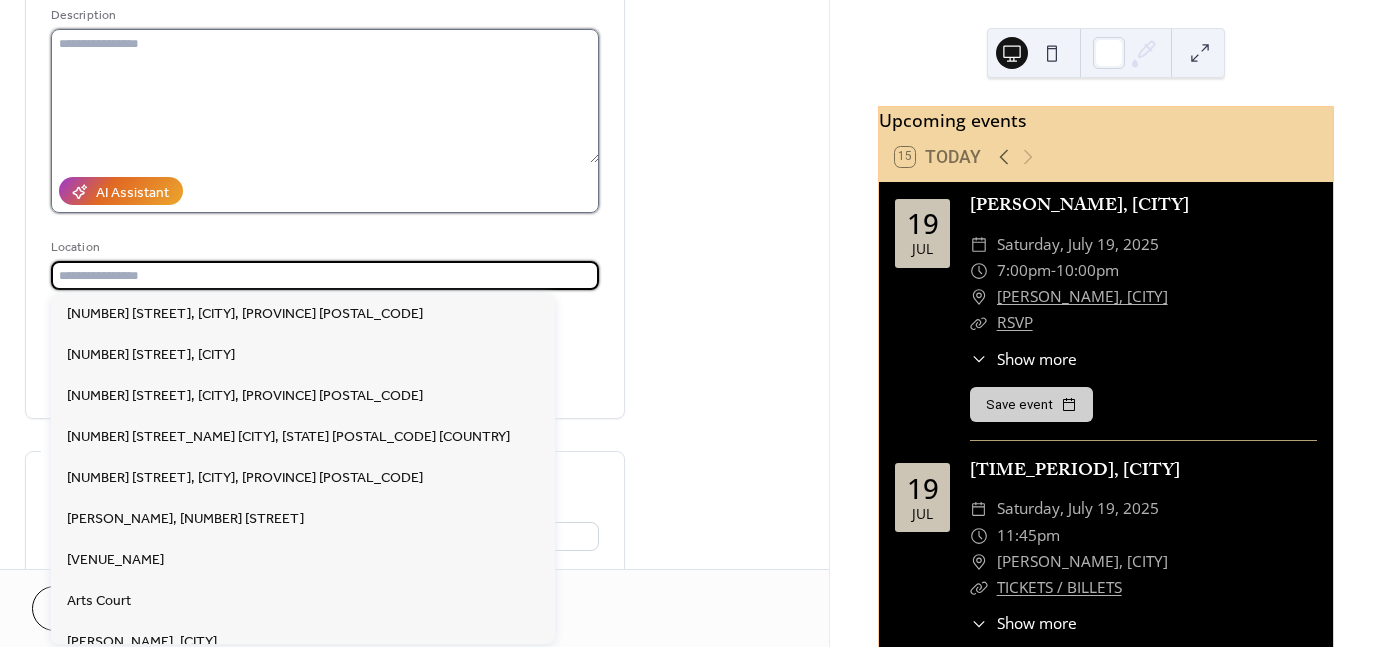 drag, startPoint x: 120, startPoint y: 275, endPoint x: 232, endPoint y: 134, distance: 180.06943 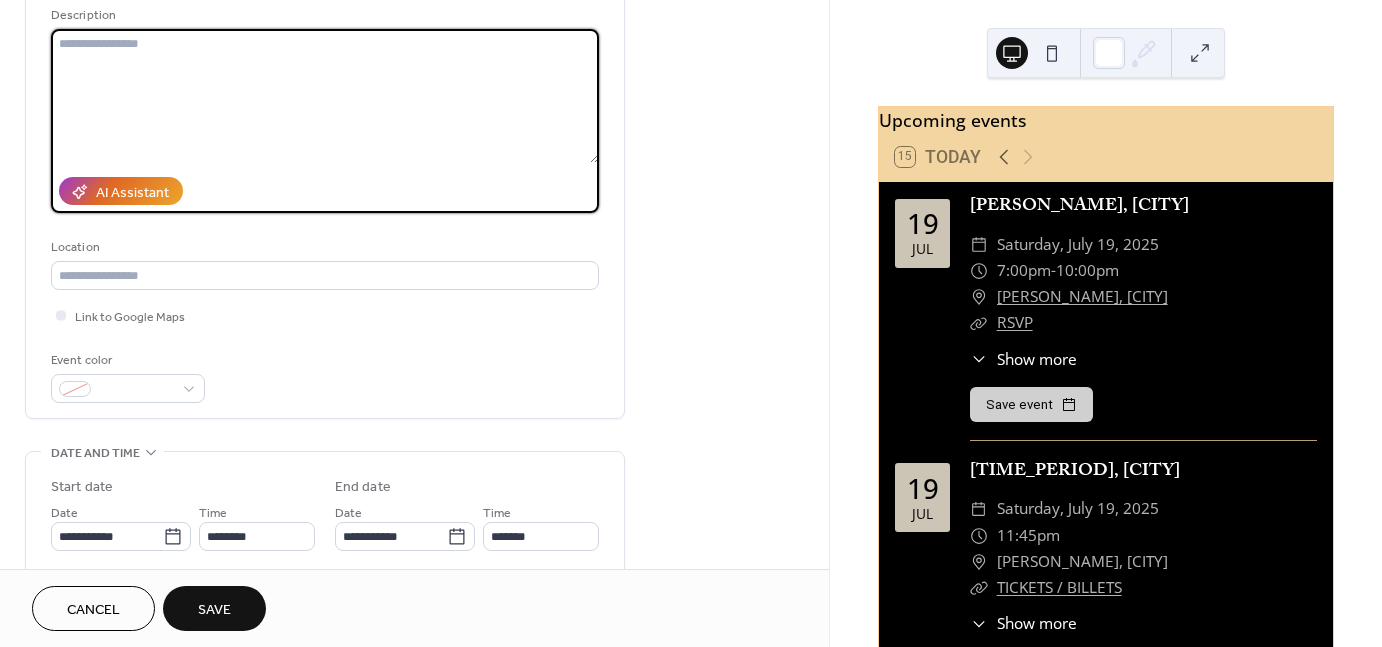 paste on "**********" 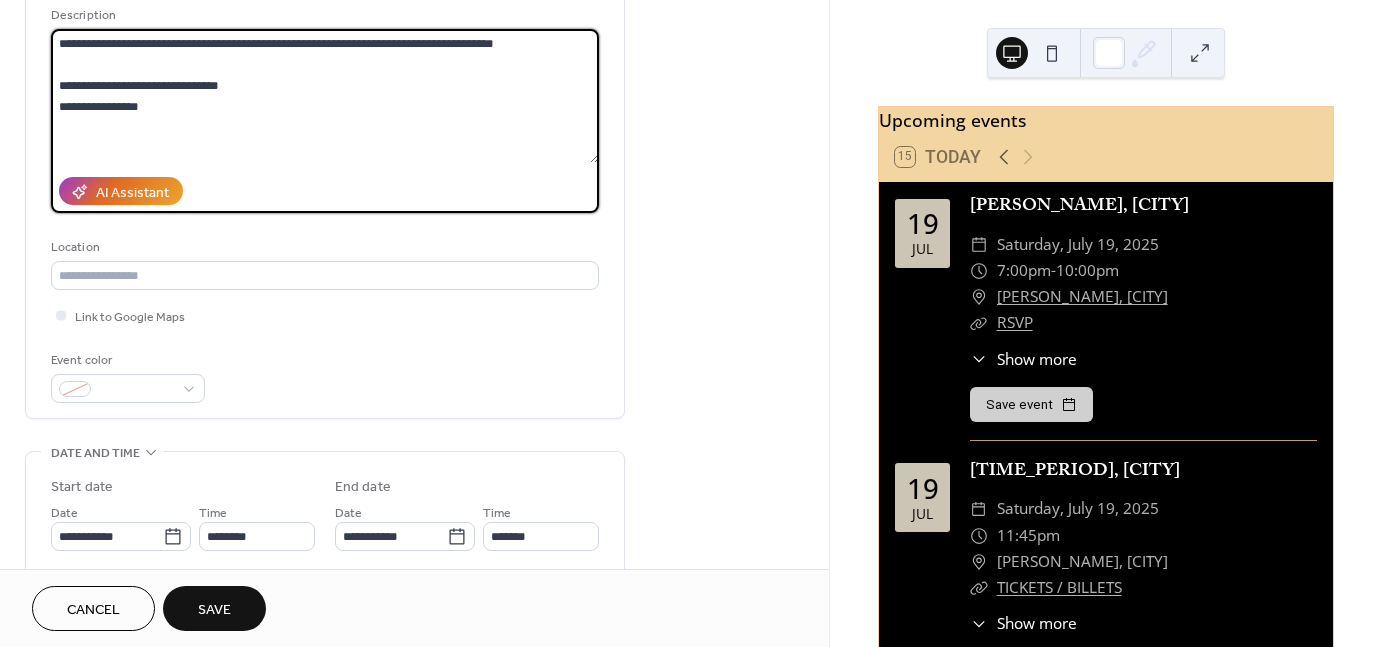 drag, startPoint x: 211, startPoint y: 46, endPoint x: 52, endPoint y: 49, distance: 159.0283 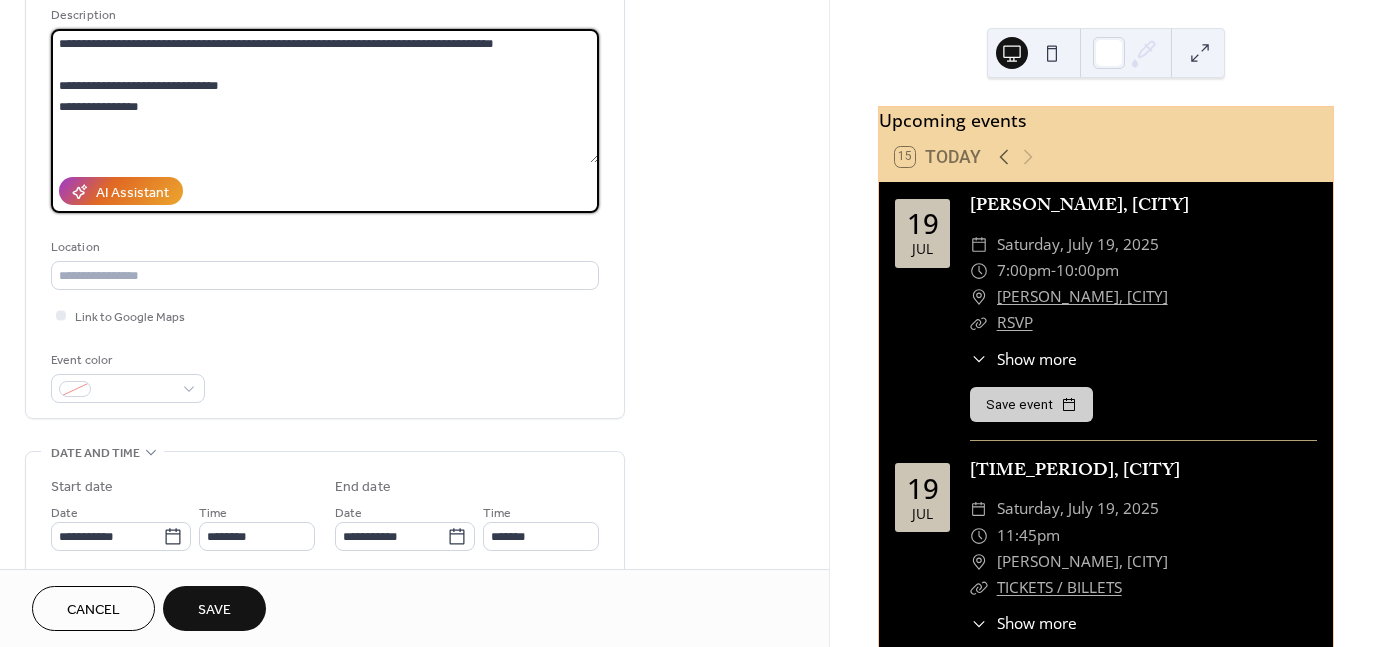 click on "**********" at bounding box center (325, 96) 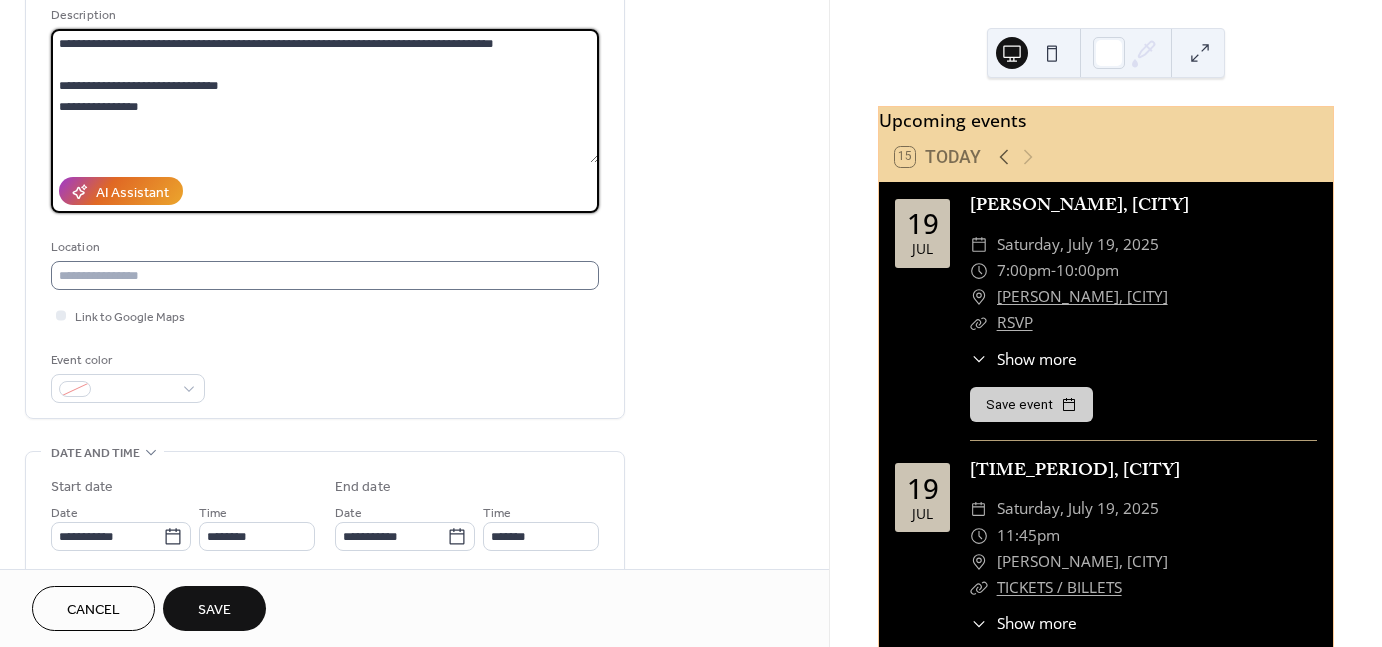 type on "**********" 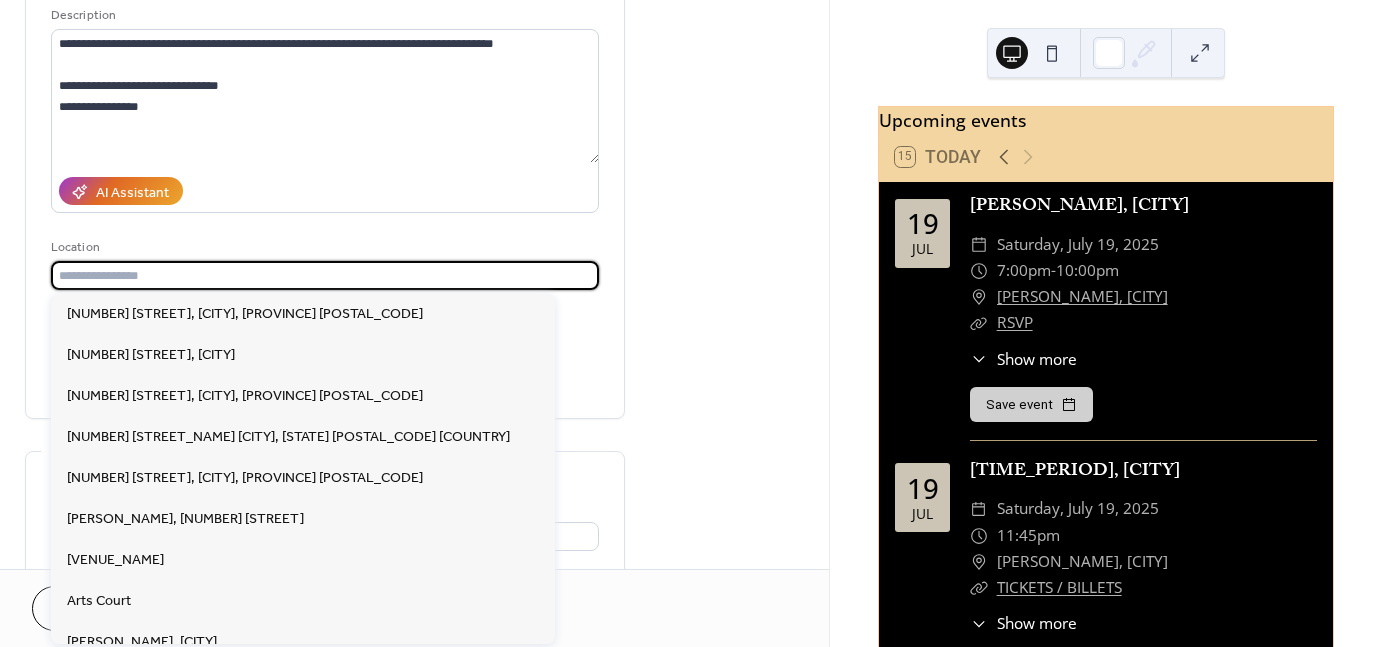 paste on "**********" 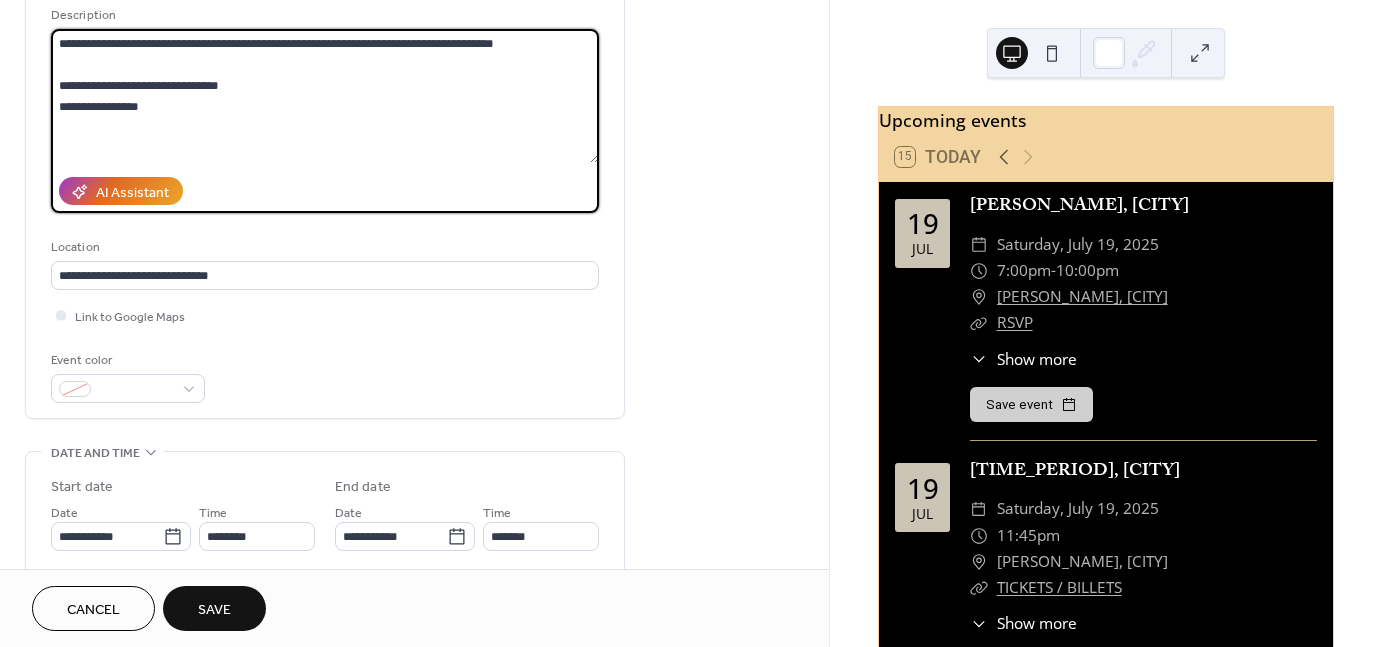 drag, startPoint x: 56, startPoint y: 82, endPoint x: 198, endPoint y: 115, distance: 145.78409 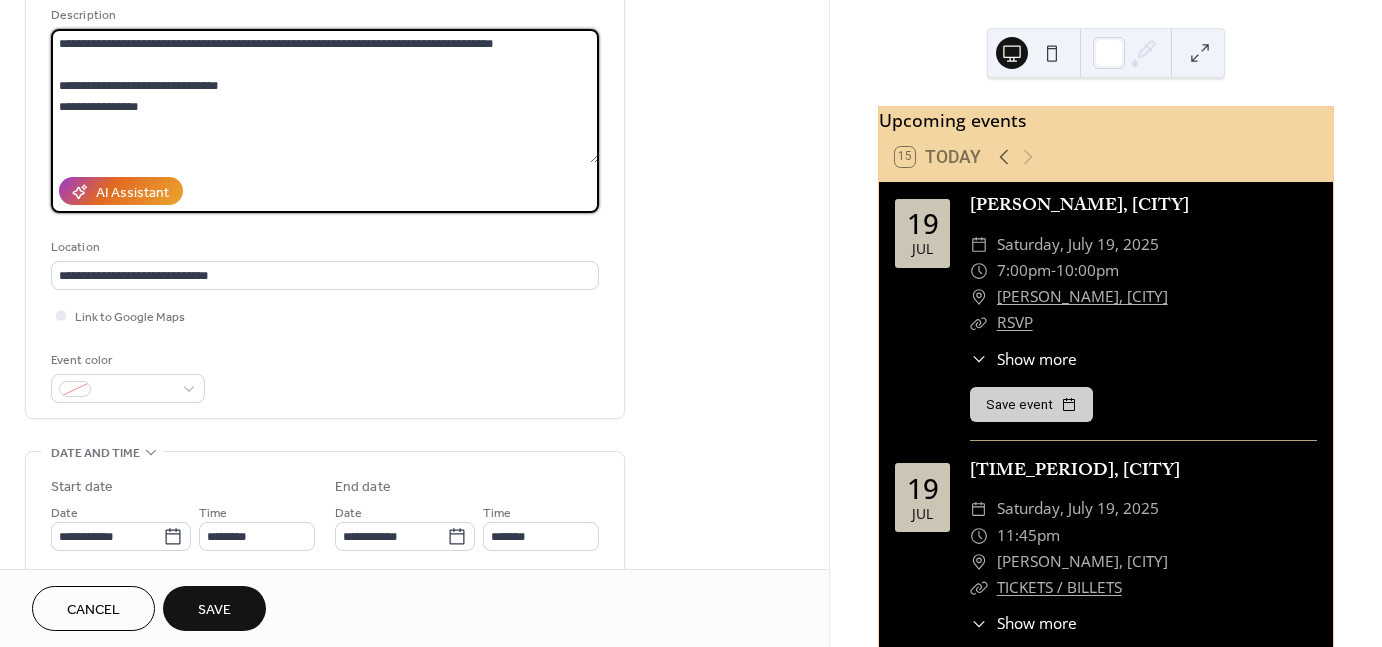 click on "**********" at bounding box center (325, 96) 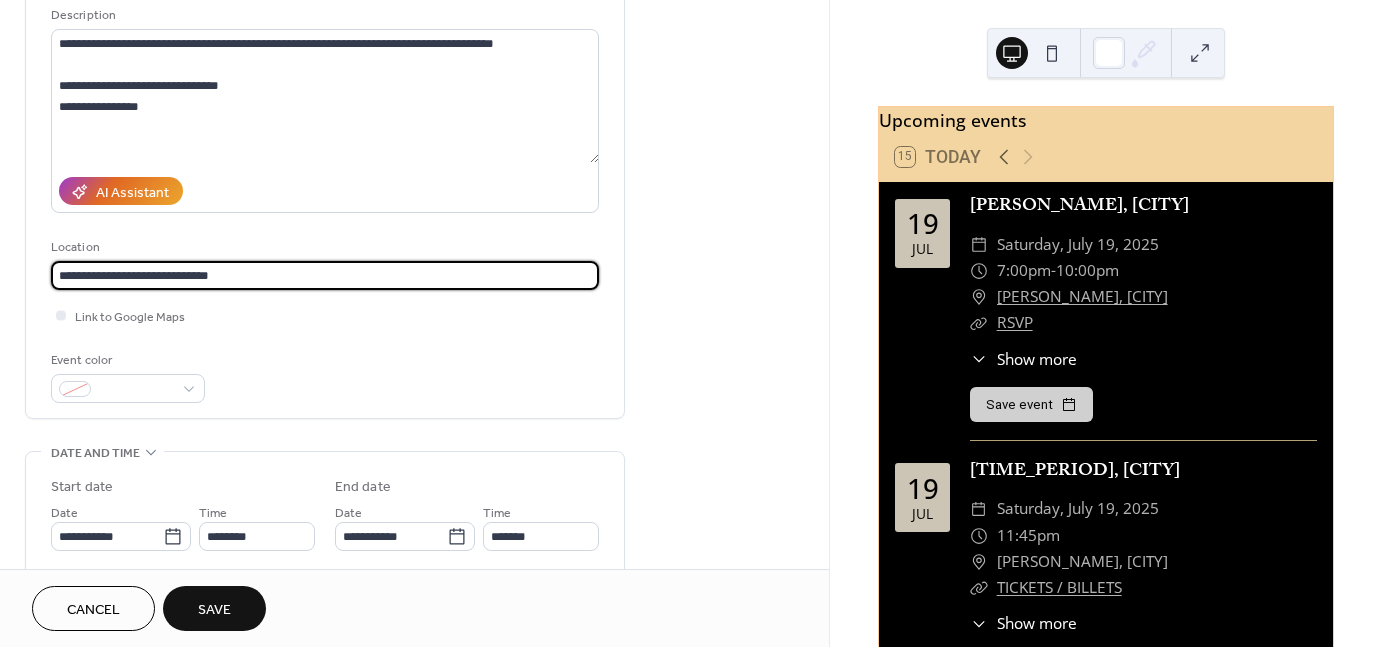 paste on "**********" 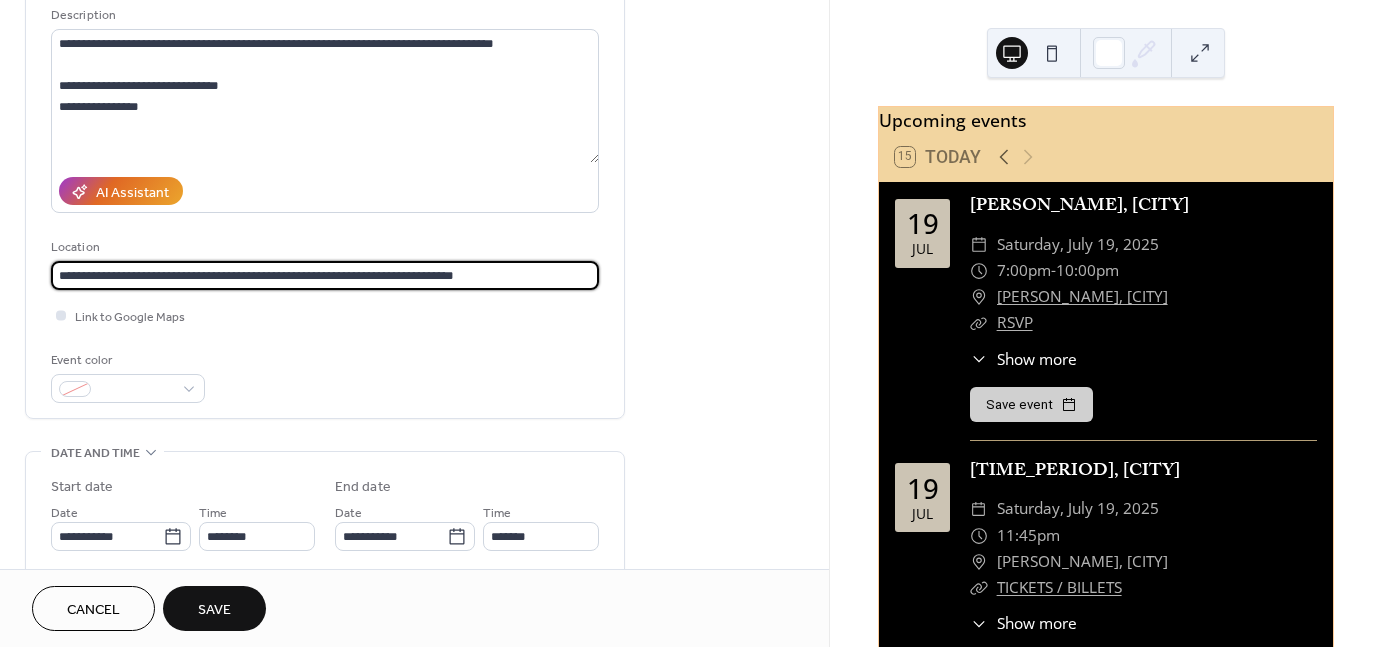 type on "**********" 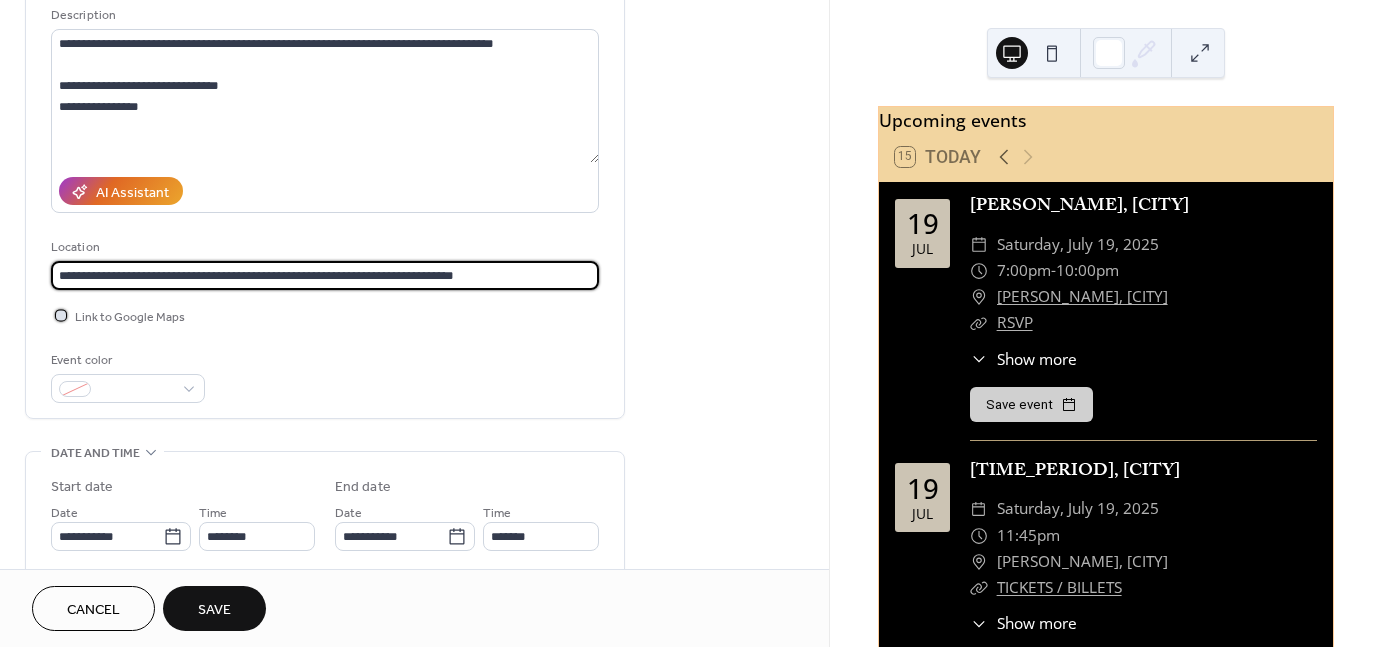 click on "Link to Google Maps" at bounding box center (118, 315) 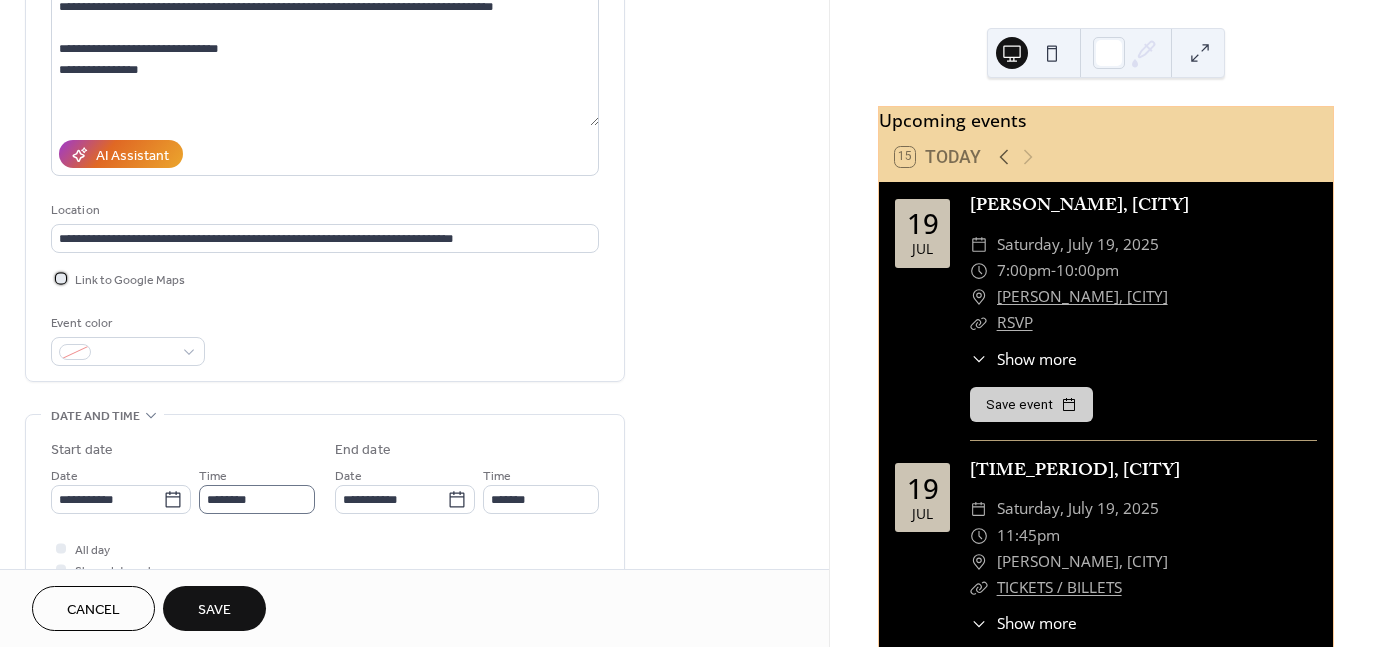 scroll, scrollTop: 400, scrollLeft: 0, axis: vertical 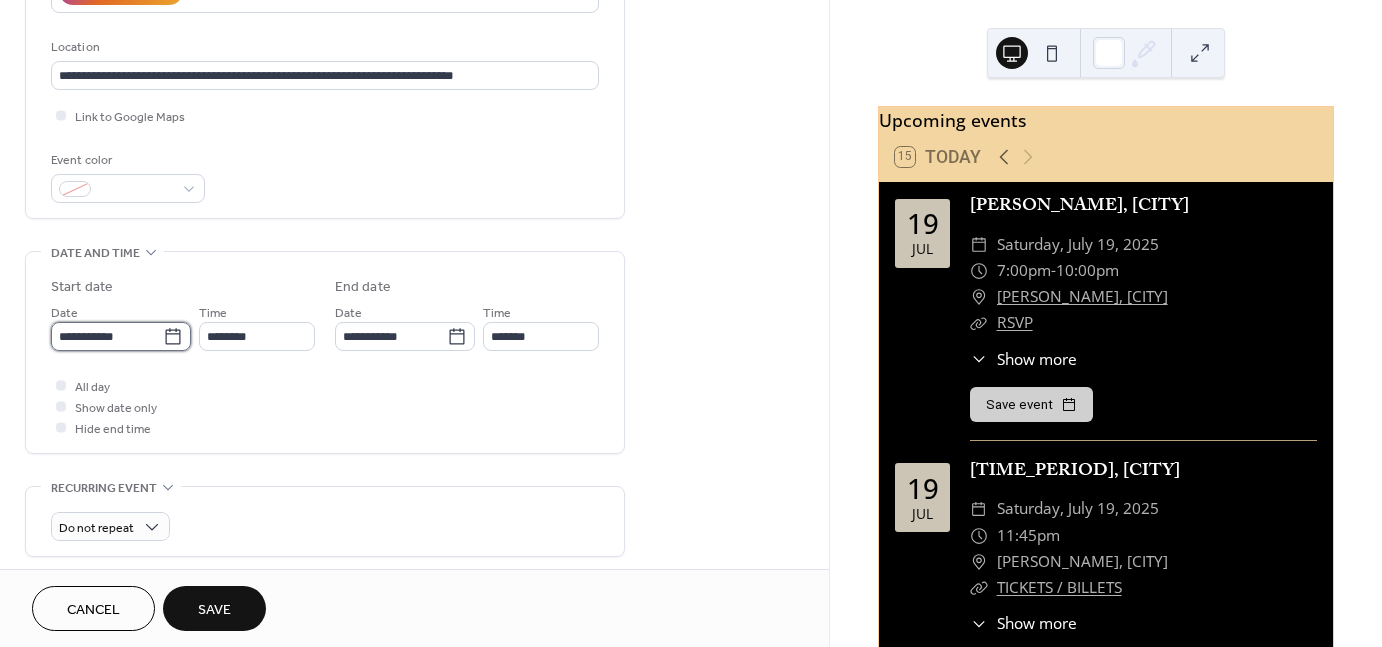 click on "**********" at bounding box center (107, 336) 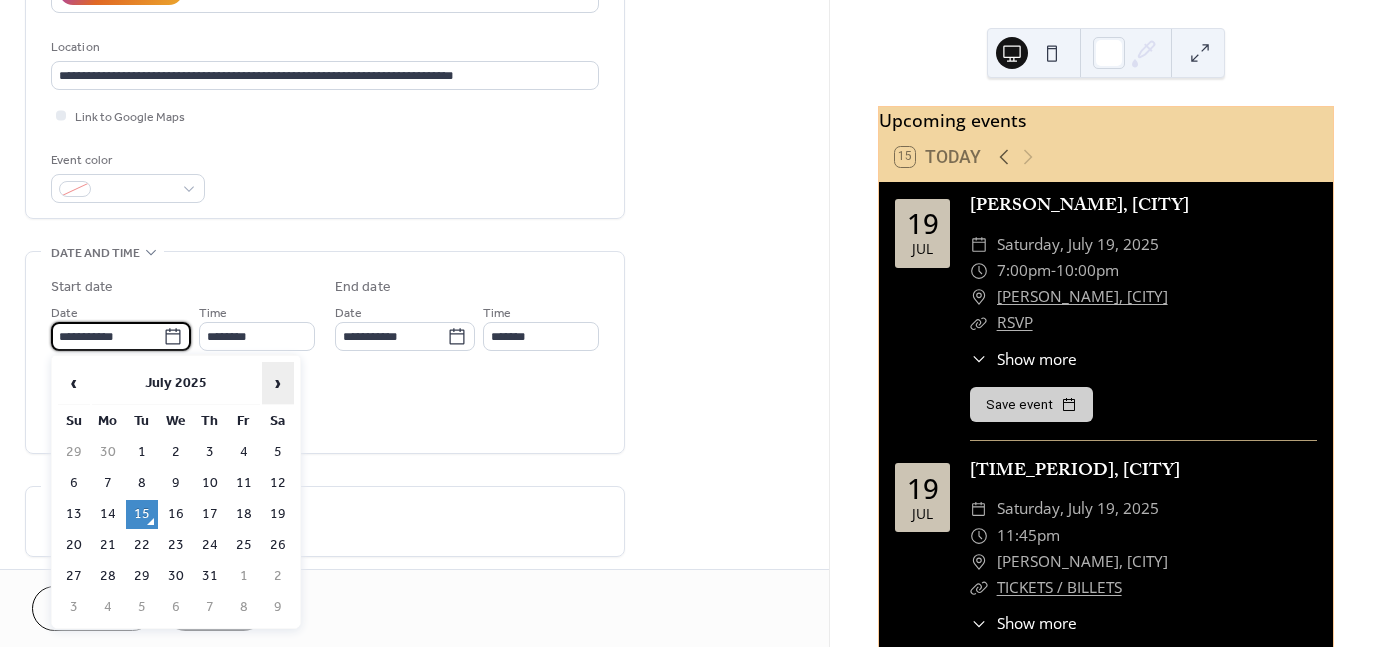 click on "›" at bounding box center [278, 383] 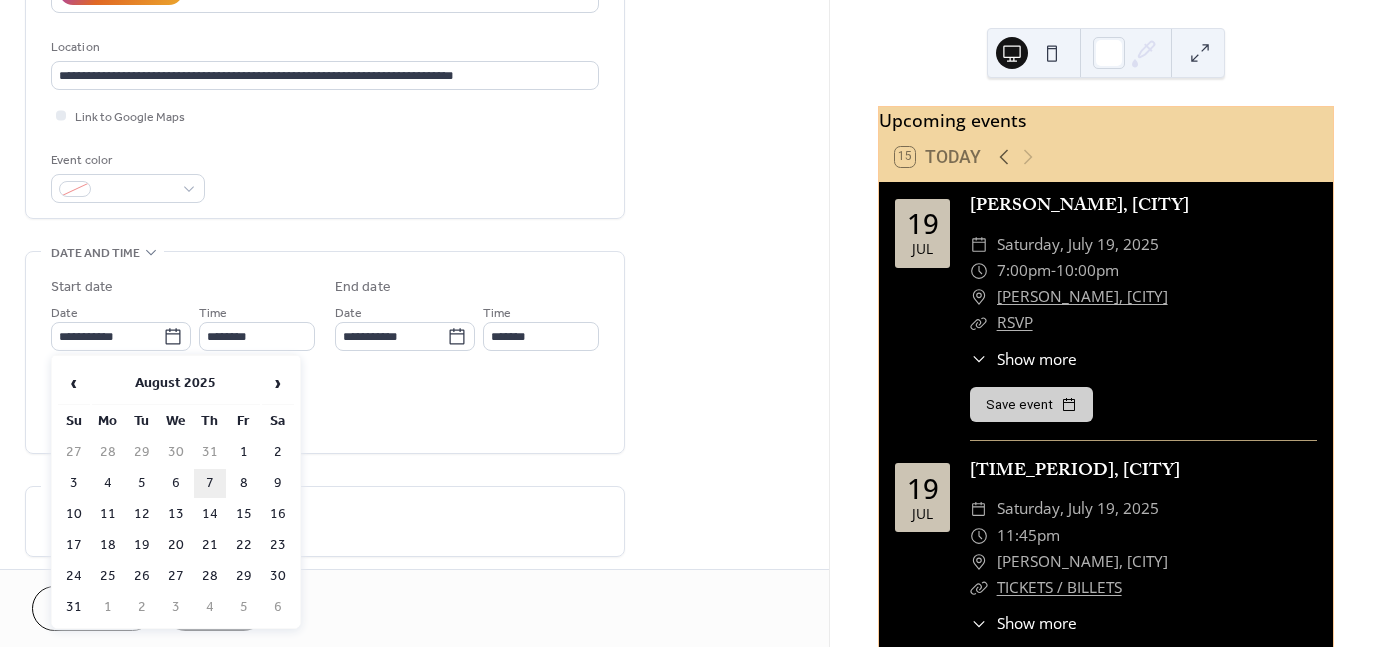click on "7" at bounding box center (210, 483) 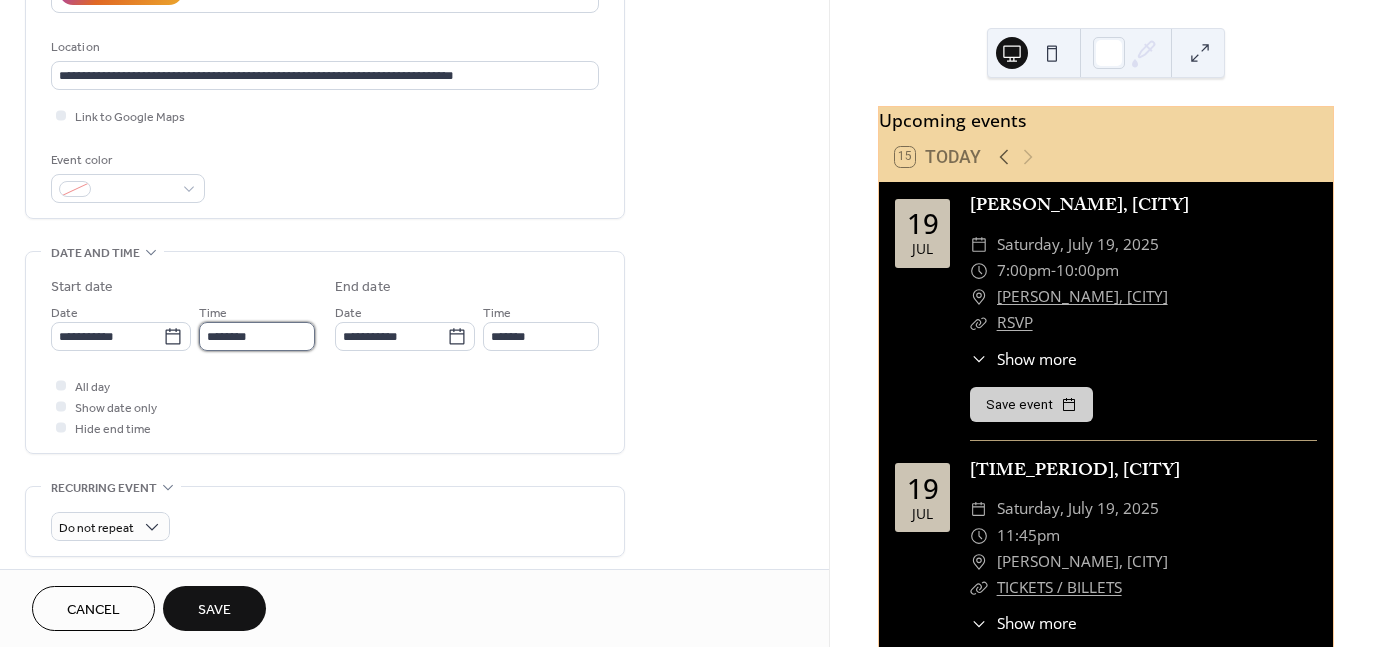 click on "********" at bounding box center (257, 336) 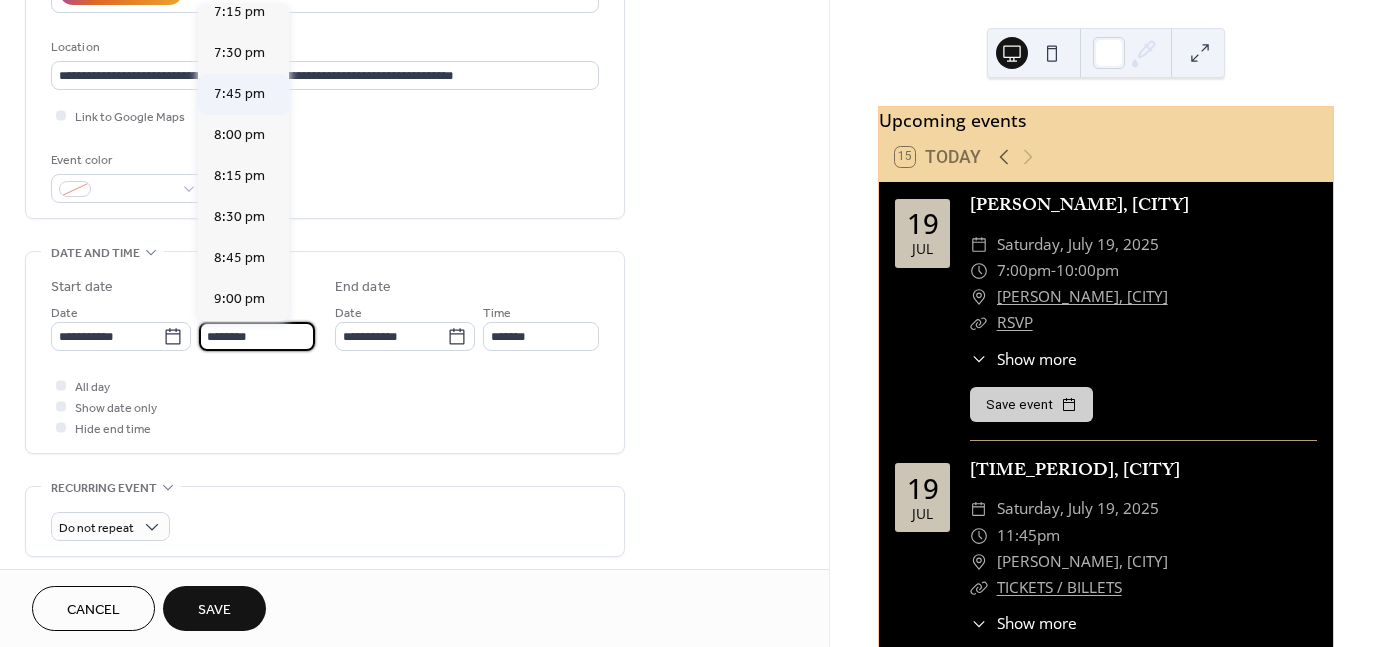 scroll, scrollTop: 3168, scrollLeft: 0, axis: vertical 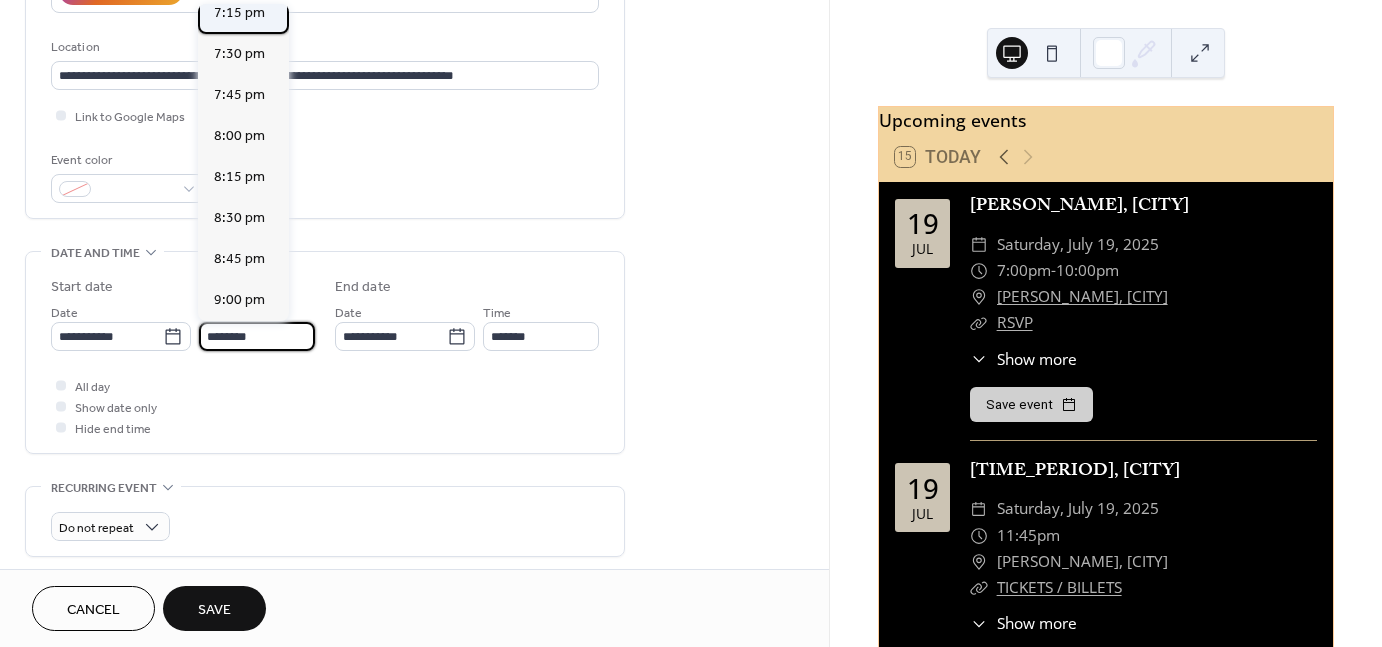 click on "7:15 pm" at bounding box center (239, 13) 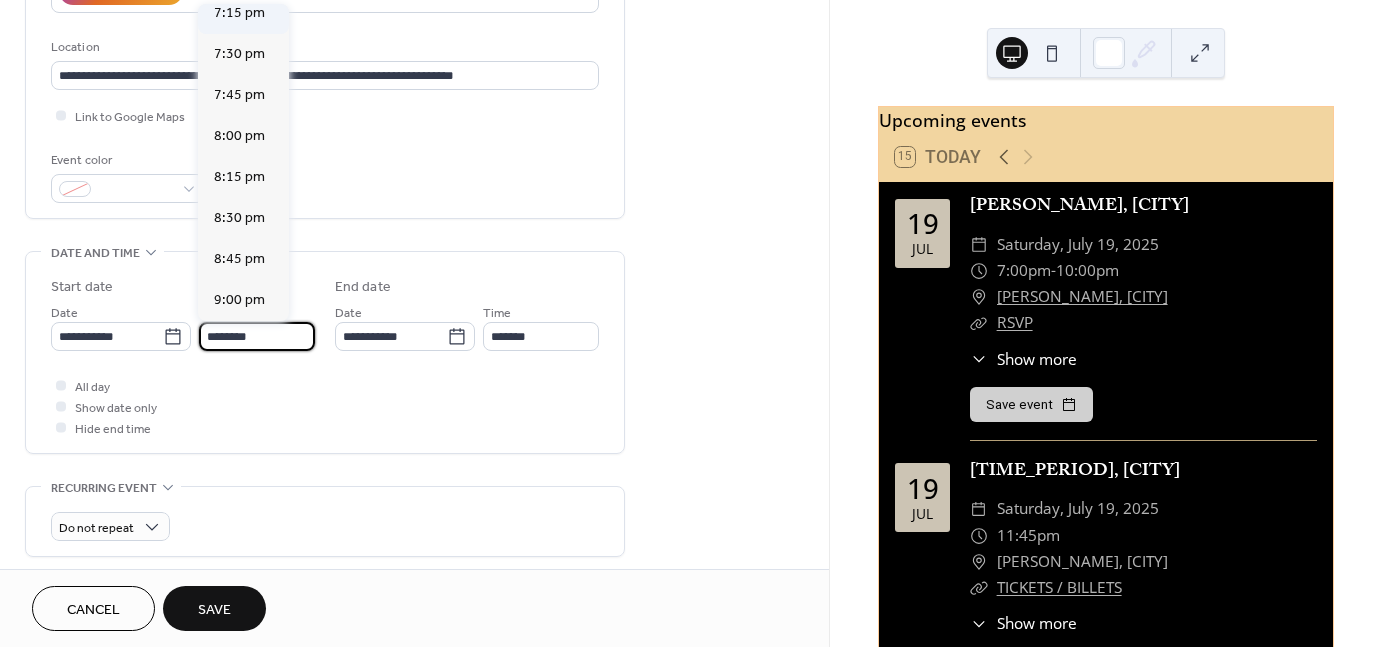 type on "*******" 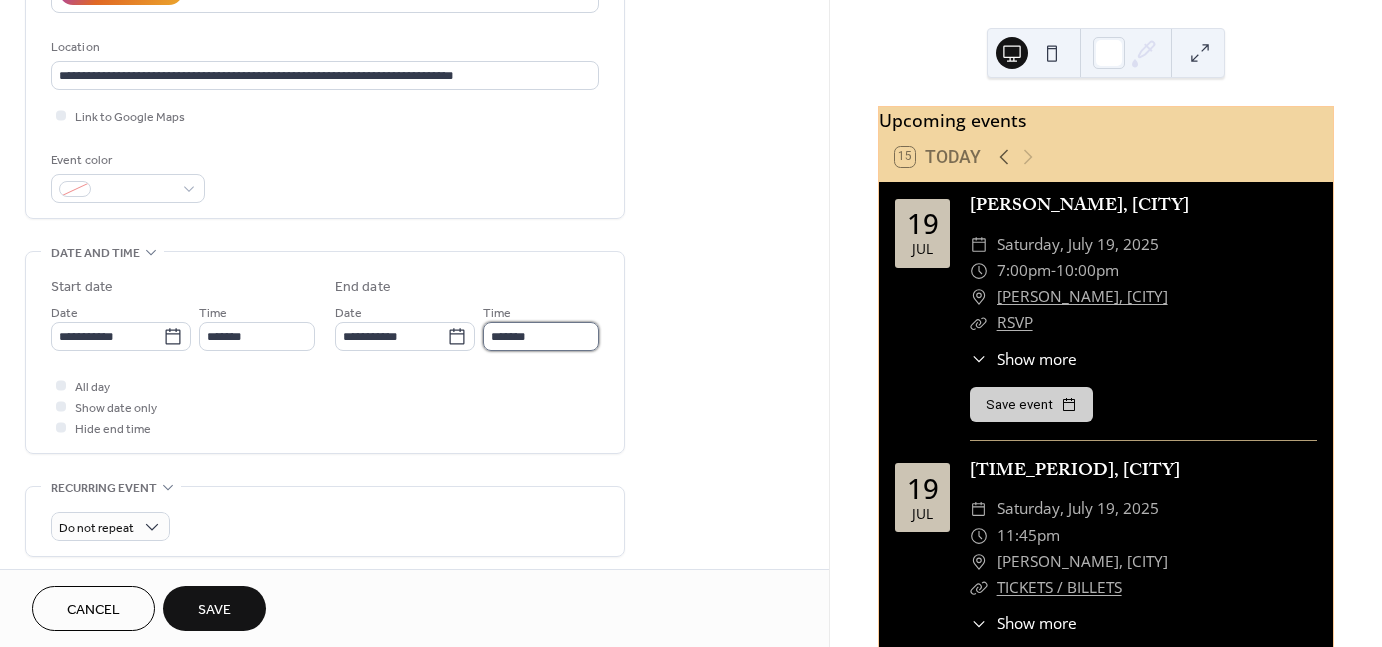 click on "*******" at bounding box center (541, 336) 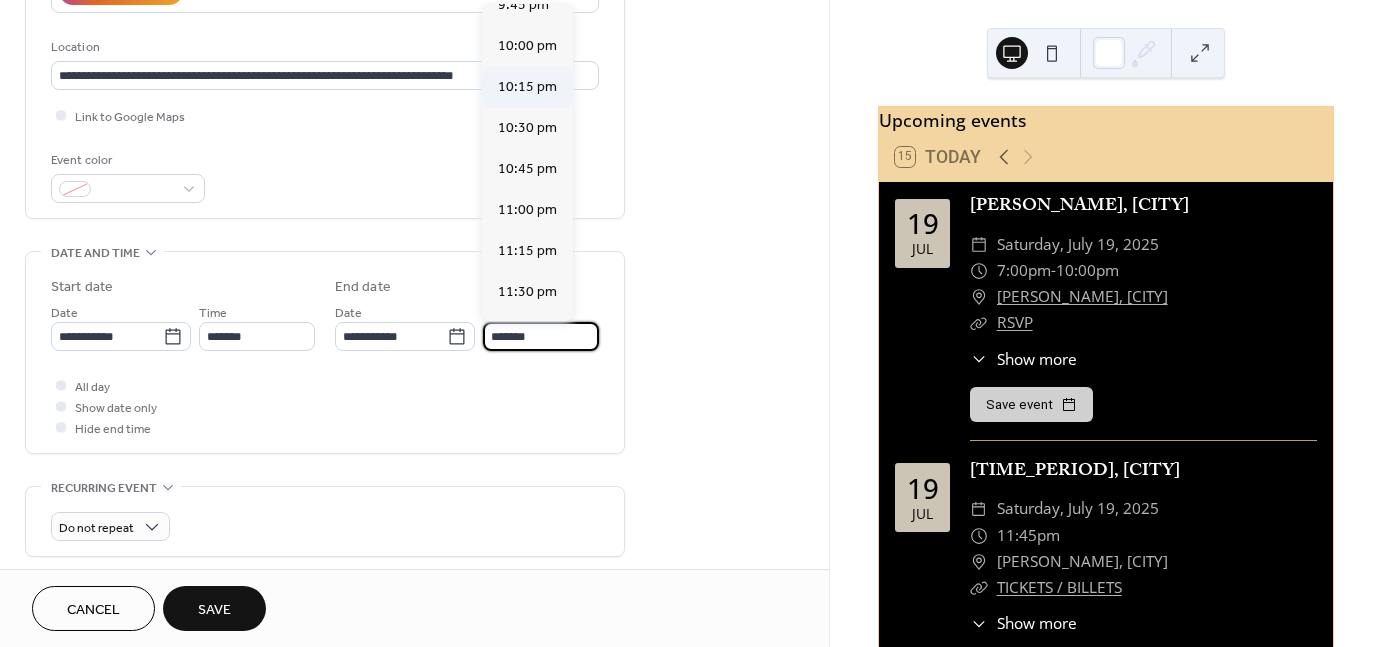 scroll, scrollTop: 420, scrollLeft: 0, axis: vertical 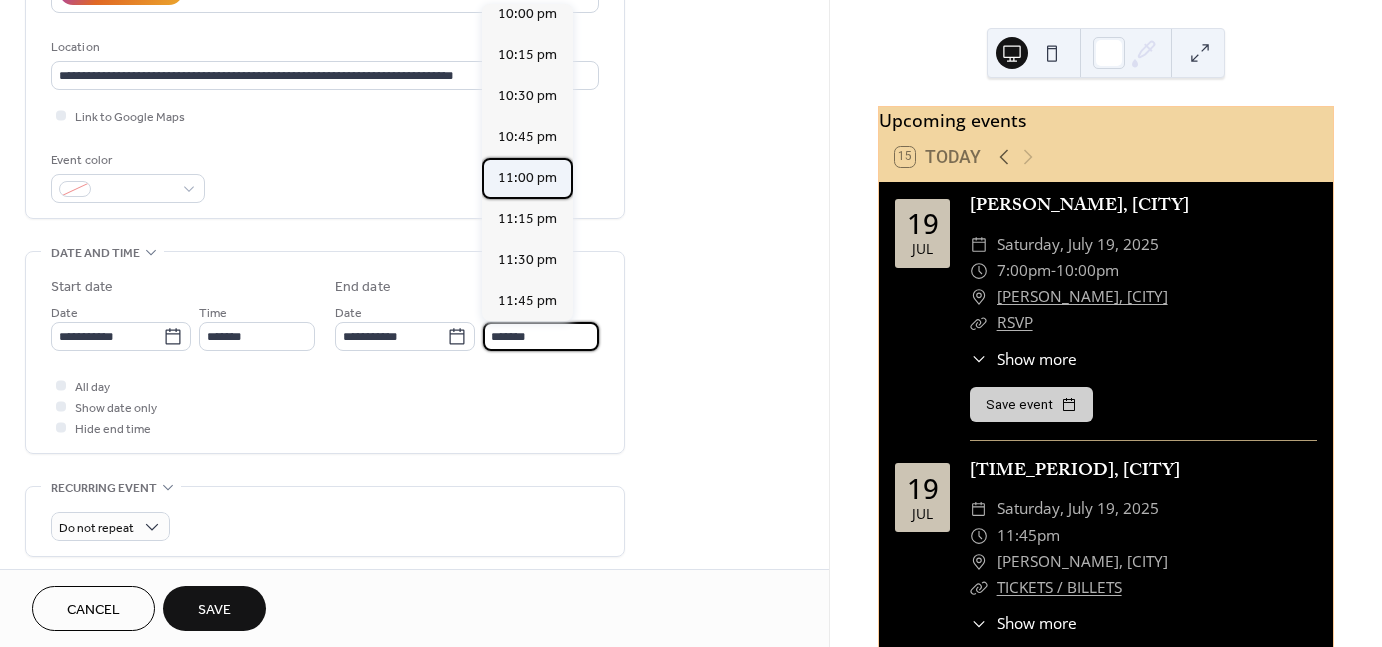 click on "11:00 pm" at bounding box center (527, 178) 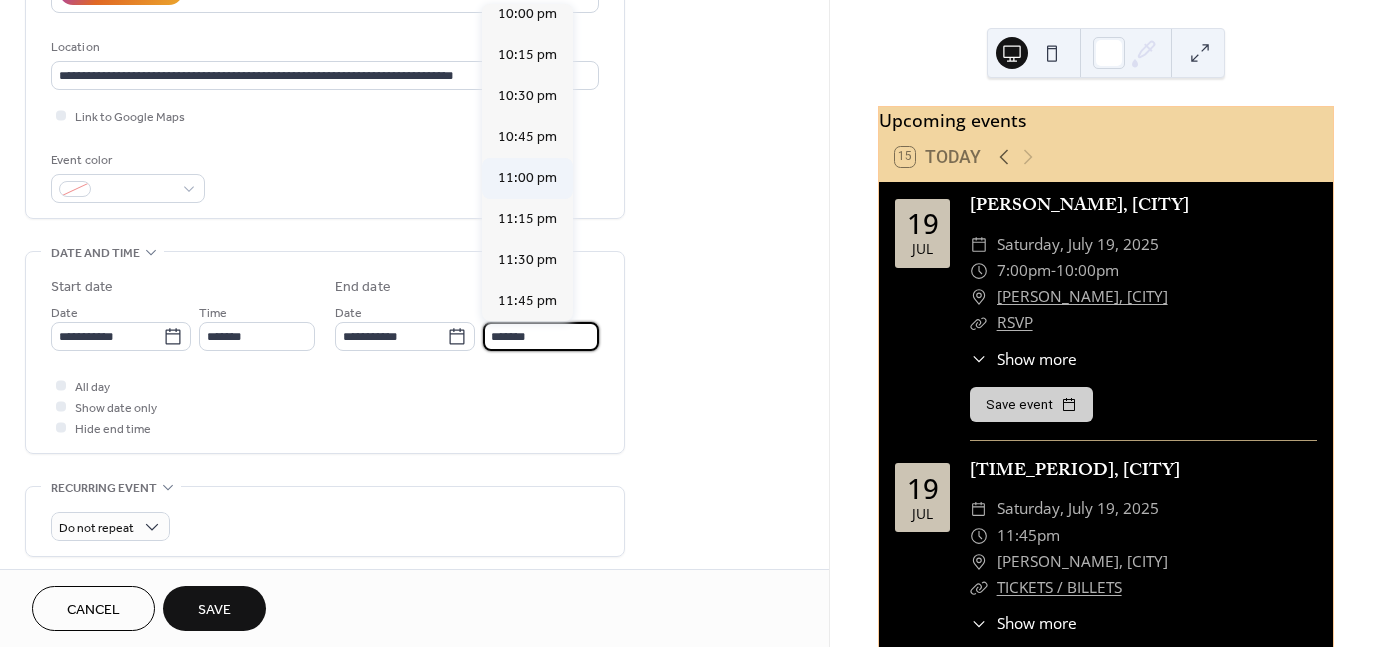 type on "********" 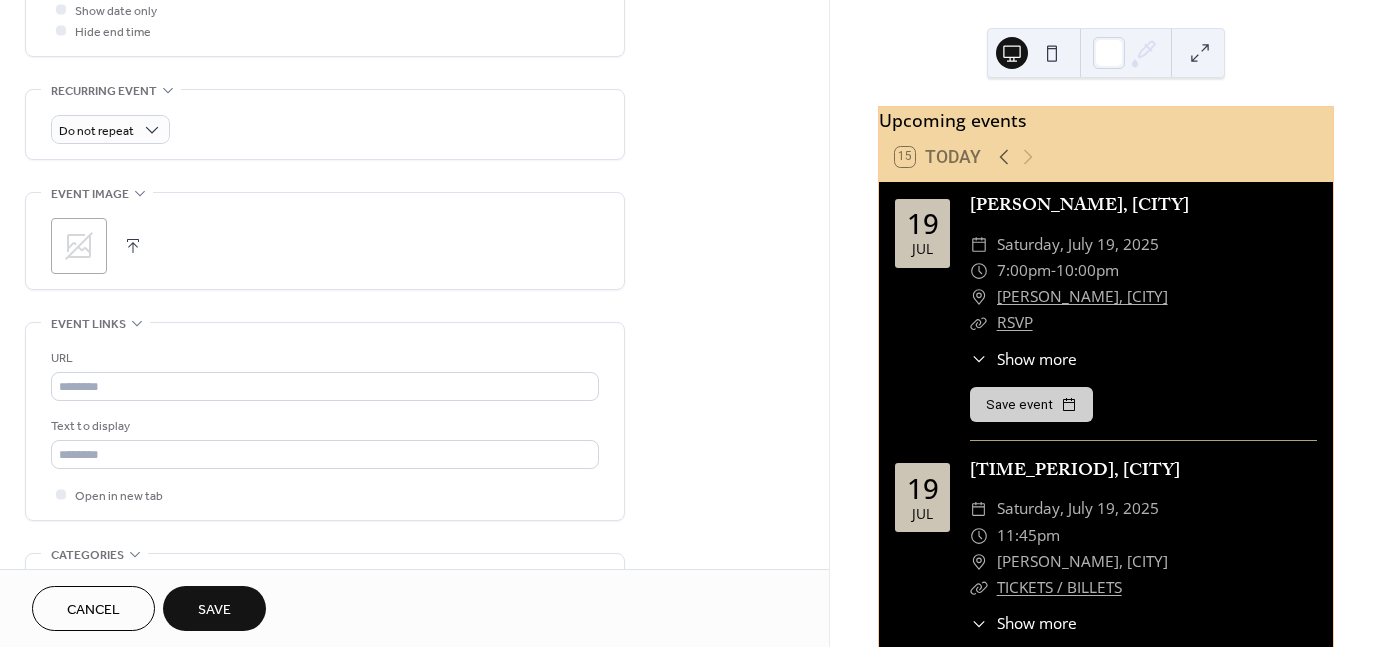 scroll, scrollTop: 800, scrollLeft: 0, axis: vertical 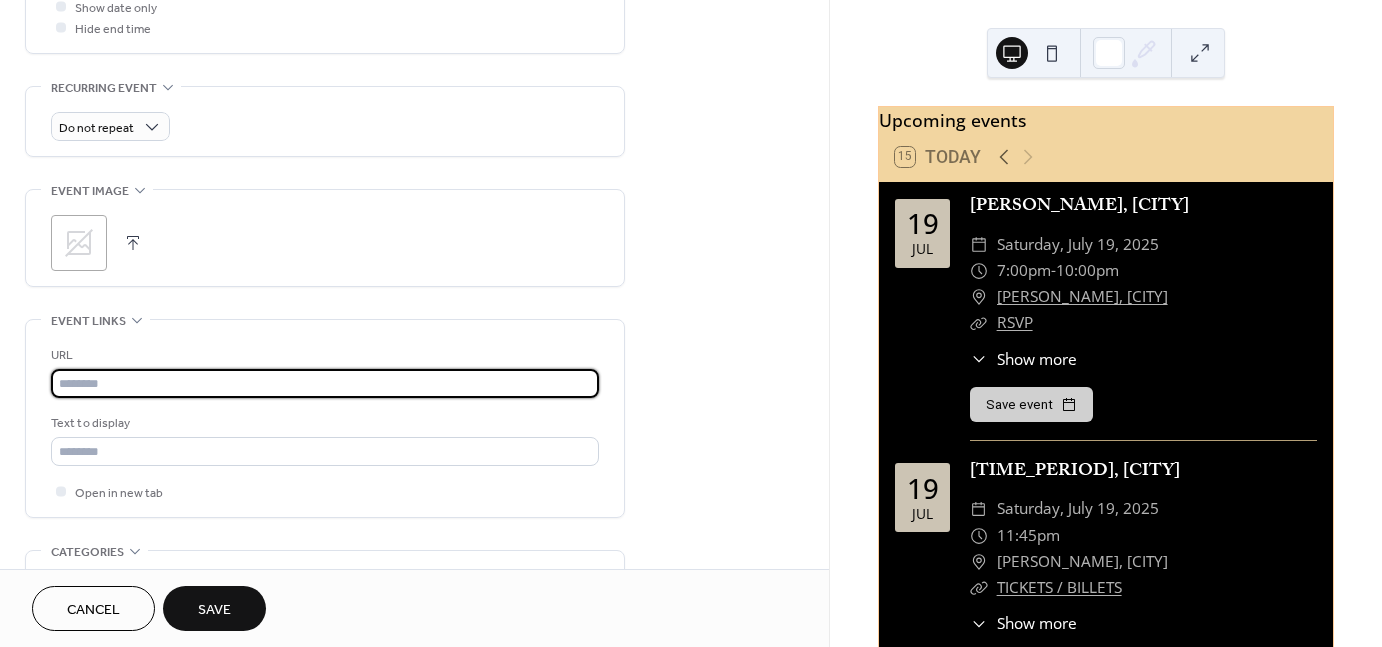 paste on "**********" 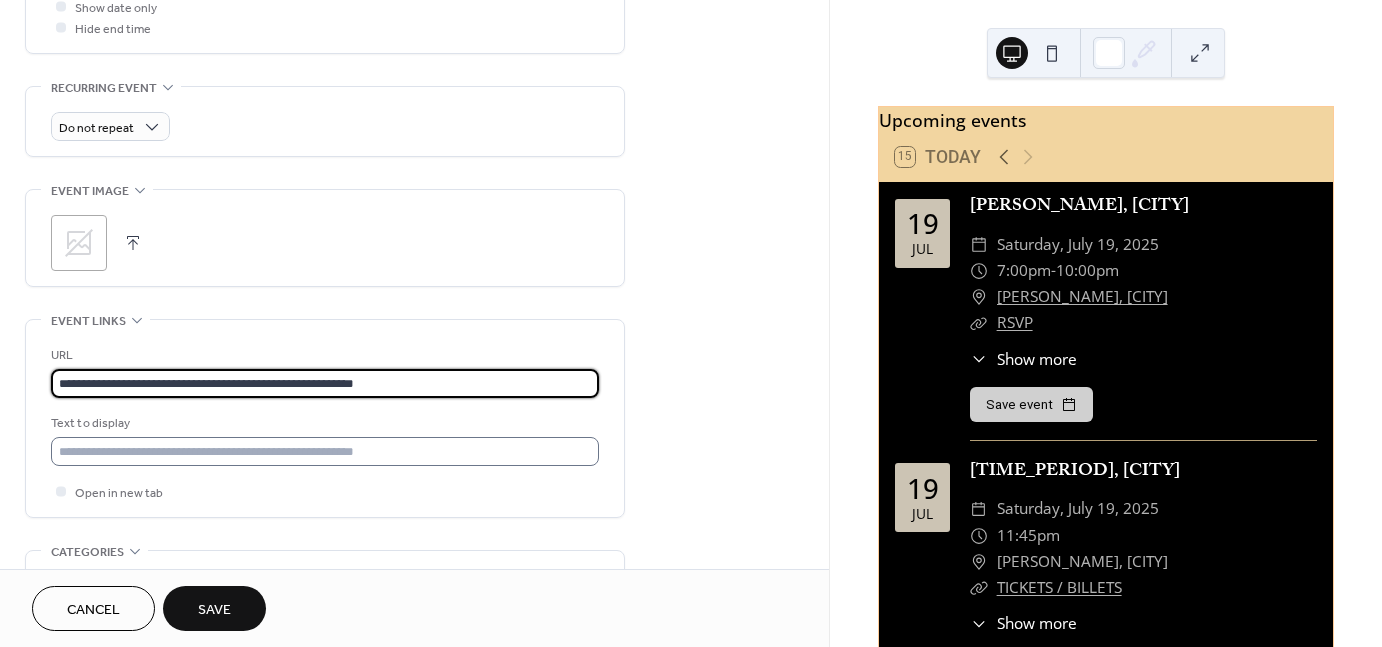 type on "**********" 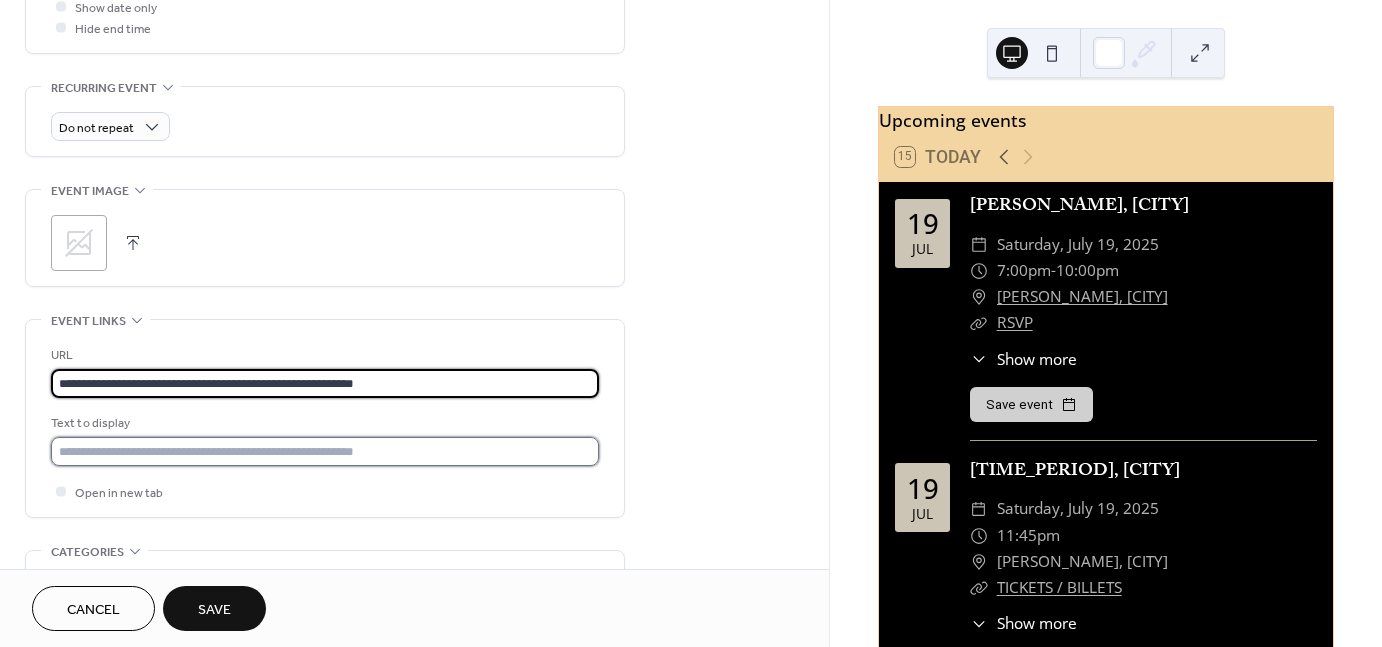 click at bounding box center [325, 451] 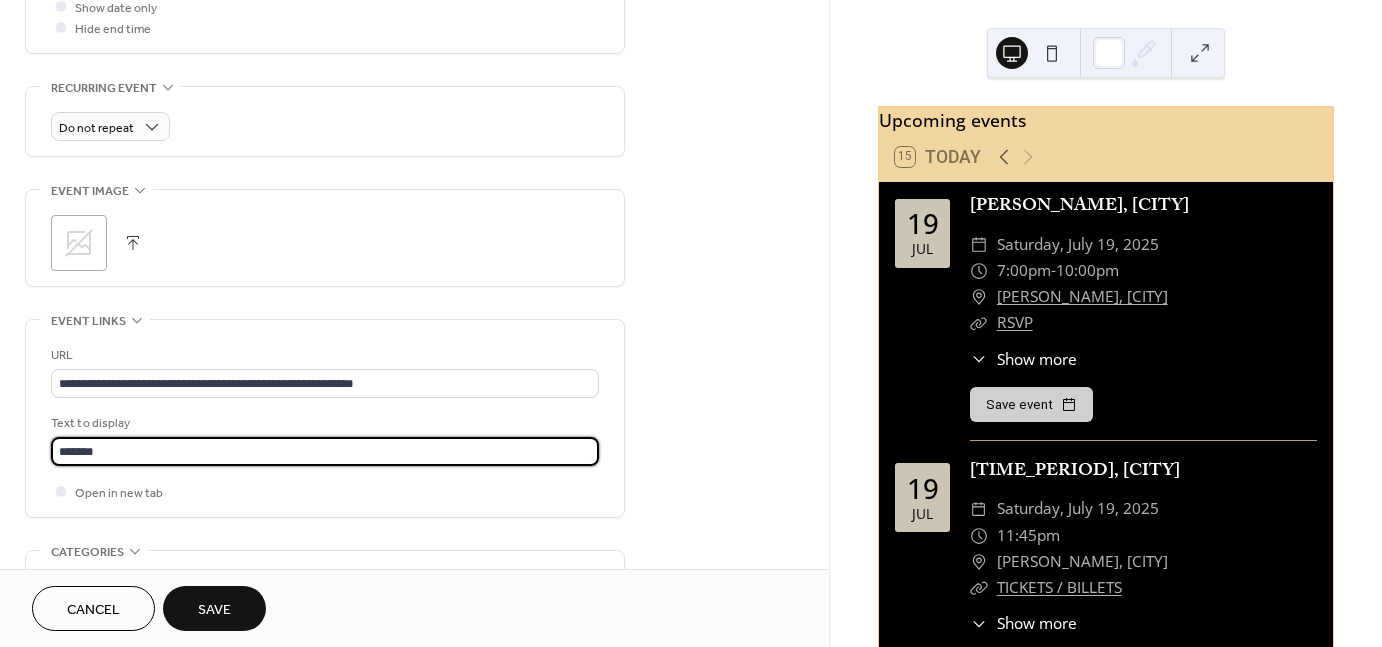 type on "*******" 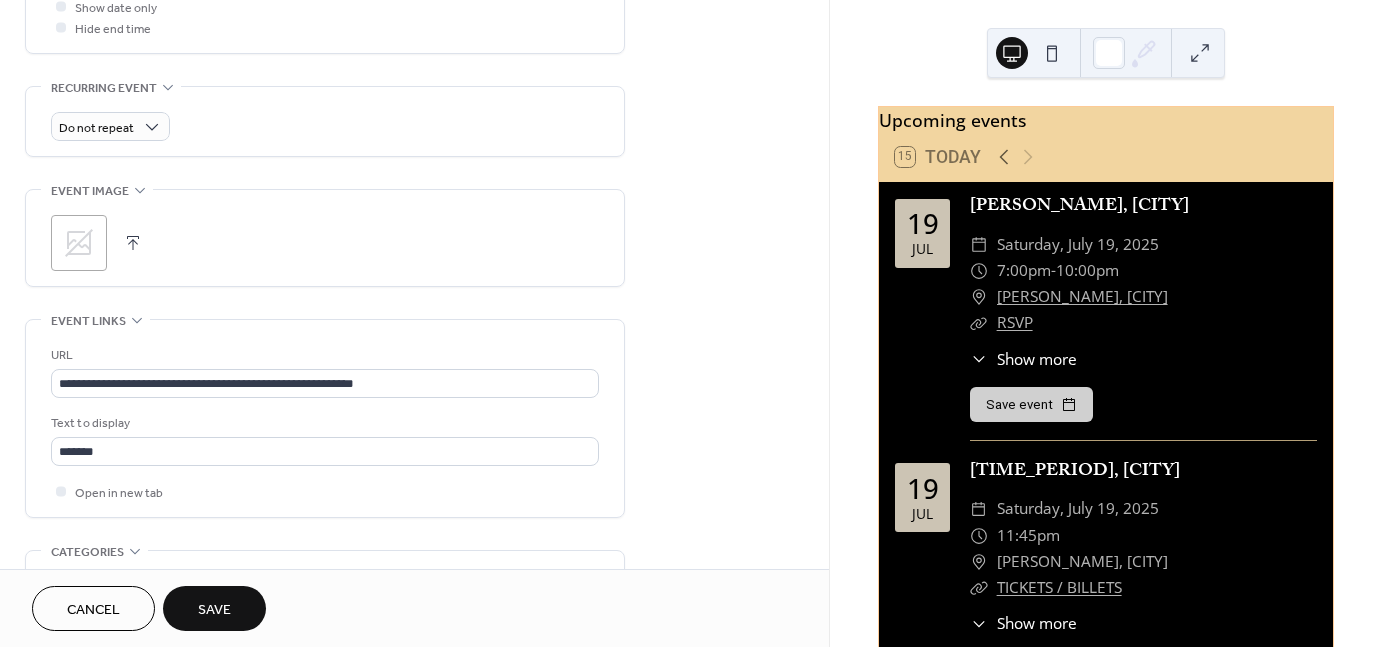 click on "No categories added yet. Add Category  🔒" at bounding box center [325, 613] 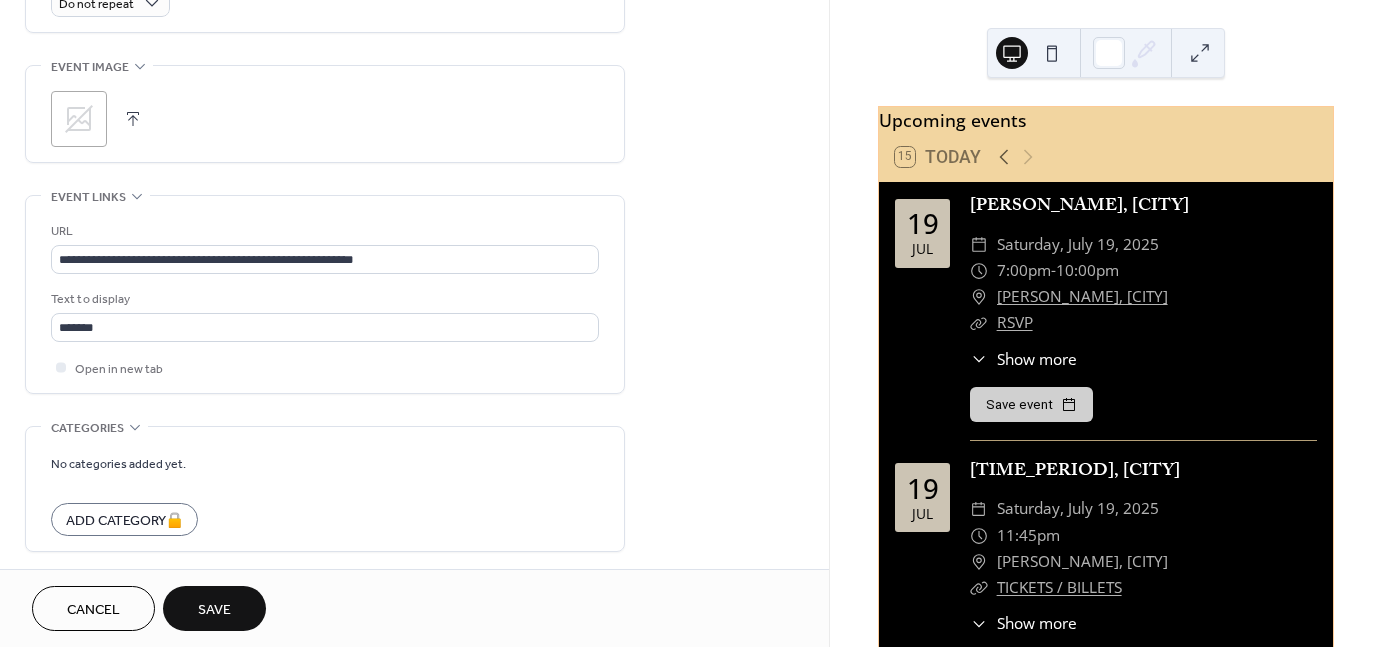 scroll, scrollTop: 998, scrollLeft: 0, axis: vertical 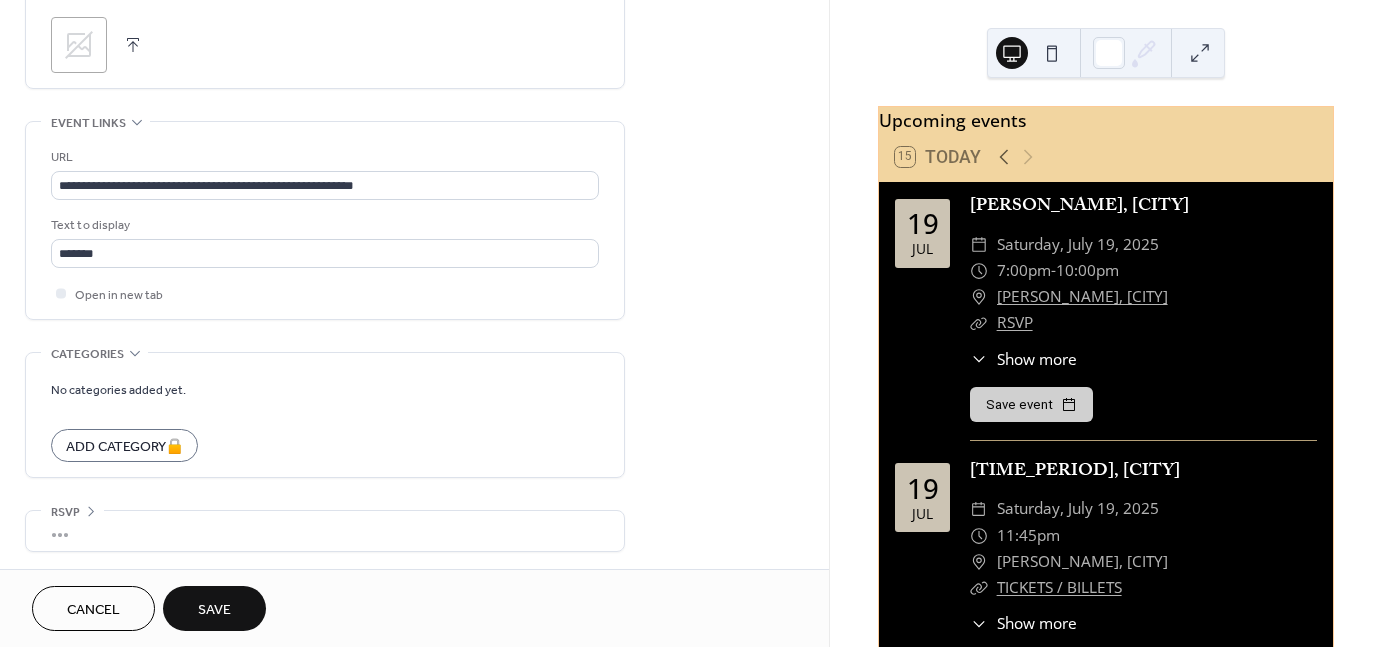 click on "Save" at bounding box center [214, 610] 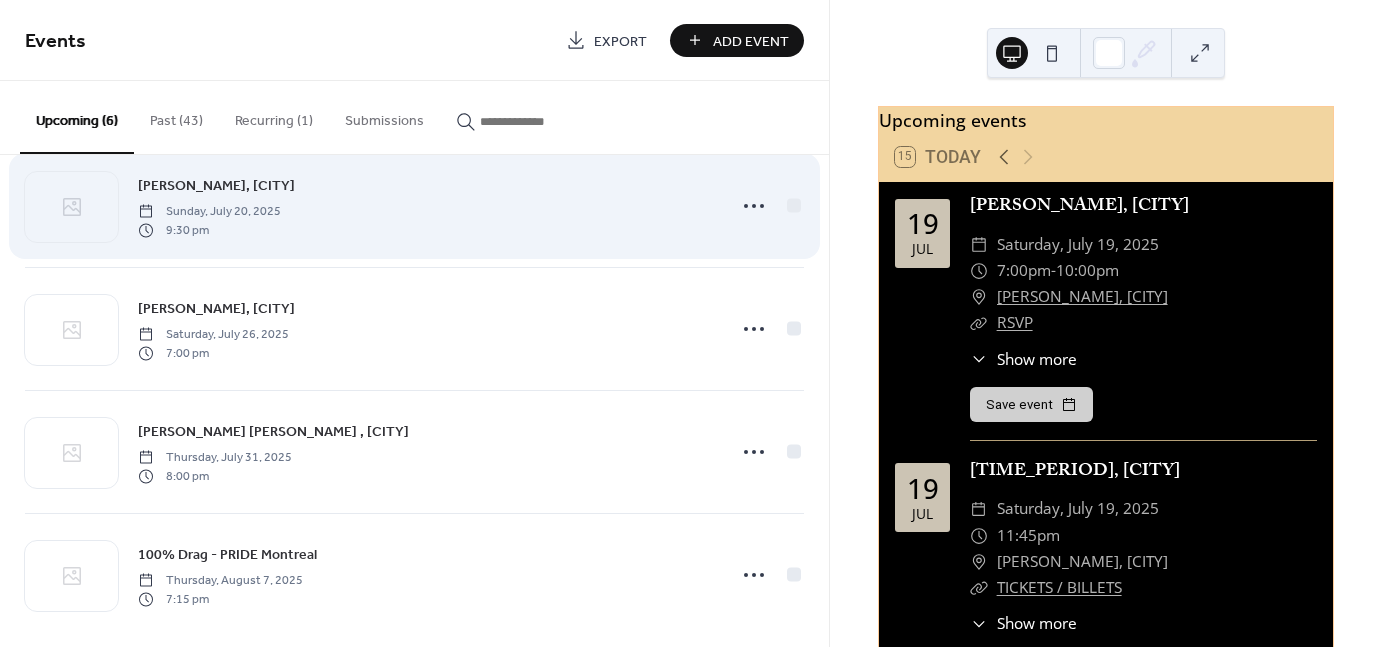 scroll, scrollTop: 303, scrollLeft: 0, axis: vertical 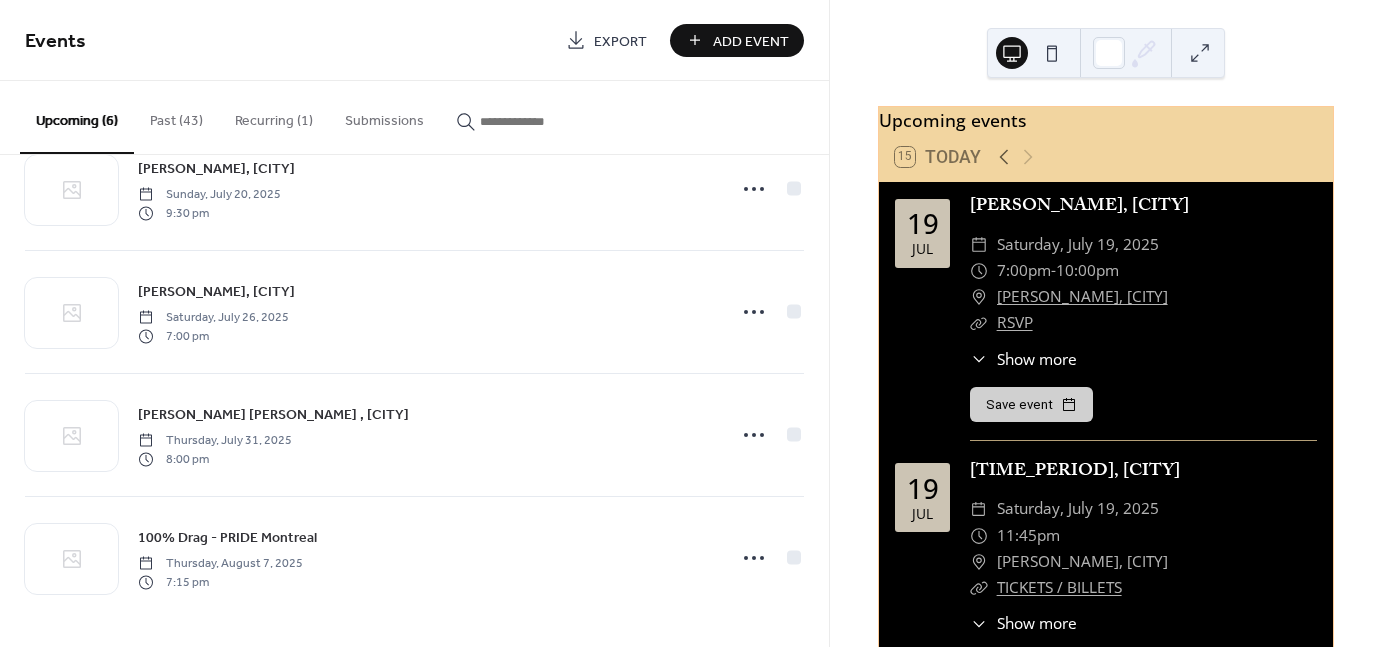 click on "Add Event" at bounding box center [751, 41] 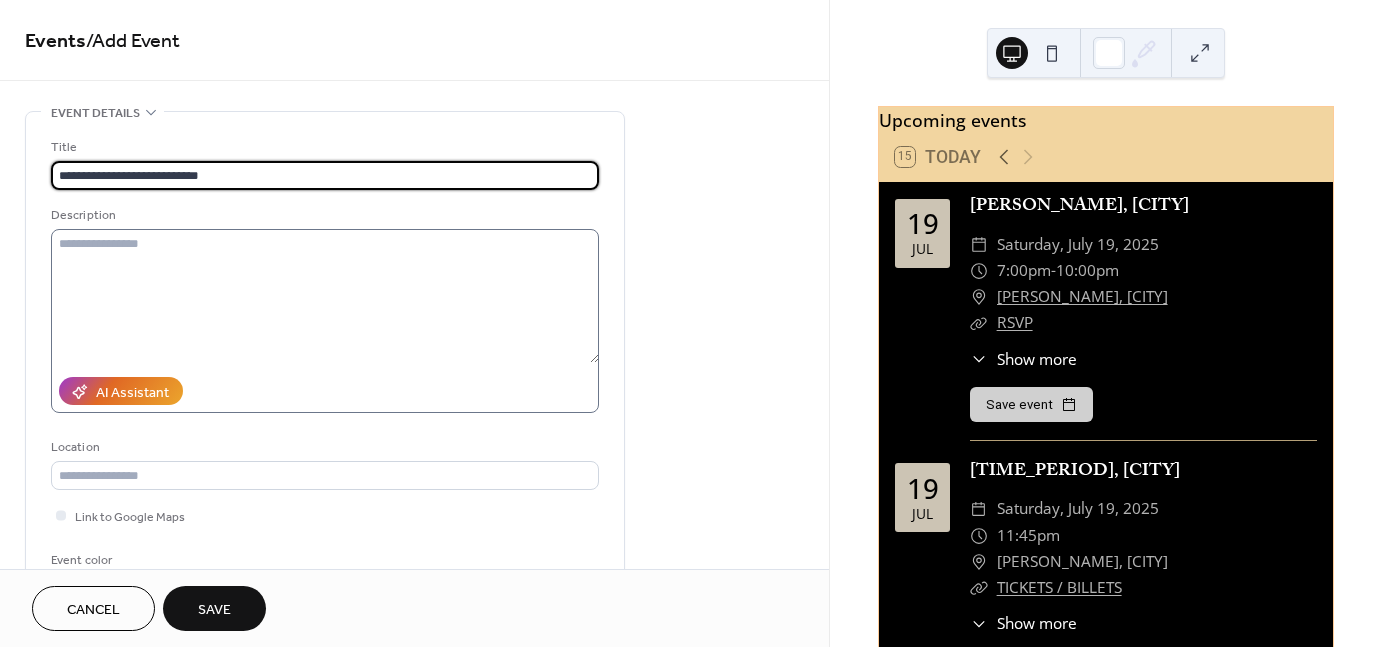 type on "**********" 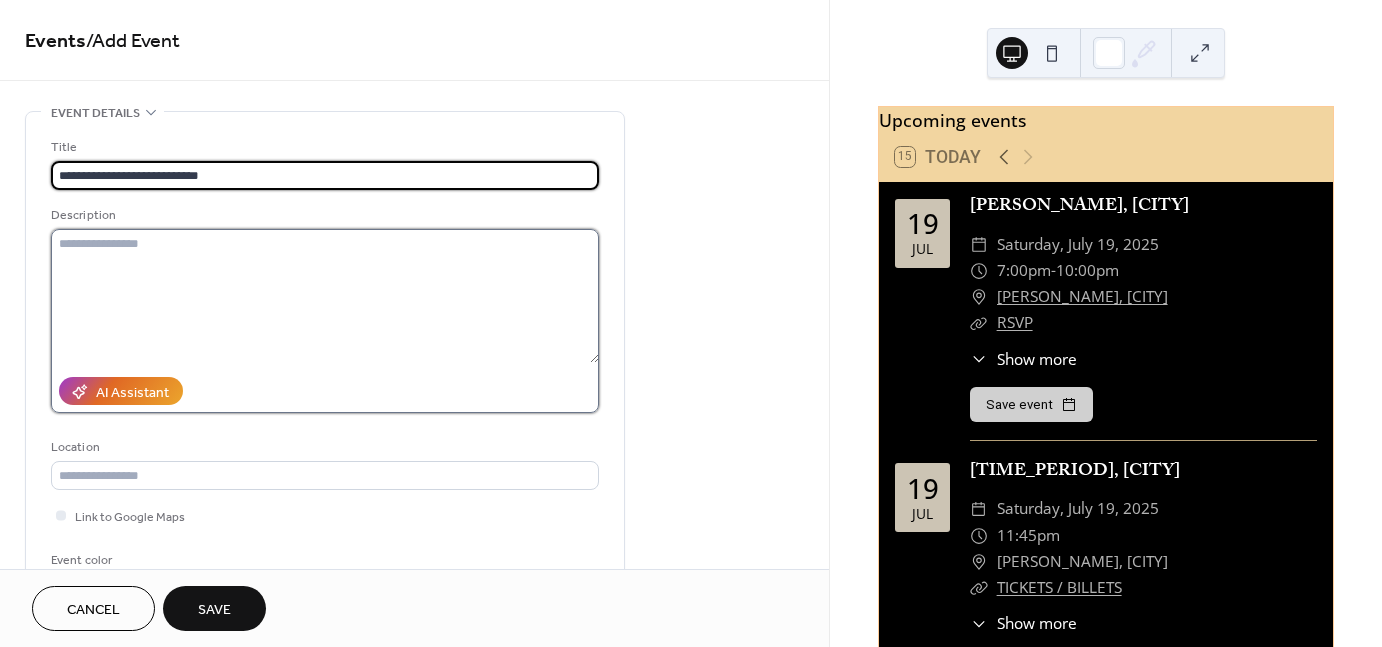 click at bounding box center (325, 296) 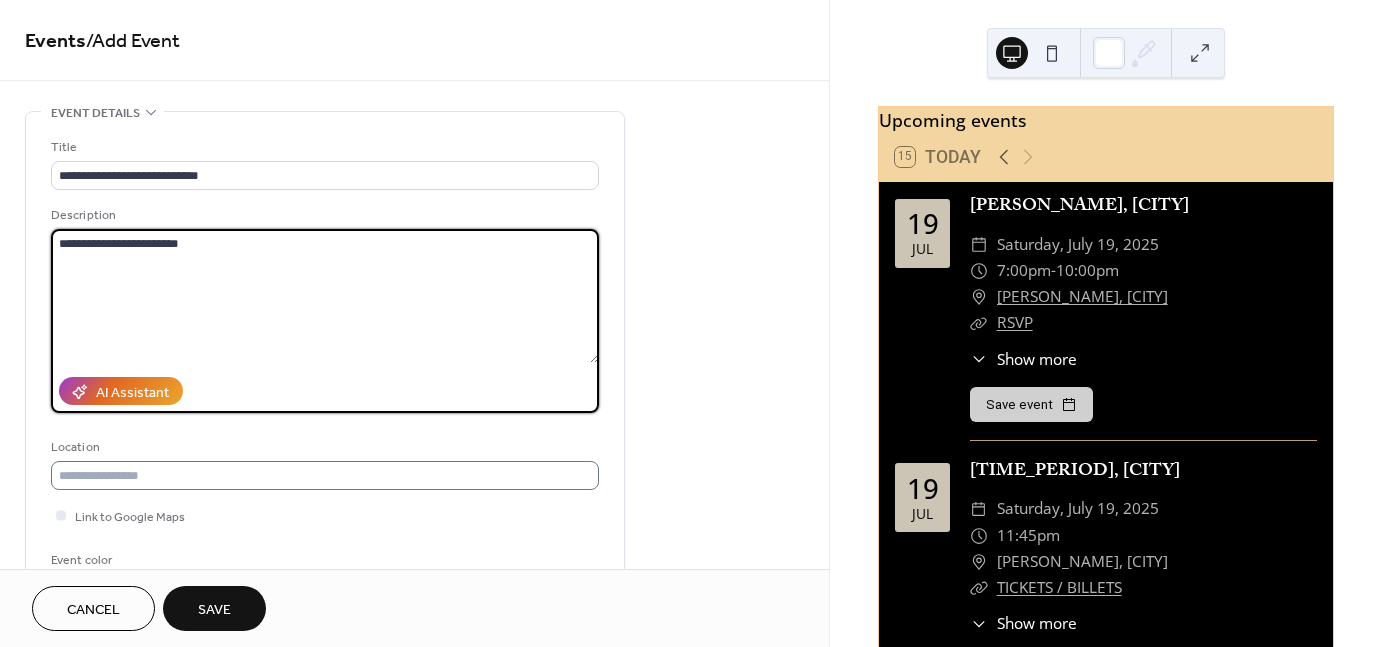 type on "**********" 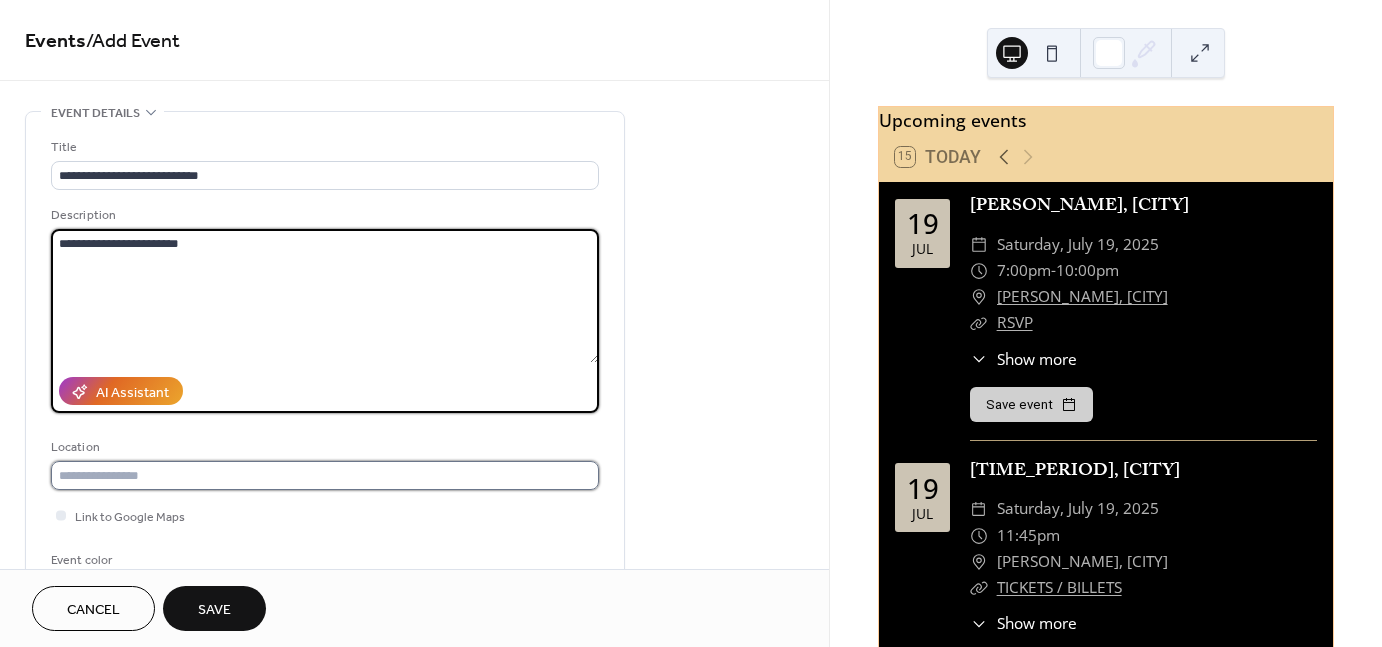 click at bounding box center (325, 475) 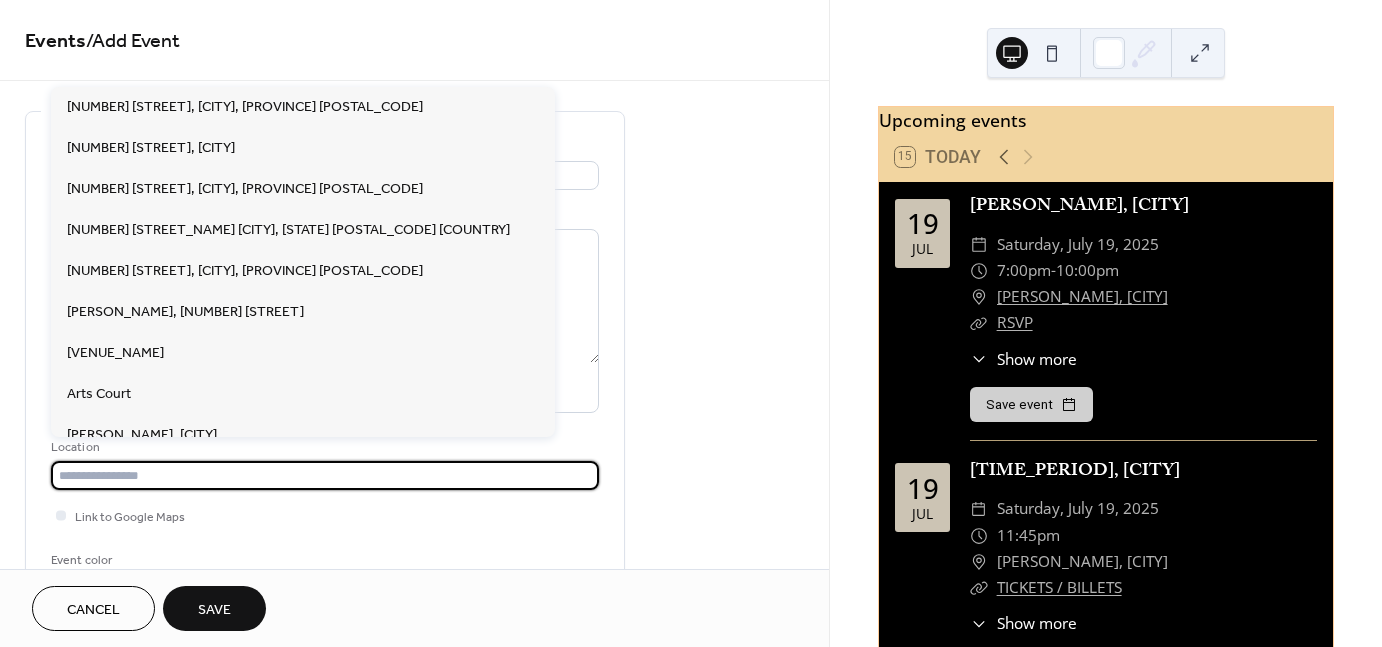 click on "**********" at bounding box center [414, 840] 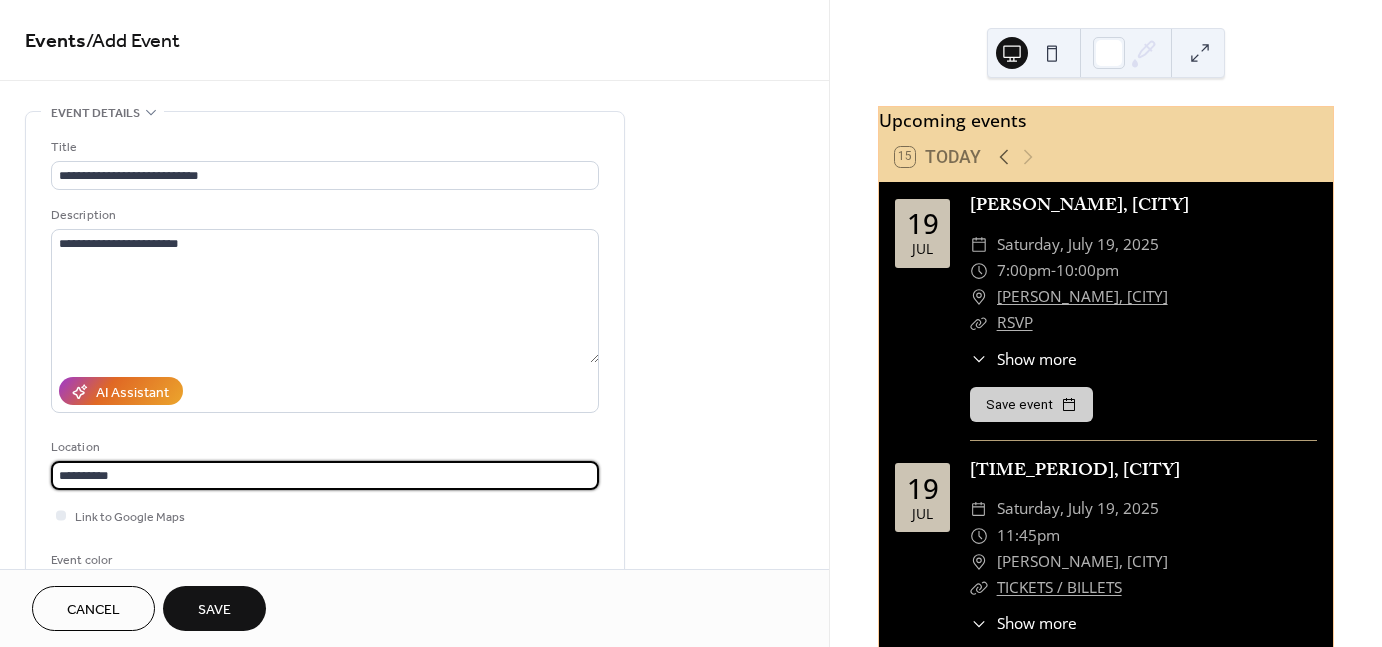 click on "**********" at bounding box center [325, 475] 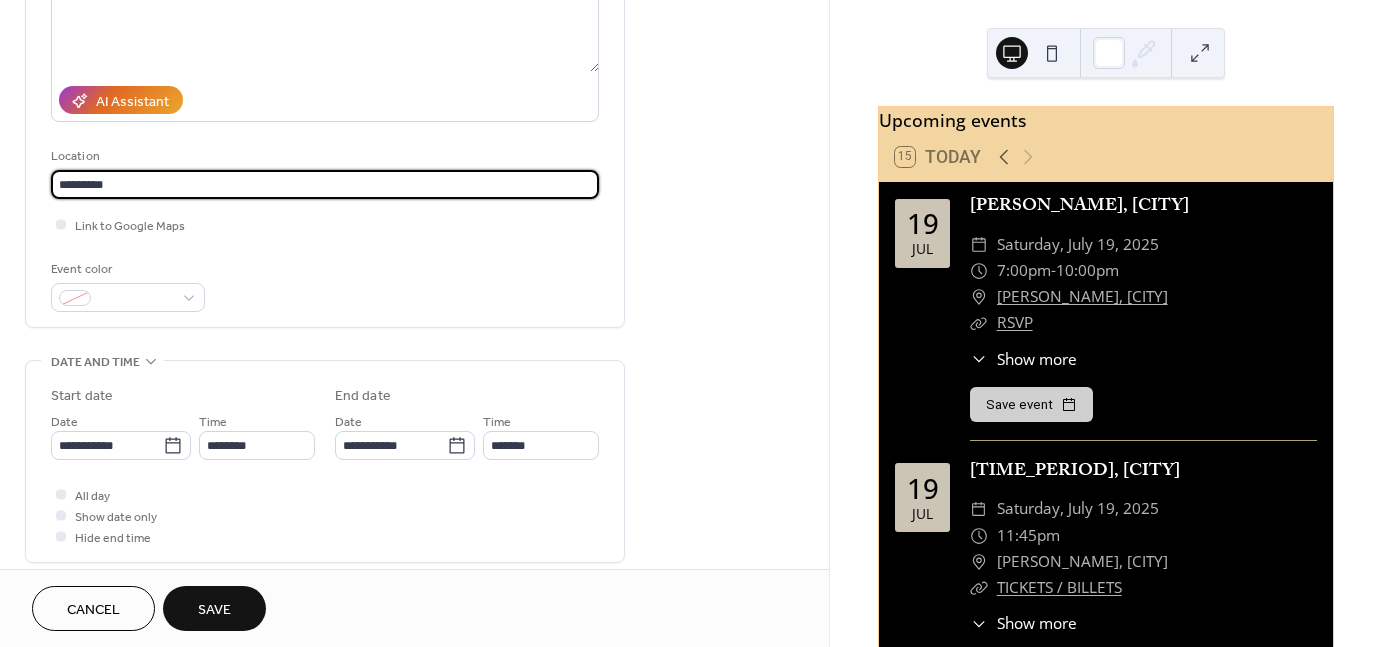 scroll, scrollTop: 298, scrollLeft: 0, axis: vertical 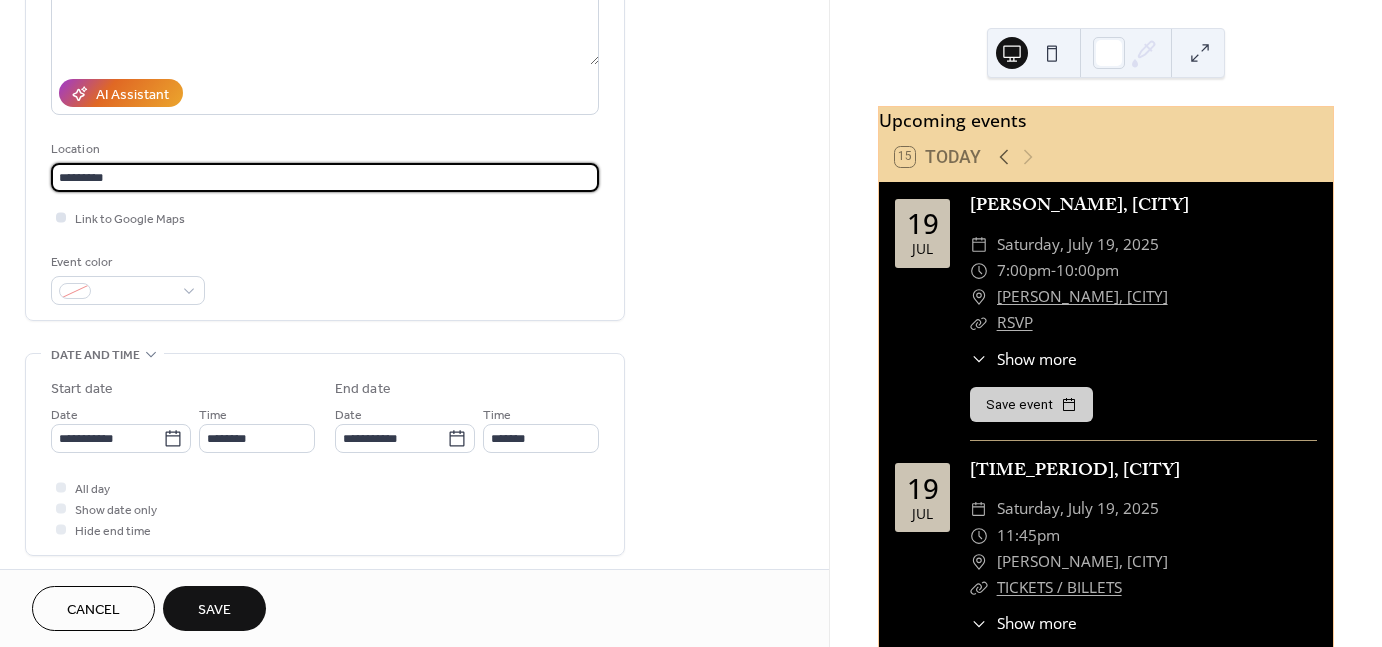 type on "*********" 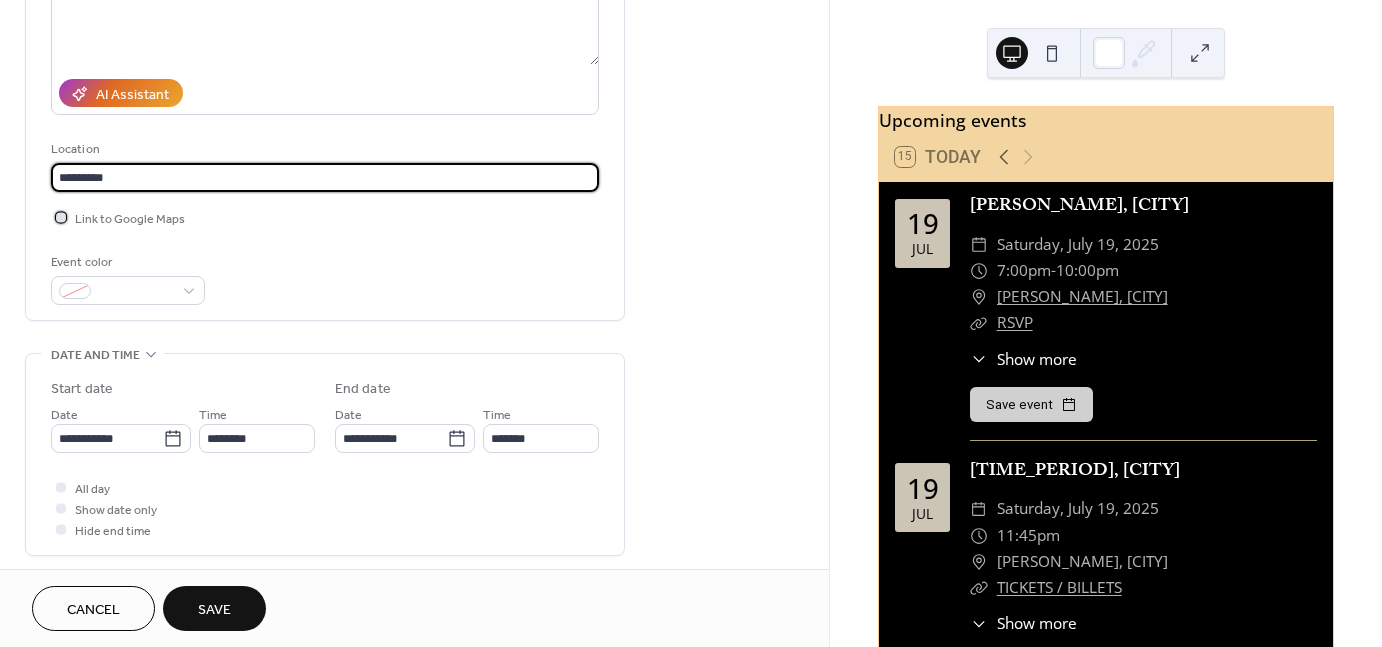 click on "Link to Google Maps" at bounding box center [130, 219] 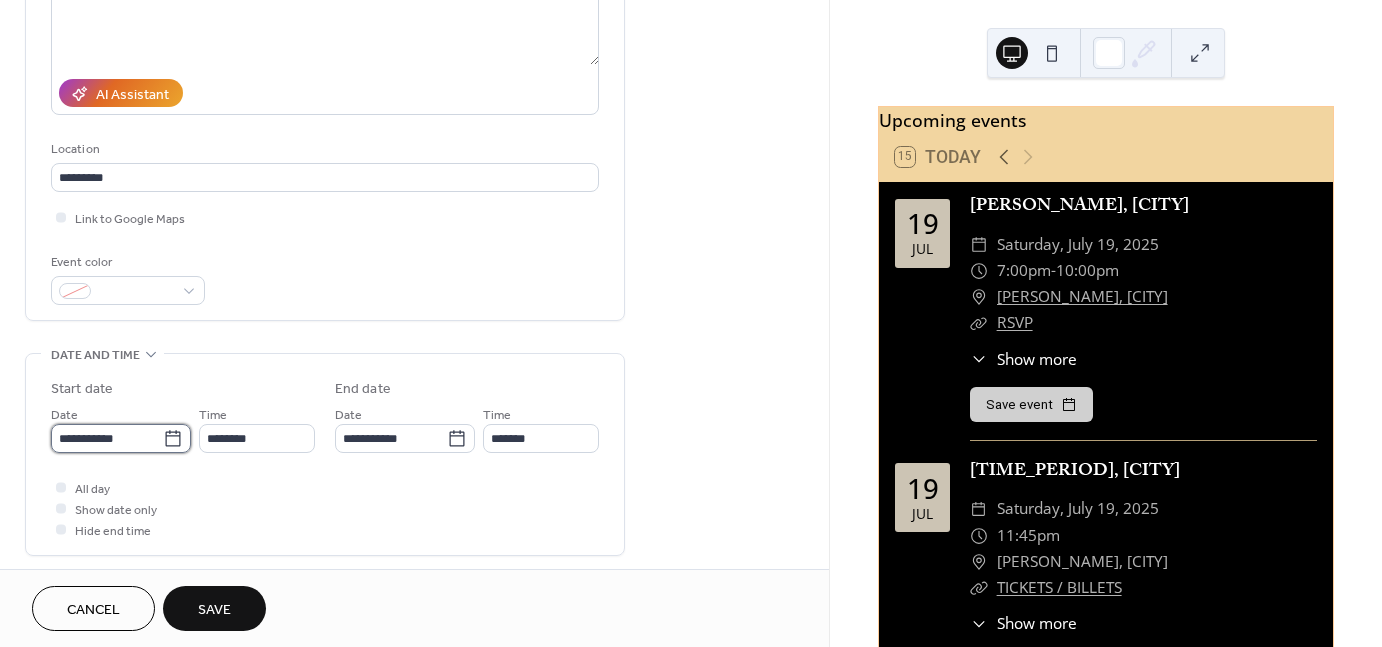click on "**********" at bounding box center (107, 438) 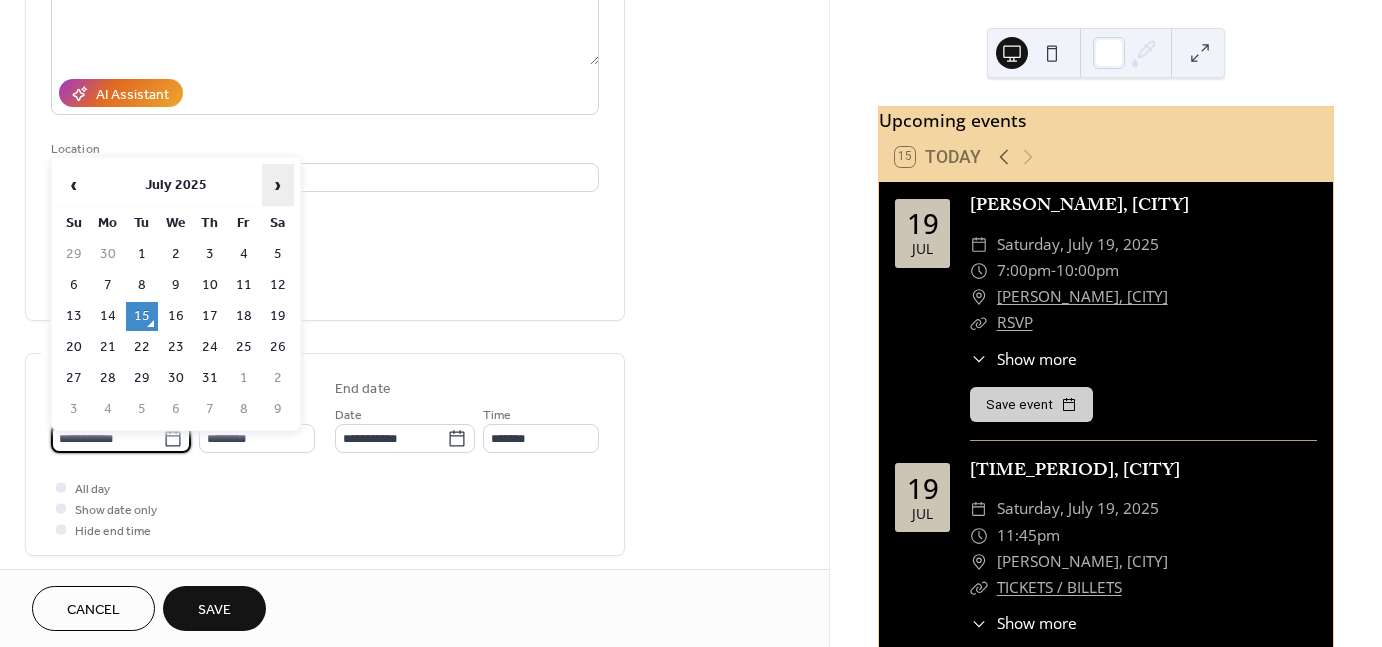 click on "›" at bounding box center (278, 185) 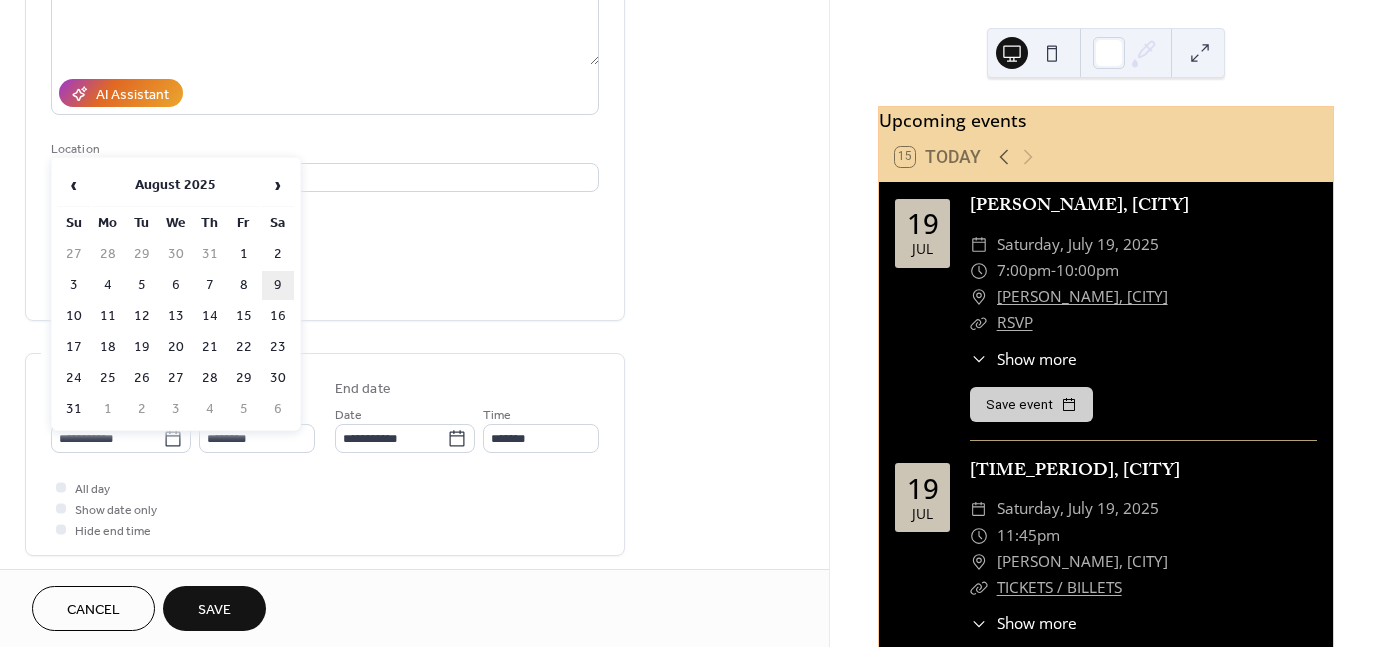 click on "9" at bounding box center (278, 285) 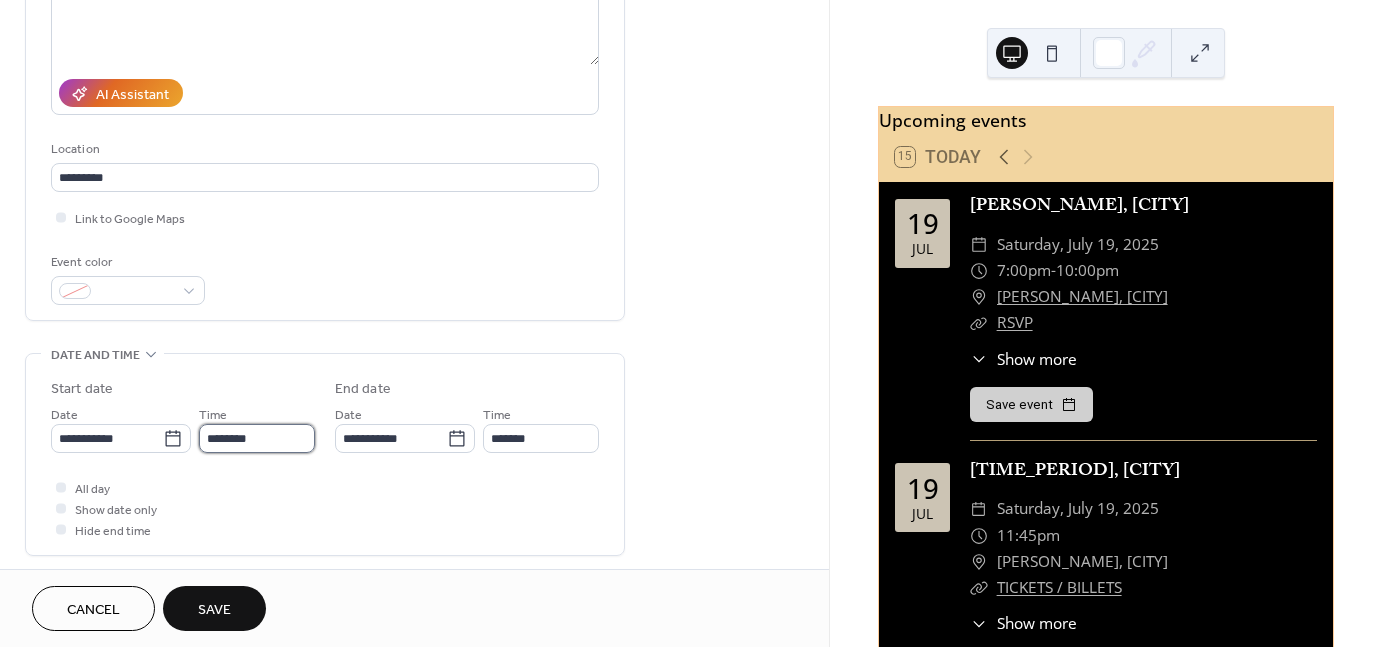 click on "********" at bounding box center (257, 438) 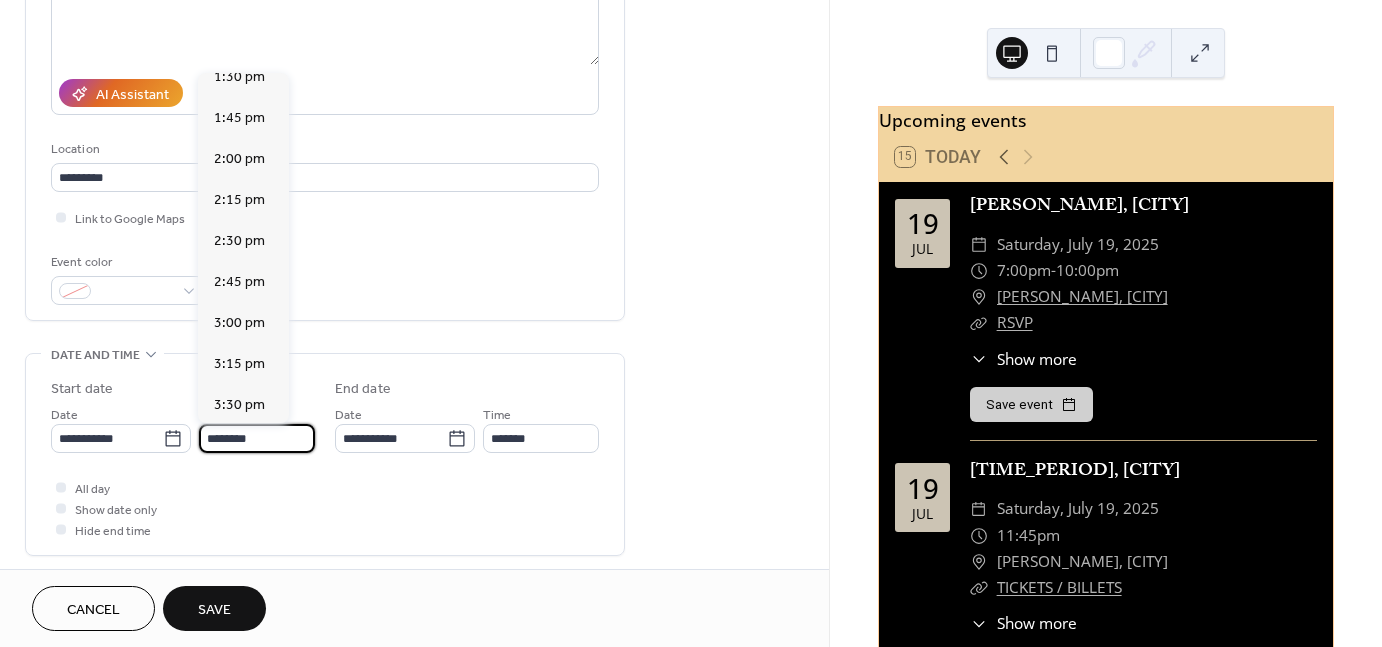 scroll, scrollTop: 2231, scrollLeft: 0, axis: vertical 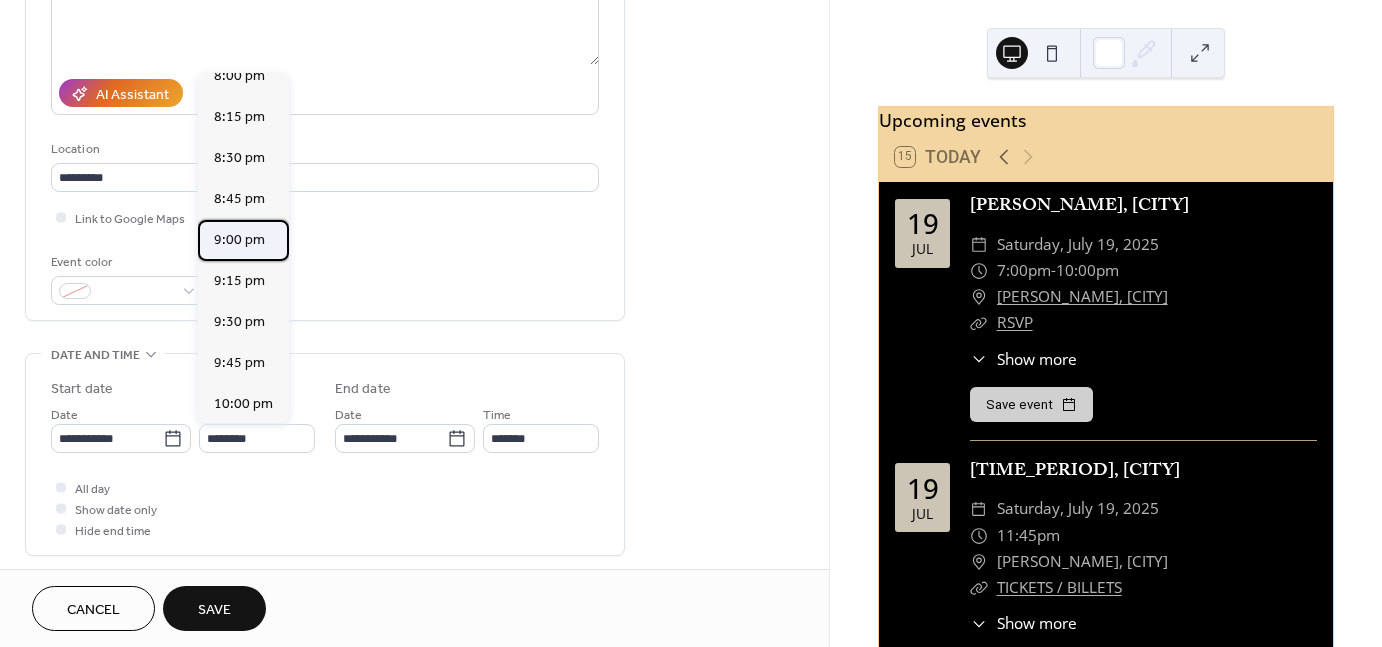 click on "9:00 pm" at bounding box center (239, 239) 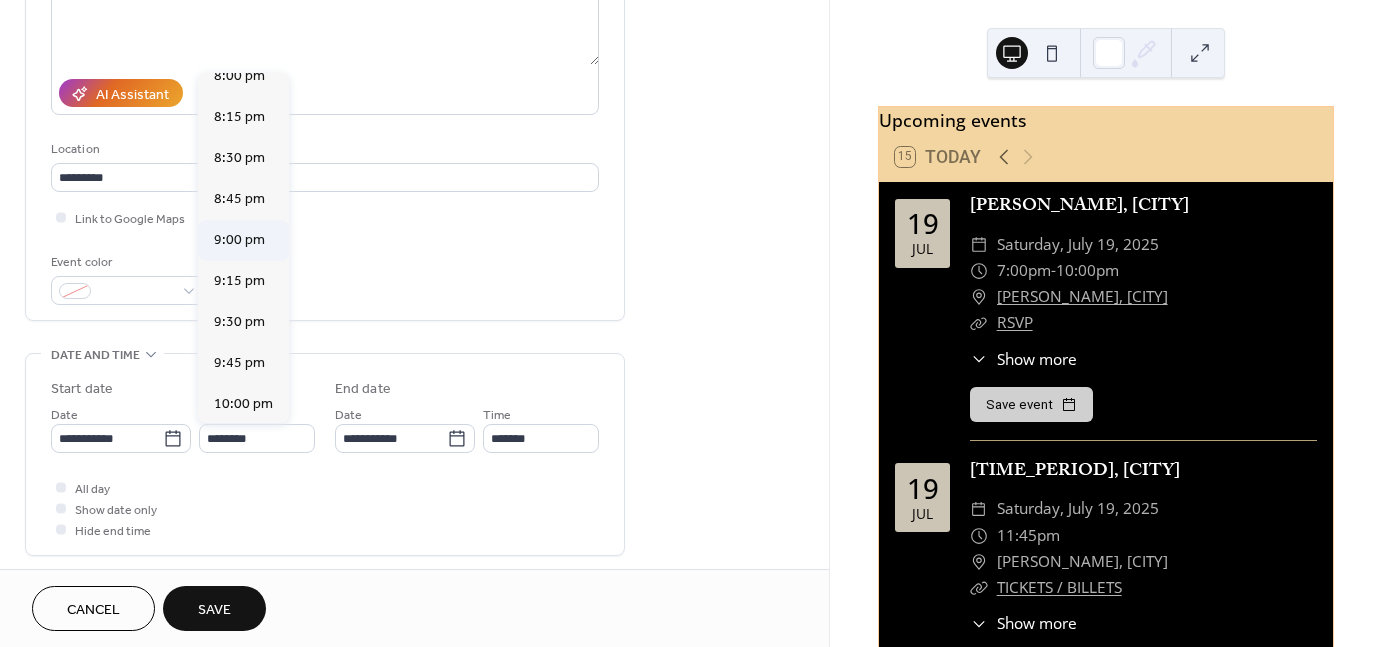 type on "*******" 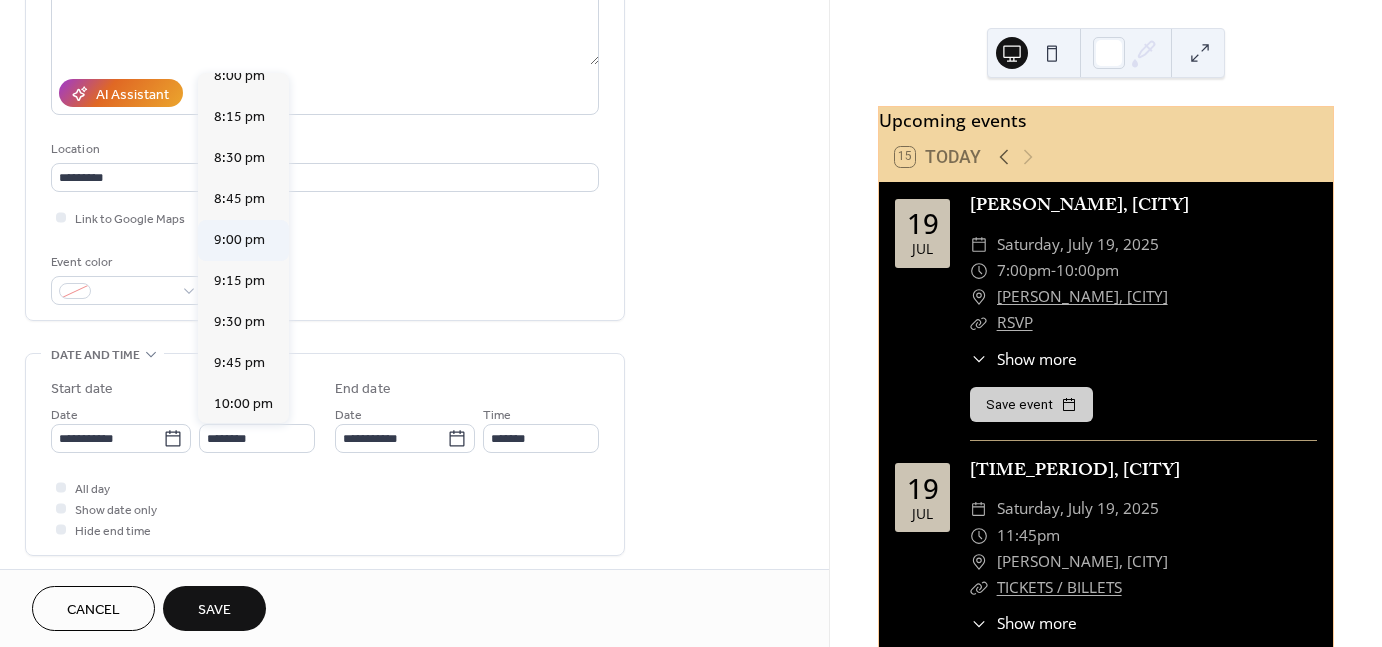 type on "********" 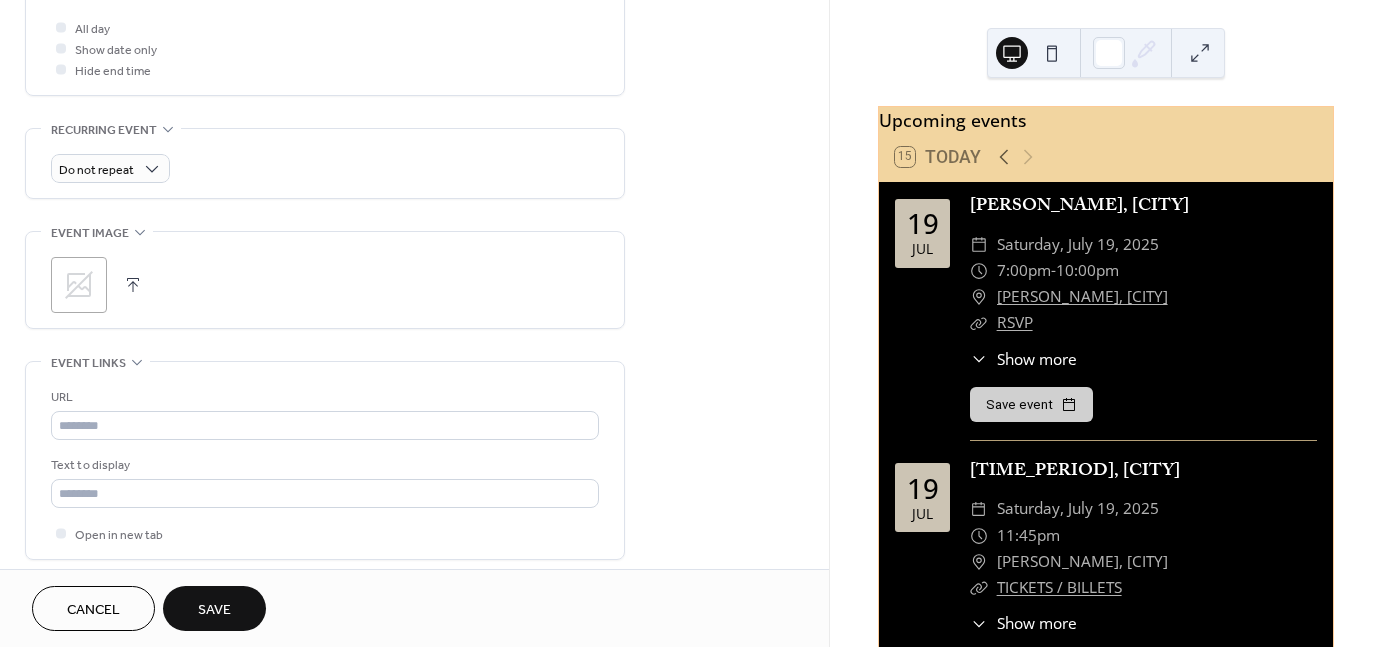 scroll, scrollTop: 785, scrollLeft: 0, axis: vertical 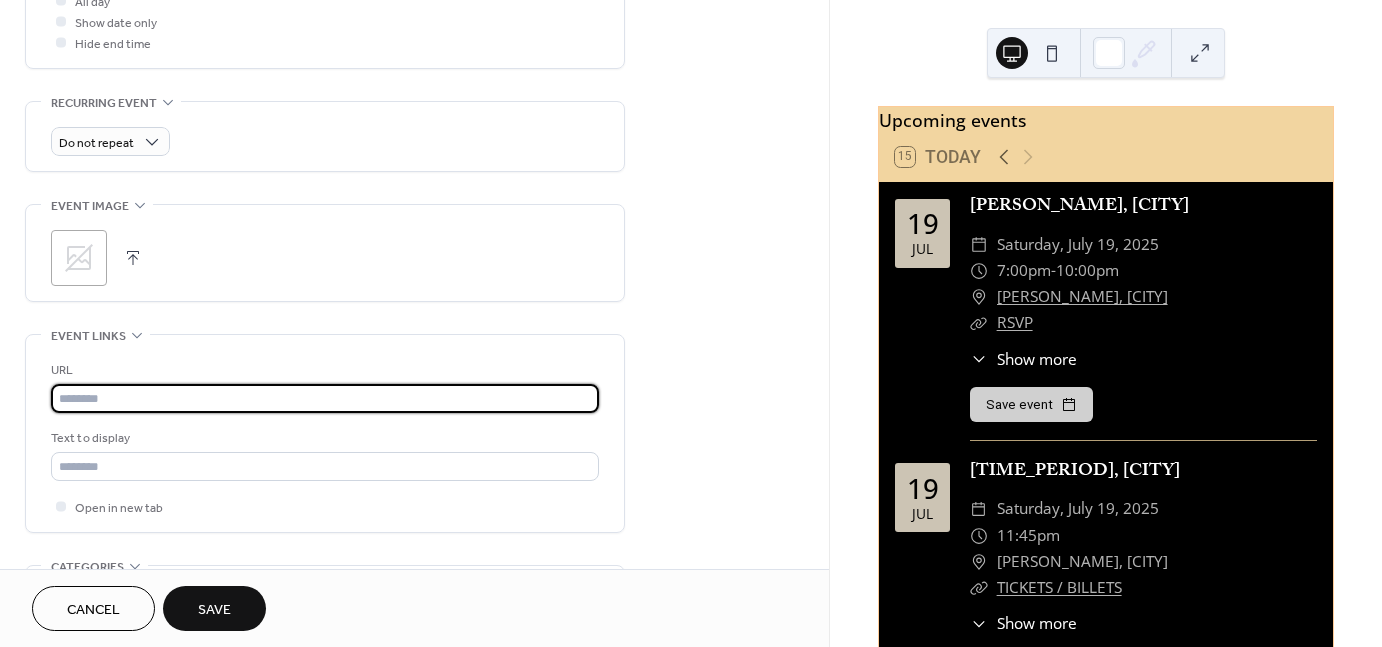 click at bounding box center [325, 398] 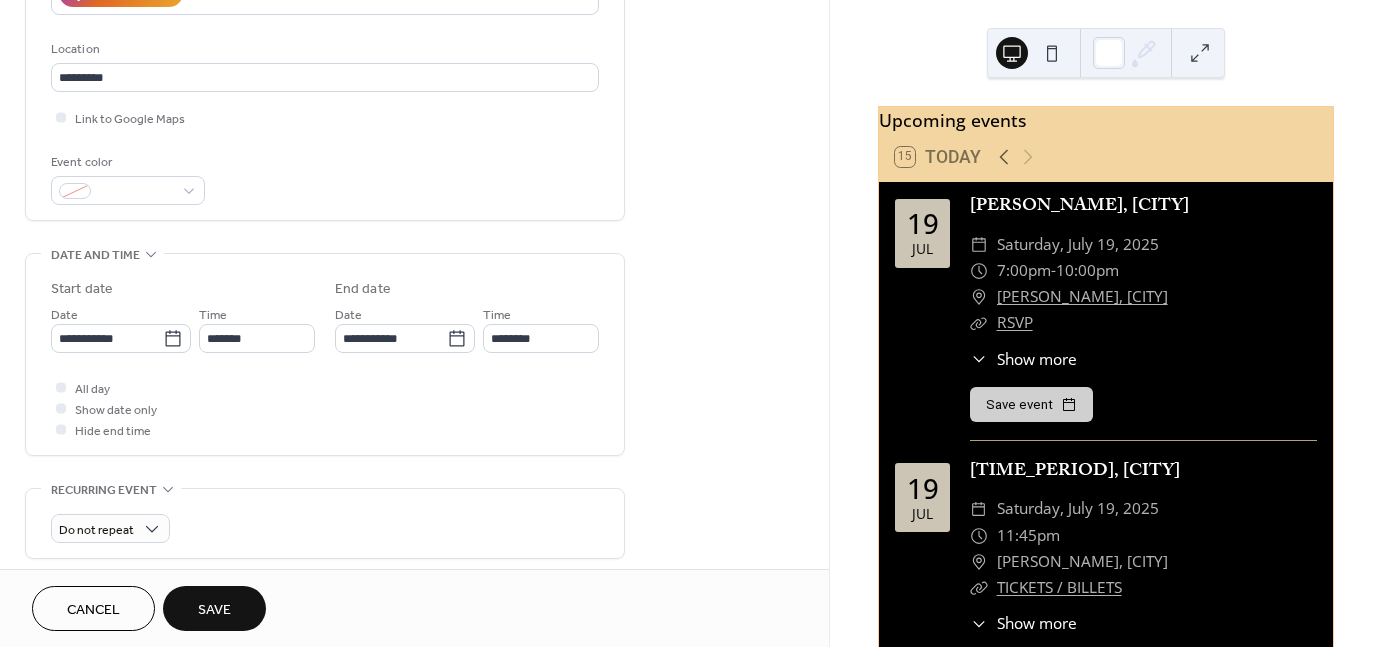 scroll, scrollTop: 404, scrollLeft: 0, axis: vertical 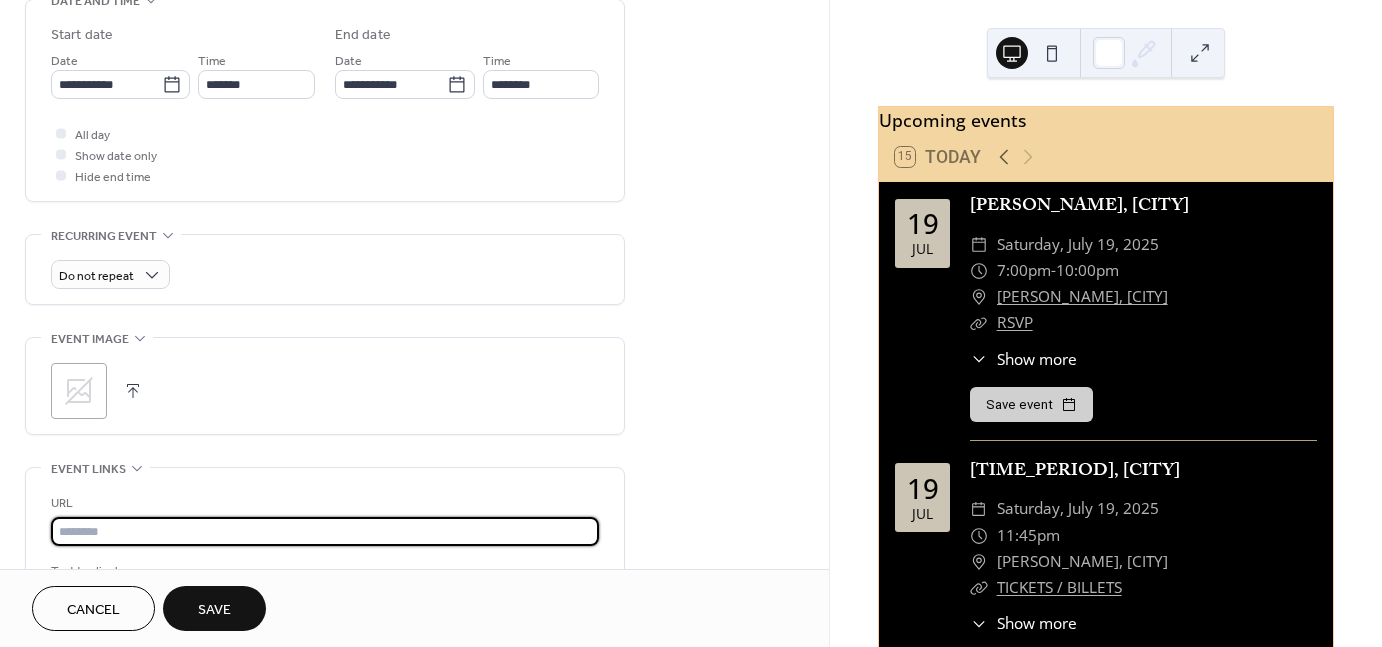 drag, startPoint x: 115, startPoint y: 401, endPoint x: 193, endPoint y: 601, distance: 214.67184 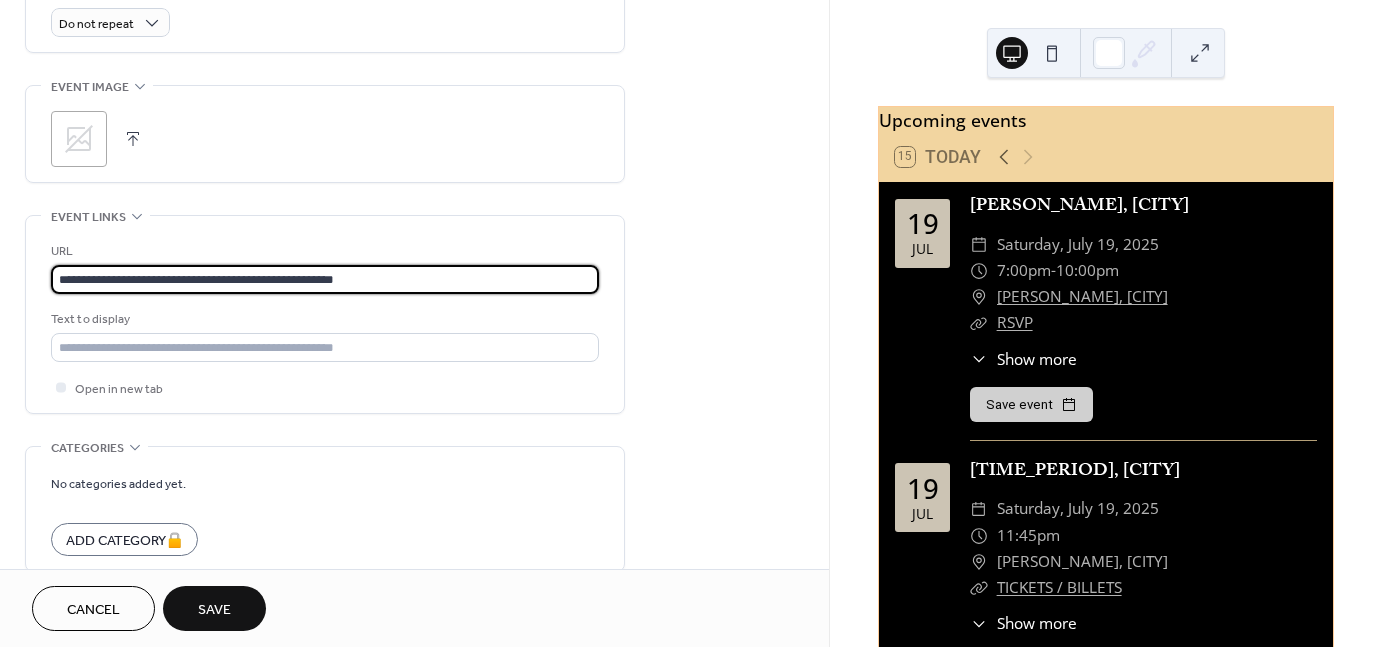 scroll, scrollTop: 952, scrollLeft: 0, axis: vertical 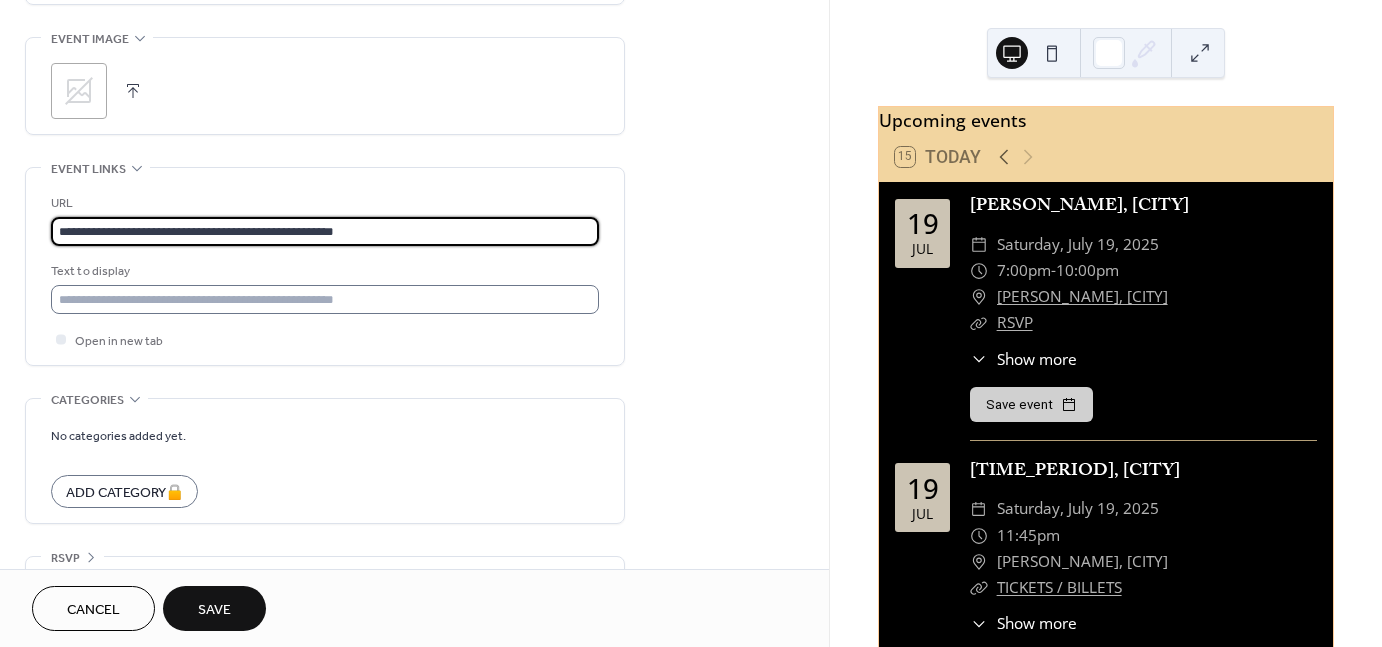 type on "**********" 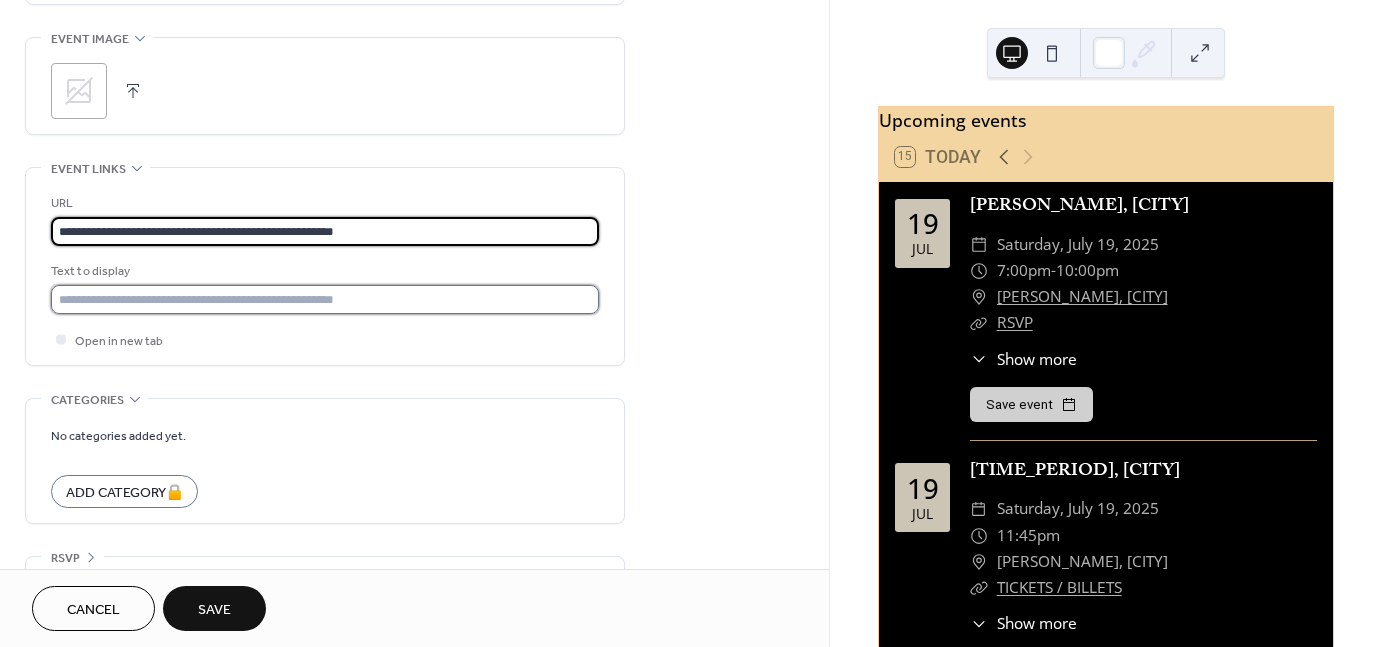 click at bounding box center (325, 299) 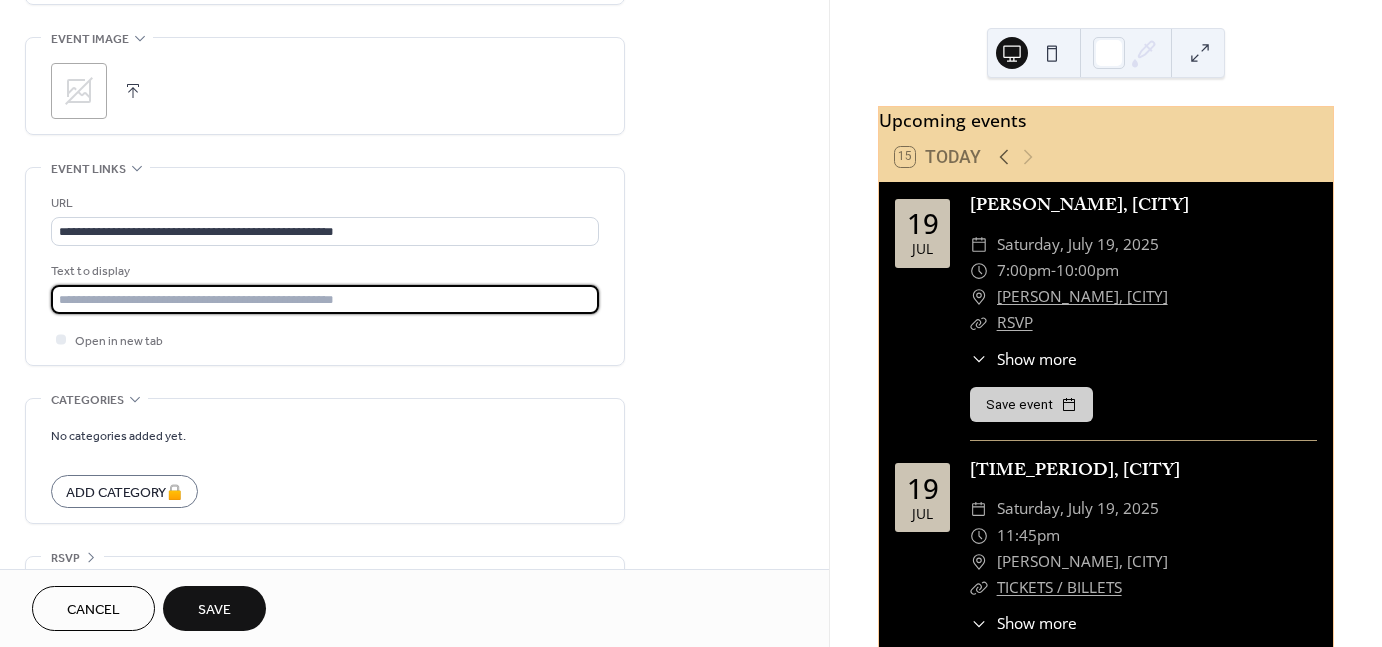 type on "**********" 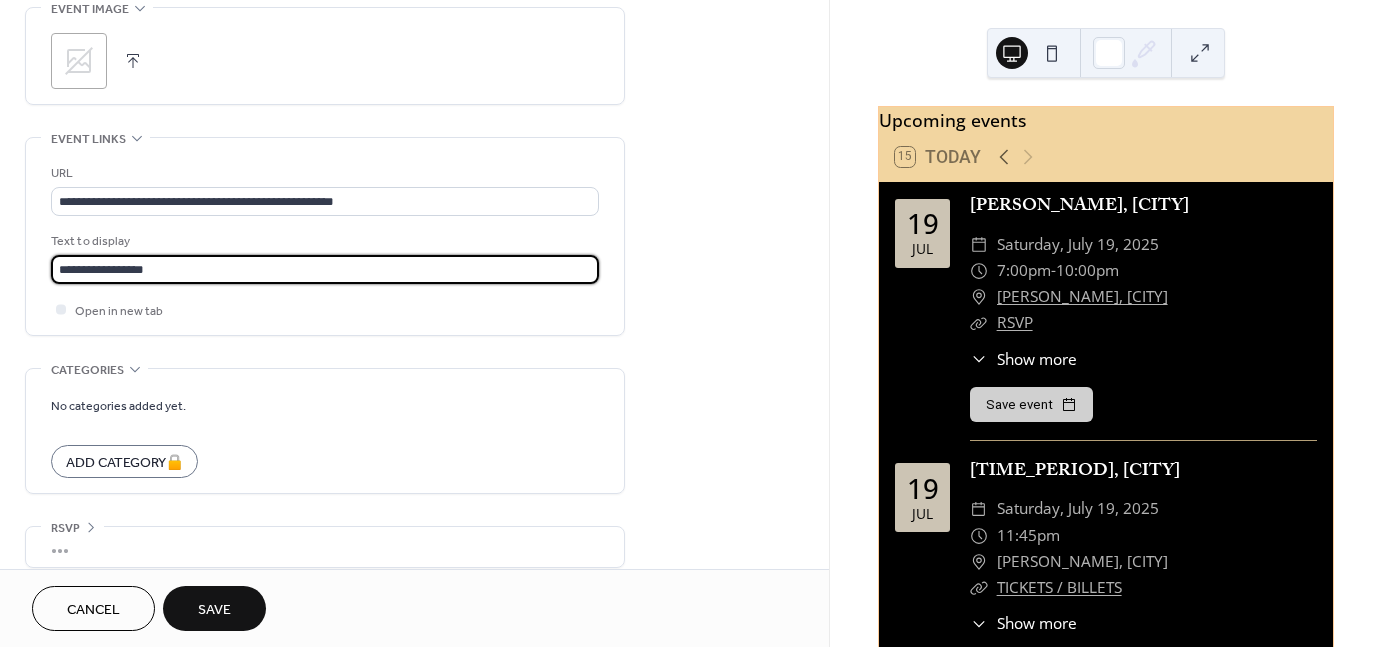 scroll, scrollTop: 998, scrollLeft: 0, axis: vertical 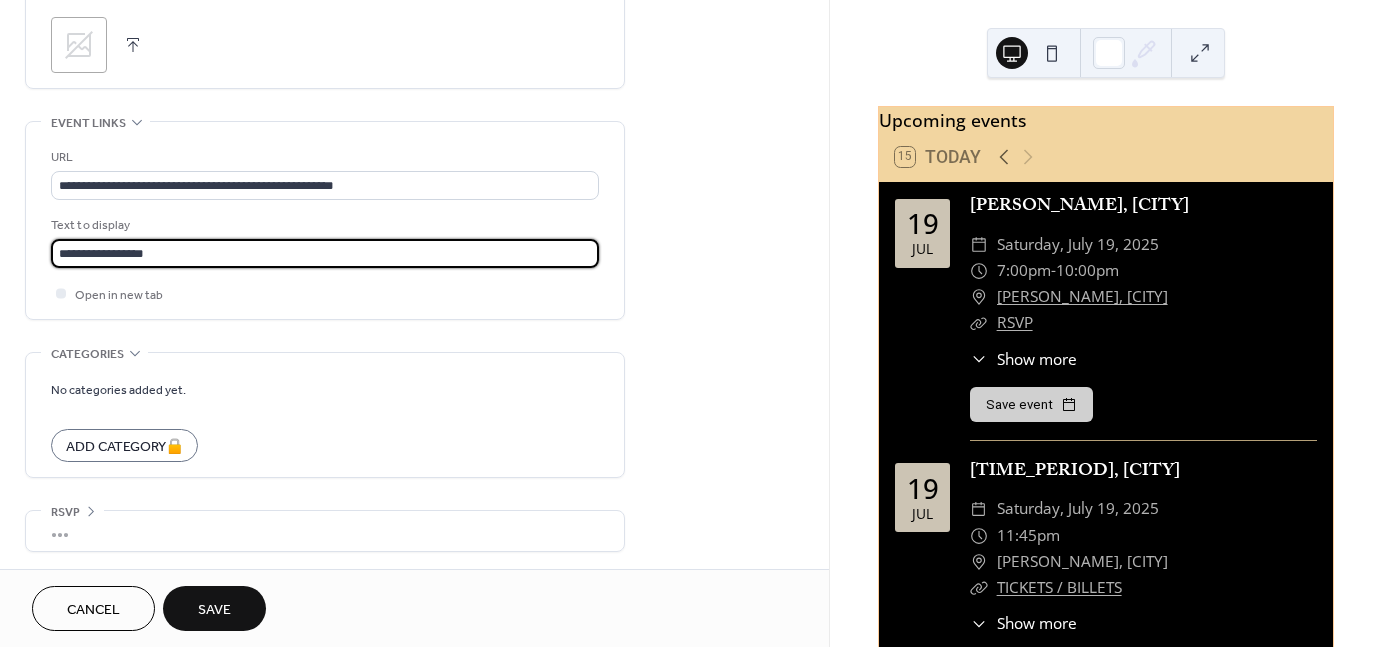 click on "Save" at bounding box center (214, 610) 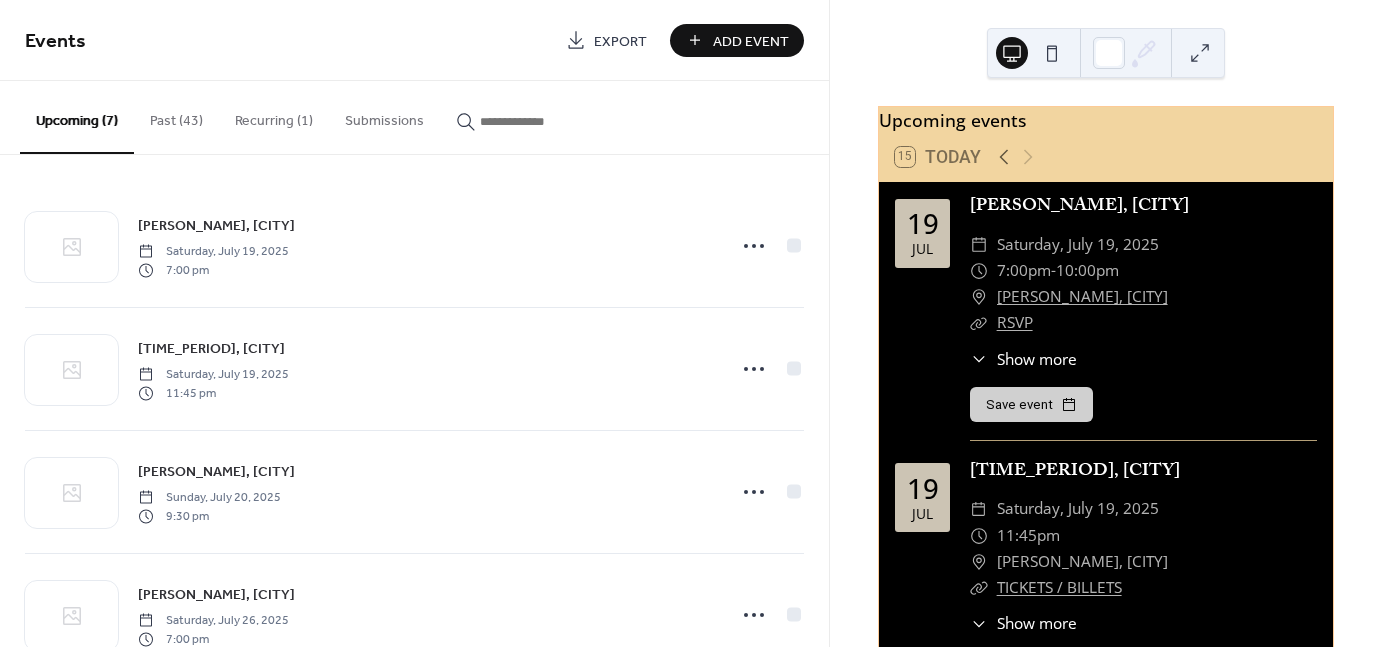 click on "Add Event" at bounding box center [751, 41] 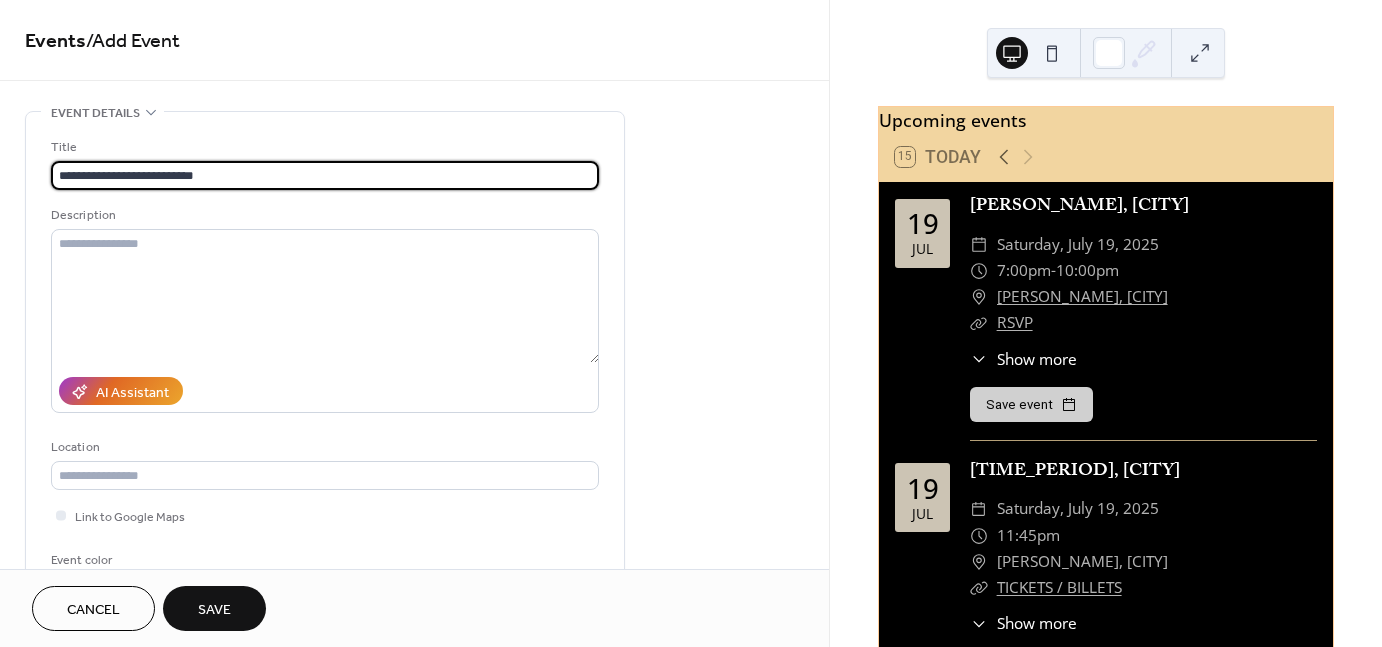 type on "**********" 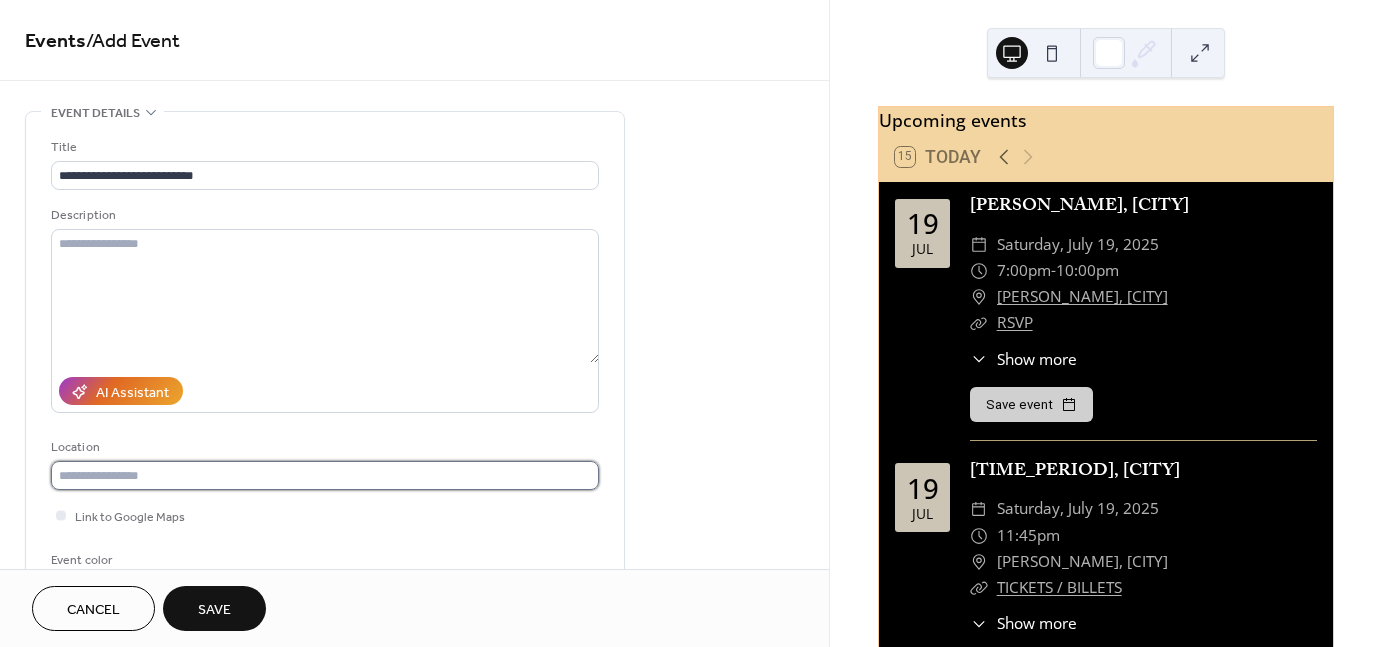 click at bounding box center [325, 475] 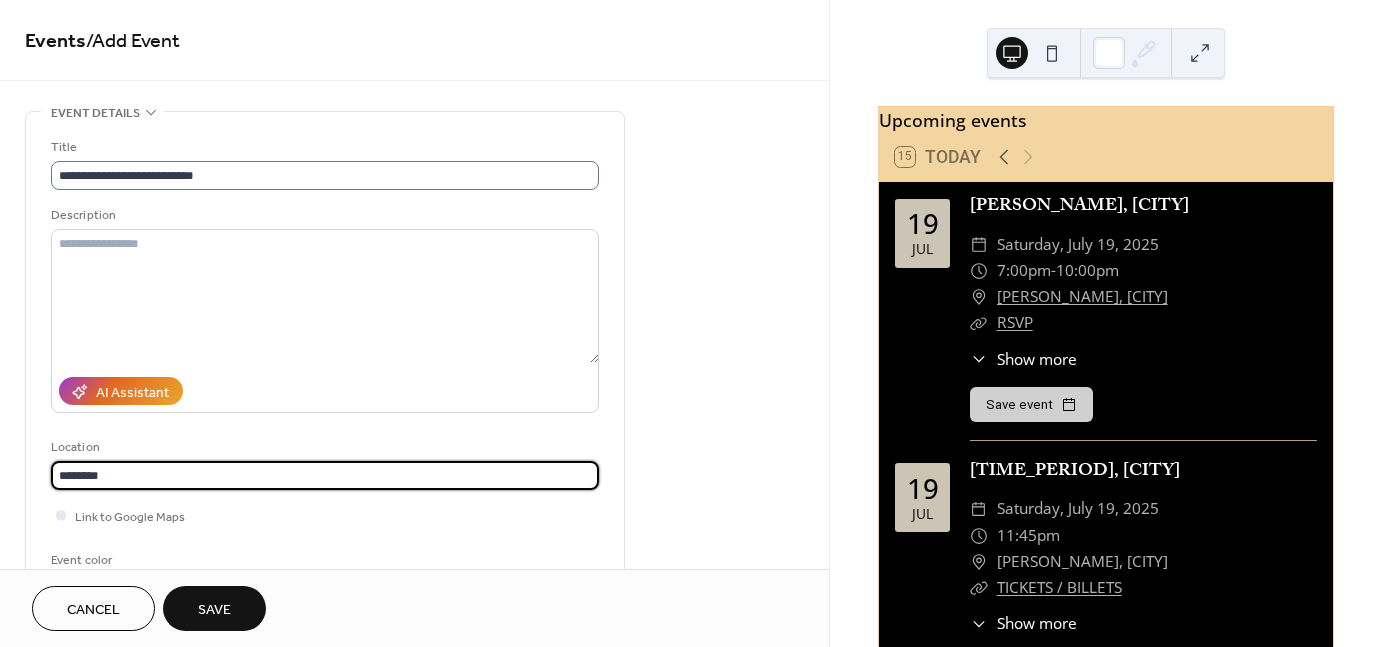 type on "*******" 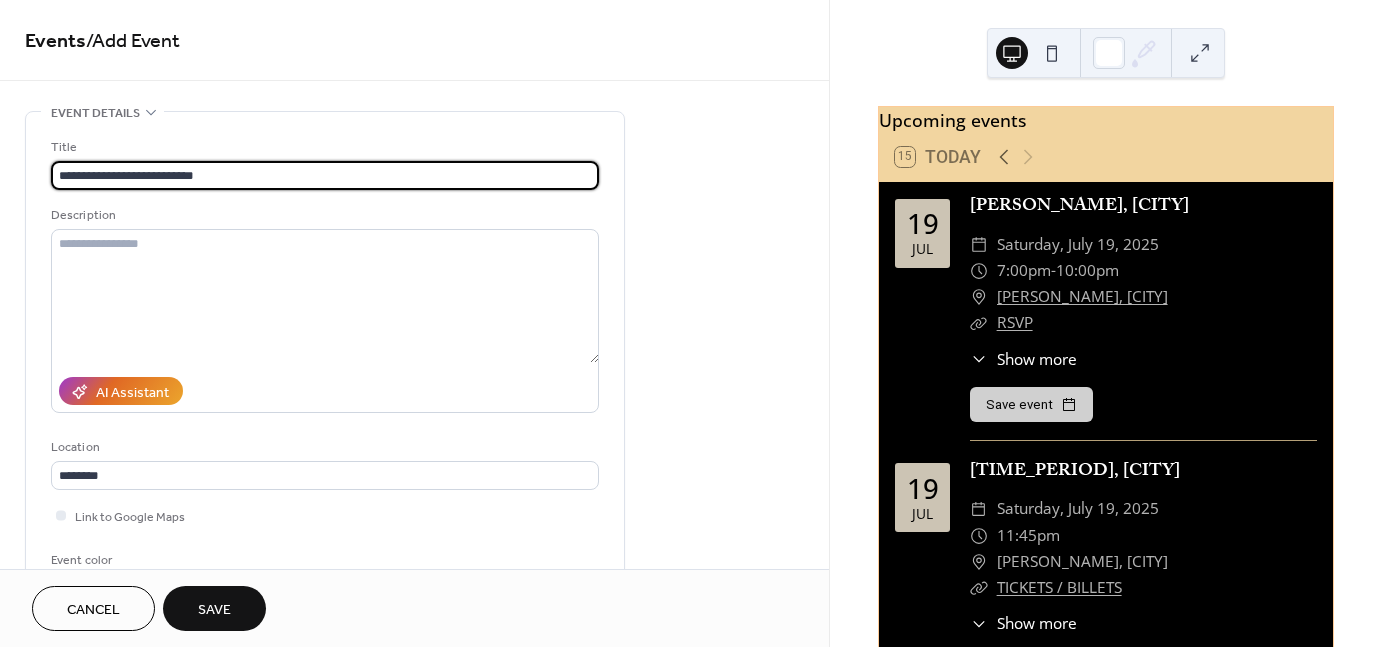 click on "**********" at bounding box center [325, 175] 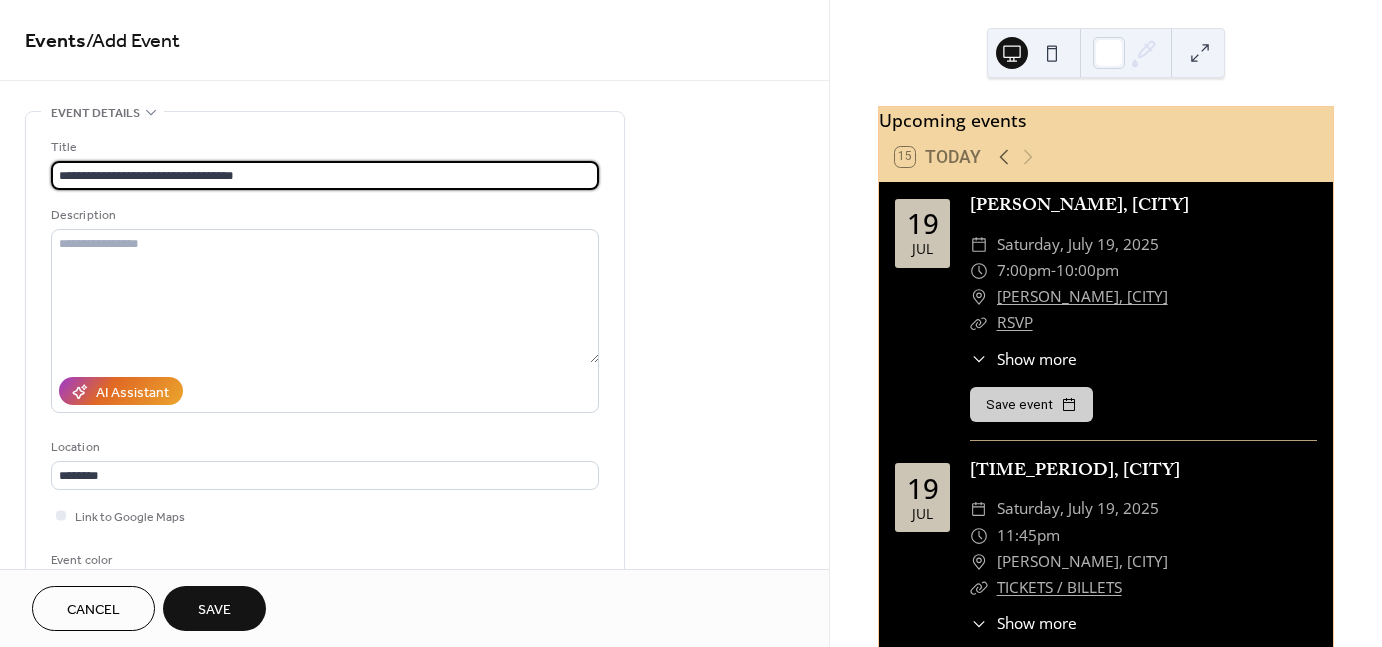 click on "**********" at bounding box center (325, 175) 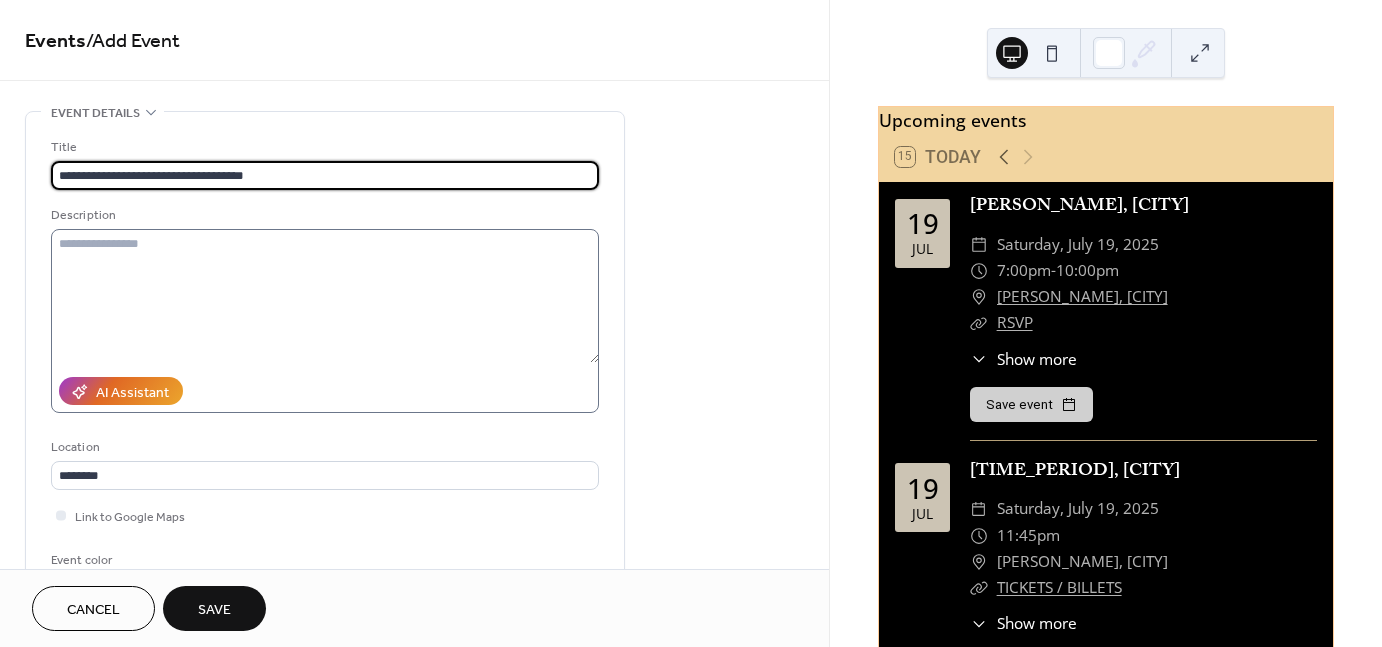 type on "**********" 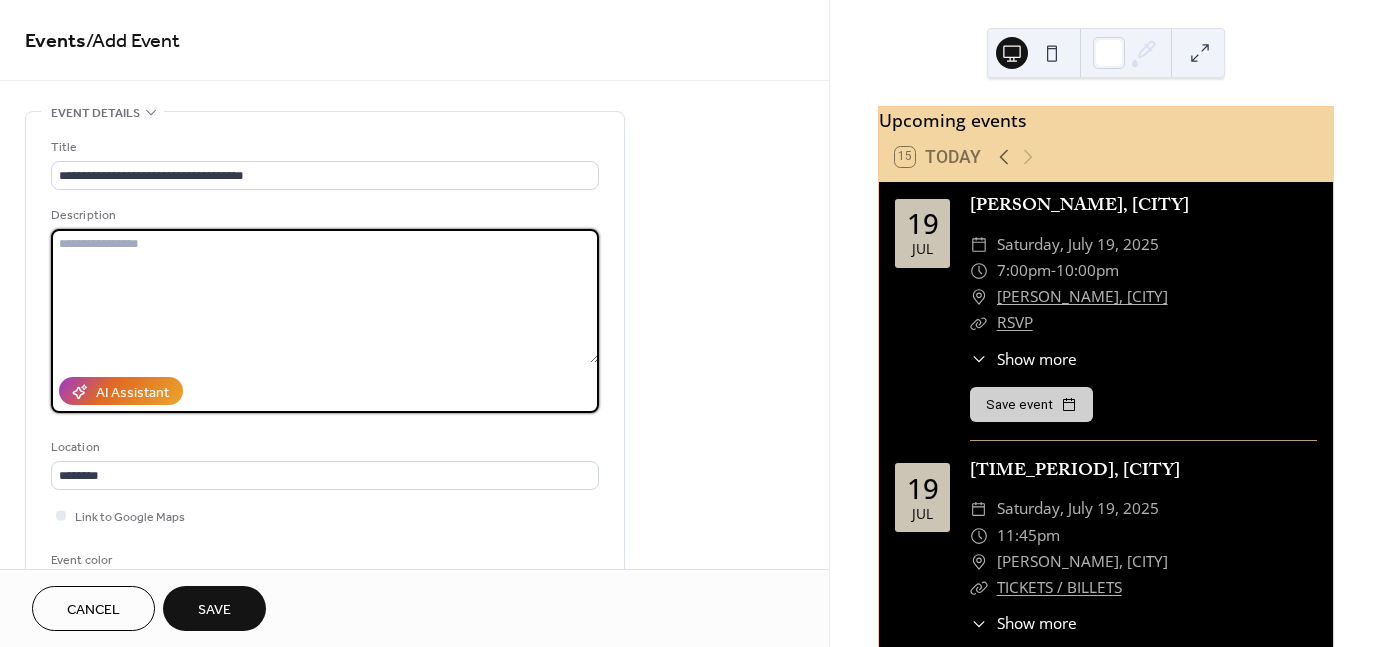 click at bounding box center [325, 296] 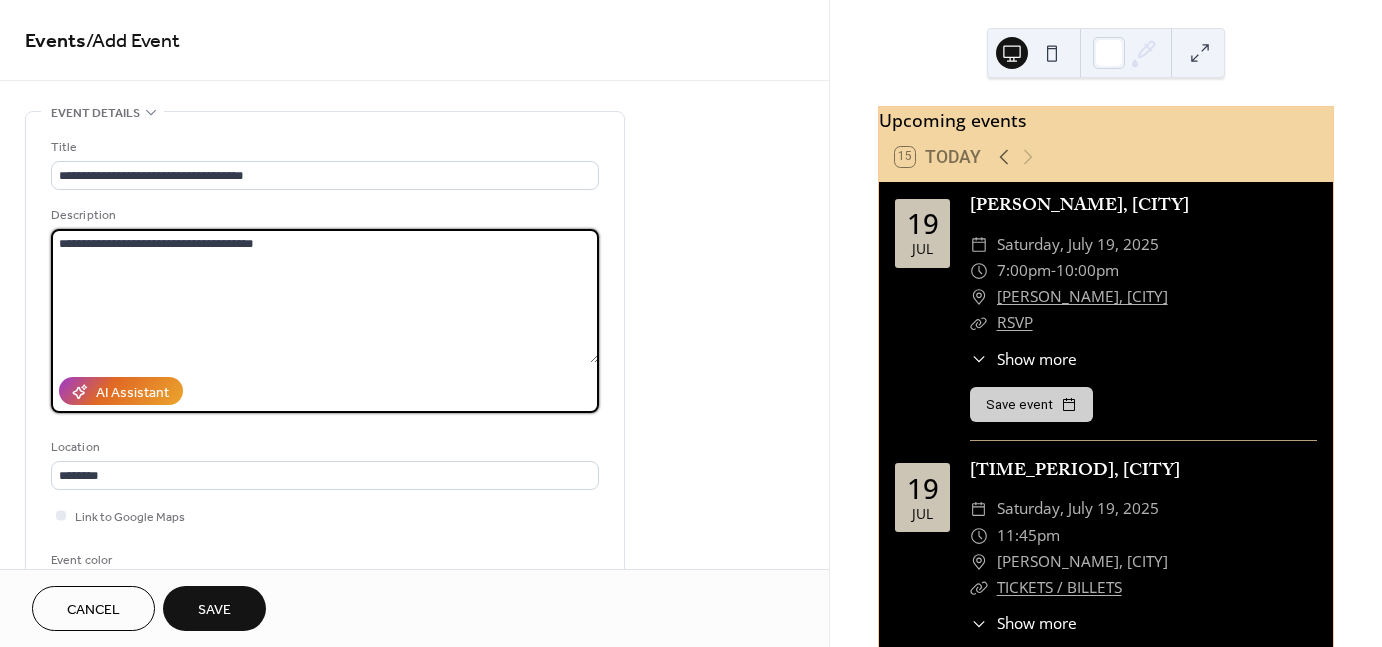 click on "**********" at bounding box center [325, 296] 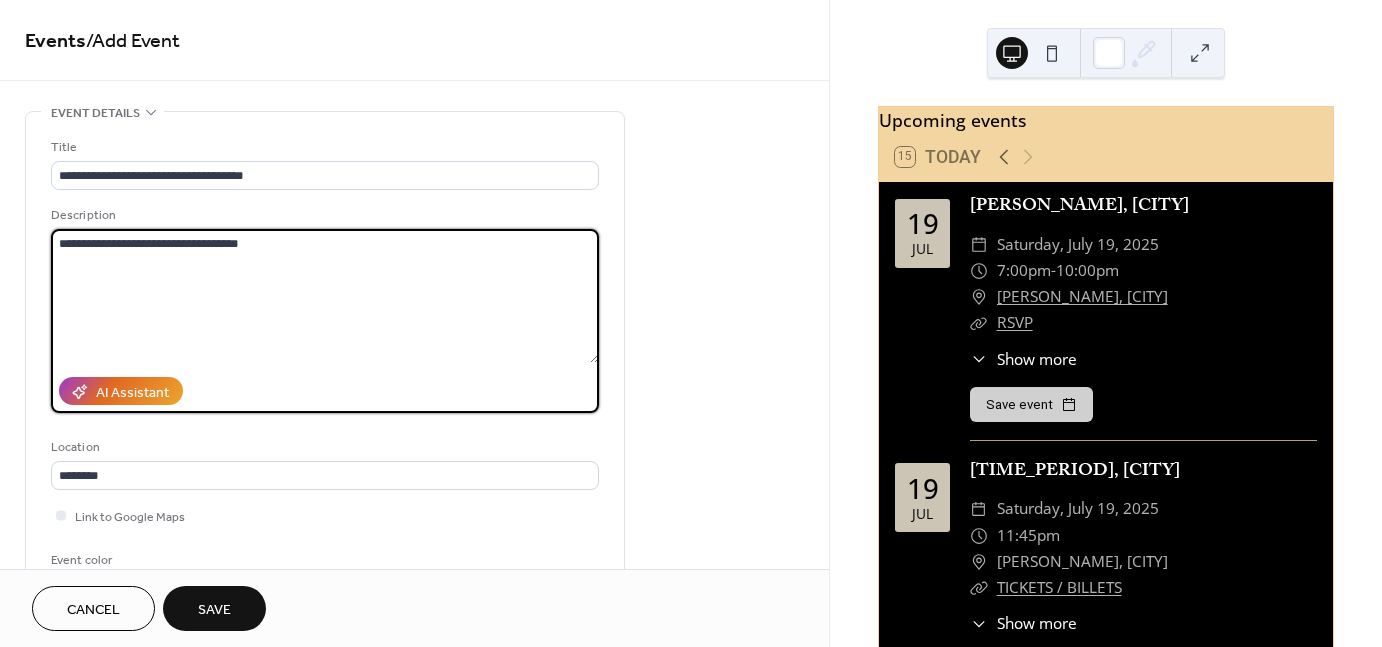 click on "**********" at bounding box center [325, 296] 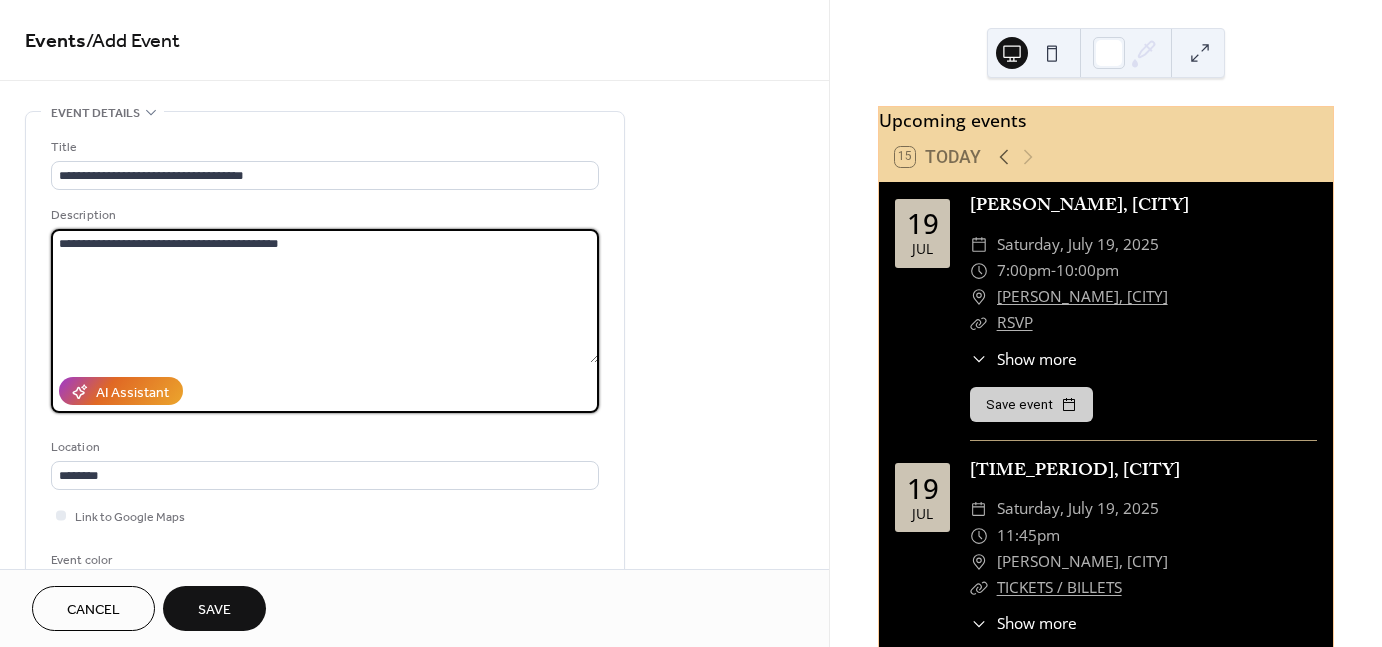 click on "**********" at bounding box center [325, 296] 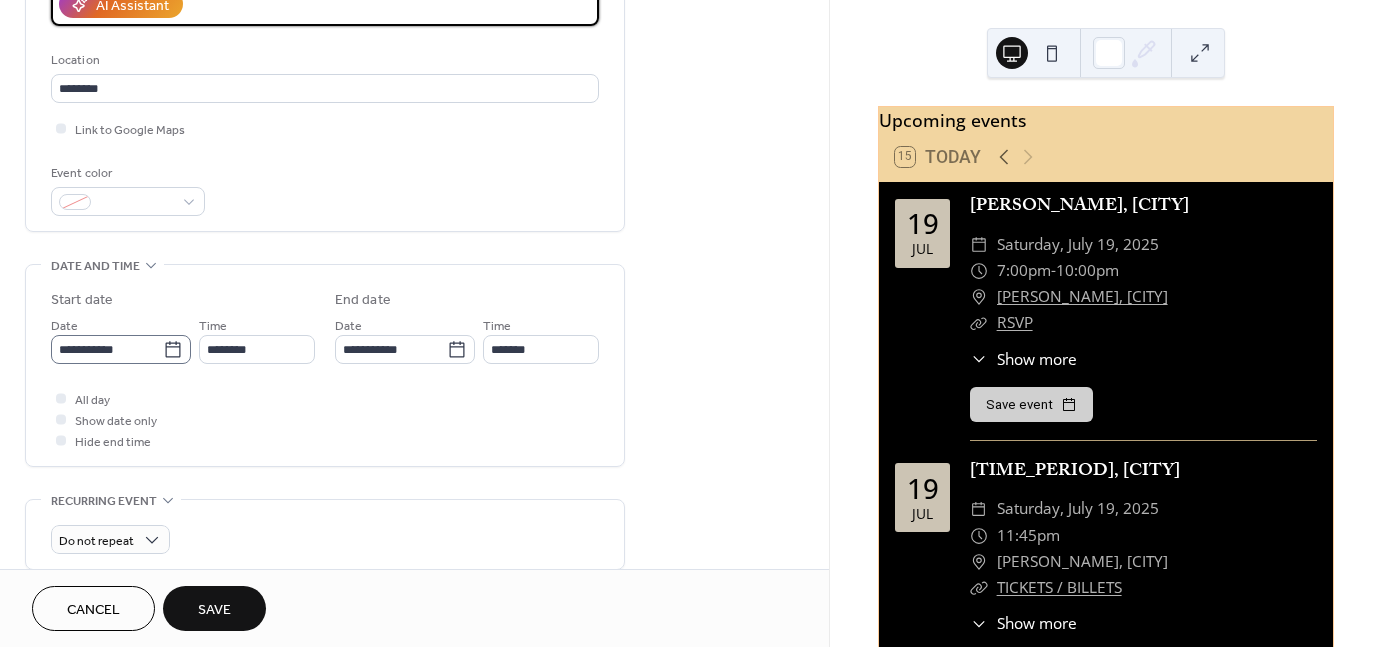 scroll, scrollTop: 400, scrollLeft: 0, axis: vertical 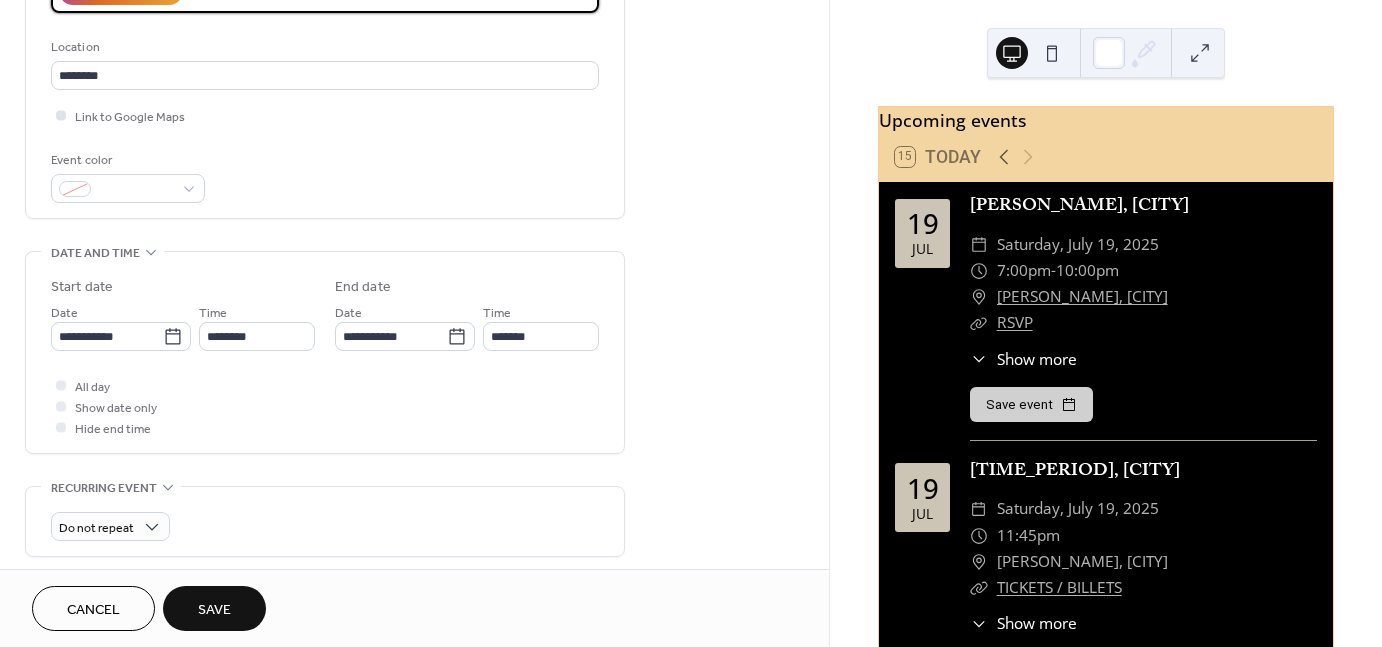 type on "**********" 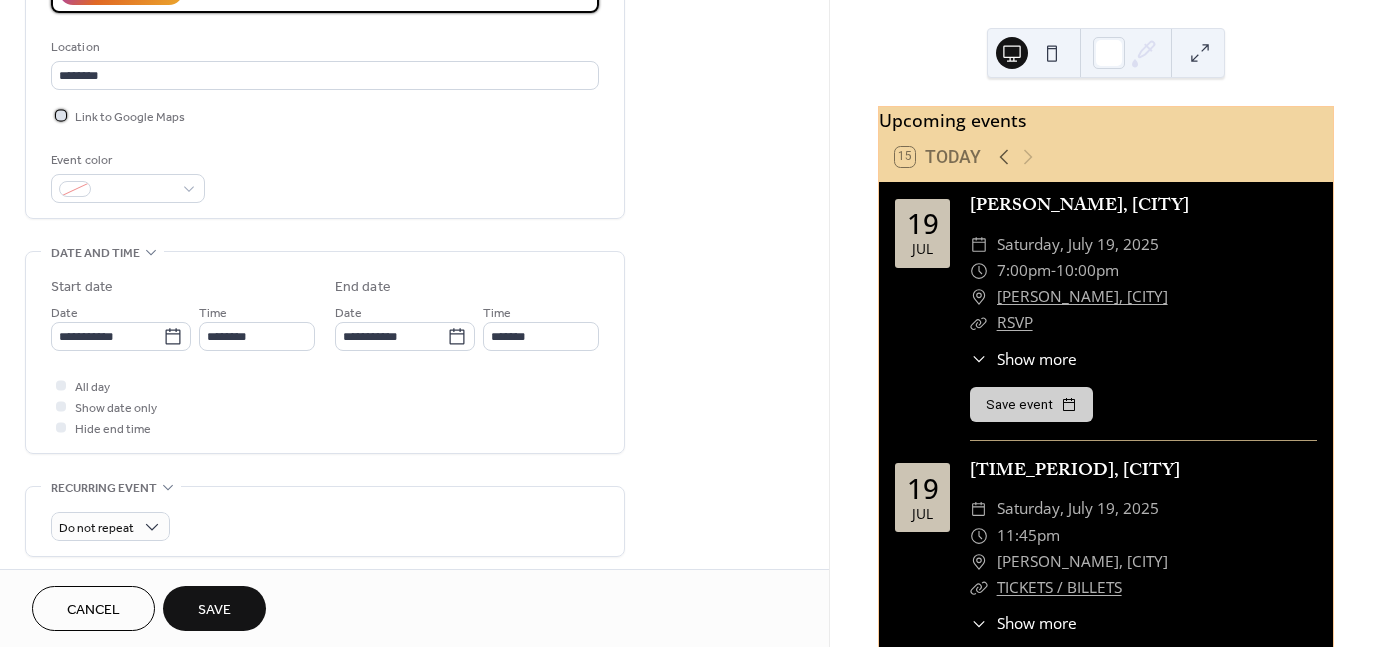 click on "Link to Google Maps" at bounding box center [130, 117] 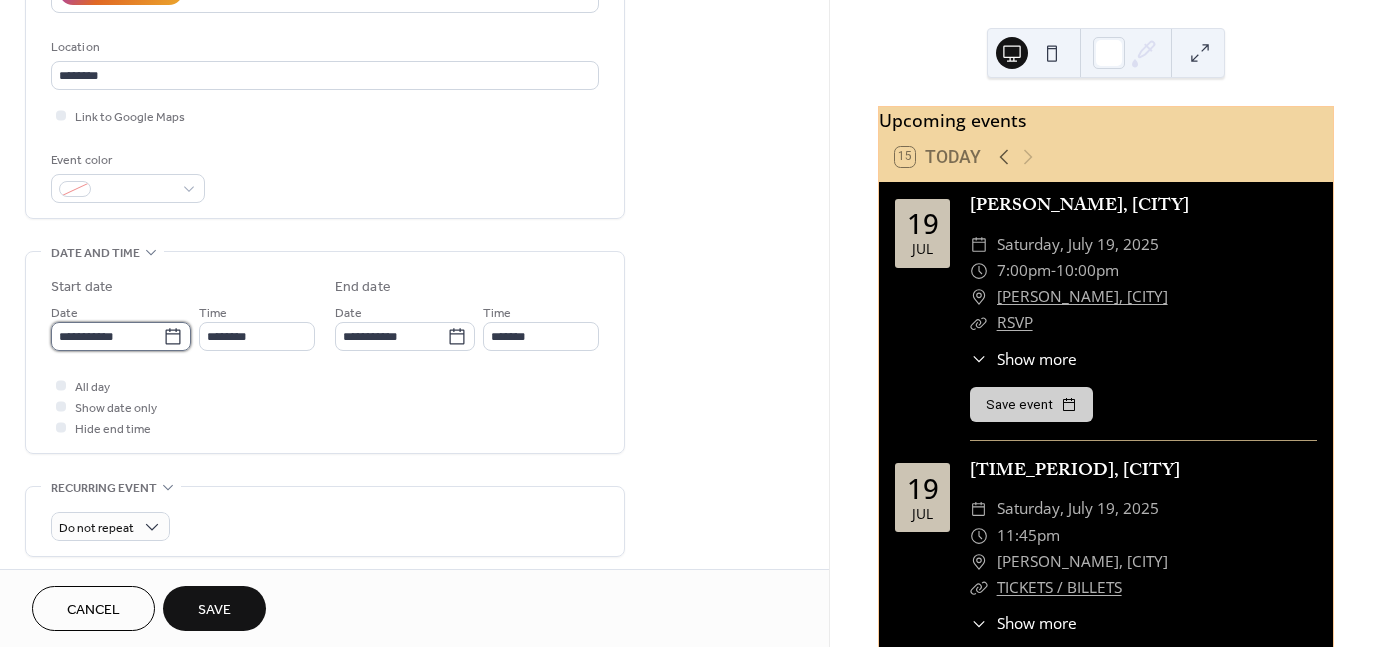click on "**********" at bounding box center [107, 336] 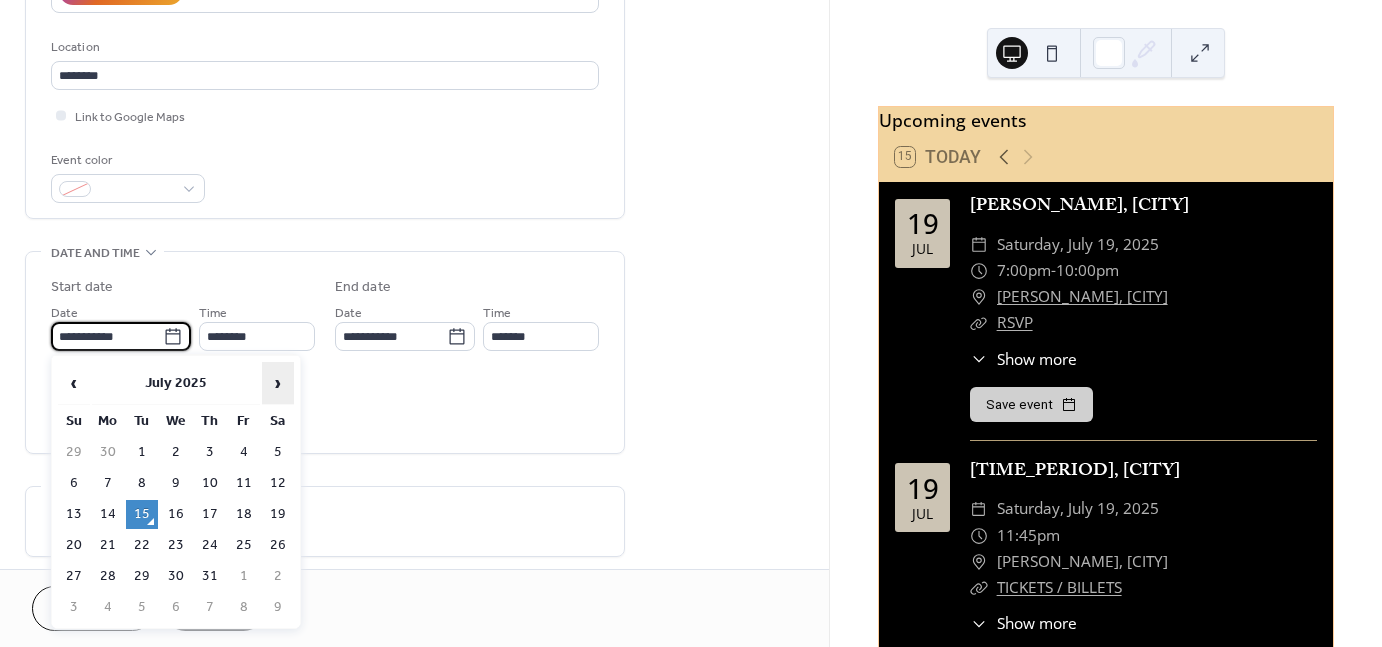 click on "›" at bounding box center (278, 383) 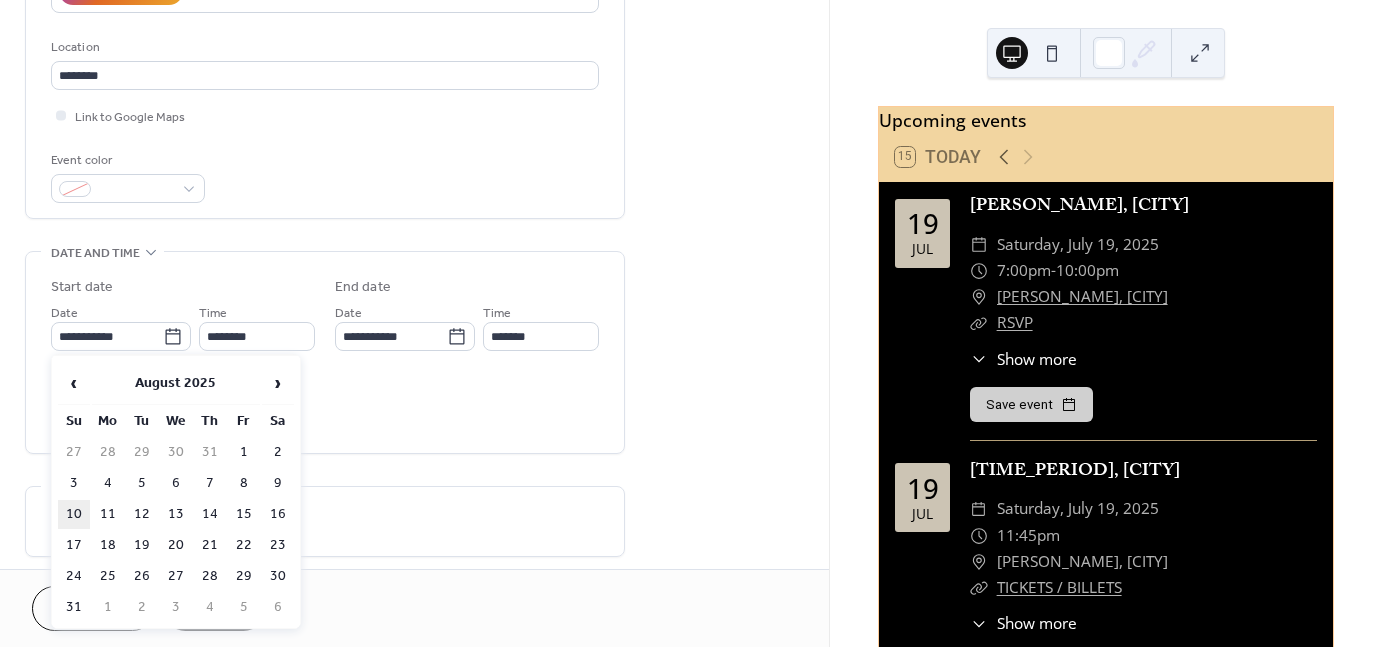 click on "10" at bounding box center (74, 514) 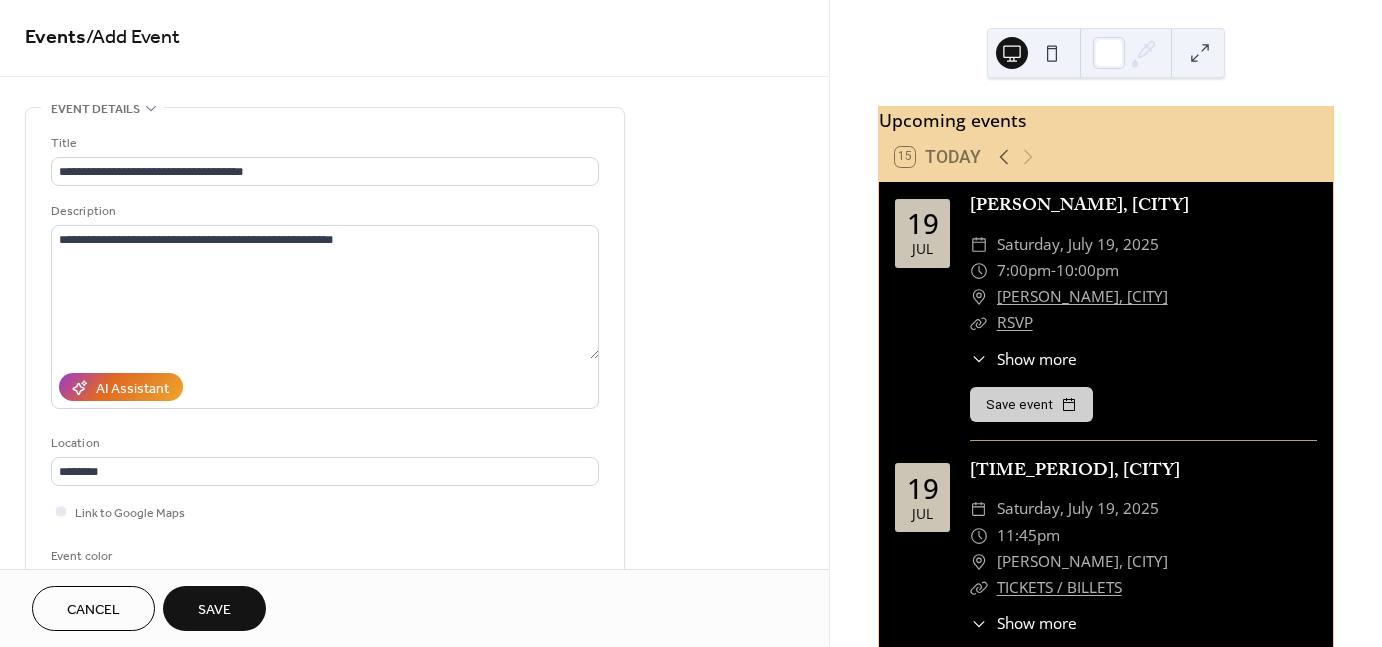 scroll, scrollTop: 0, scrollLeft: 0, axis: both 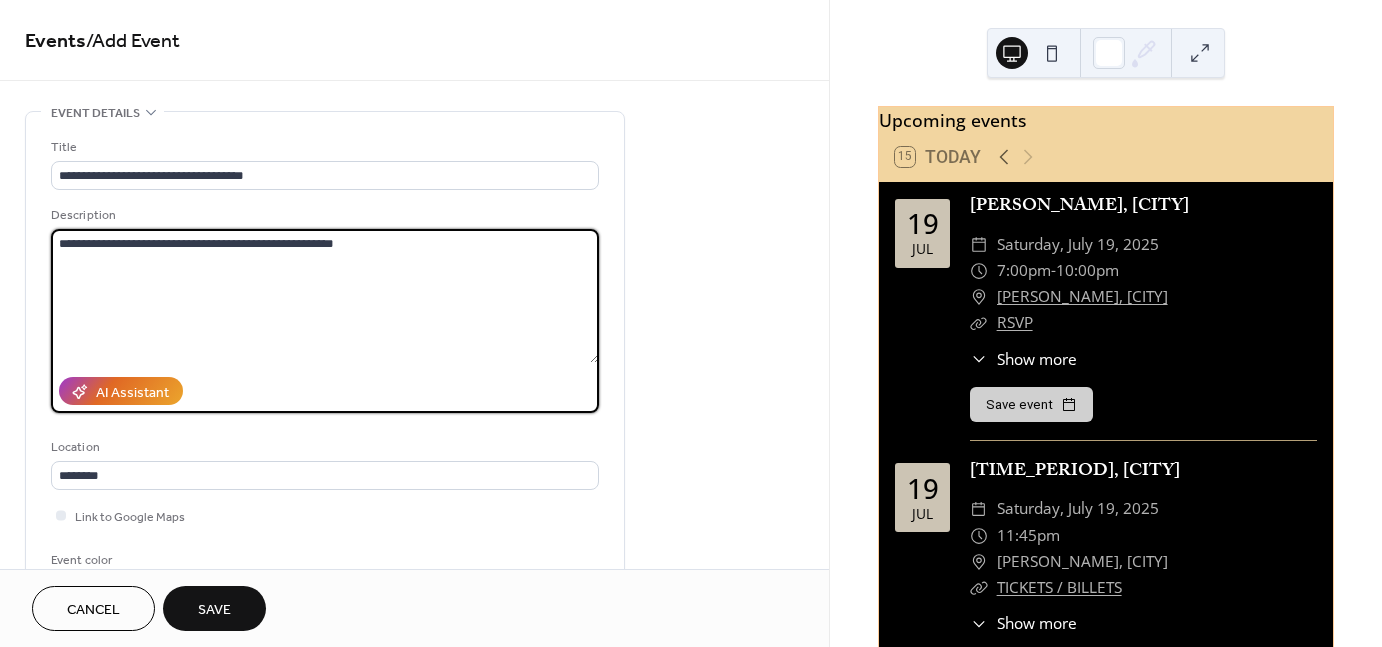 drag, startPoint x: 100, startPoint y: 242, endPoint x: 48, endPoint y: 248, distance: 52.34501 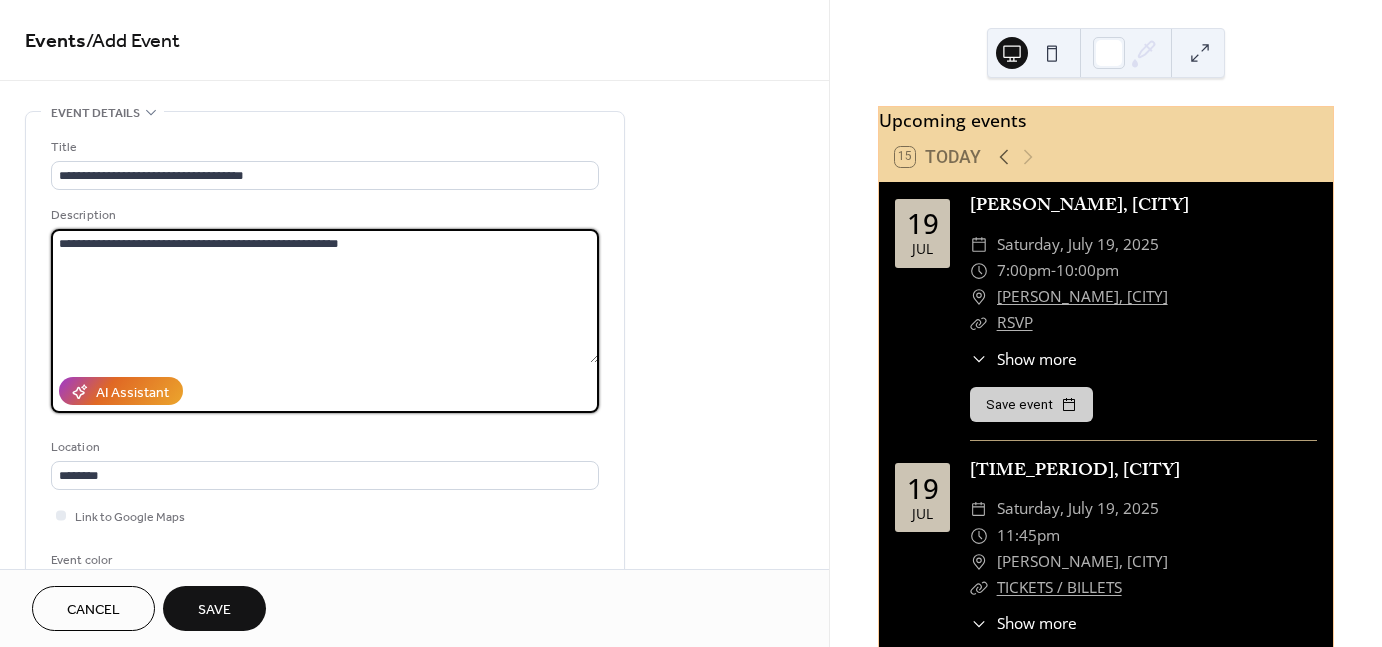 drag, startPoint x: 68, startPoint y: 242, endPoint x: 361, endPoint y: 286, distance: 296.28534 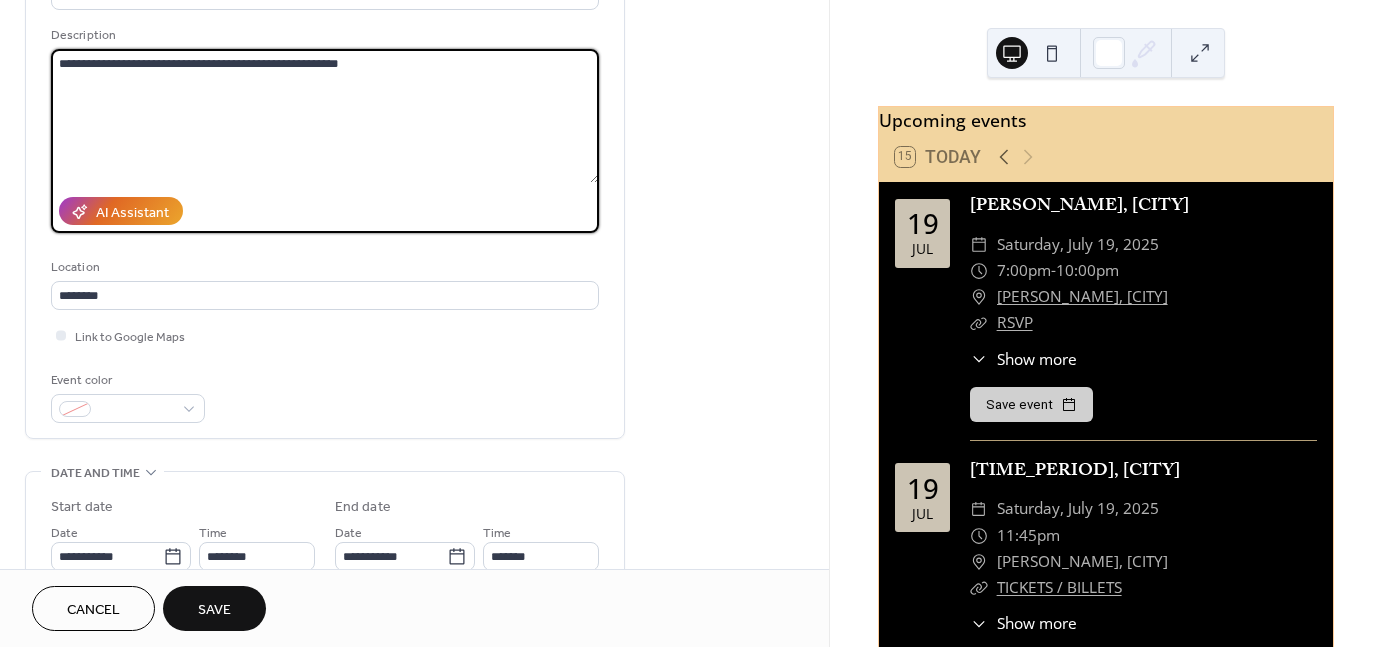 scroll, scrollTop: 300, scrollLeft: 0, axis: vertical 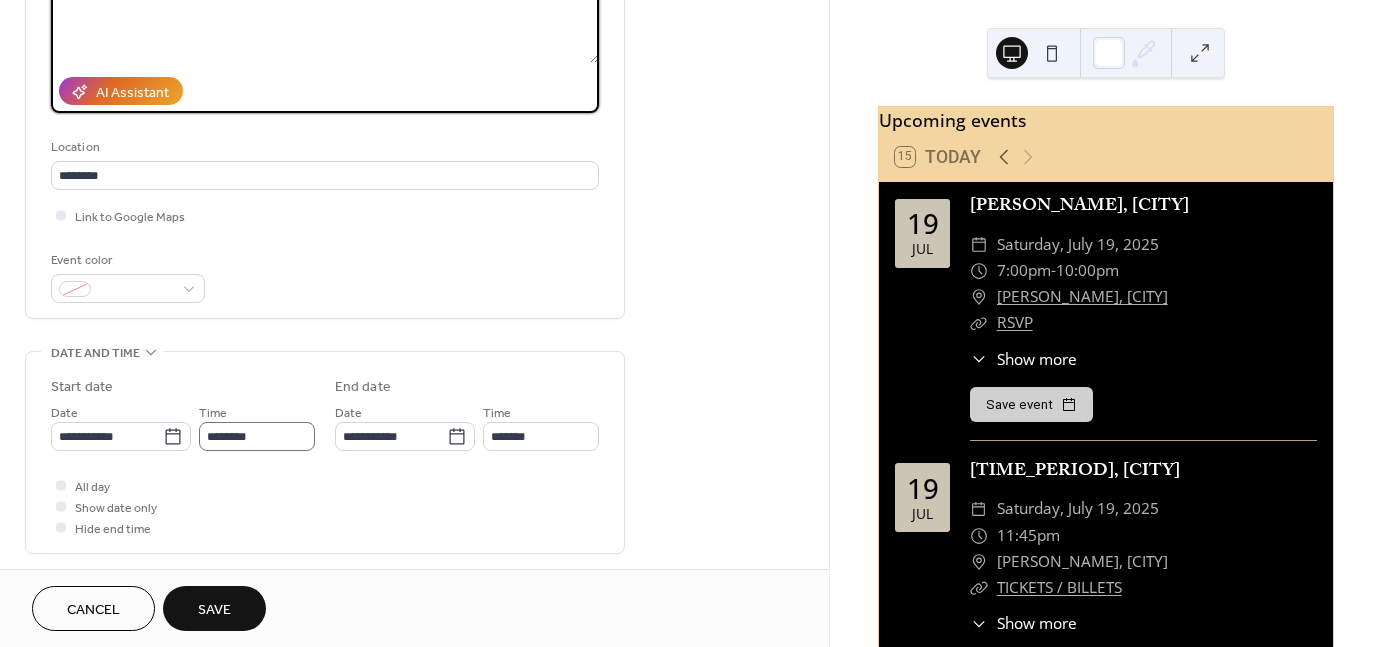 type on "**********" 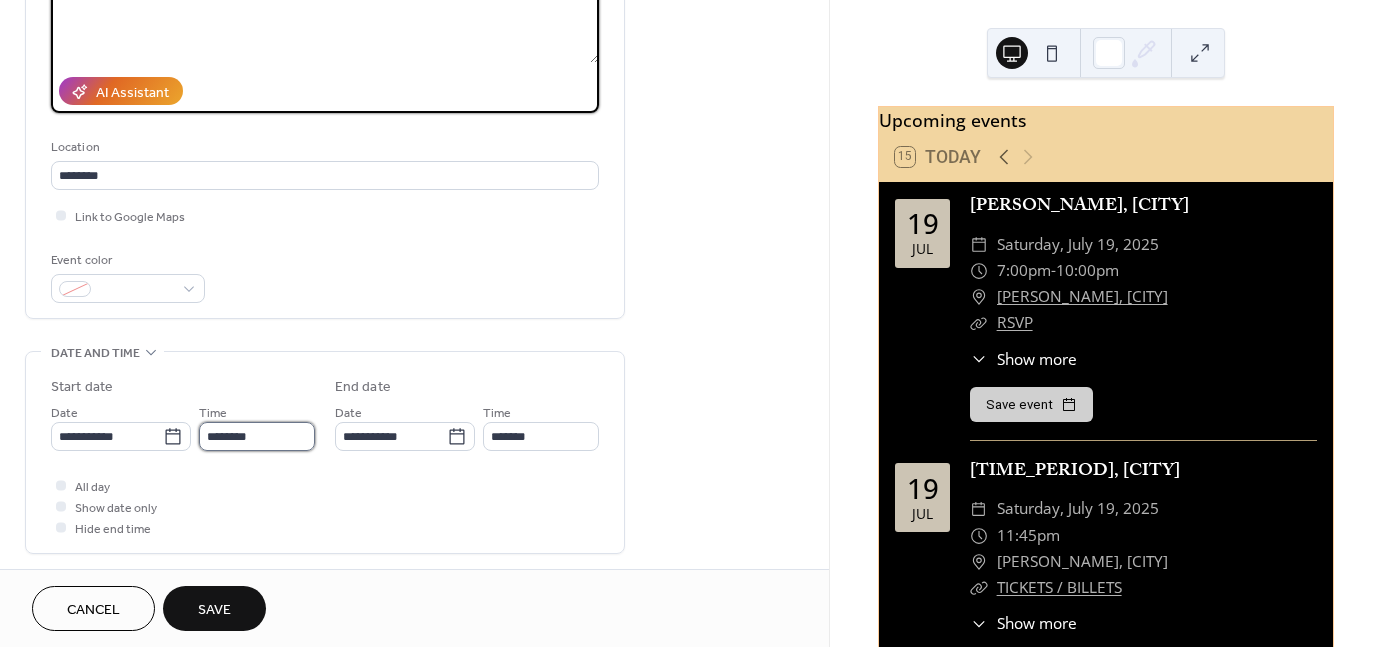 click on "********" at bounding box center (257, 436) 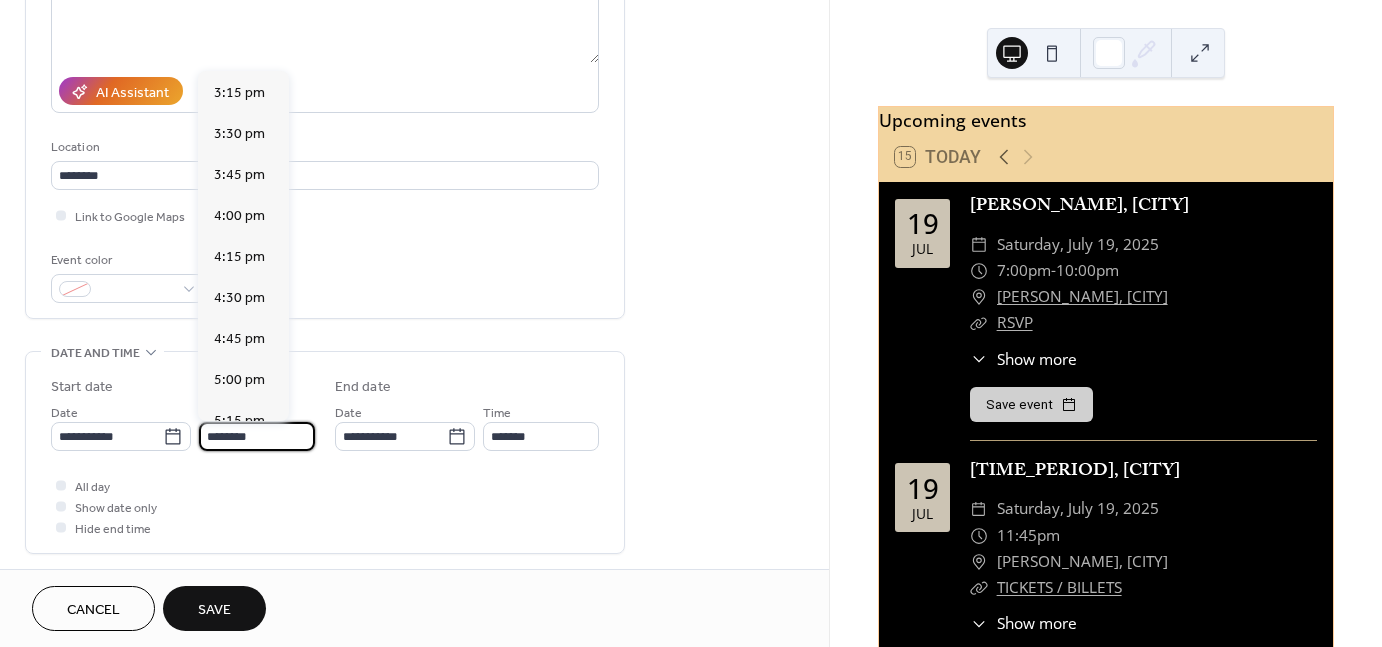 scroll, scrollTop: 2568, scrollLeft: 0, axis: vertical 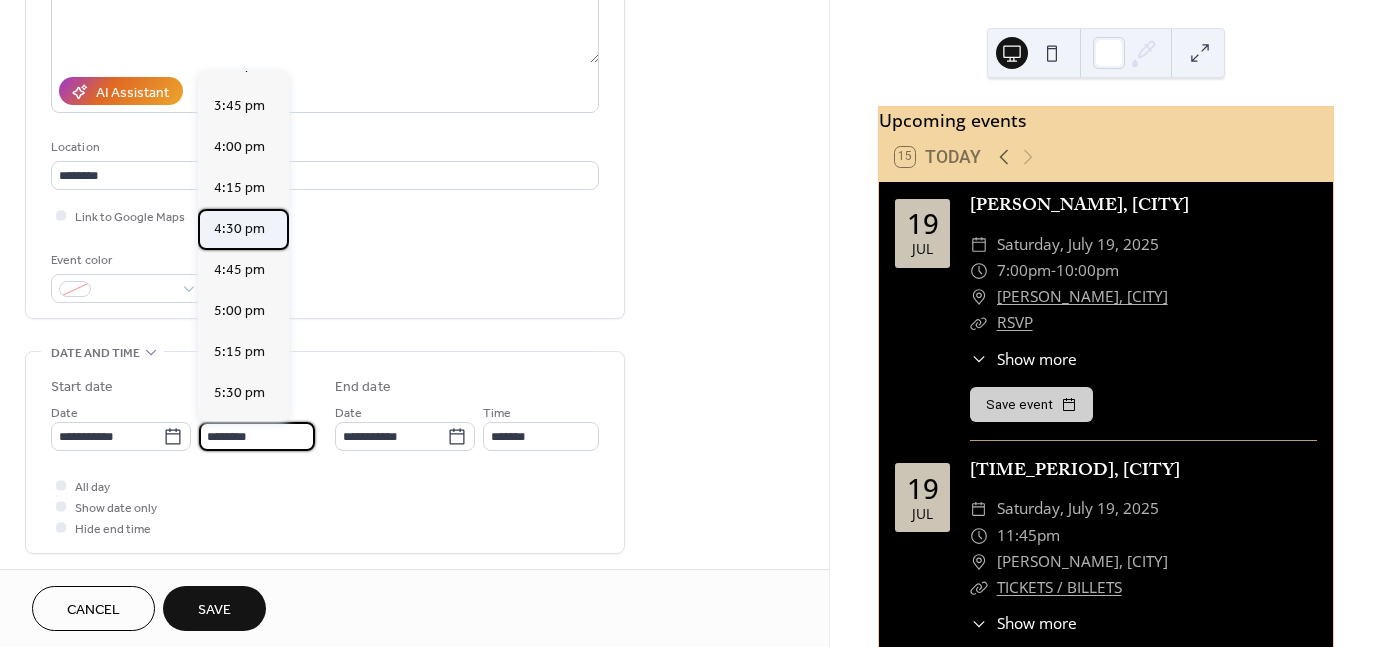 click on "4:30 pm" at bounding box center [239, 229] 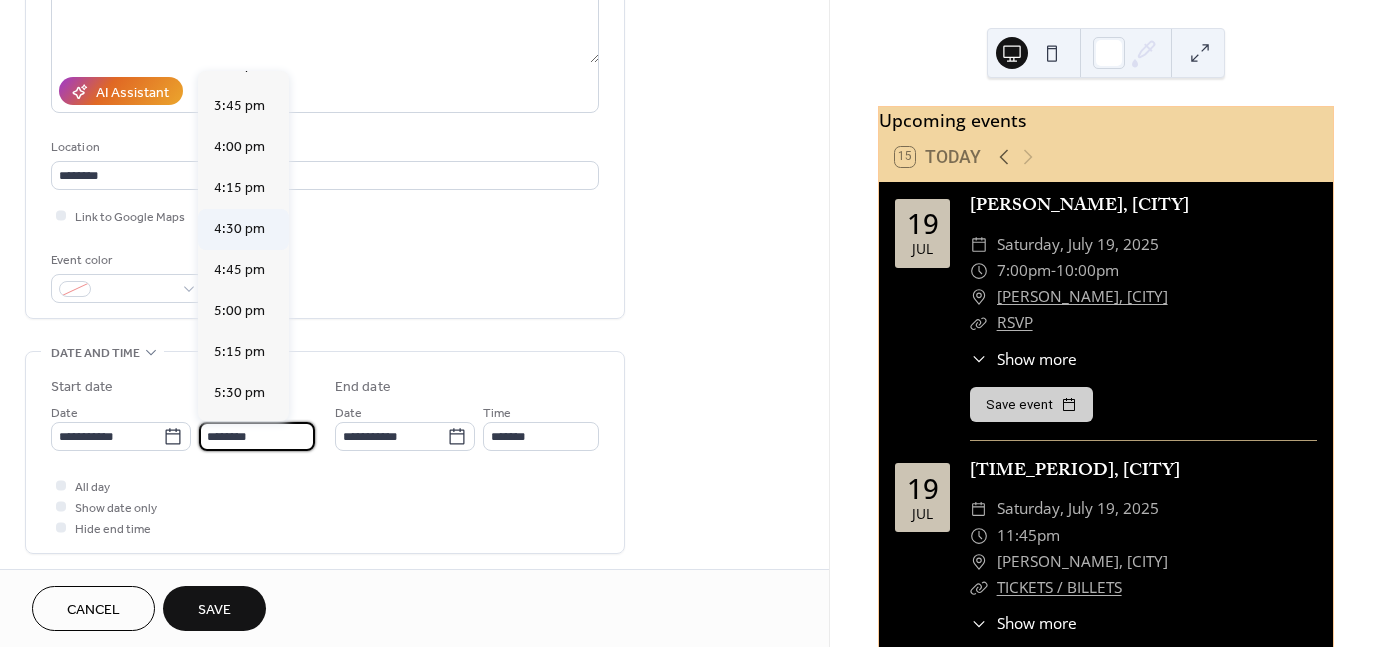 type on "*******" 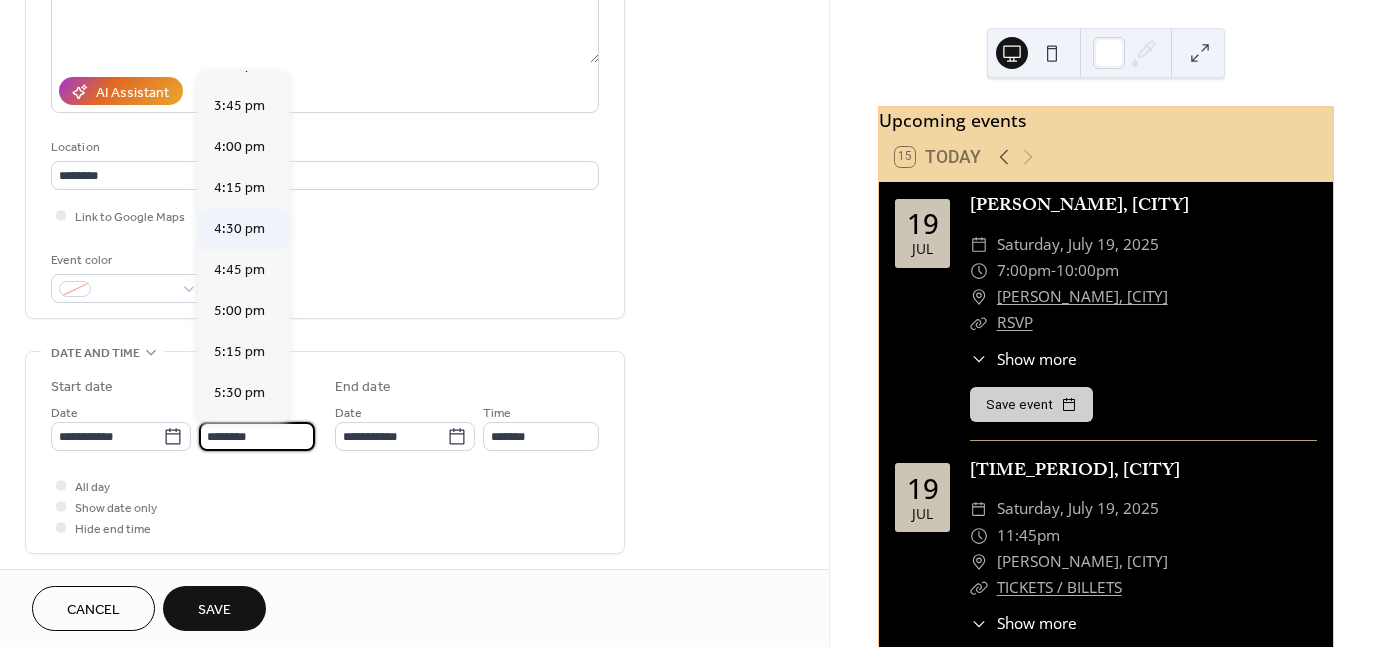 type on "*******" 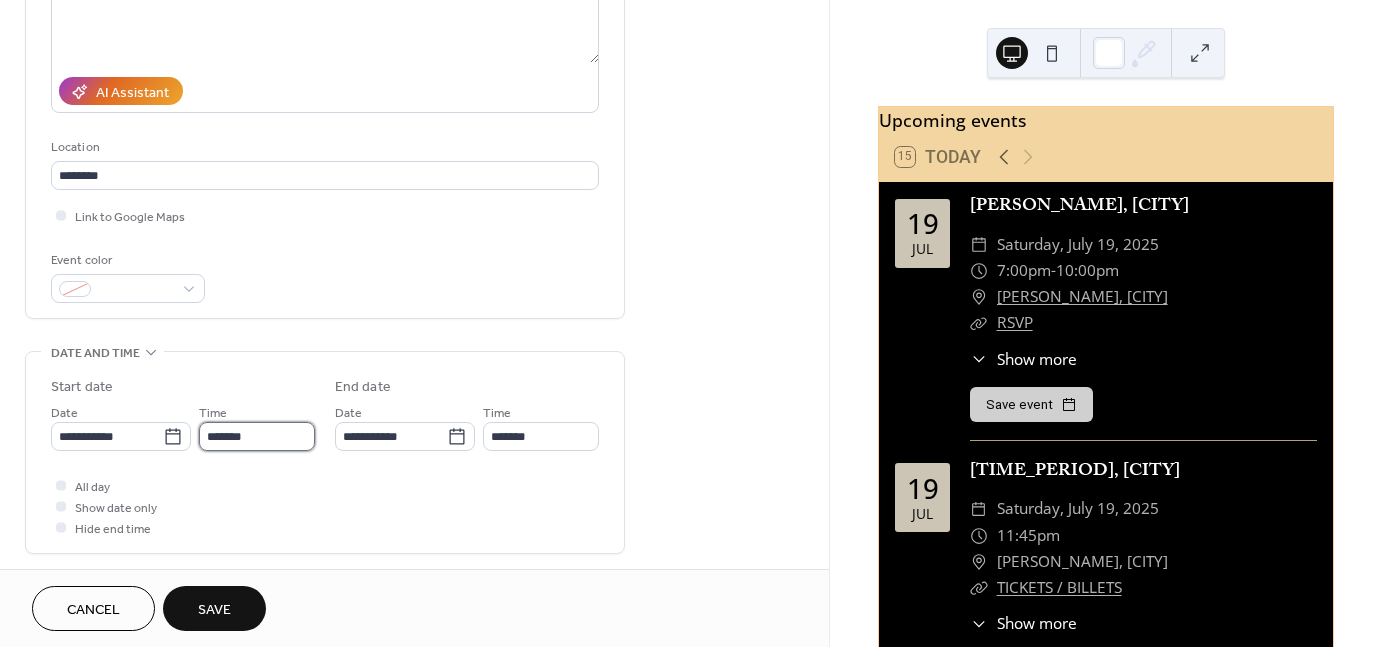 click on "*******" at bounding box center [257, 436] 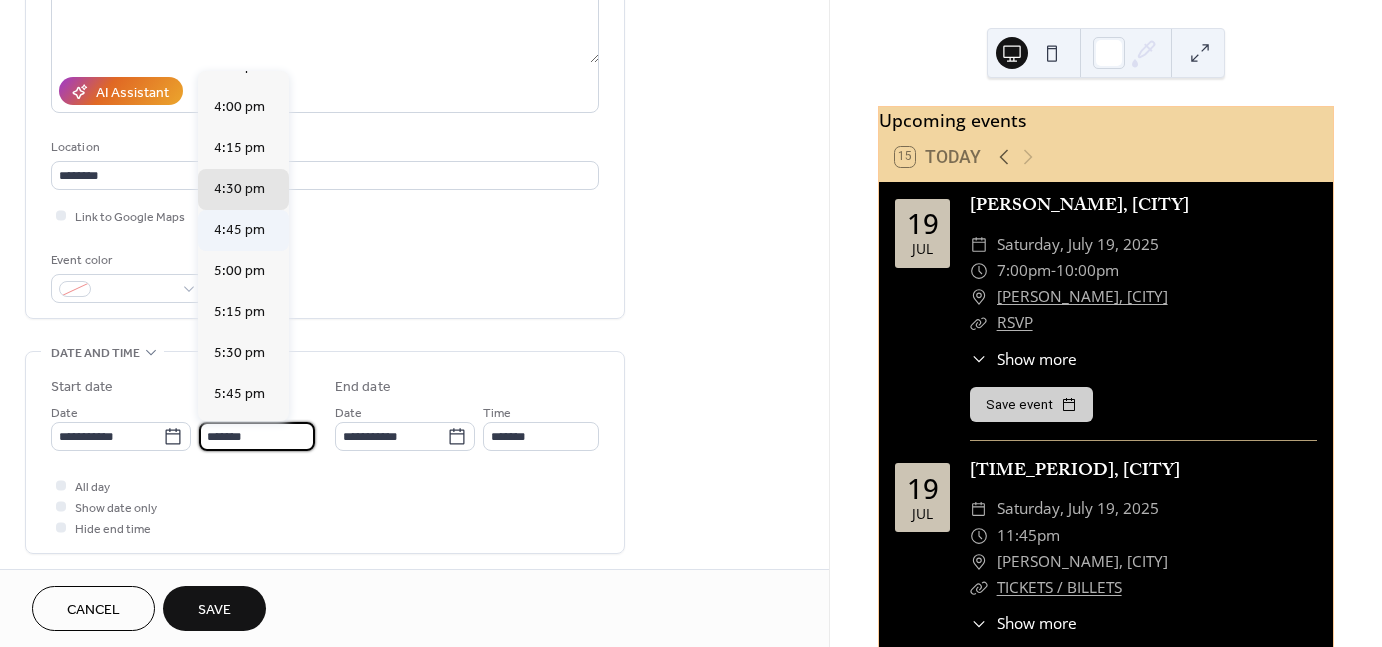 scroll, scrollTop: 2606, scrollLeft: 0, axis: vertical 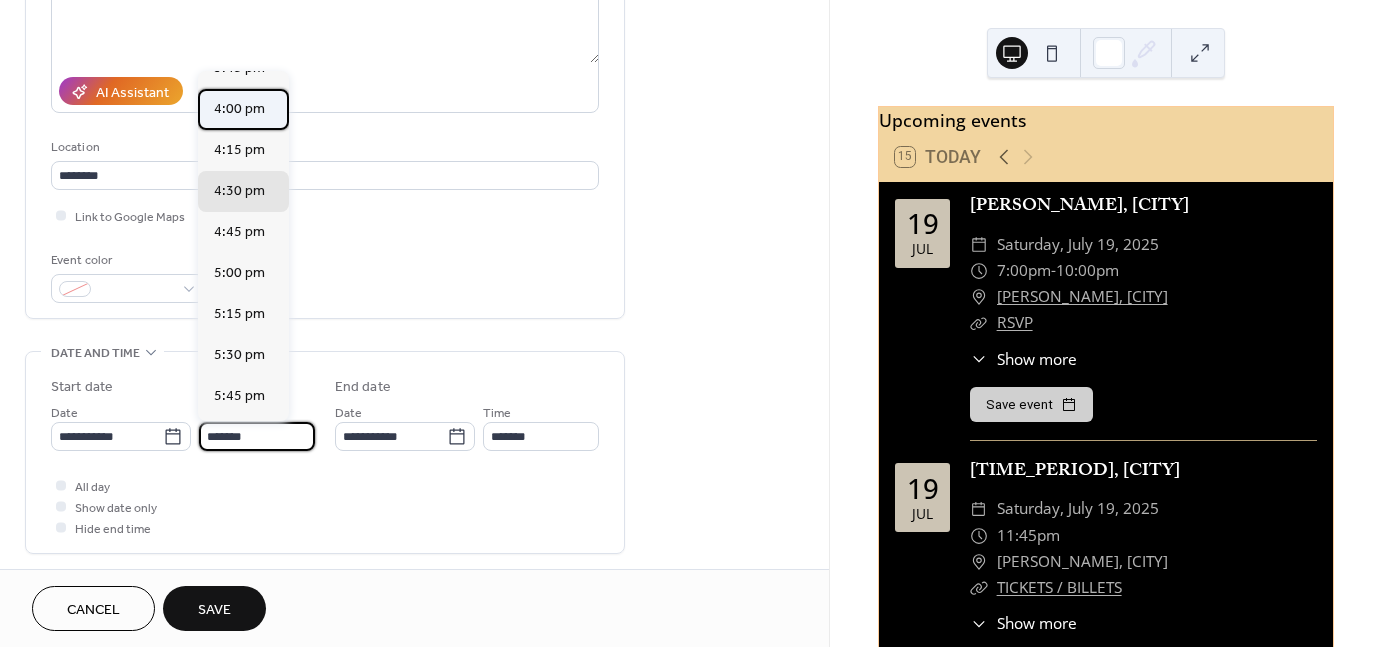 click on "4:00 pm" at bounding box center (239, 109) 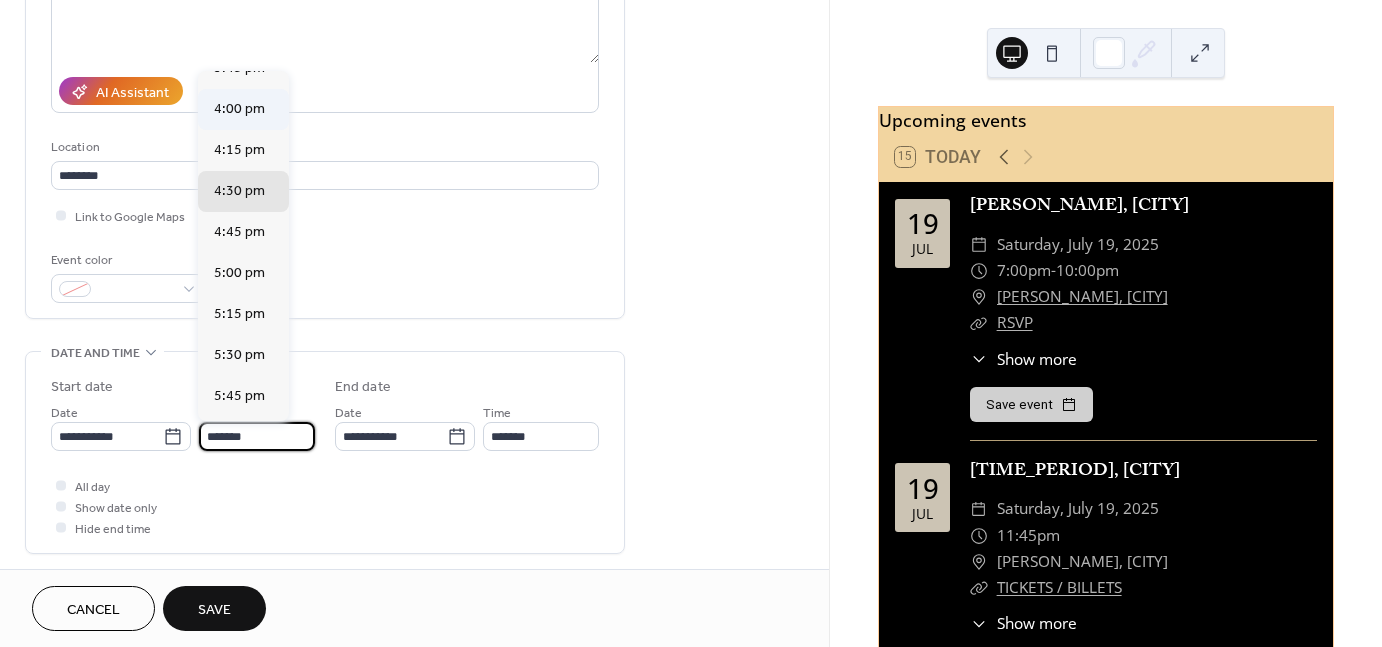 type on "*******" 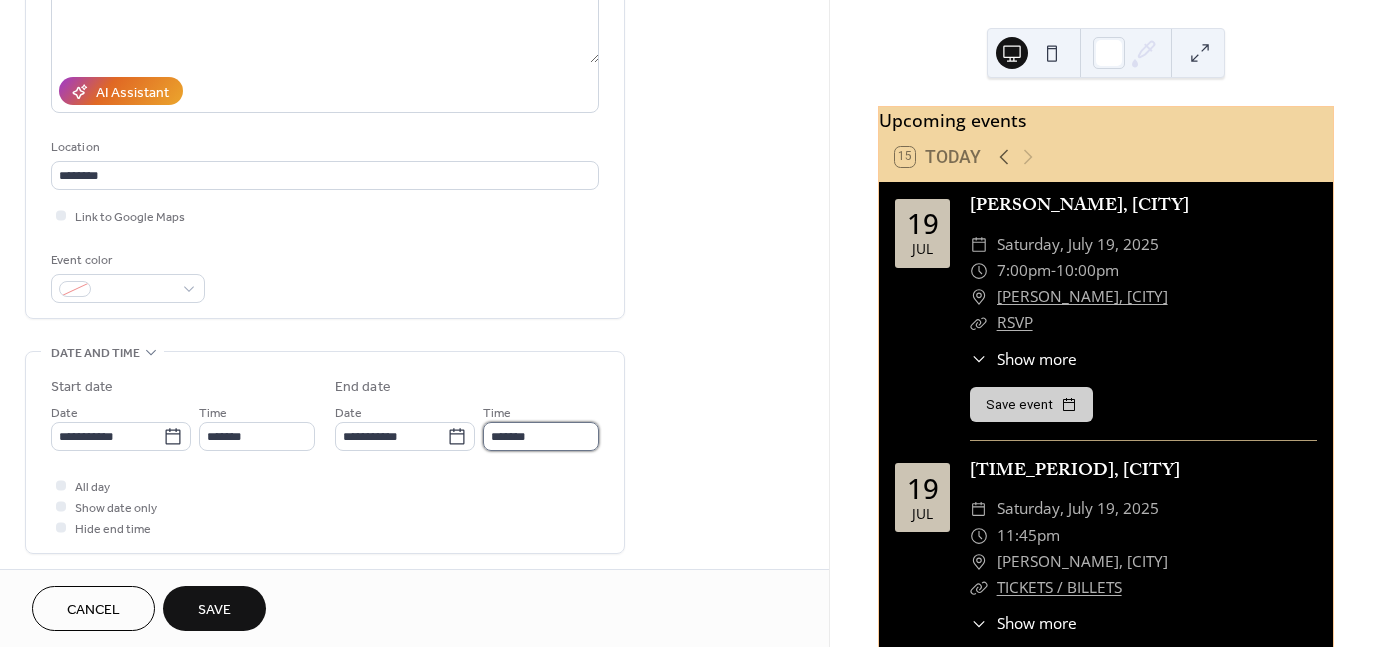 click on "*******" at bounding box center (541, 436) 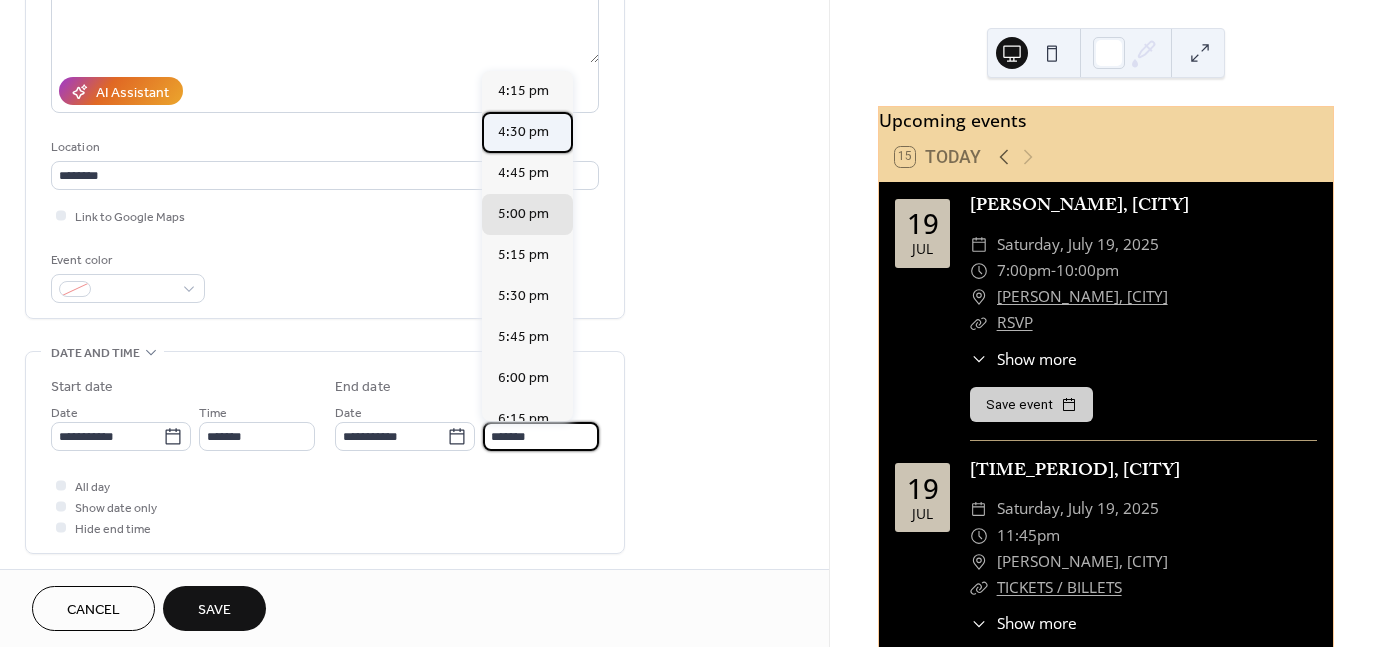 click on "4:30 pm" at bounding box center (523, 132) 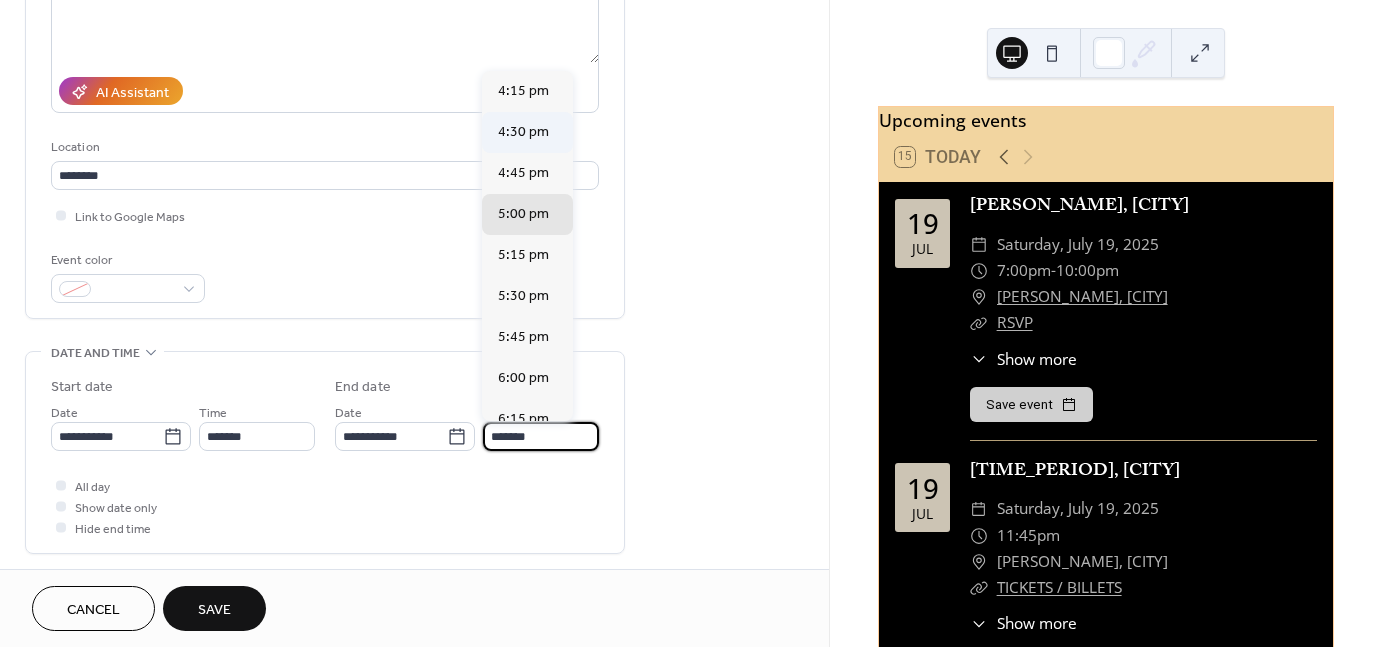 type on "*******" 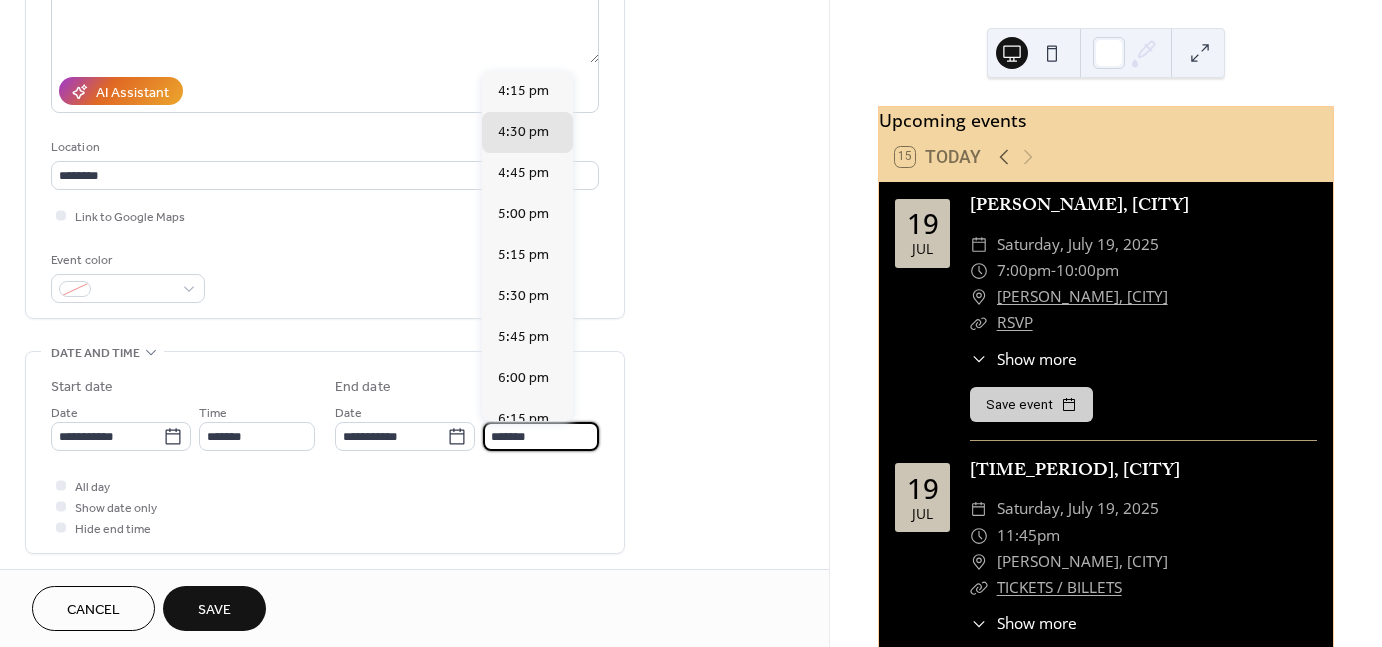 click on "*******" at bounding box center (541, 436) 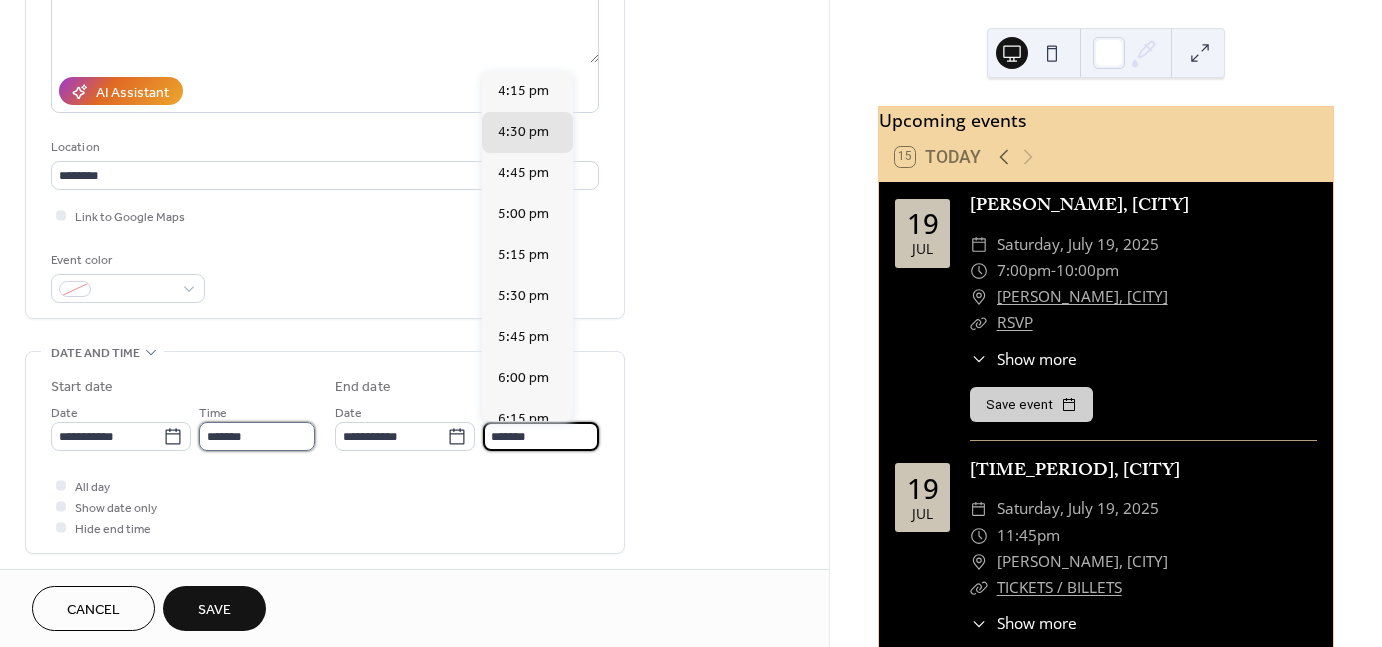 click on "*******" at bounding box center [257, 436] 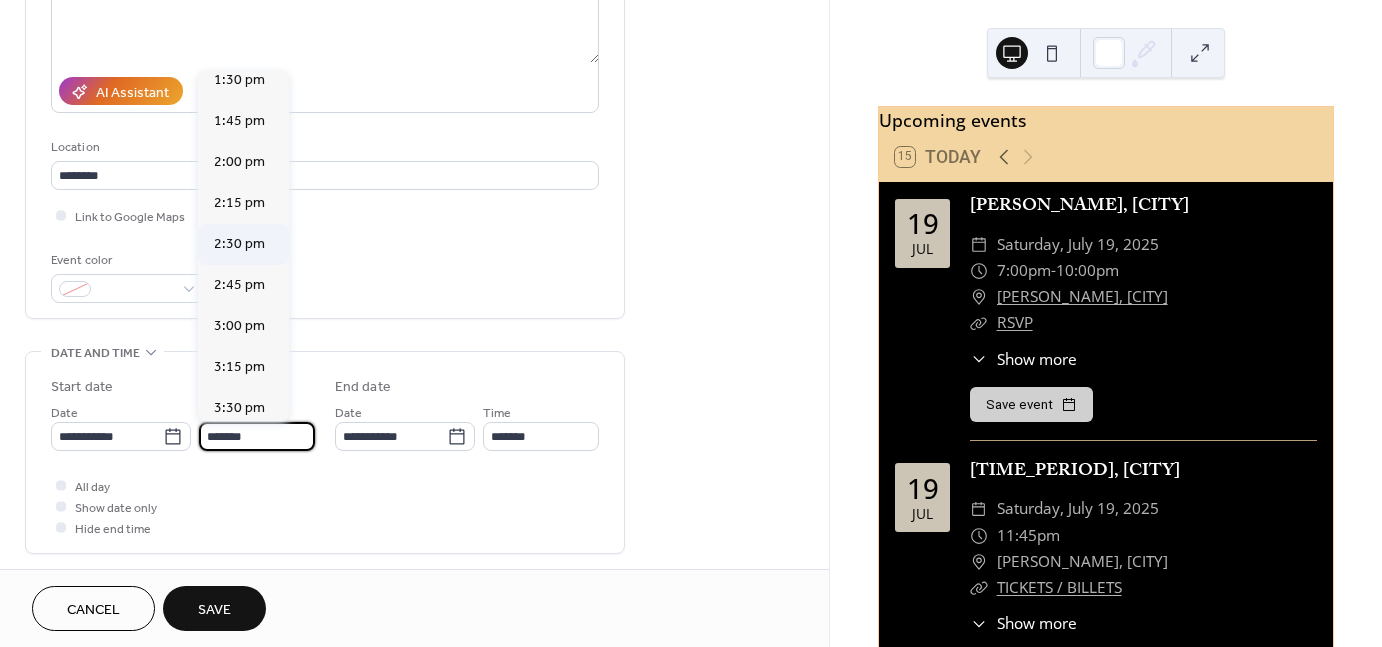 scroll, scrollTop: 2224, scrollLeft: 0, axis: vertical 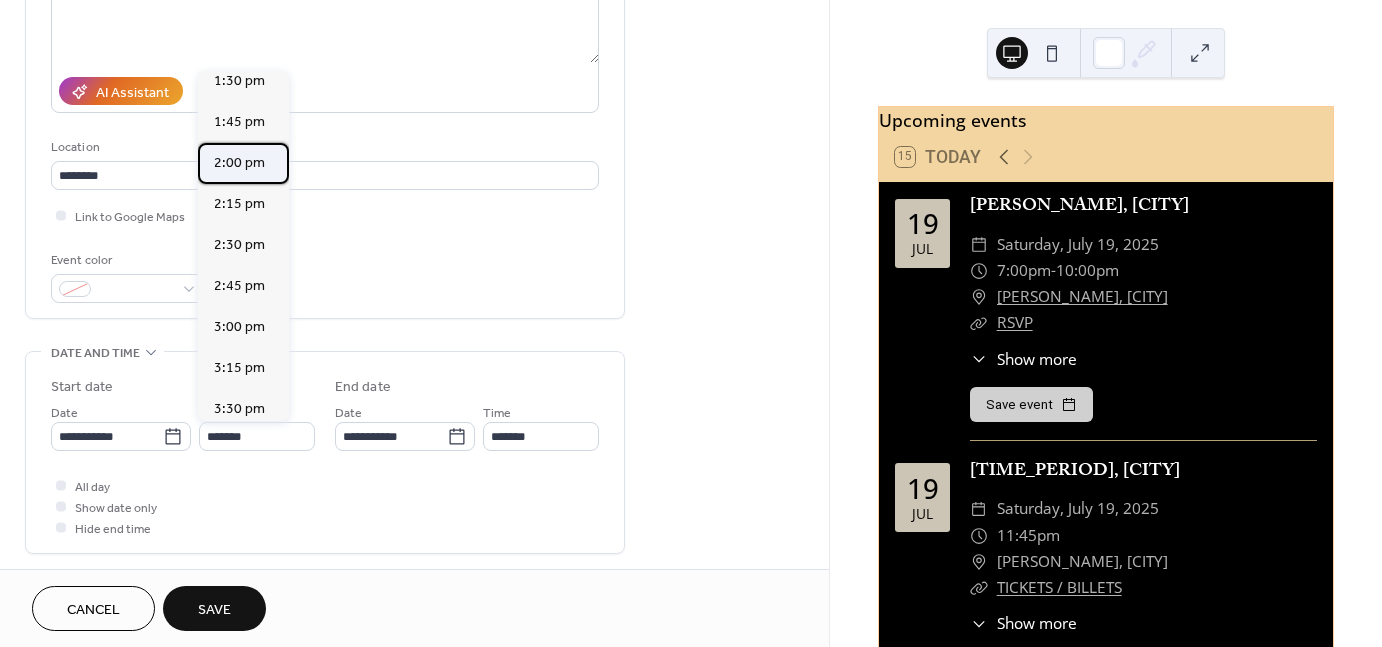 click on "2:00 pm" at bounding box center (239, 163) 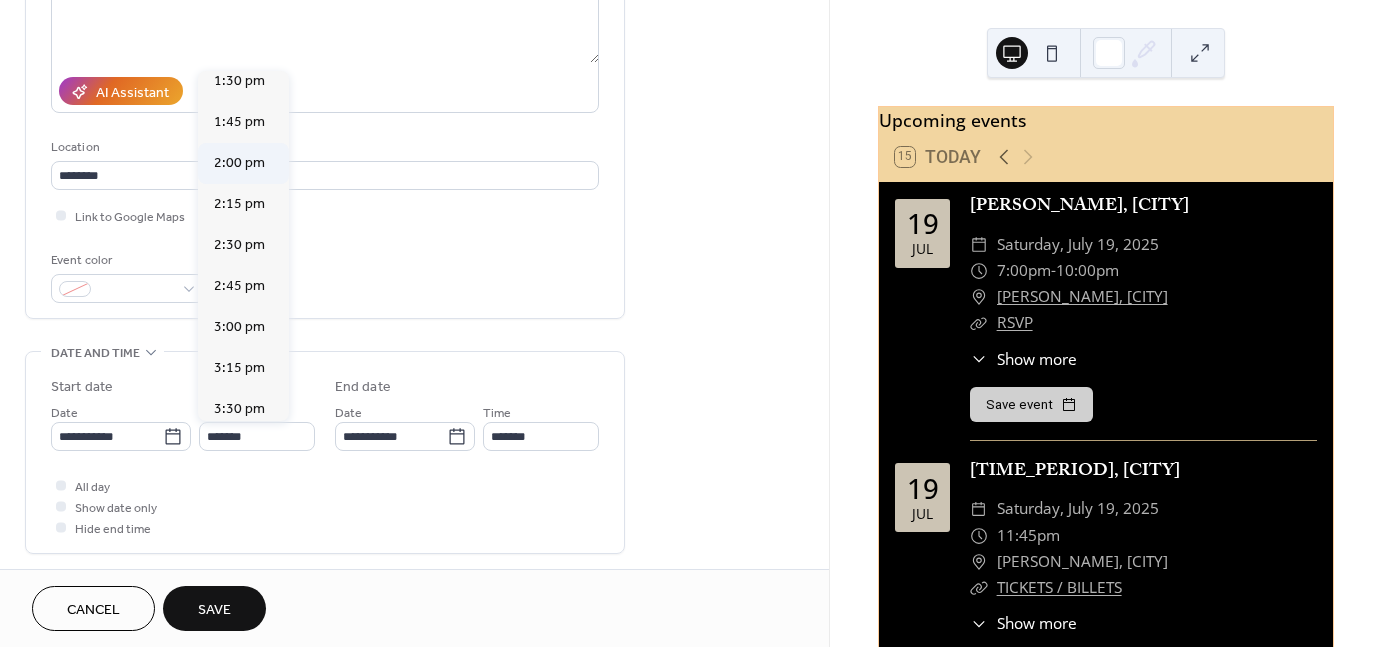 type on "*******" 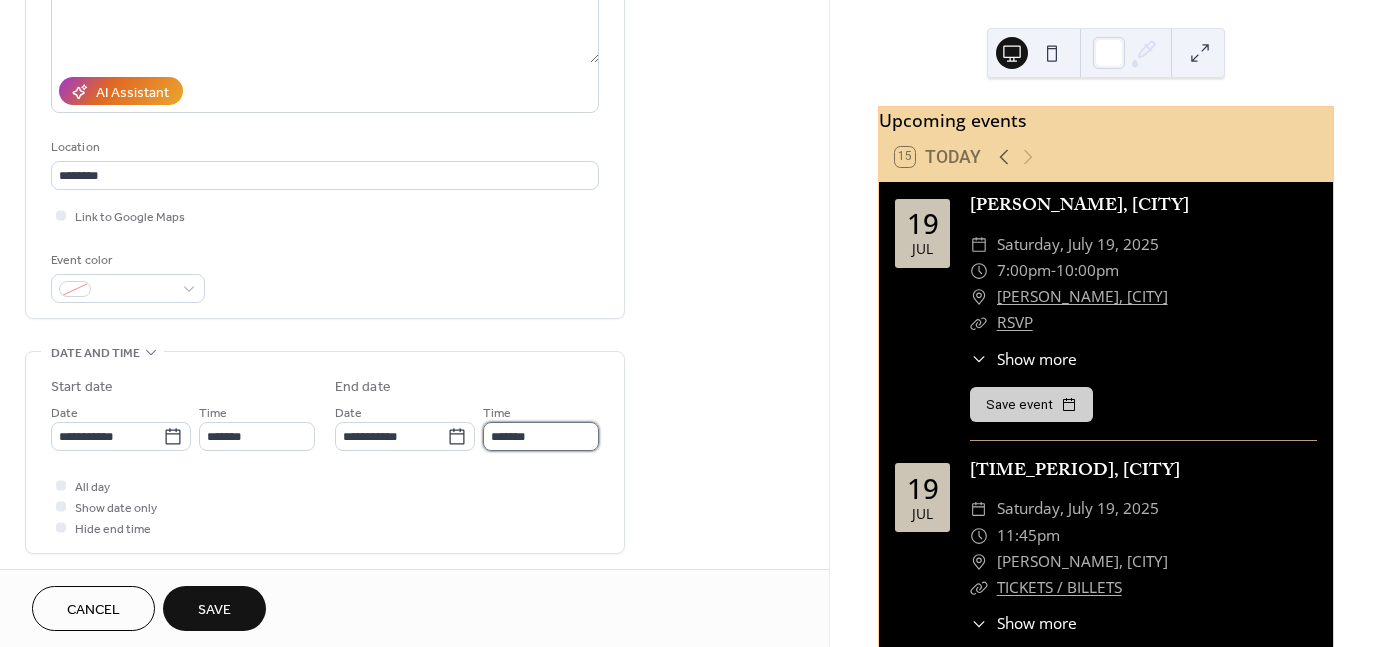 click on "*******" at bounding box center (541, 436) 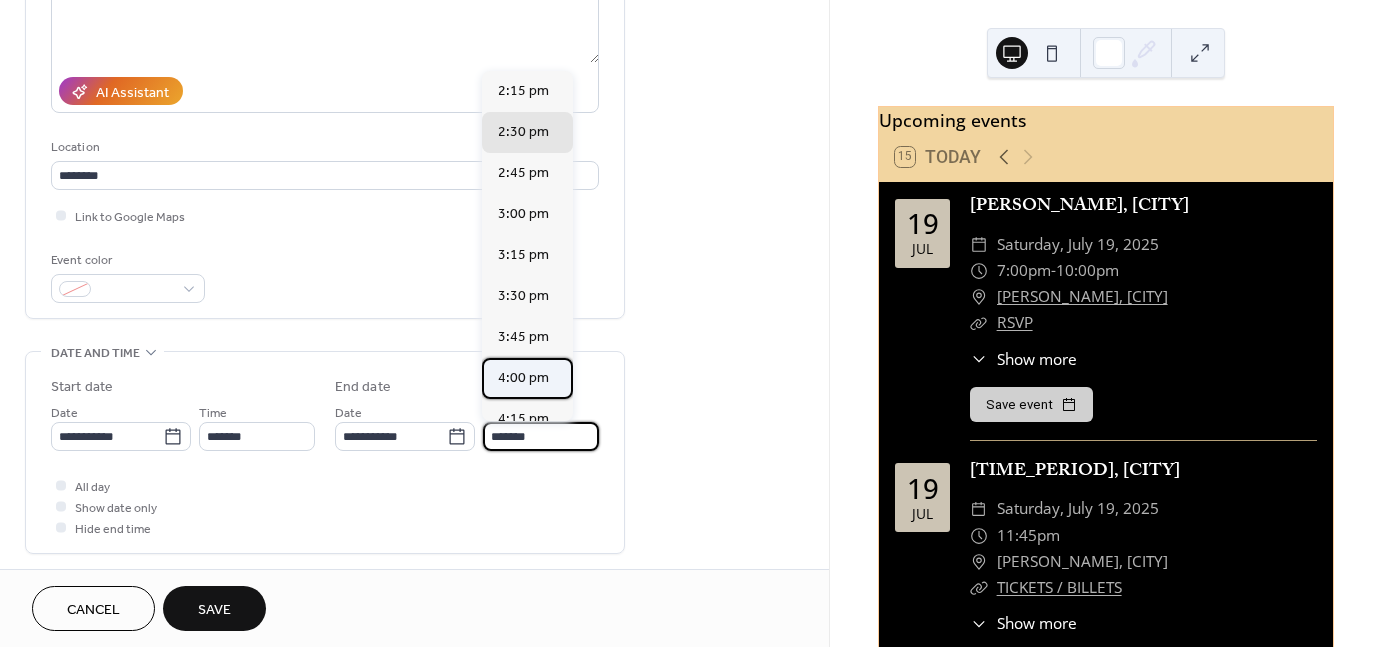 click on "4:00 pm" at bounding box center (523, 378) 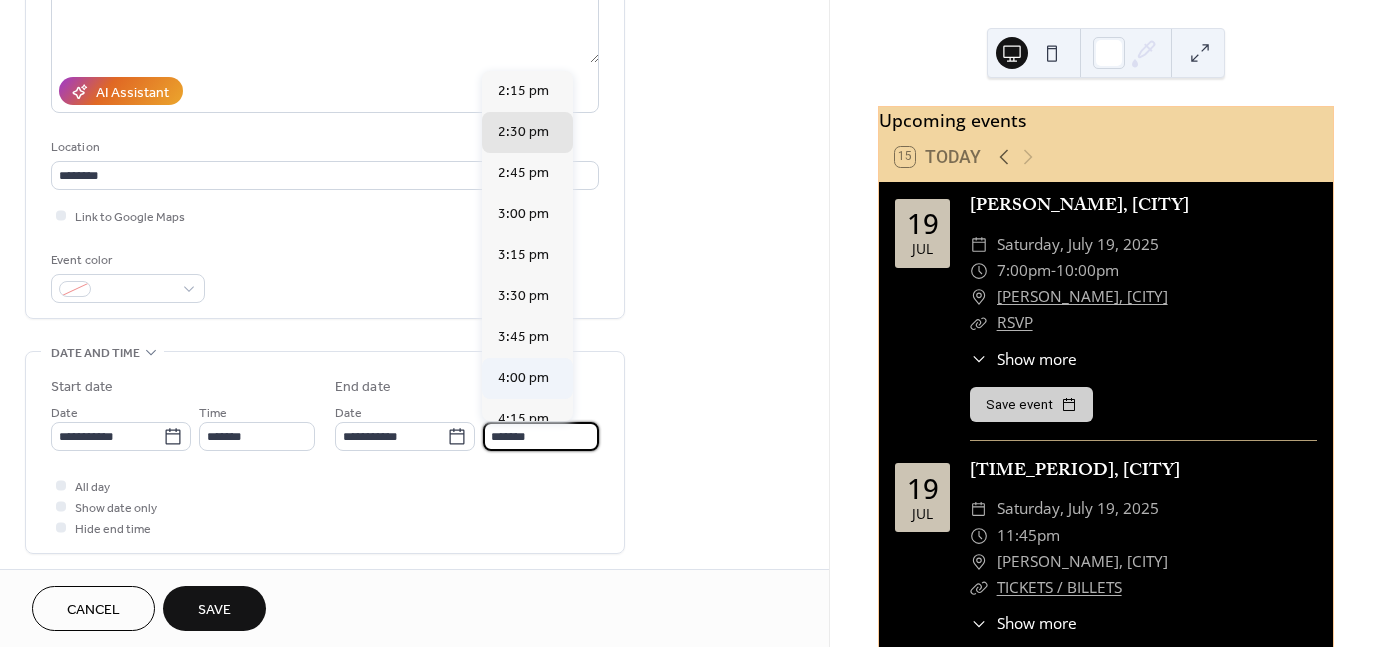 type on "*******" 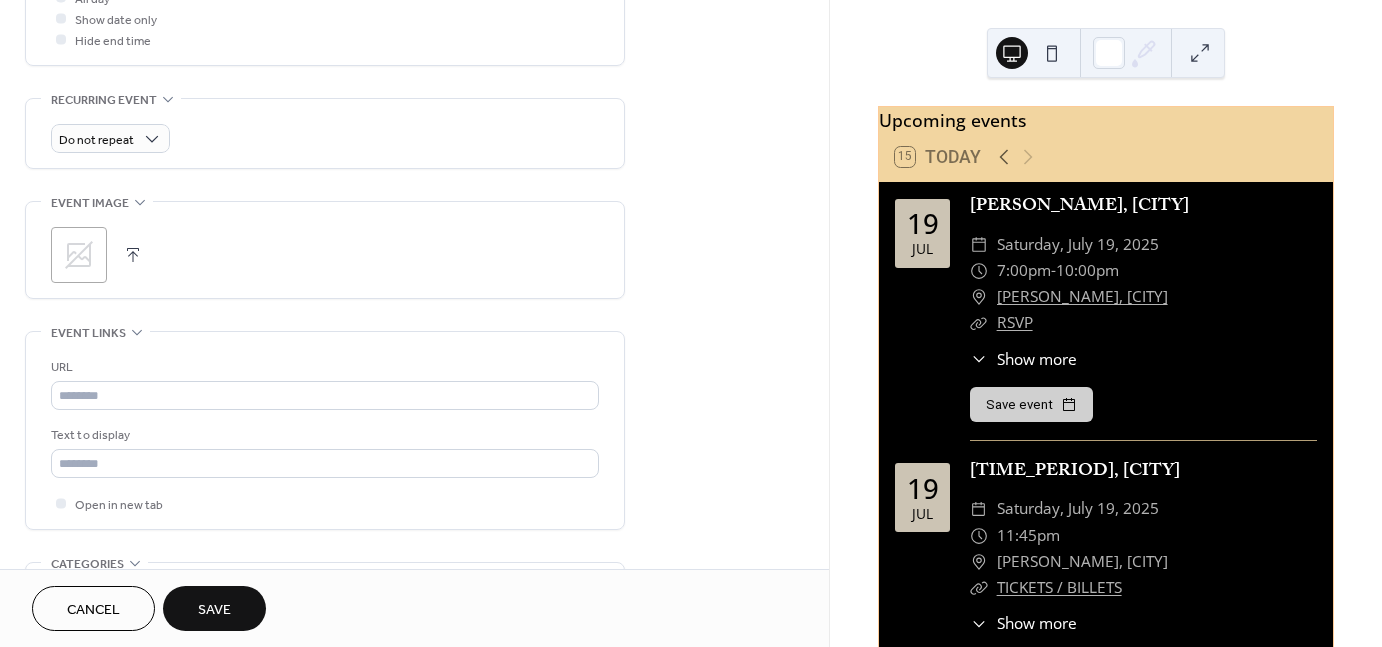 scroll, scrollTop: 800, scrollLeft: 0, axis: vertical 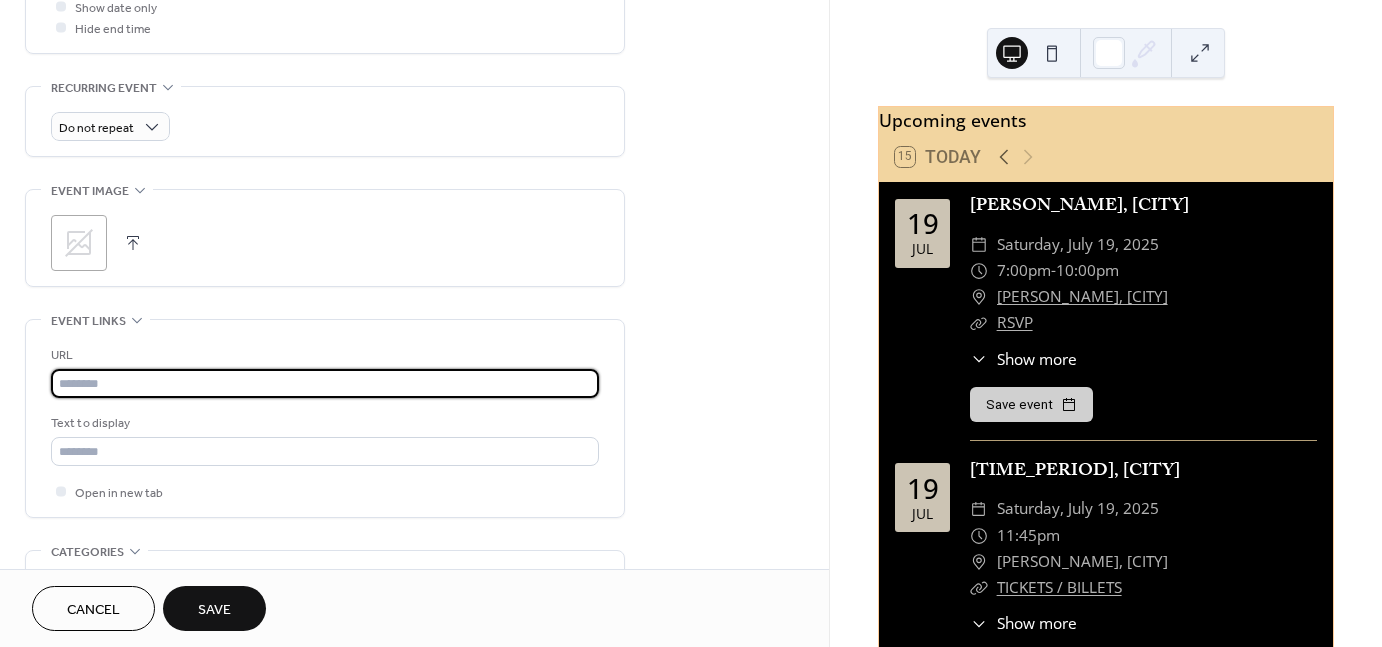 drag, startPoint x: 122, startPoint y: 379, endPoint x: 143, endPoint y: 364, distance: 25.806976 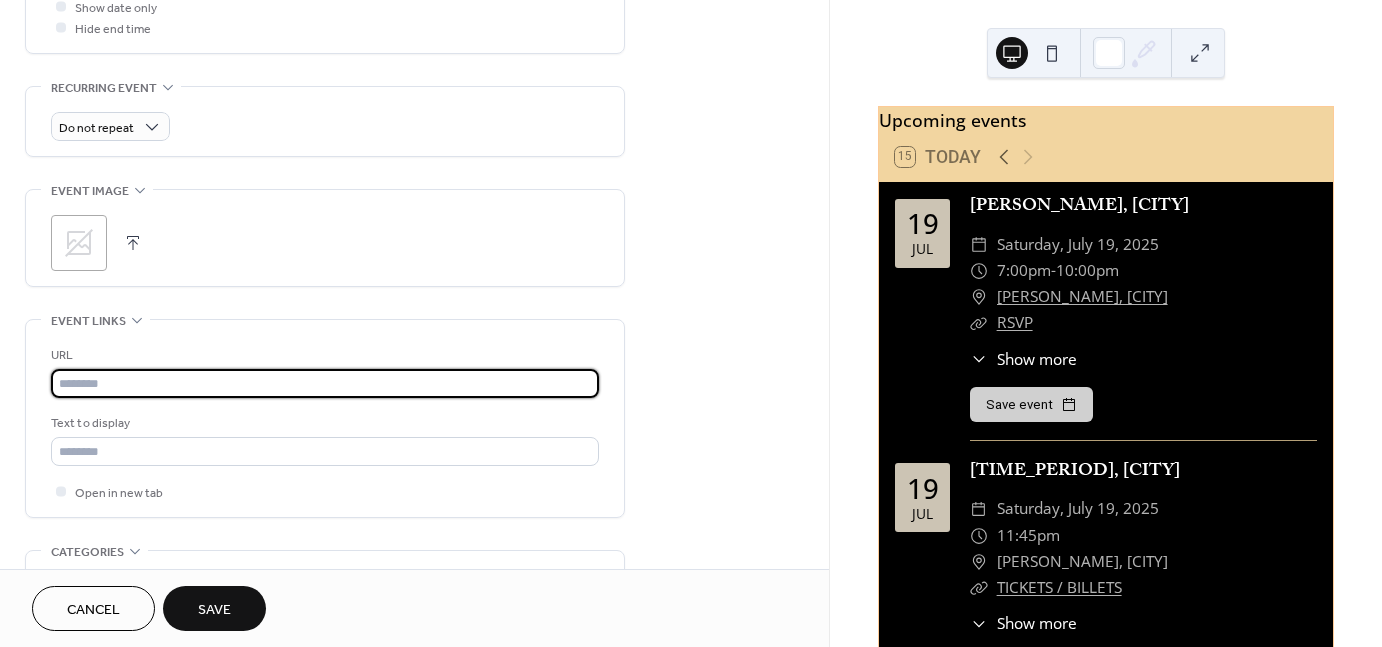 click at bounding box center [325, 383] 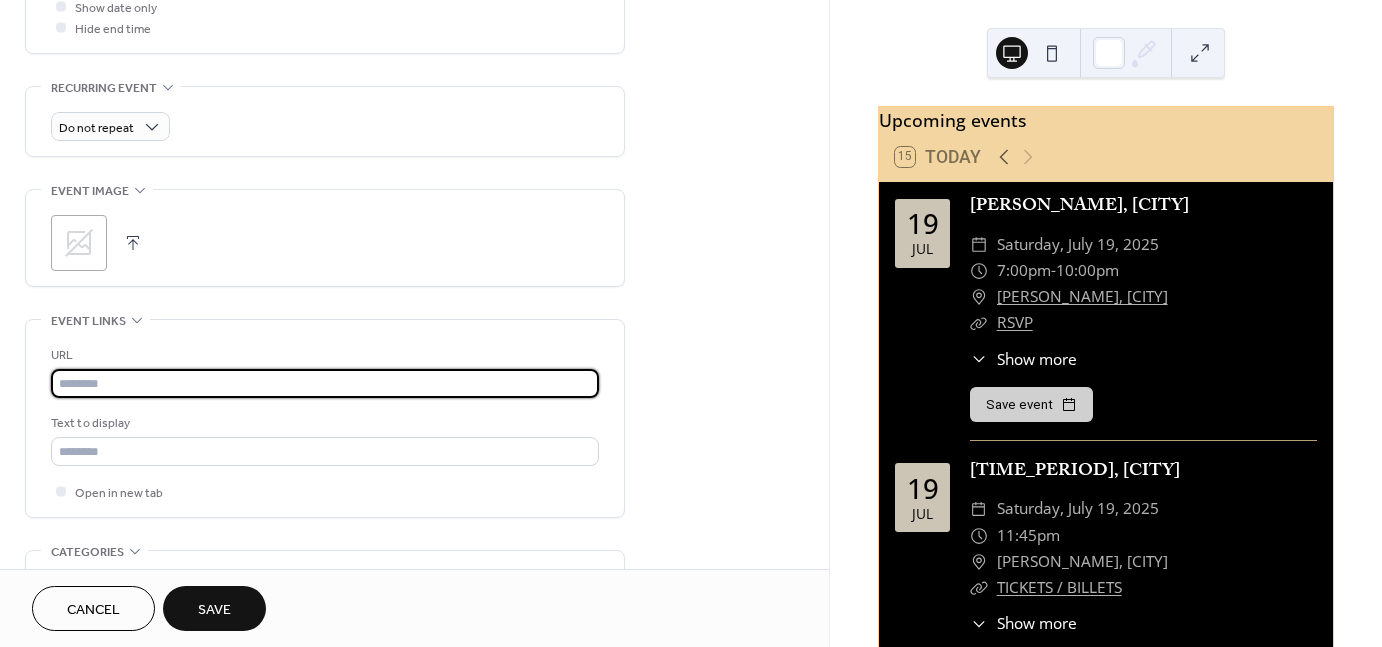 paste on "**********" 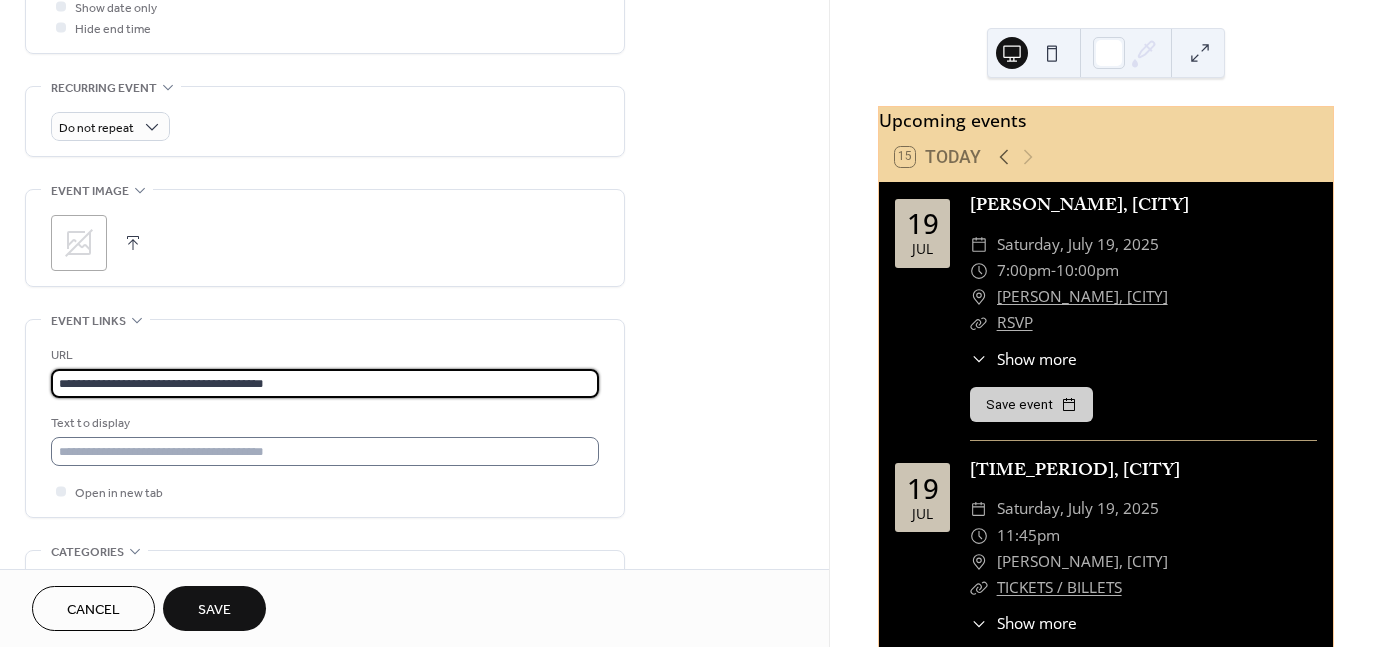 type on "**********" 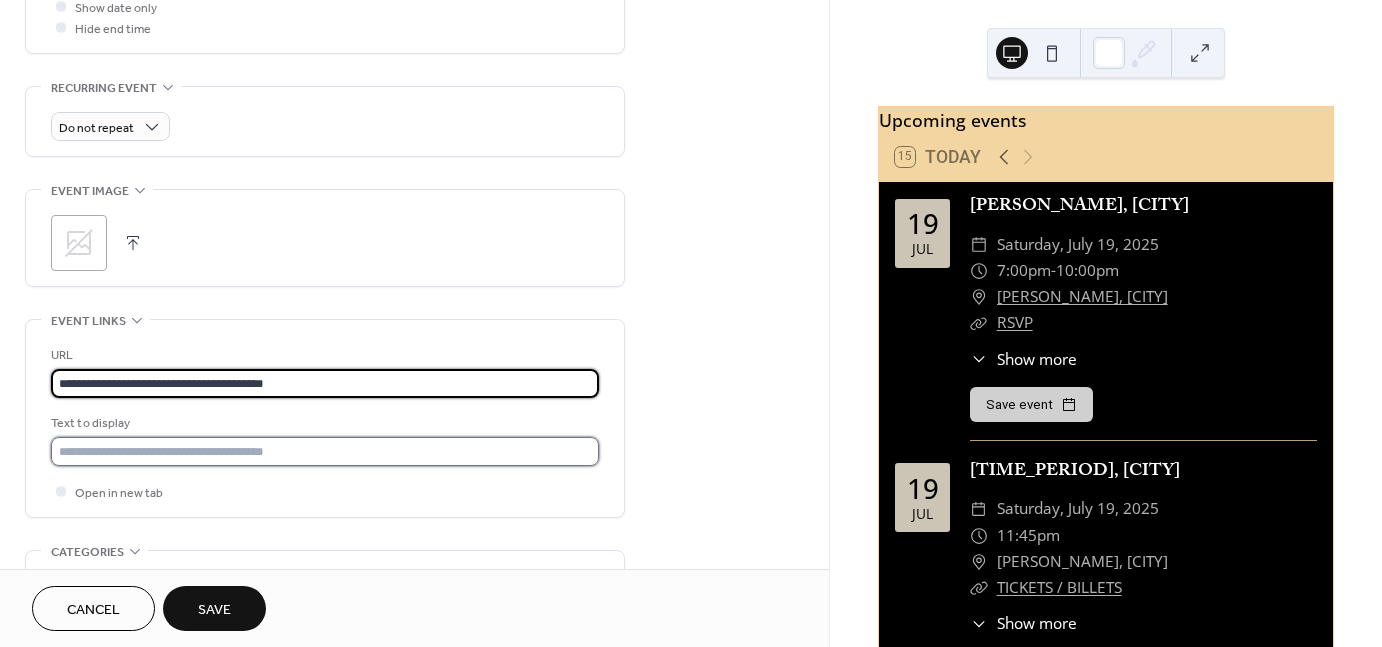 click at bounding box center [325, 451] 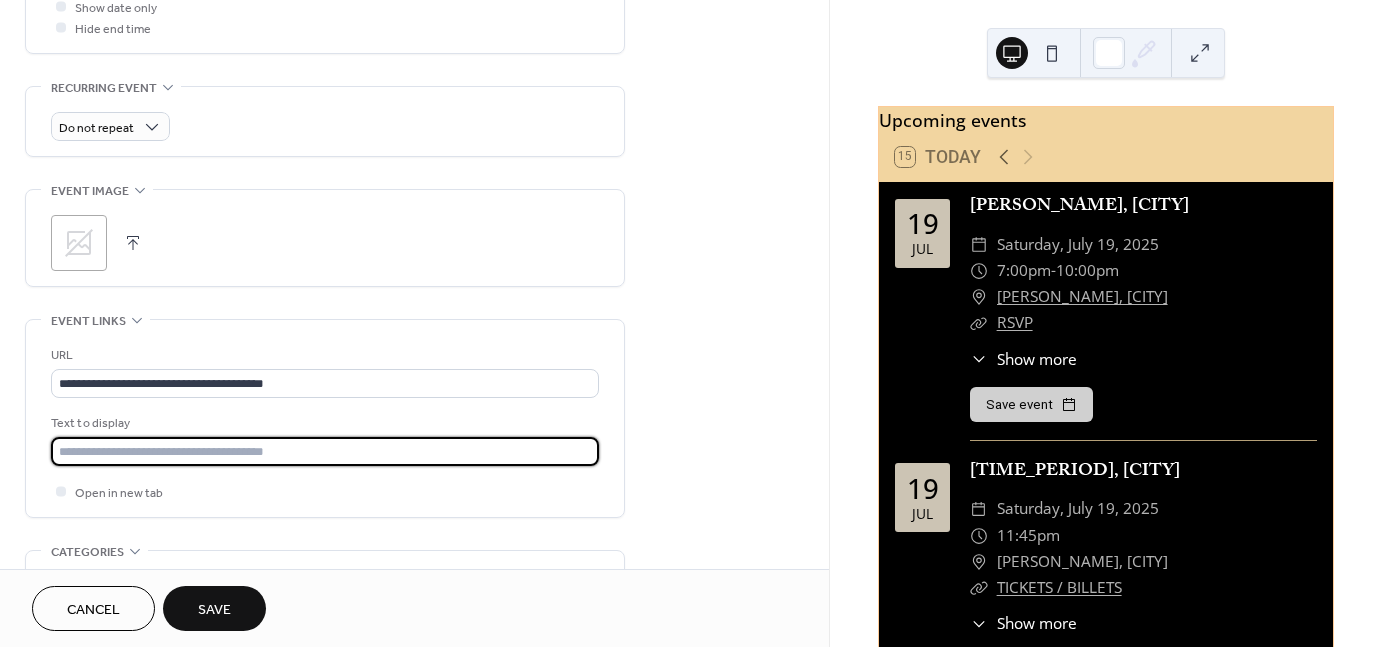 type on "****" 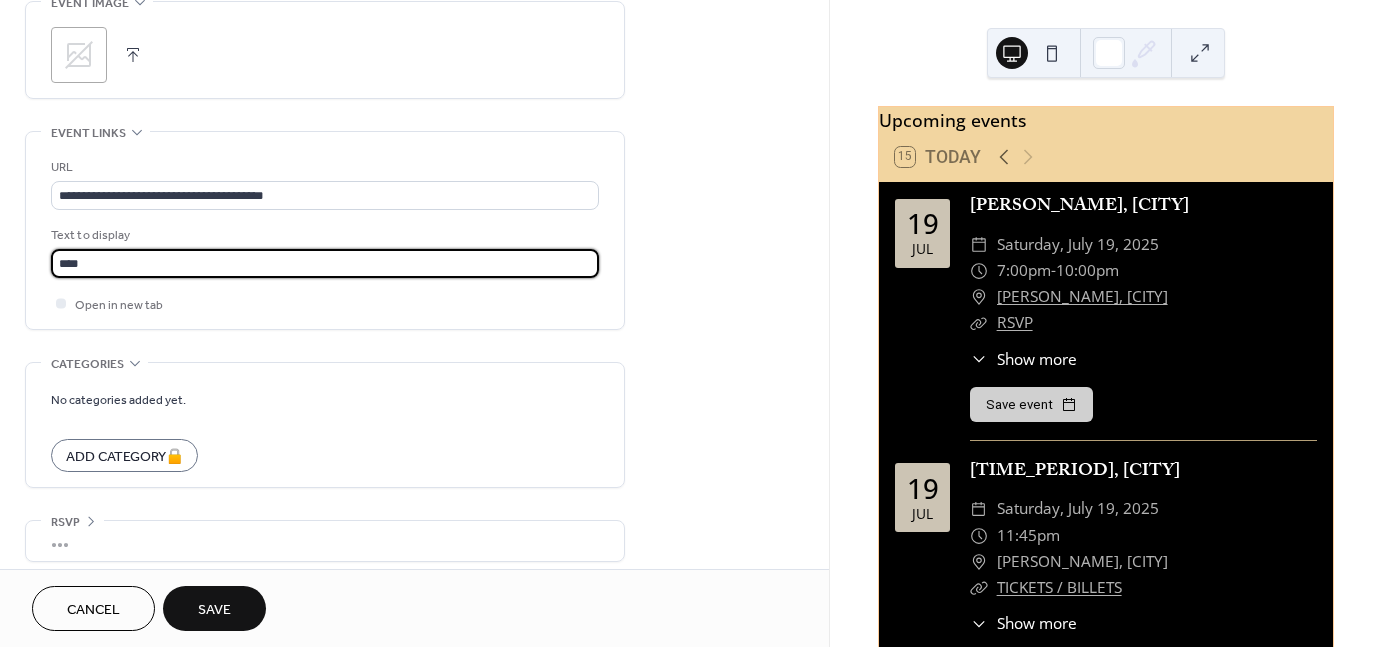 scroll, scrollTop: 998, scrollLeft: 0, axis: vertical 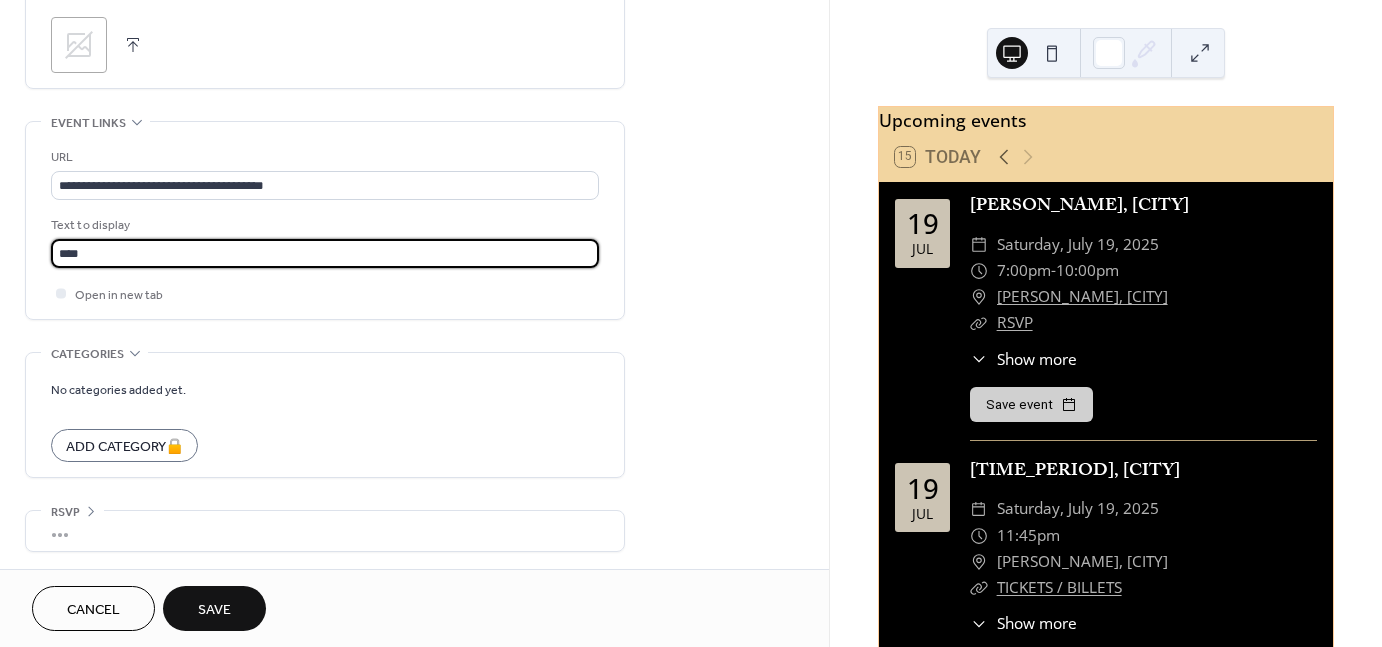 click on "Save" at bounding box center [214, 608] 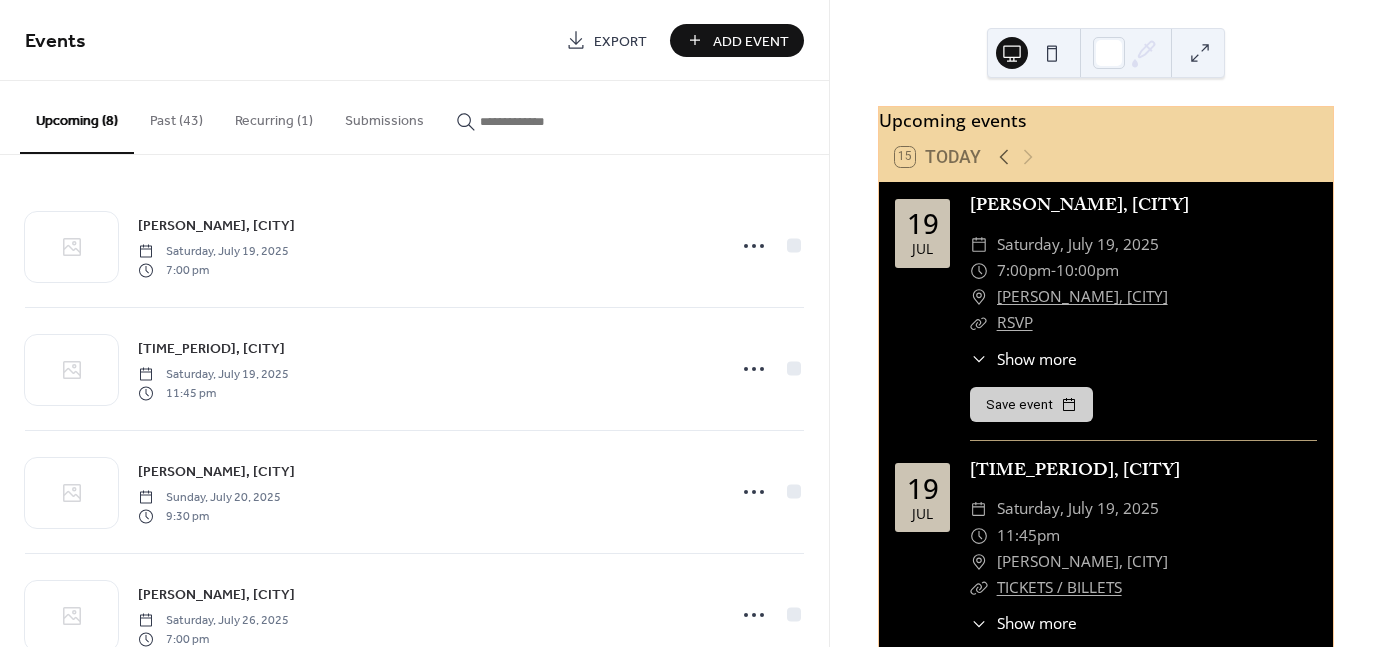 click on "Add Event" at bounding box center [751, 41] 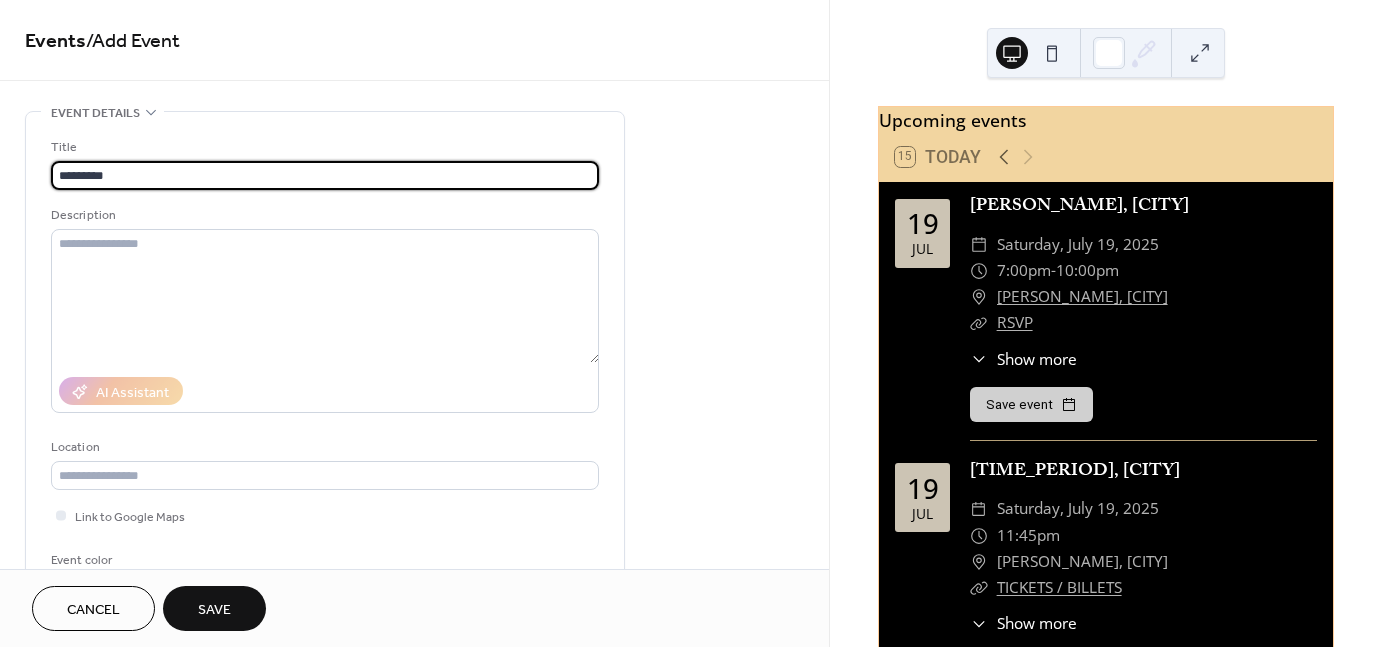 type on "********" 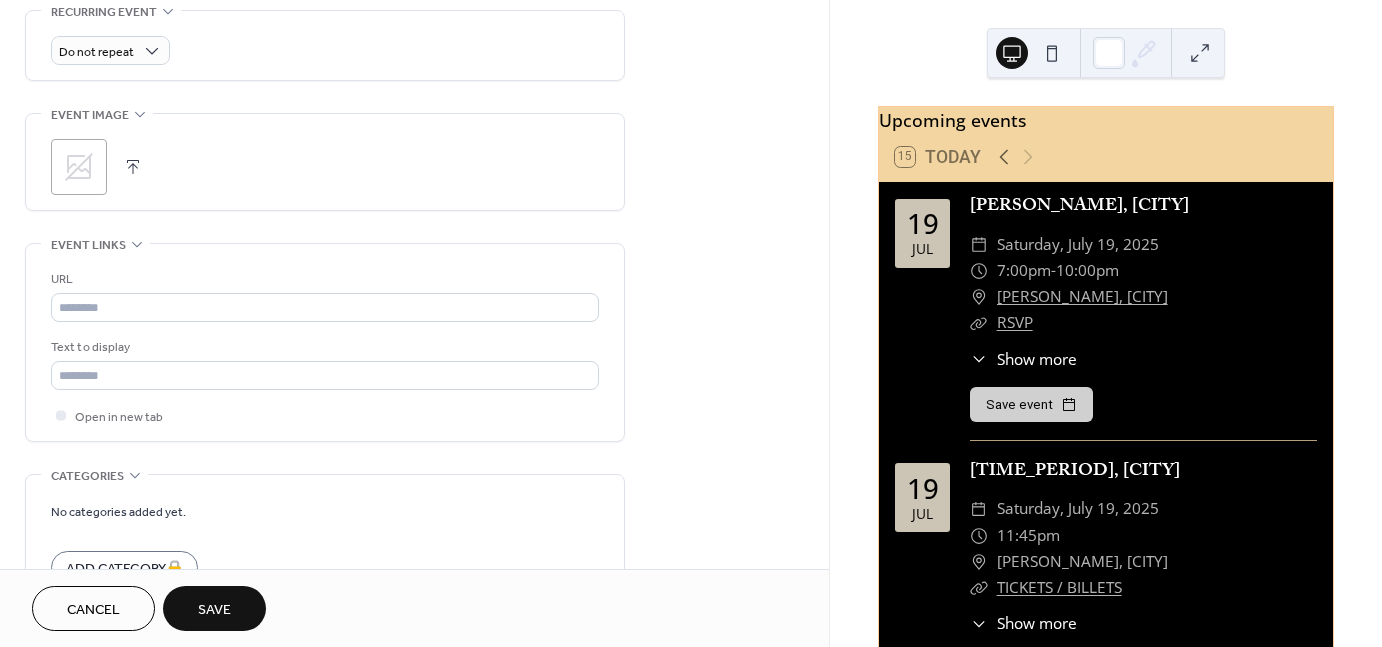 scroll, scrollTop: 998, scrollLeft: 0, axis: vertical 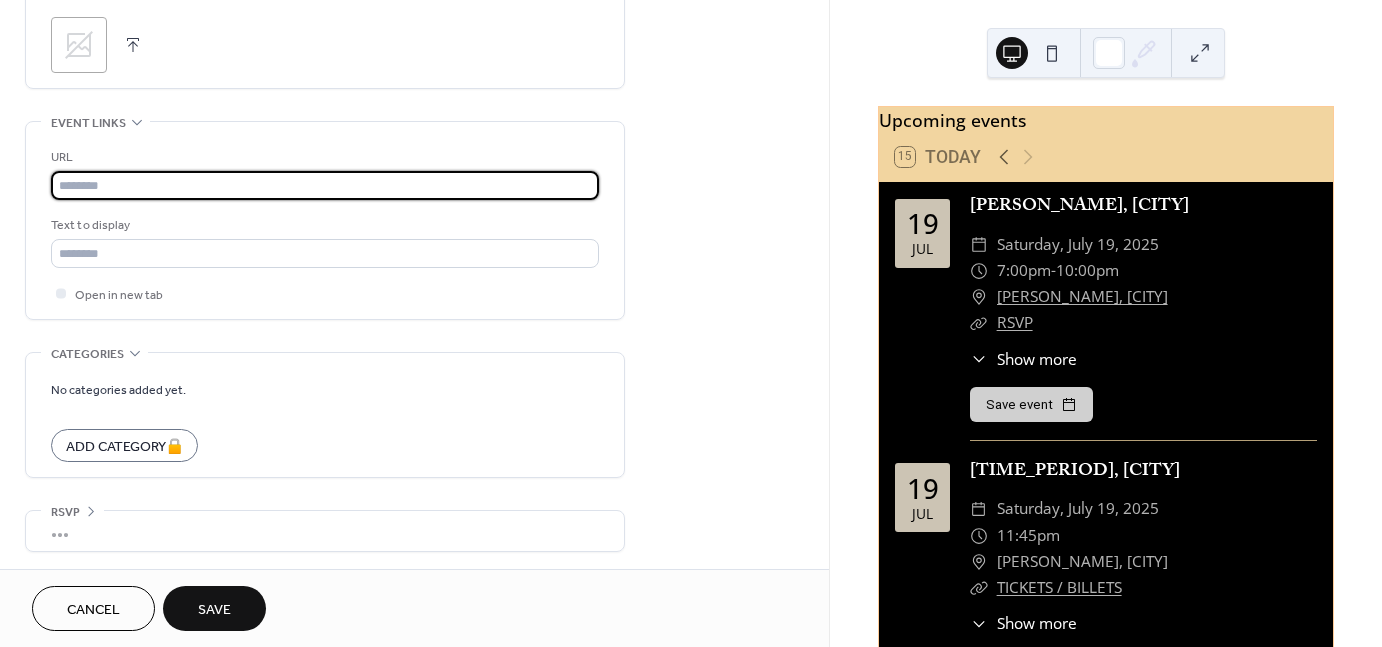 paste on "**********" 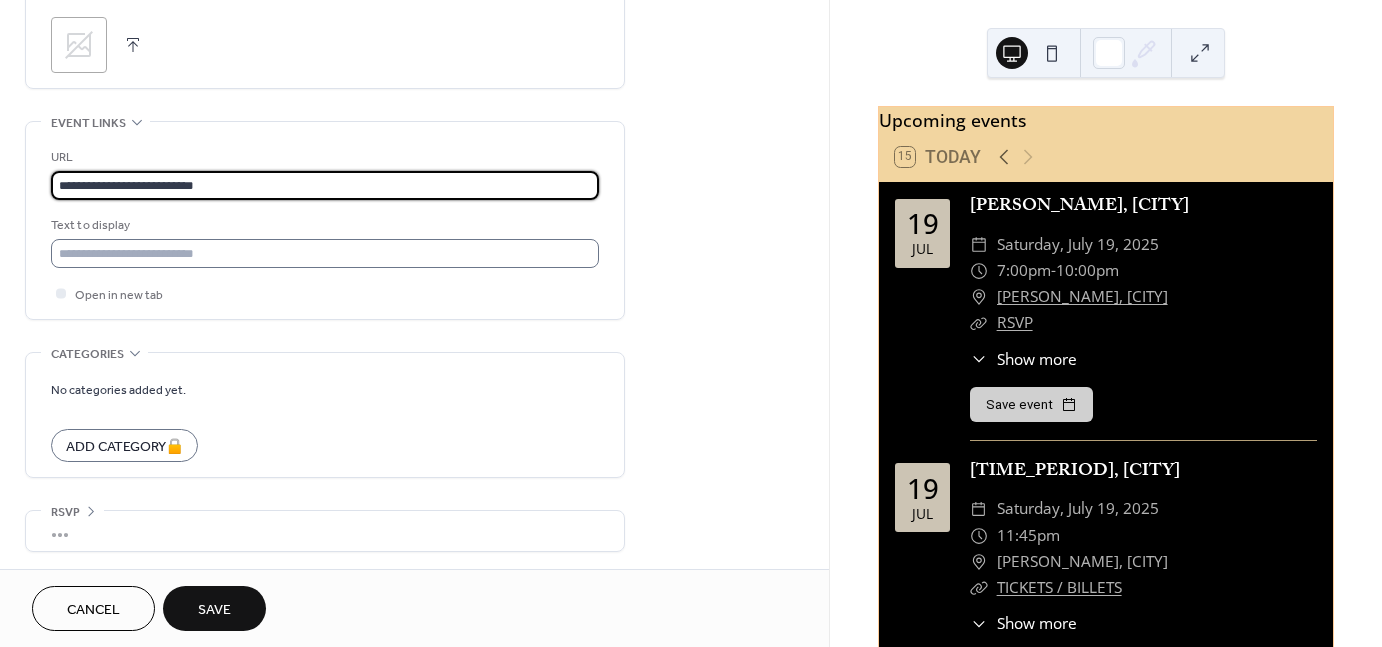 type on "**********" 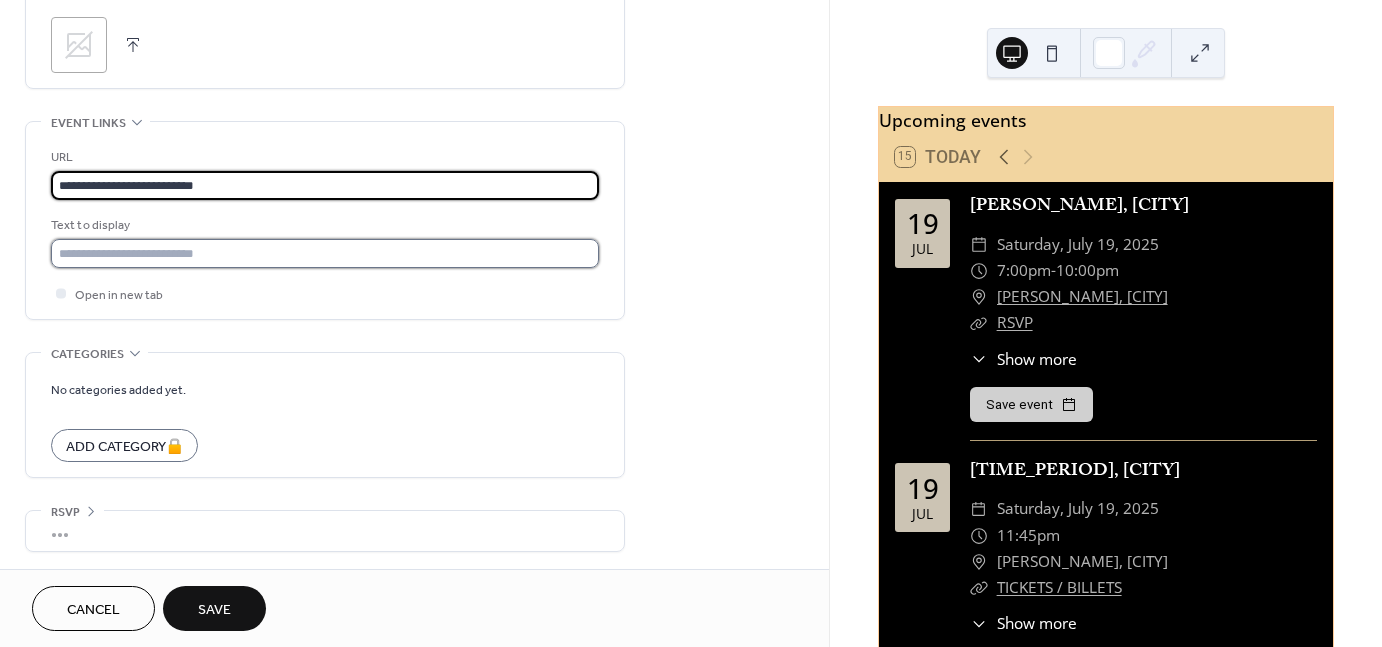 click at bounding box center (325, 253) 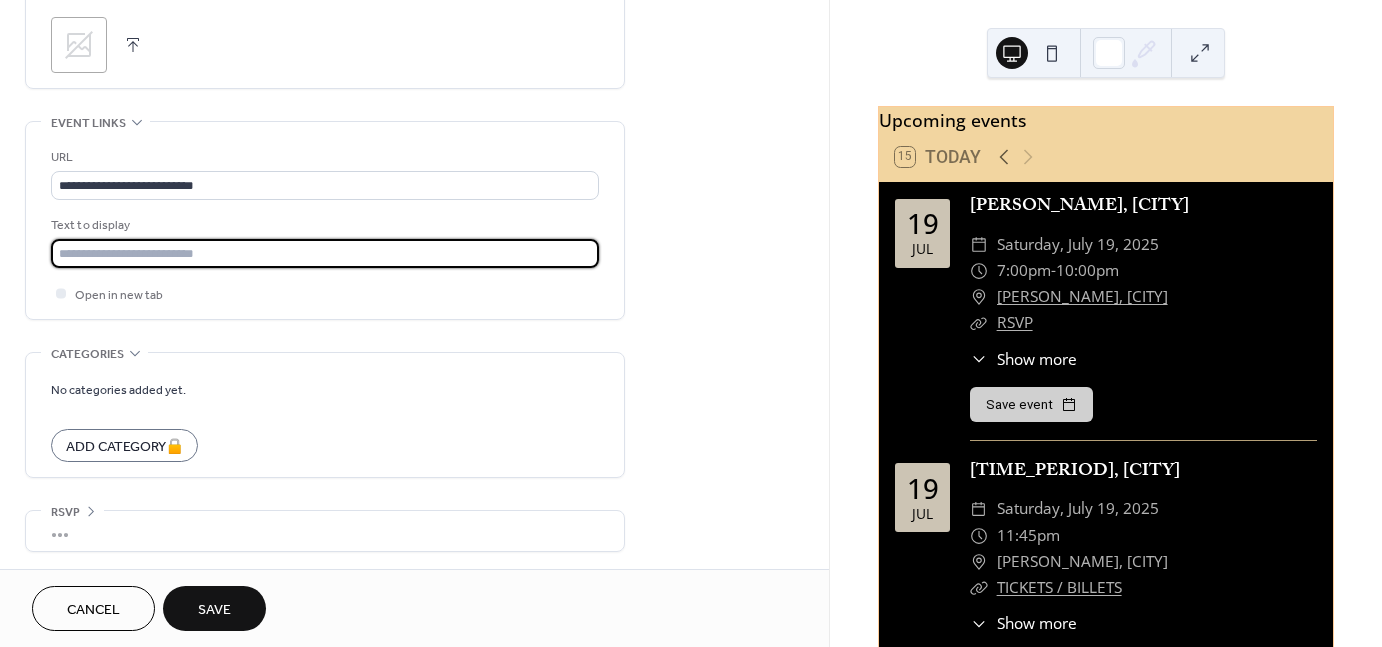type on "*******" 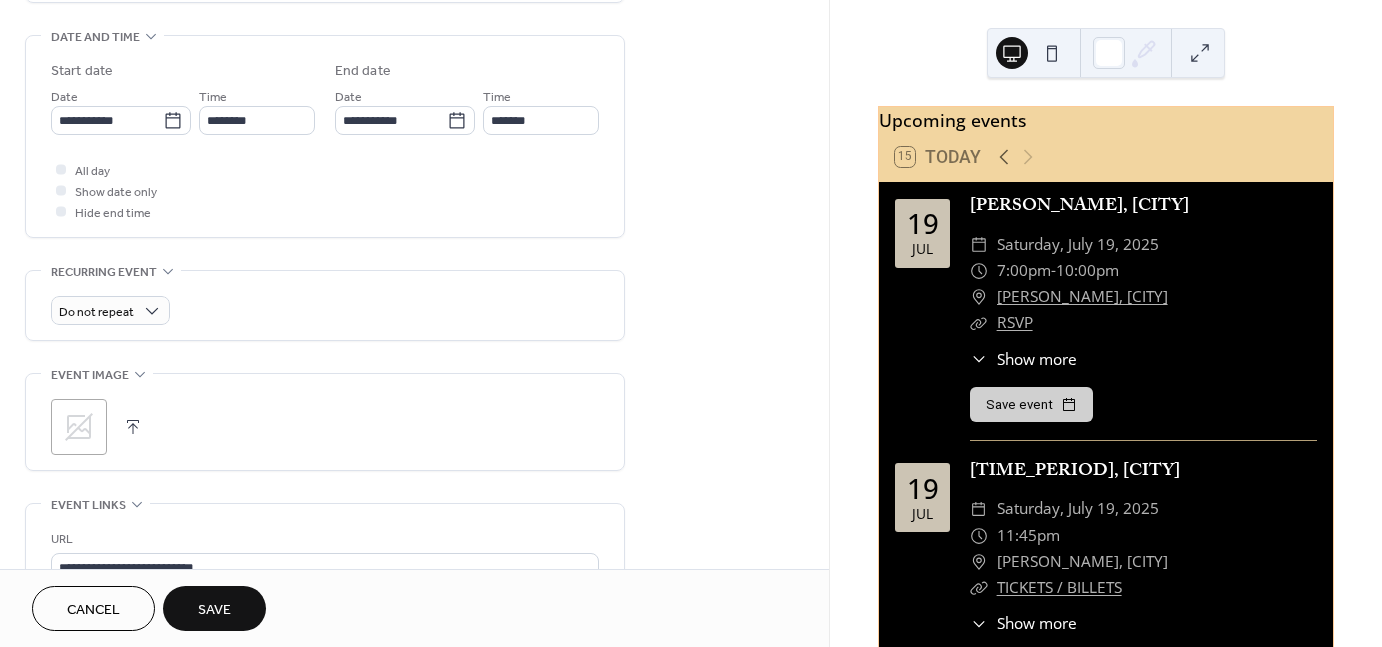 scroll, scrollTop: 598, scrollLeft: 0, axis: vertical 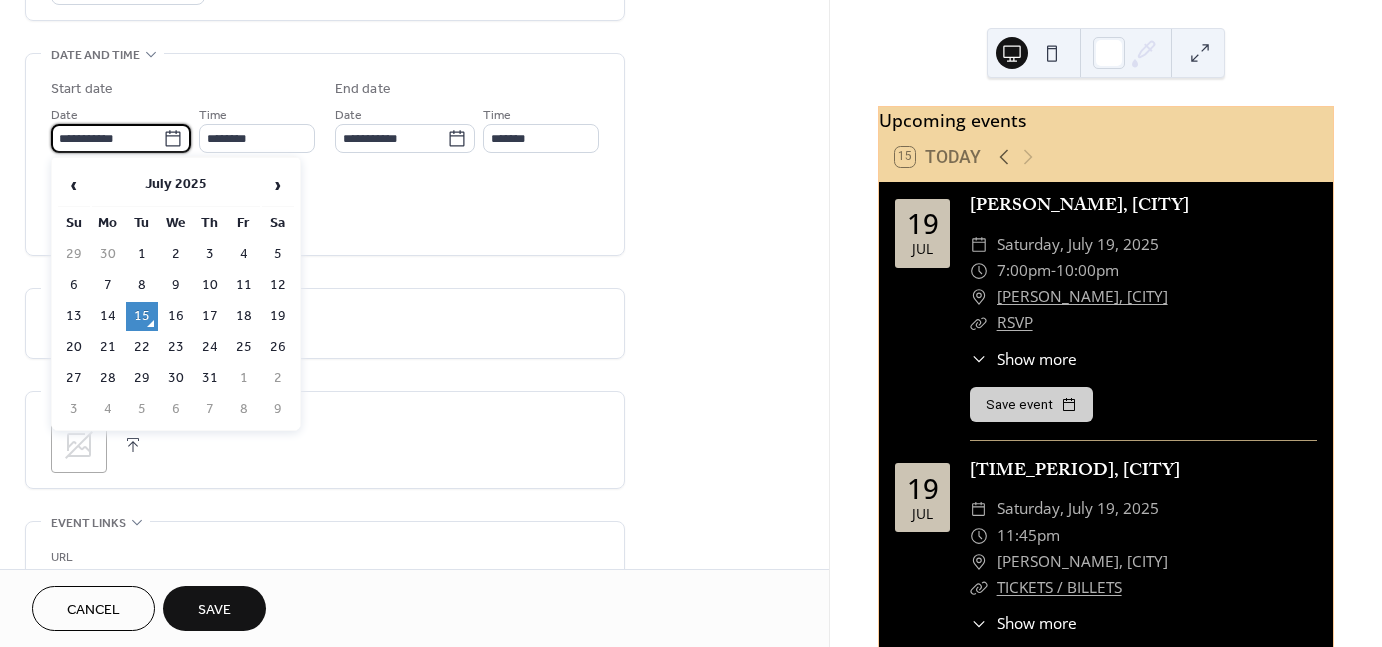 click on "**********" at bounding box center [107, 138] 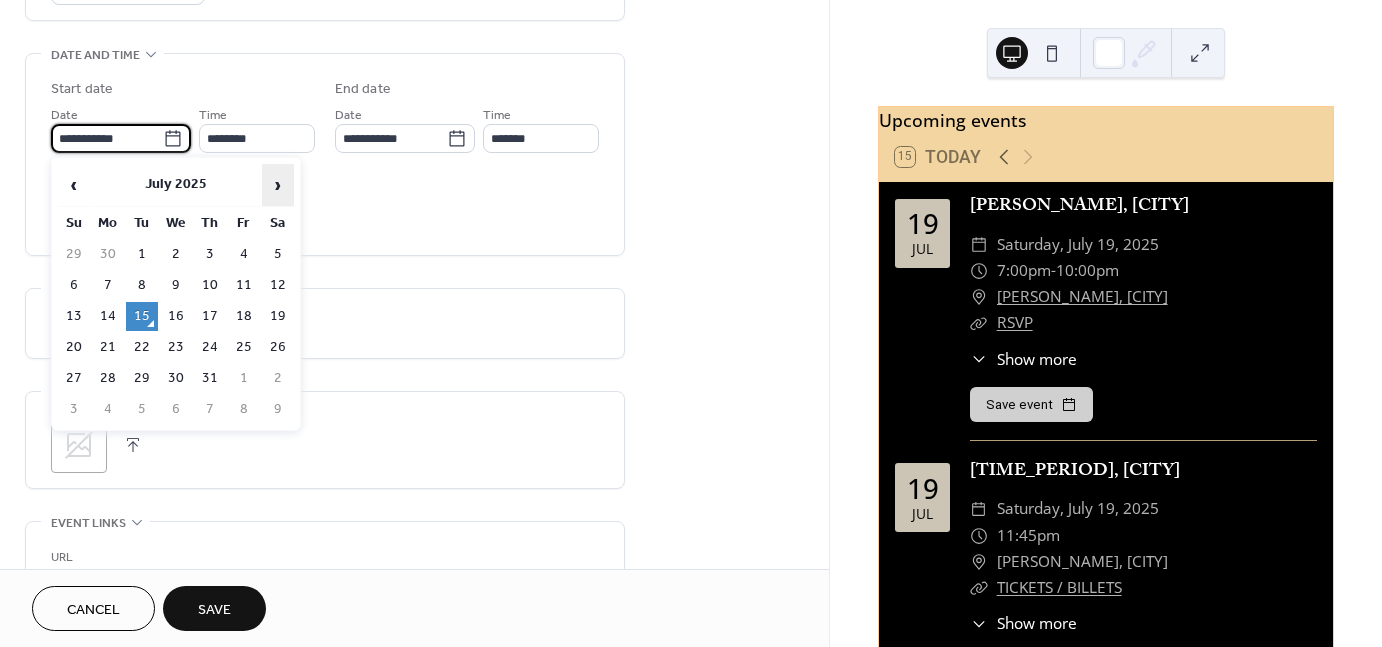 click on "›" at bounding box center (278, 185) 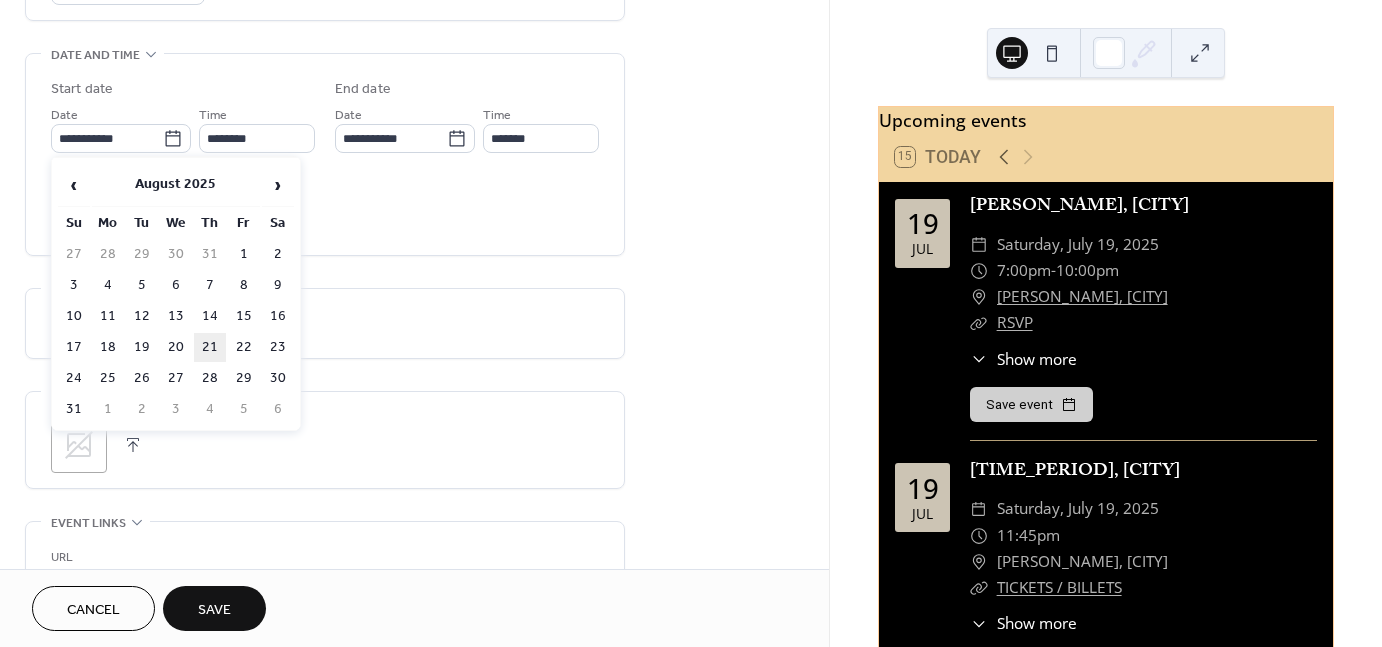 click on "21" at bounding box center [210, 347] 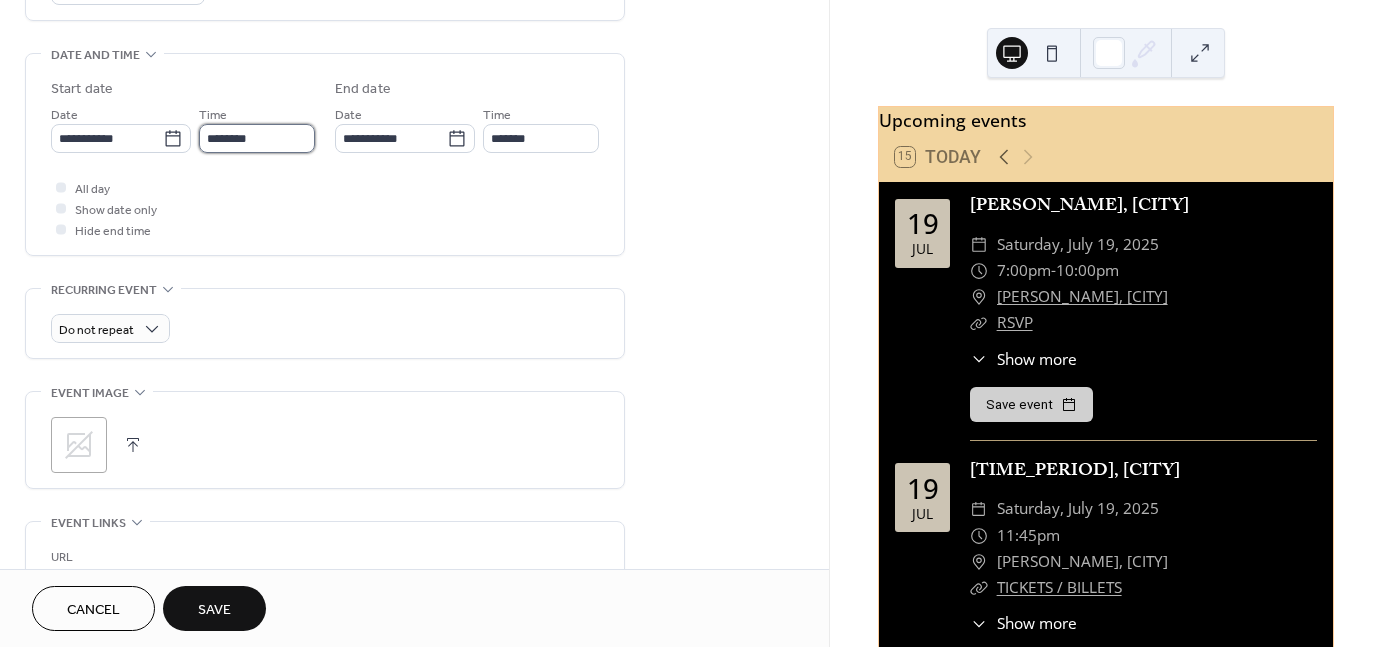 click on "********" at bounding box center (257, 138) 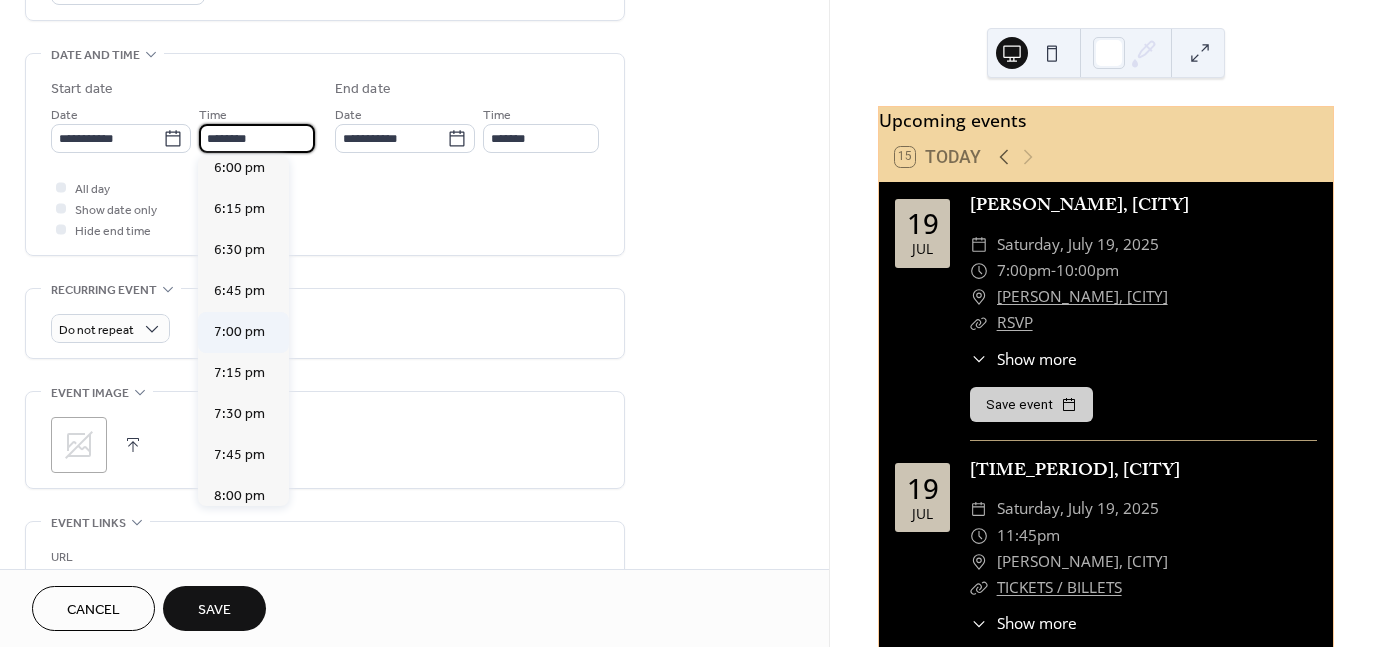 scroll, scrollTop: 2968, scrollLeft: 0, axis: vertical 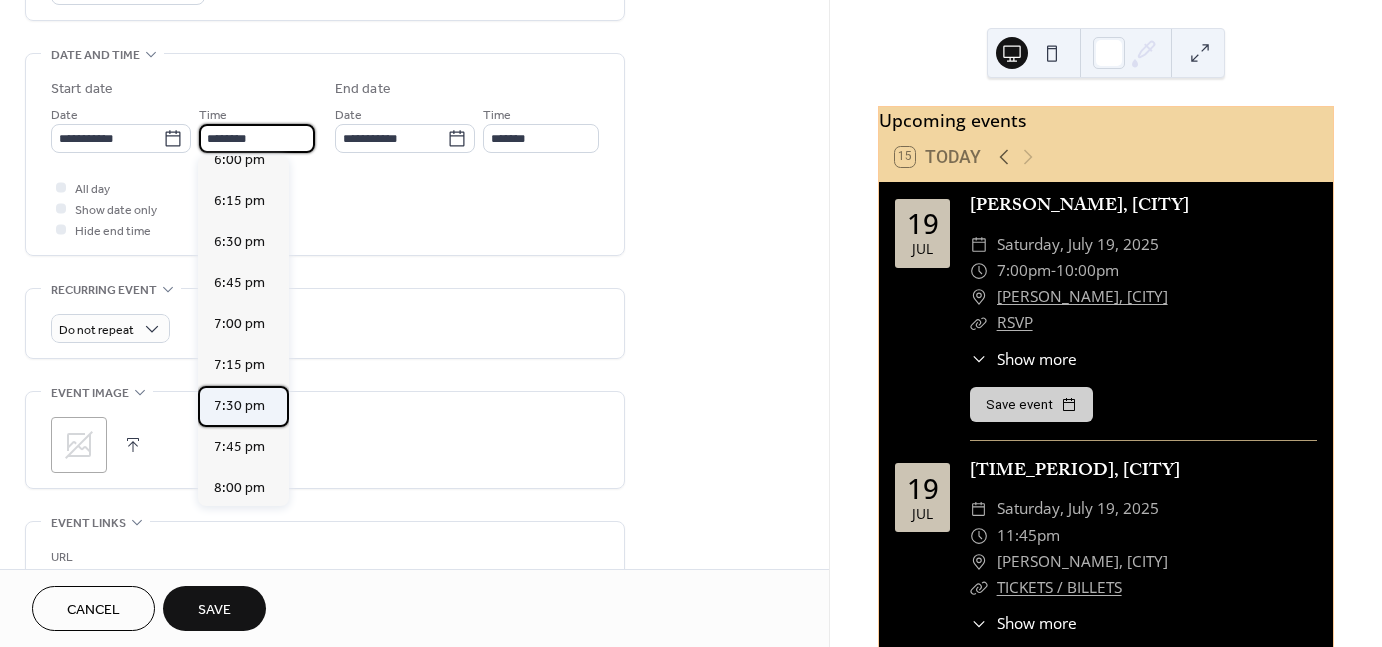 click on "7:30 pm" at bounding box center (239, 405) 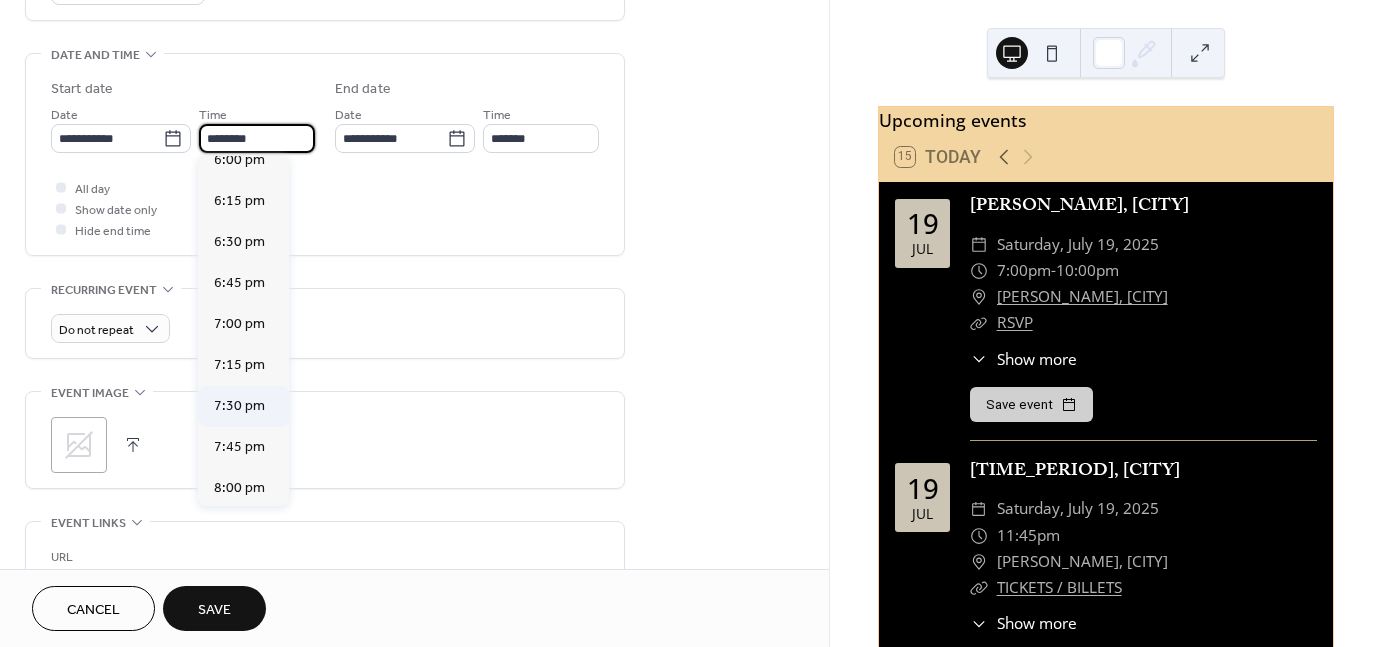 type on "*******" 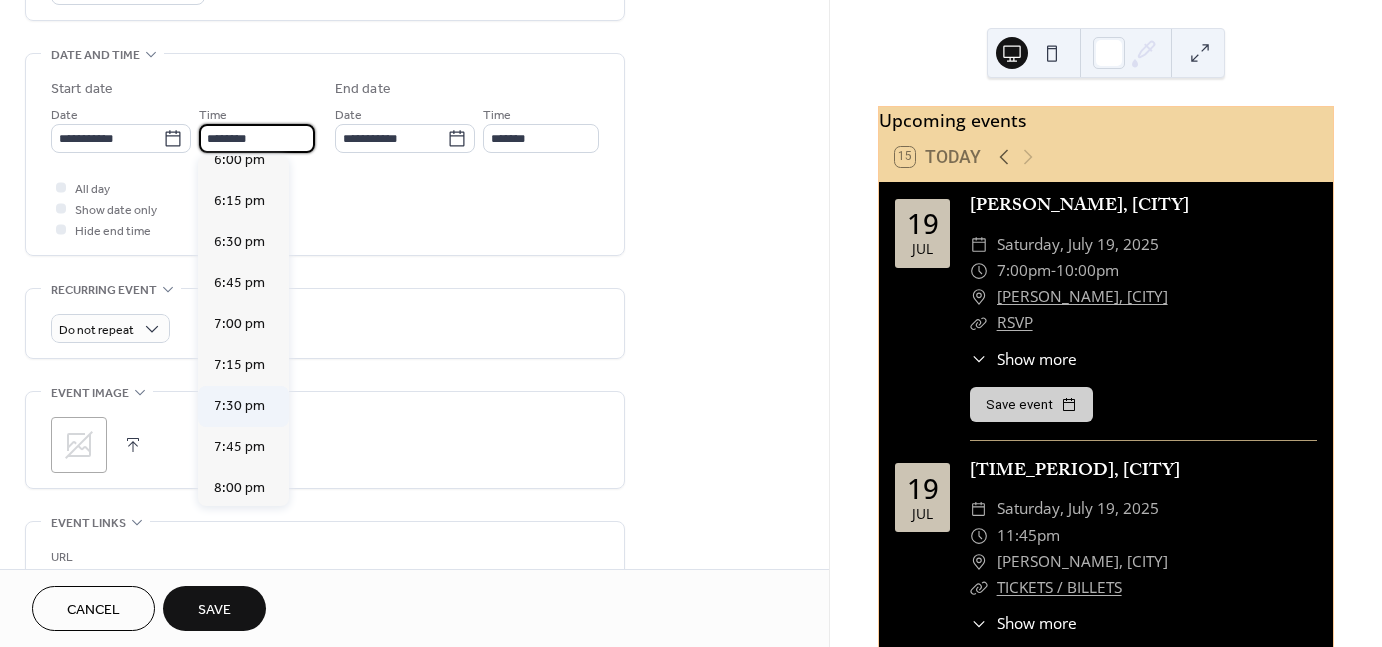 type on "*******" 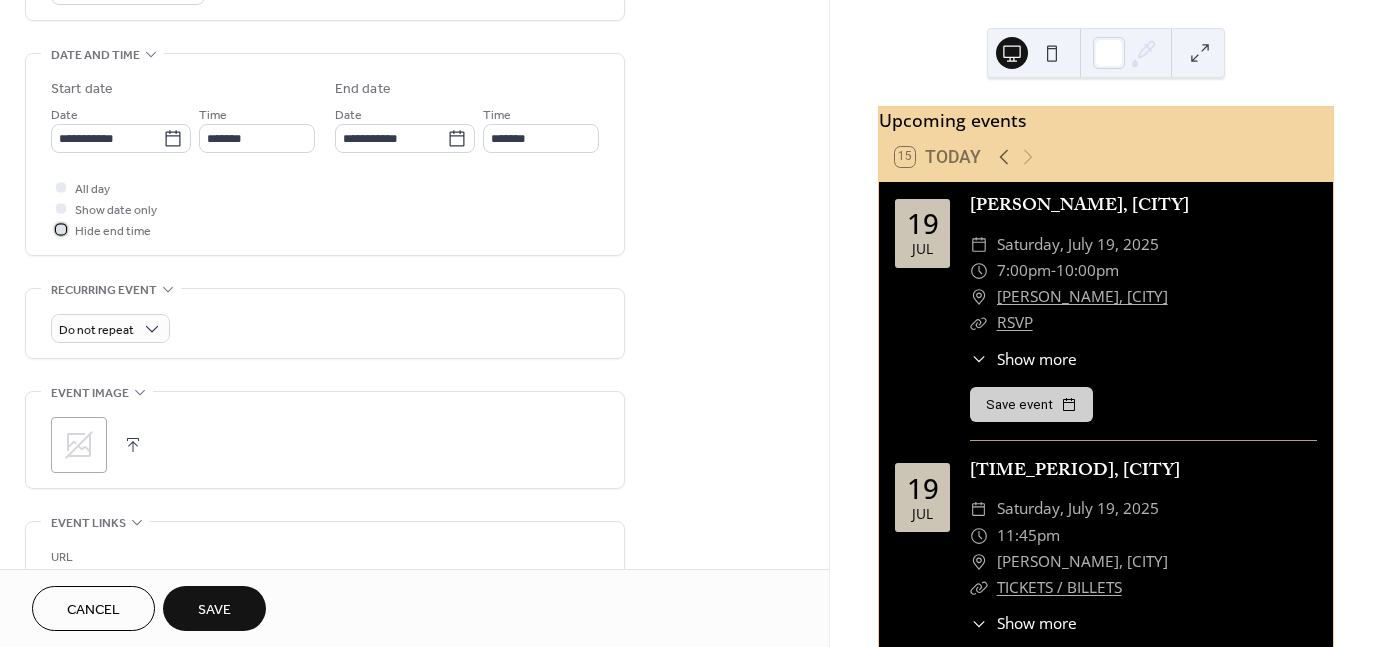 click on "Hide end time" at bounding box center [113, 231] 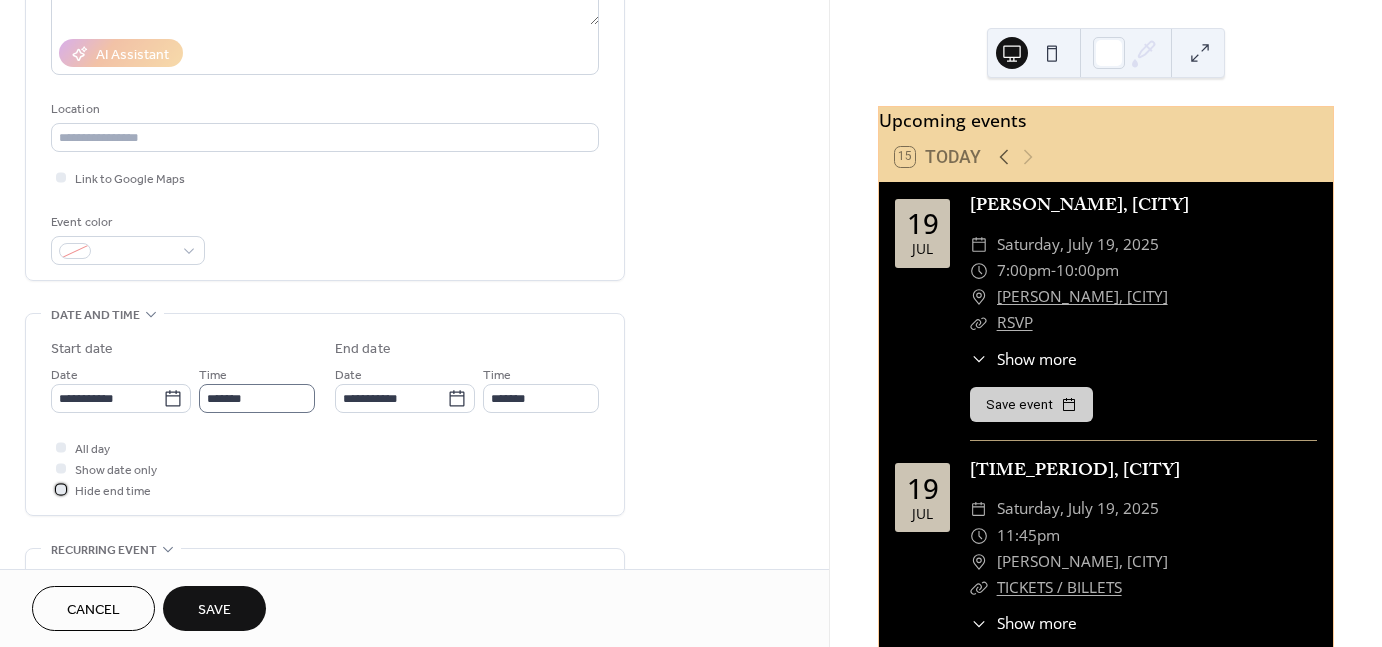 scroll, scrollTop: 298, scrollLeft: 0, axis: vertical 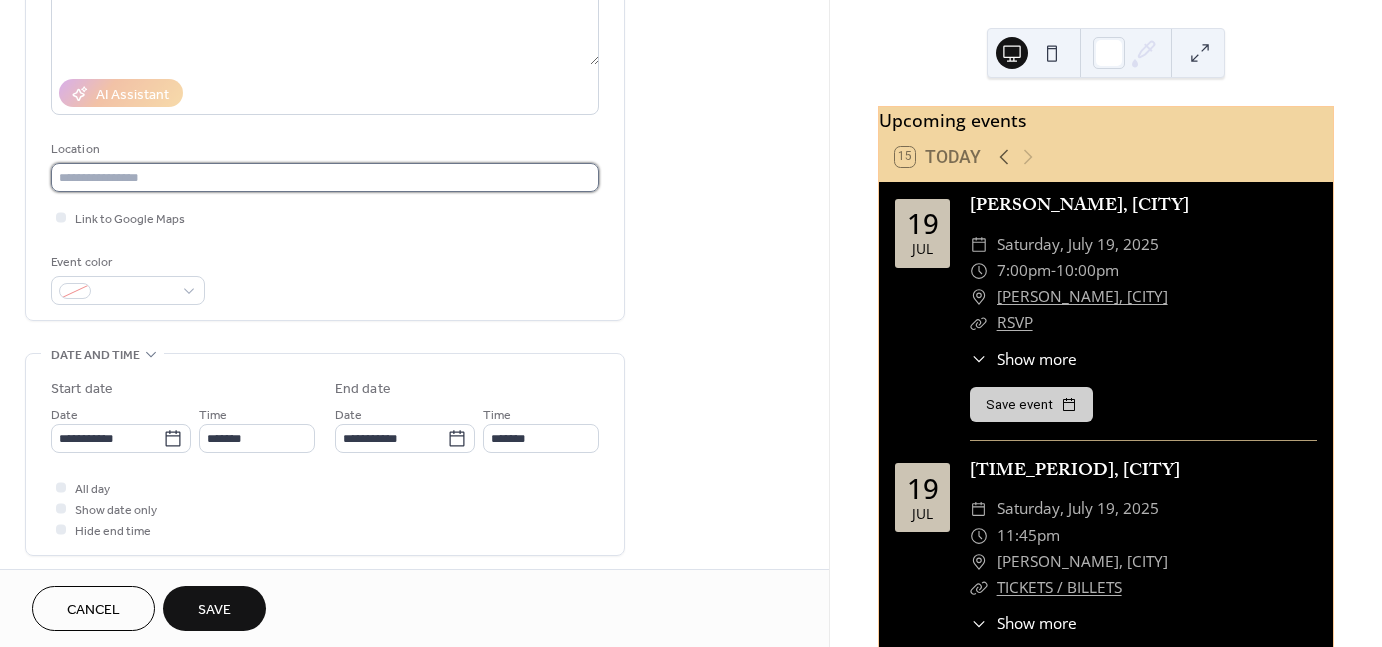click at bounding box center (325, 177) 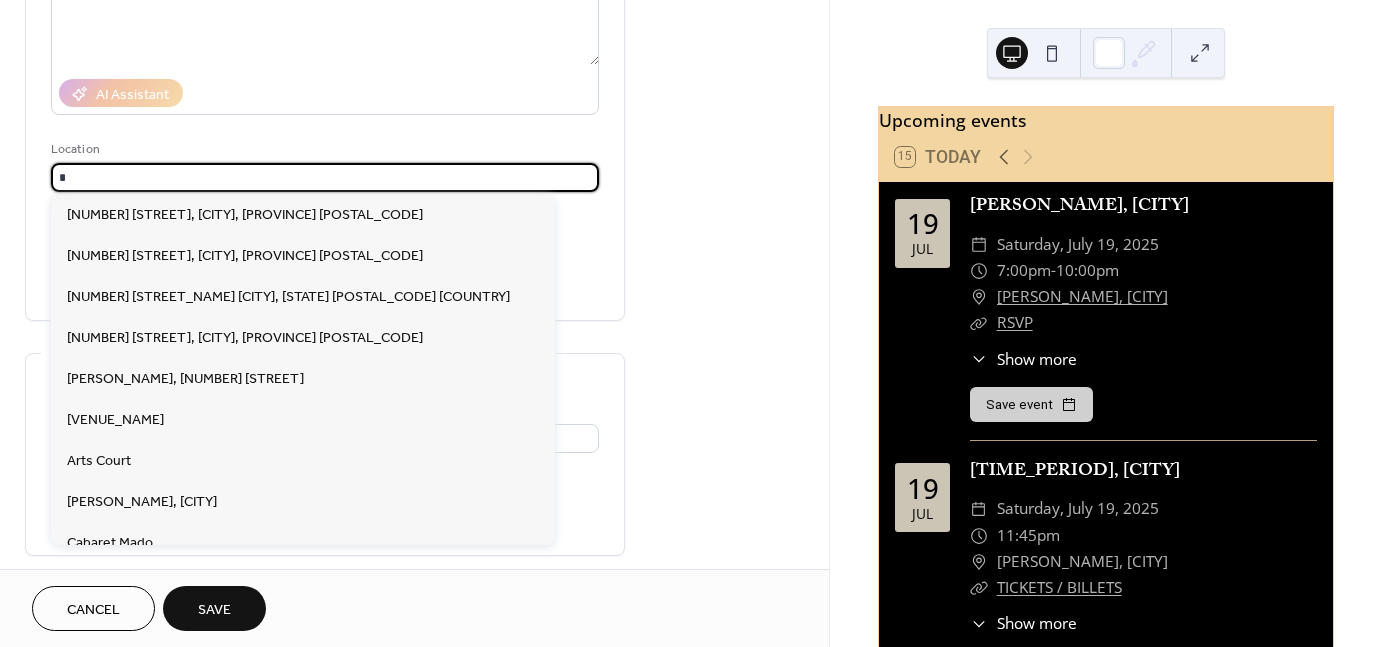 type on "*" 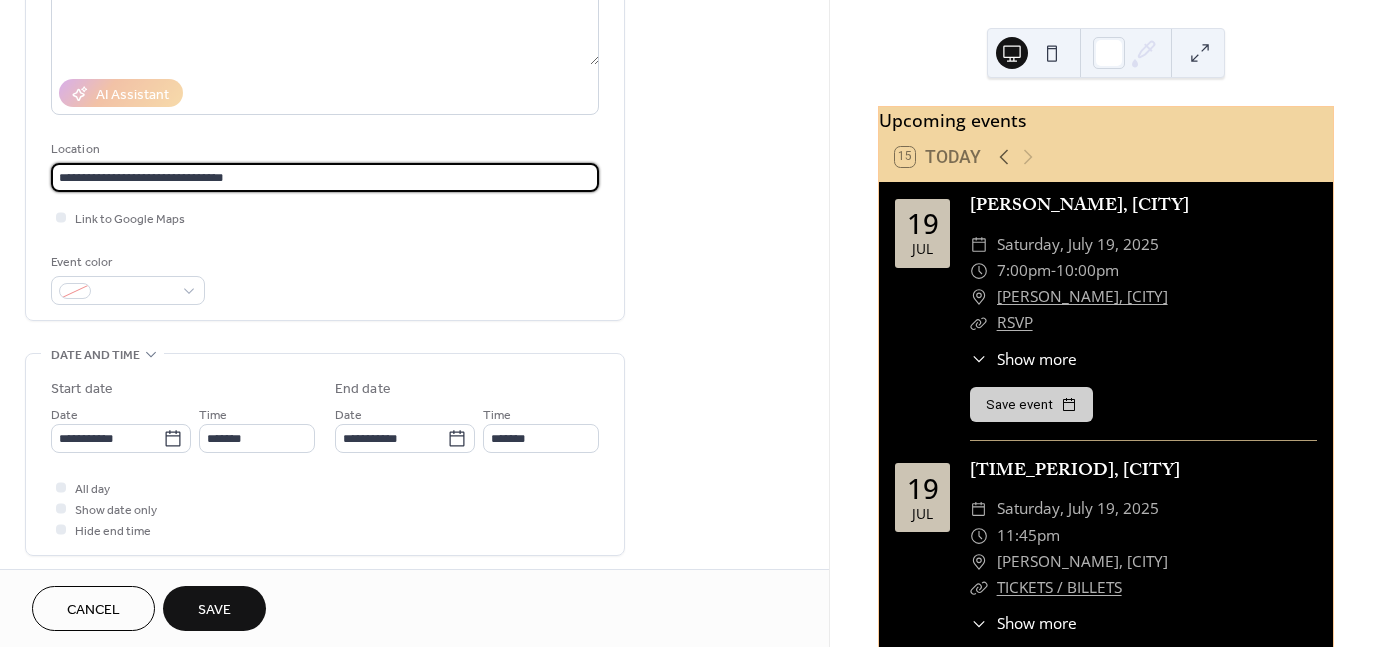 click on "**********" at bounding box center [325, 177] 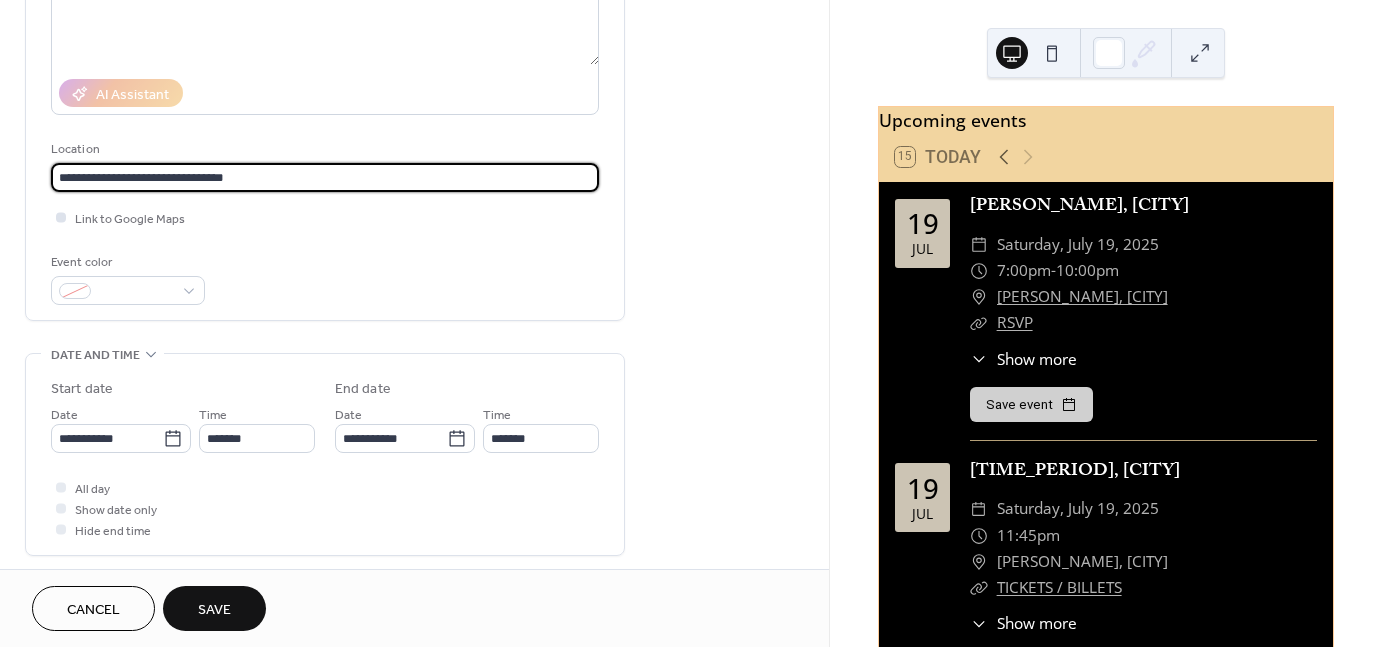 type on "**********" 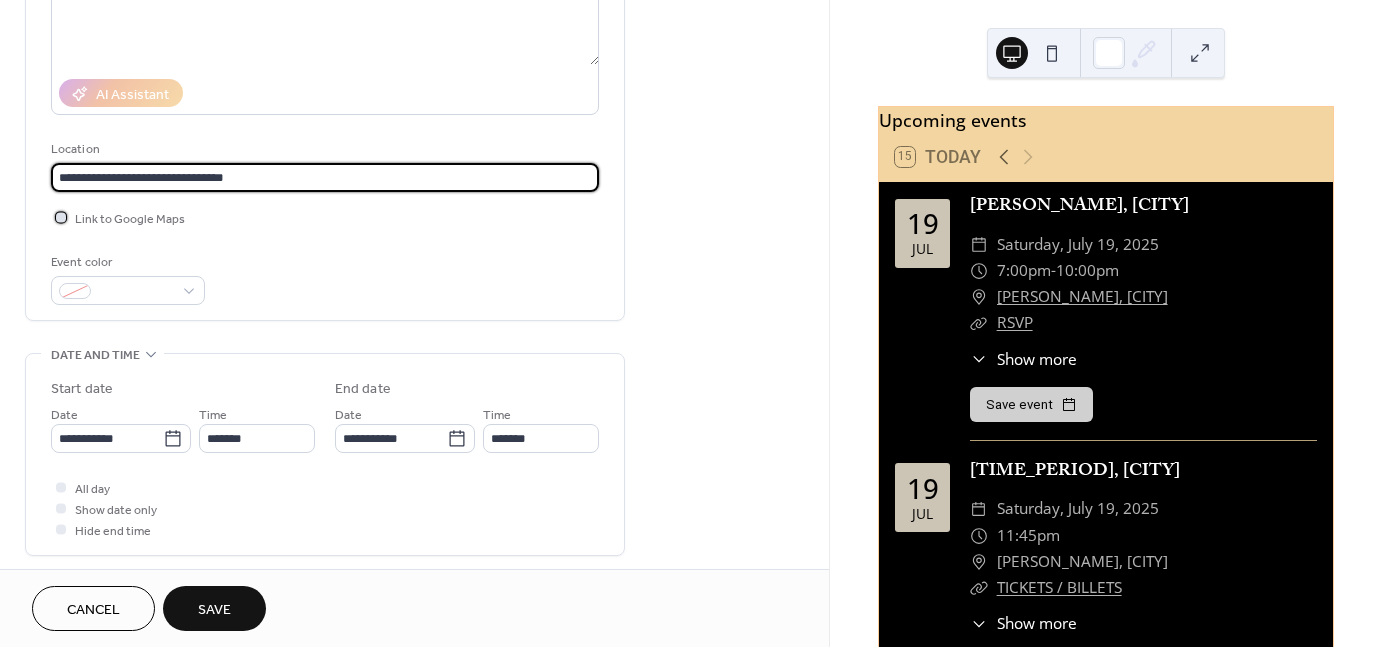 click on "Link to Google Maps" at bounding box center (130, 219) 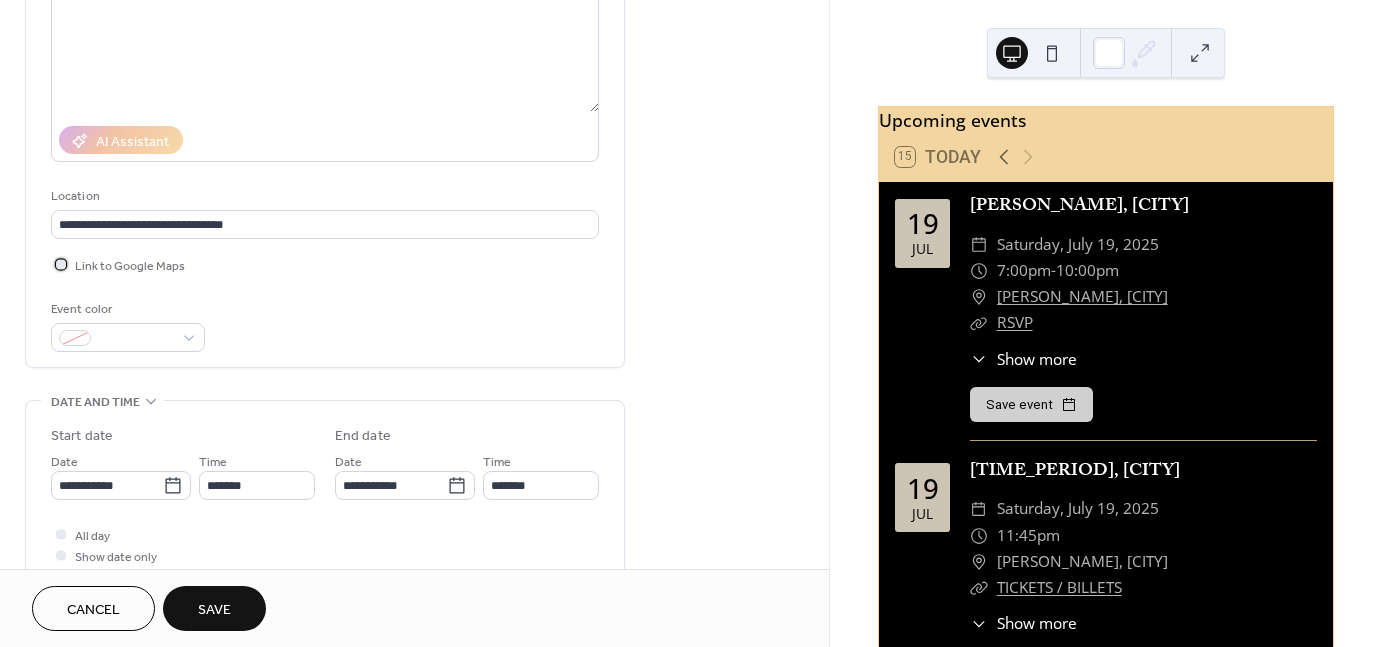 scroll, scrollTop: 0, scrollLeft: 0, axis: both 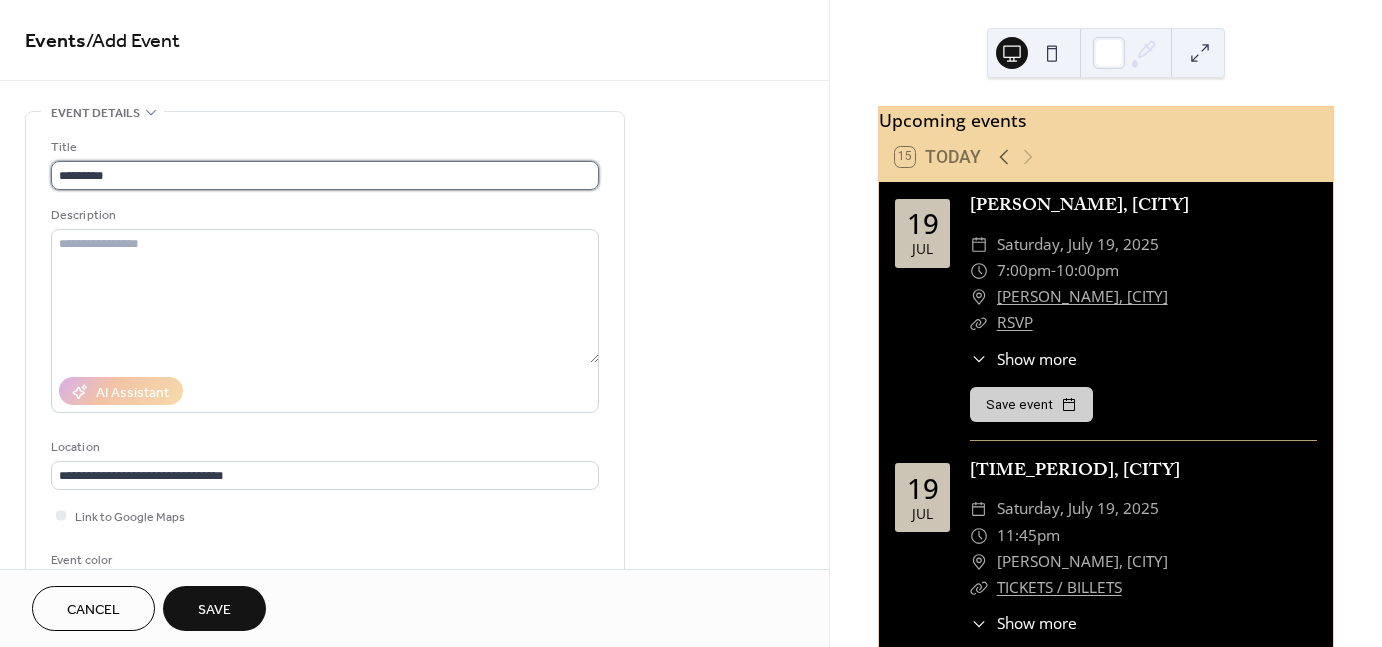 click on "********" at bounding box center (325, 175) 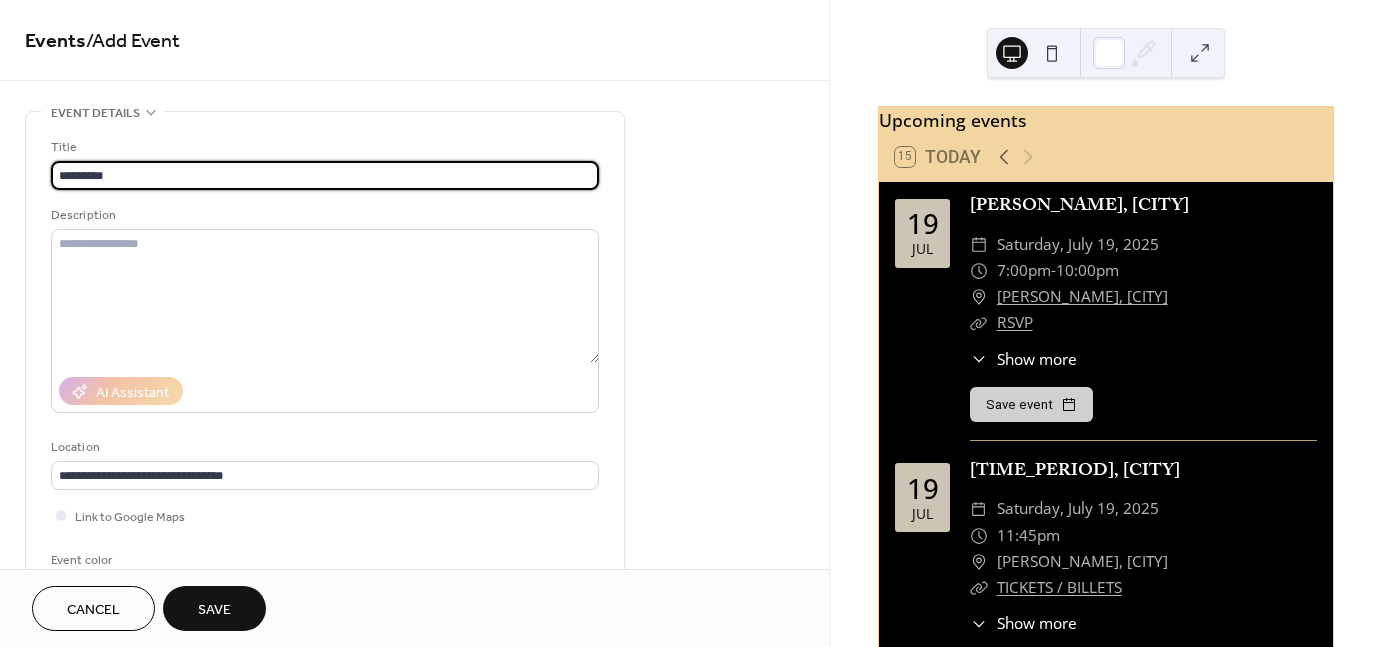 click on "********" at bounding box center (325, 175) 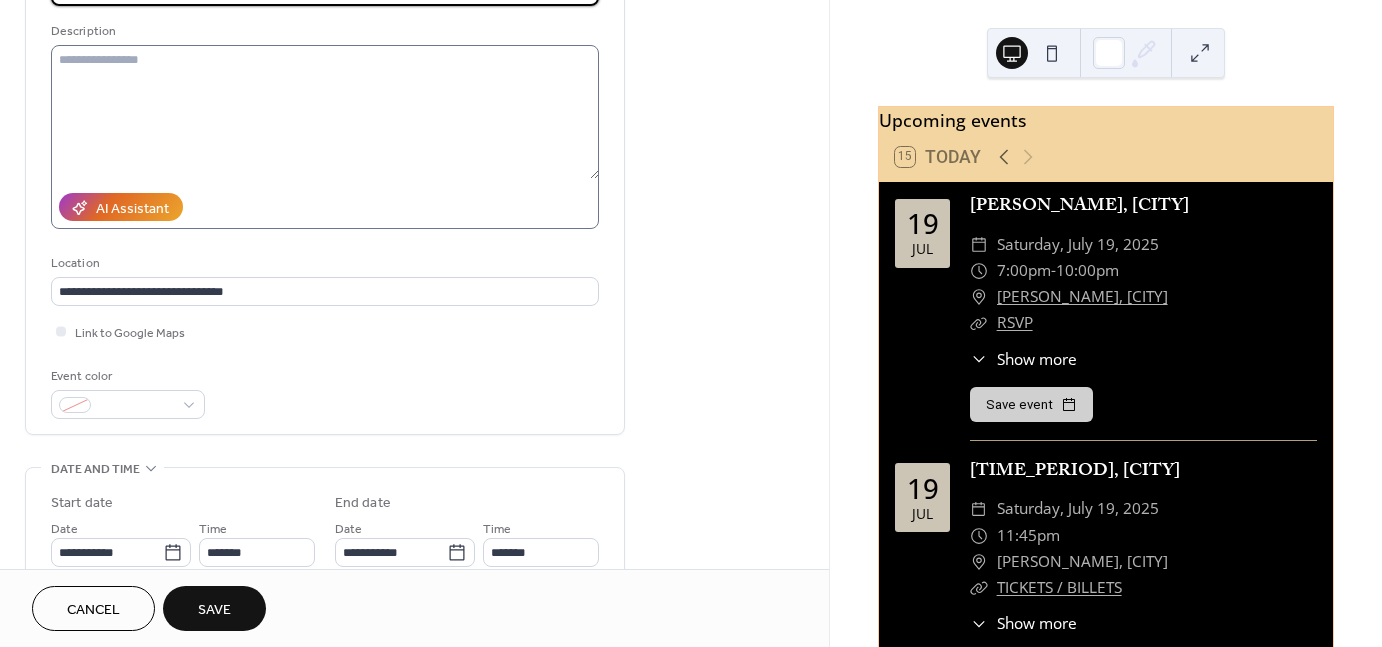 scroll, scrollTop: 300, scrollLeft: 0, axis: vertical 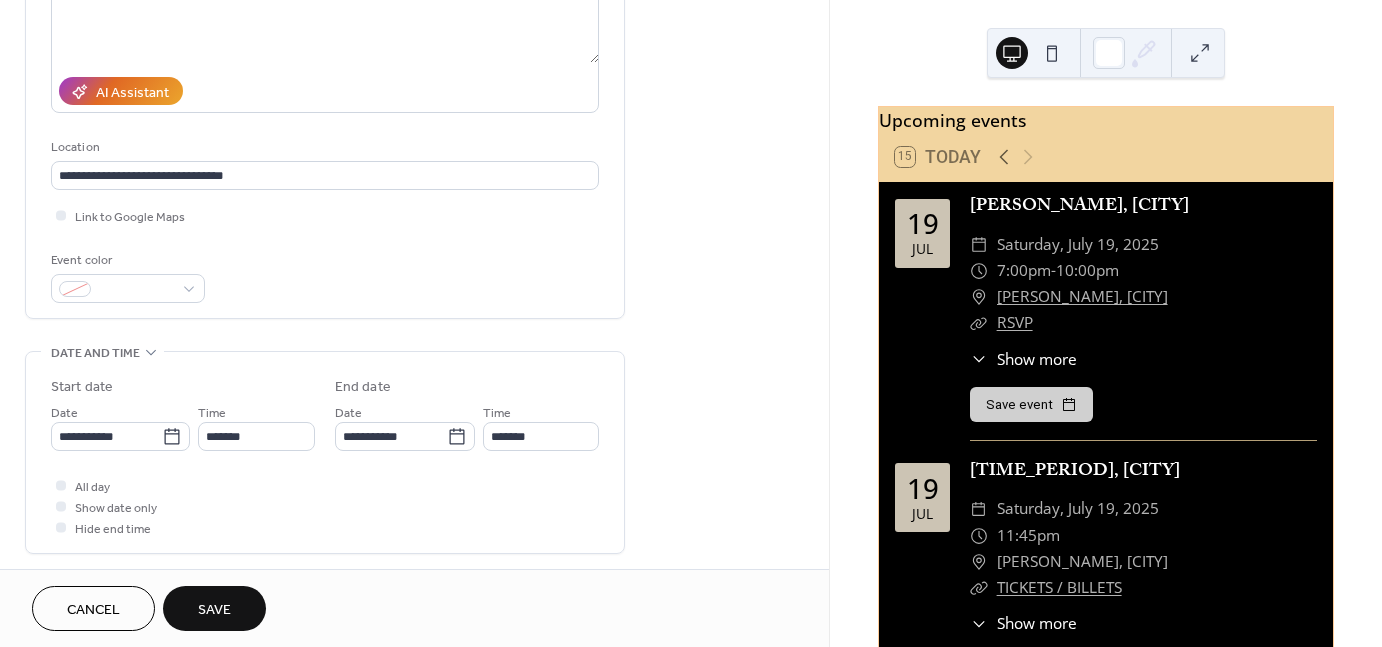 type on "**********" 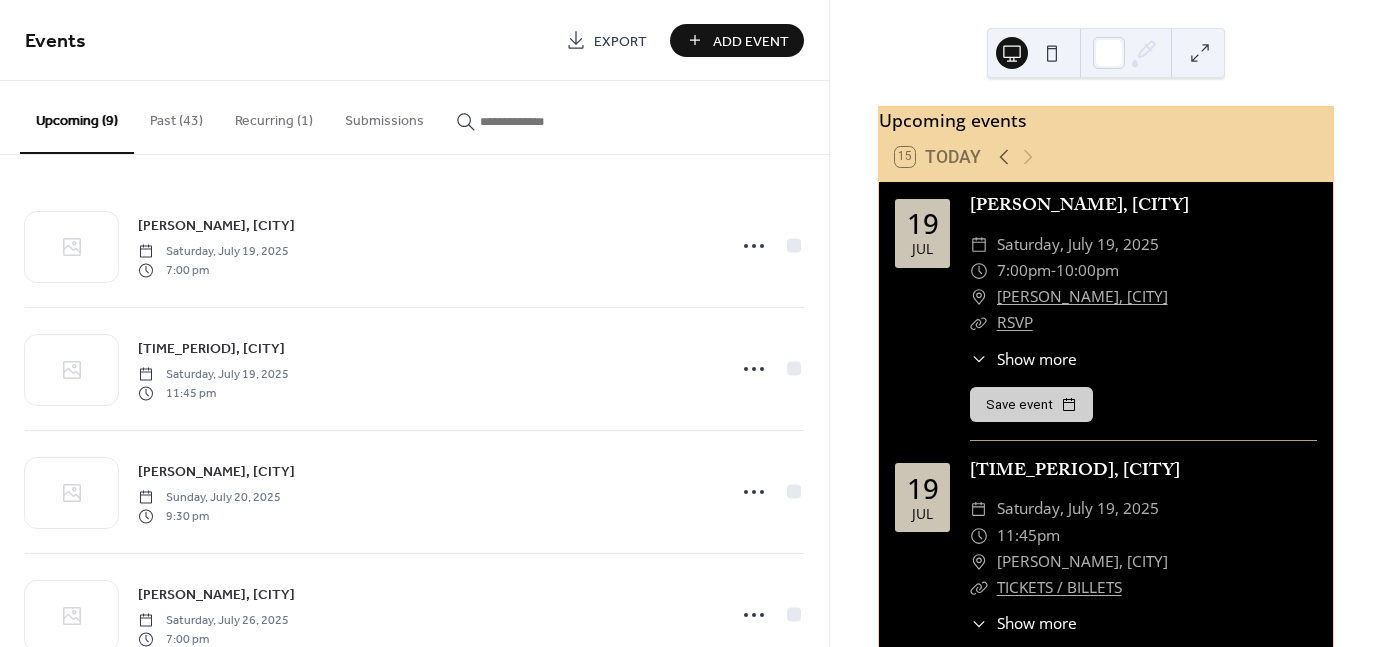 click on "Add Event" at bounding box center [737, 40] 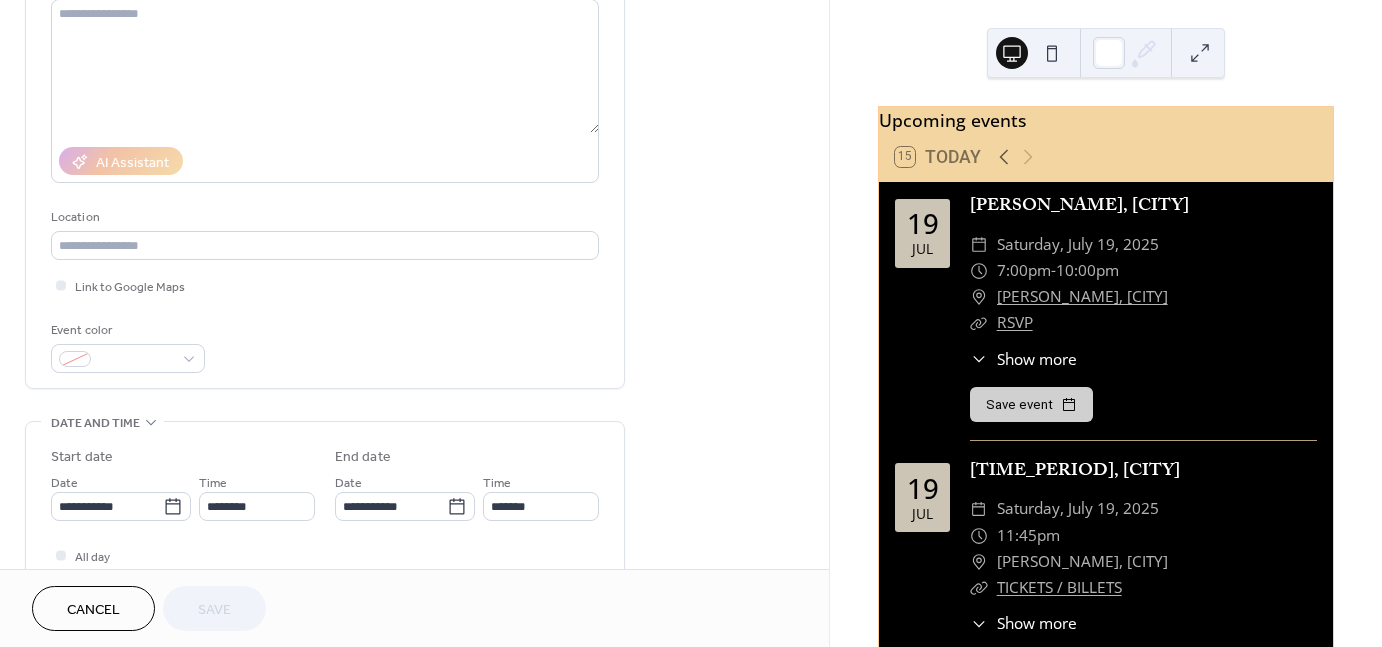 scroll, scrollTop: 300, scrollLeft: 0, axis: vertical 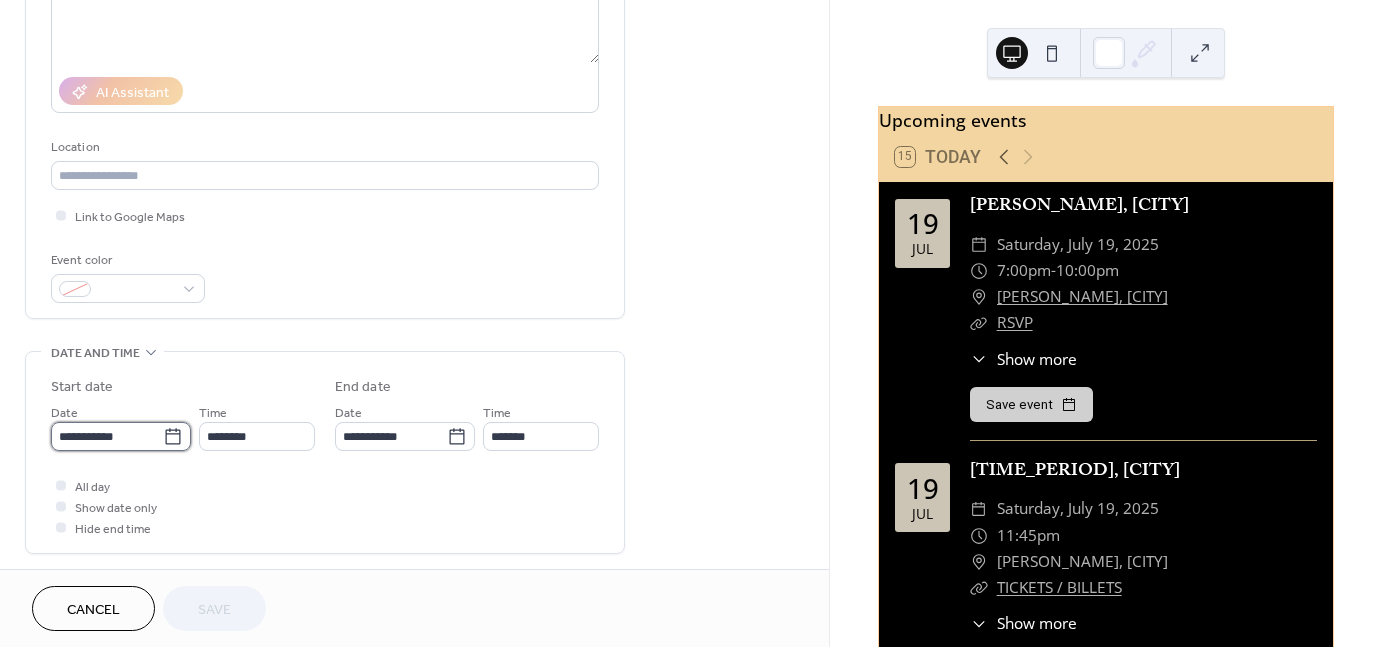 click on "**********" at bounding box center [107, 436] 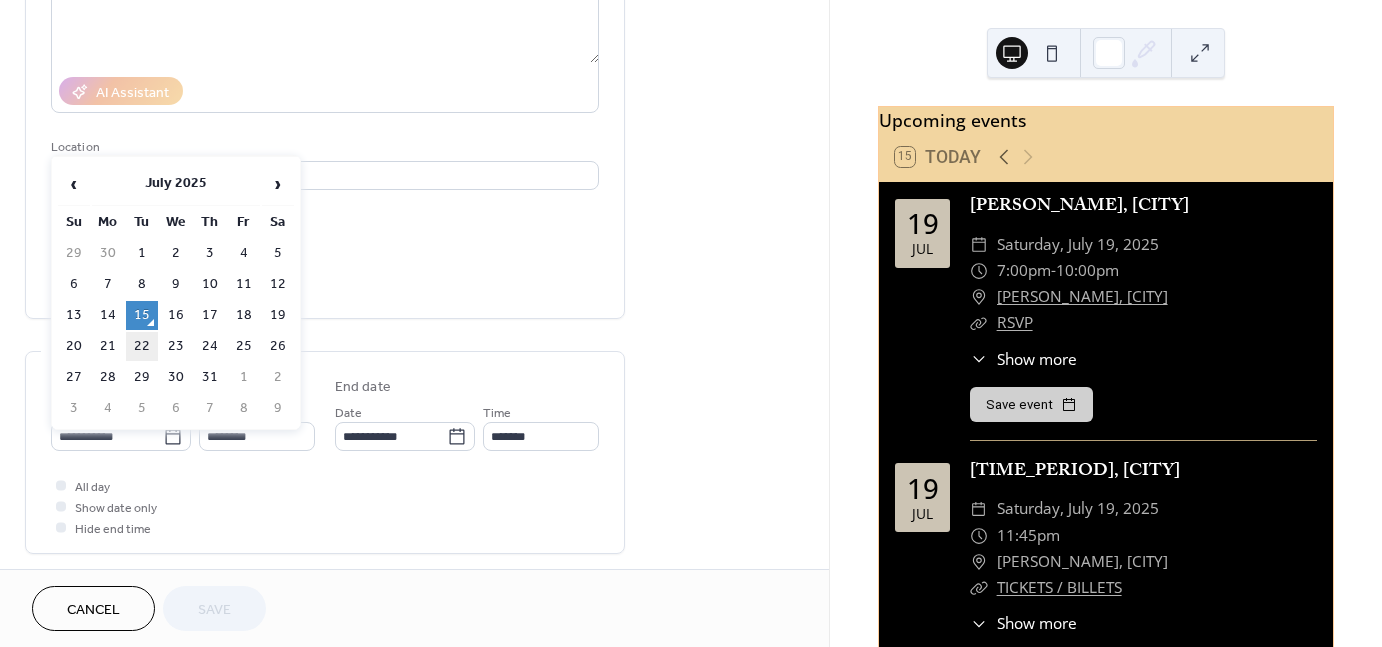 click on "22" at bounding box center [142, 346] 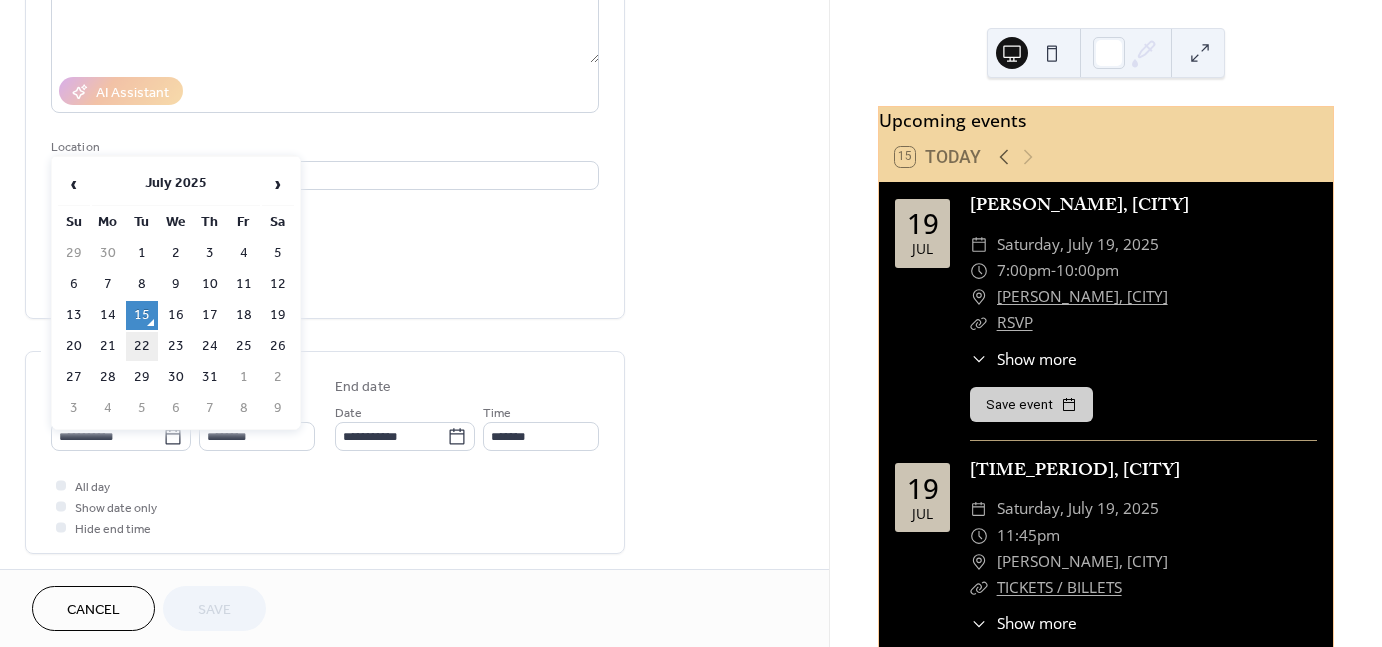 type on "**********" 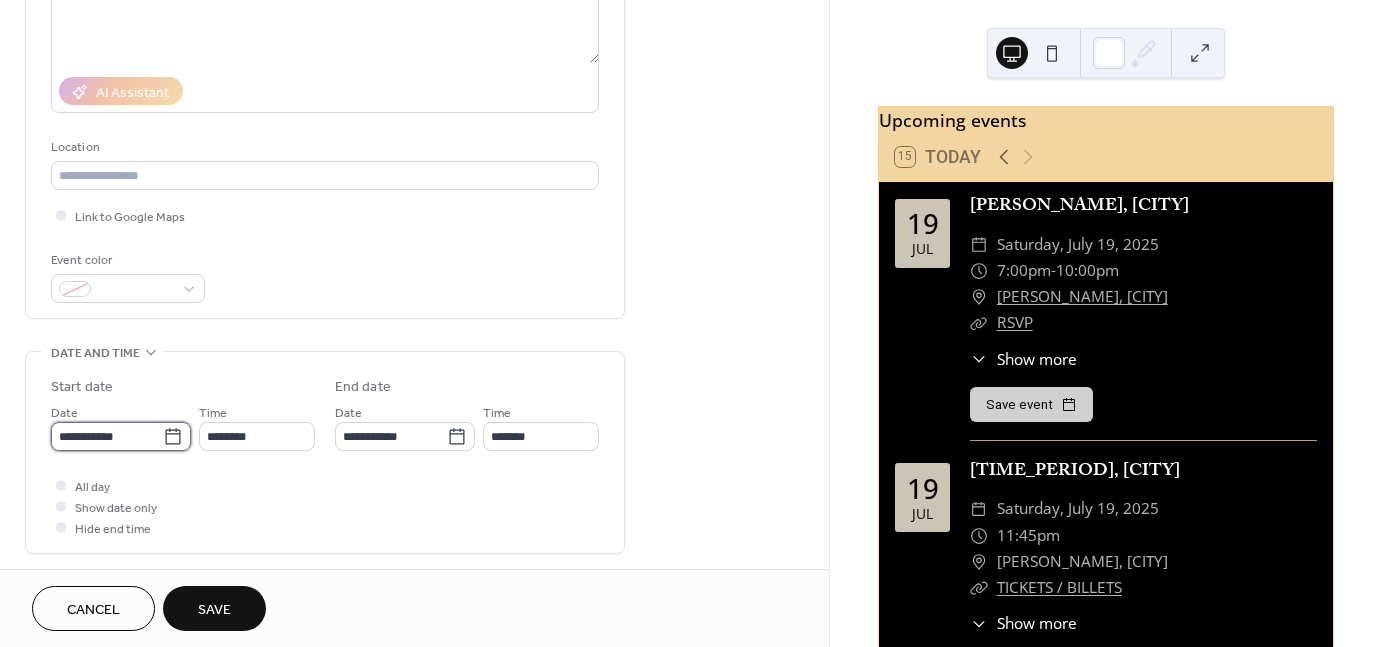 click on "**********" at bounding box center [107, 436] 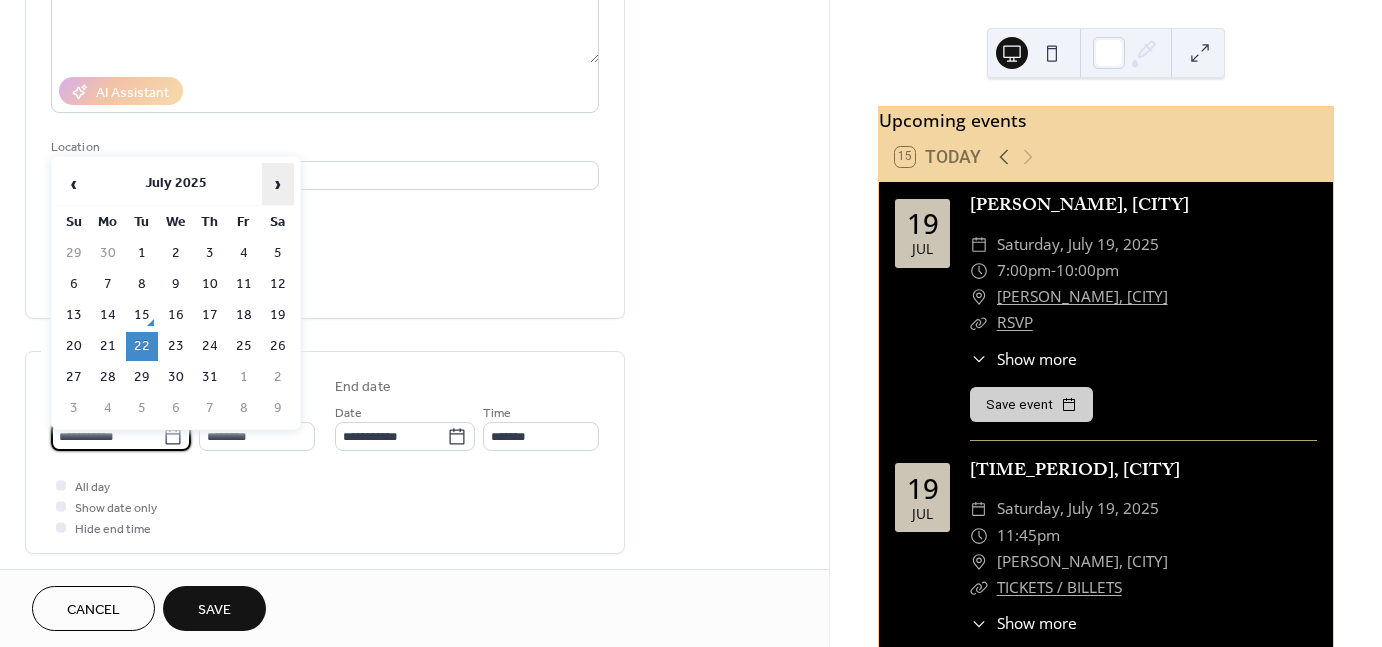 click on "›" at bounding box center (278, 184) 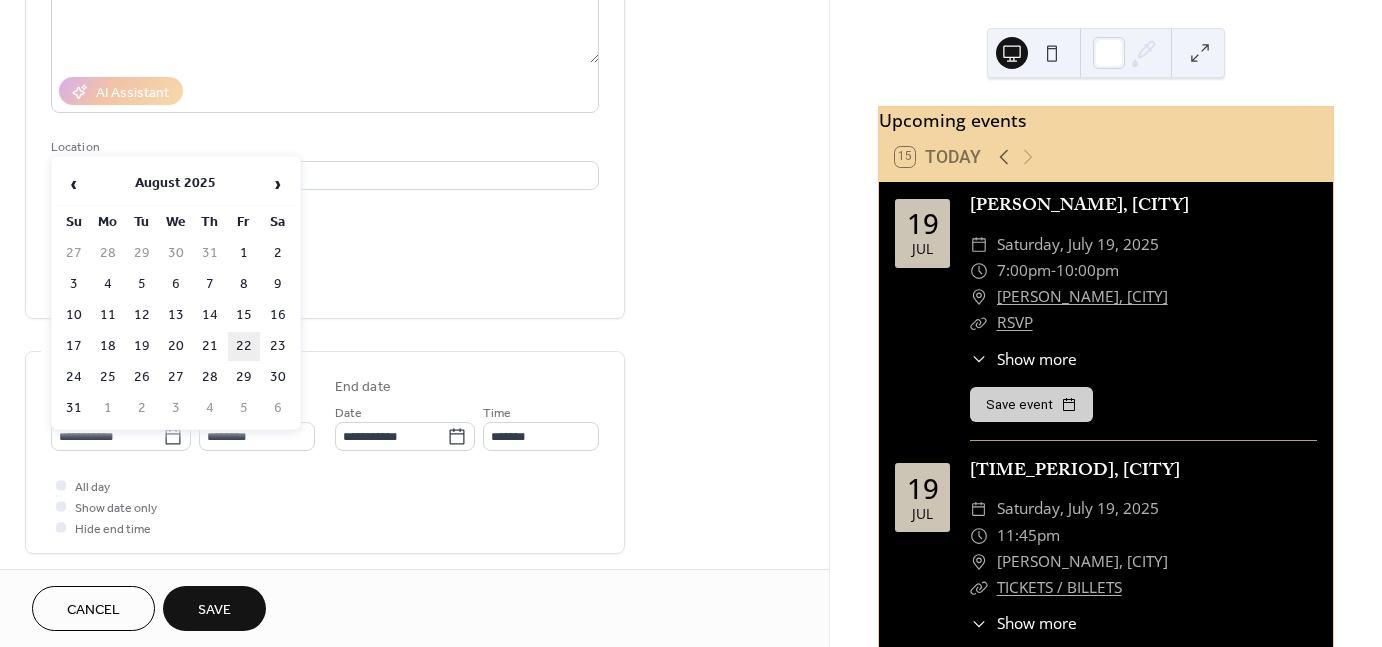 click on "22" at bounding box center [244, 346] 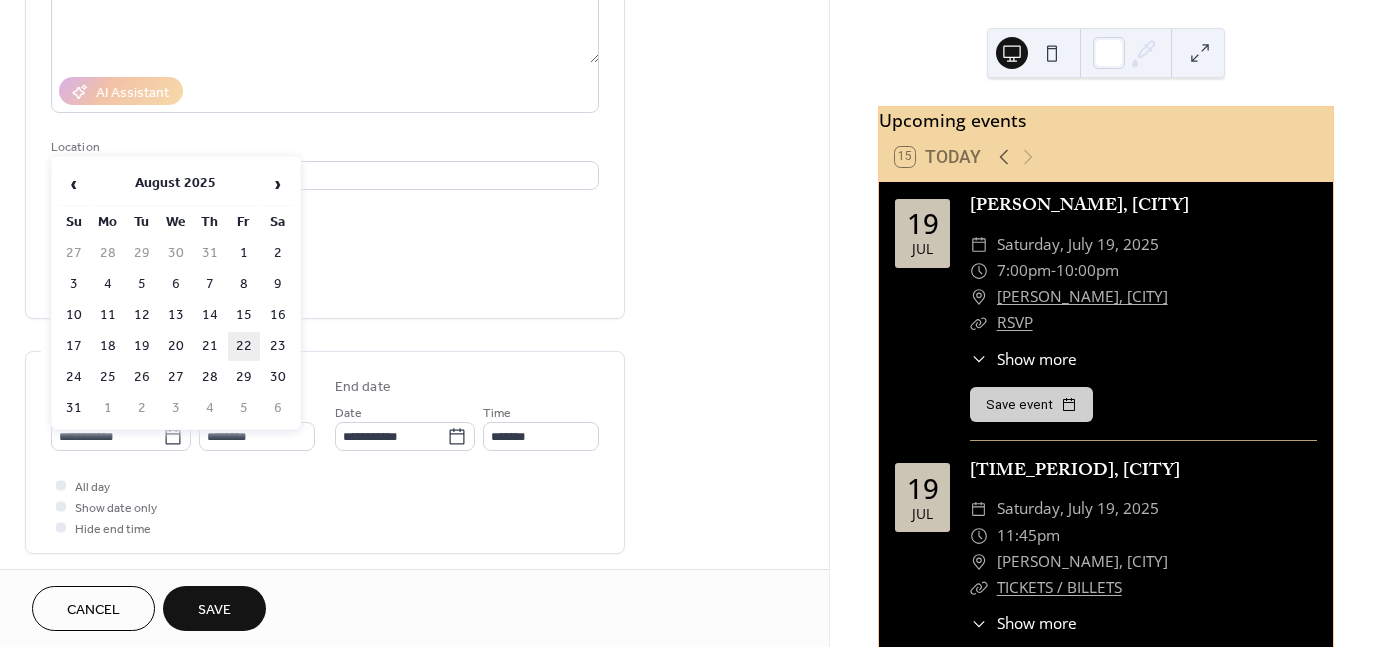 type on "**********" 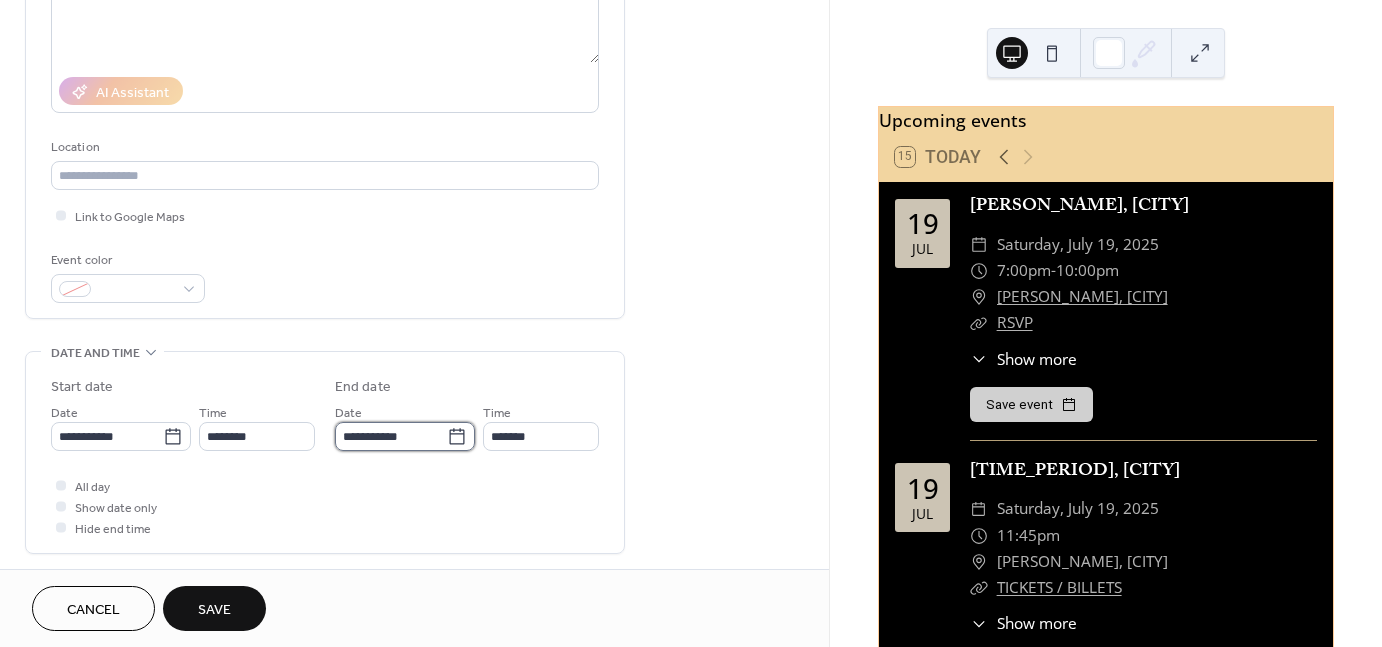 click on "**********" at bounding box center [391, 436] 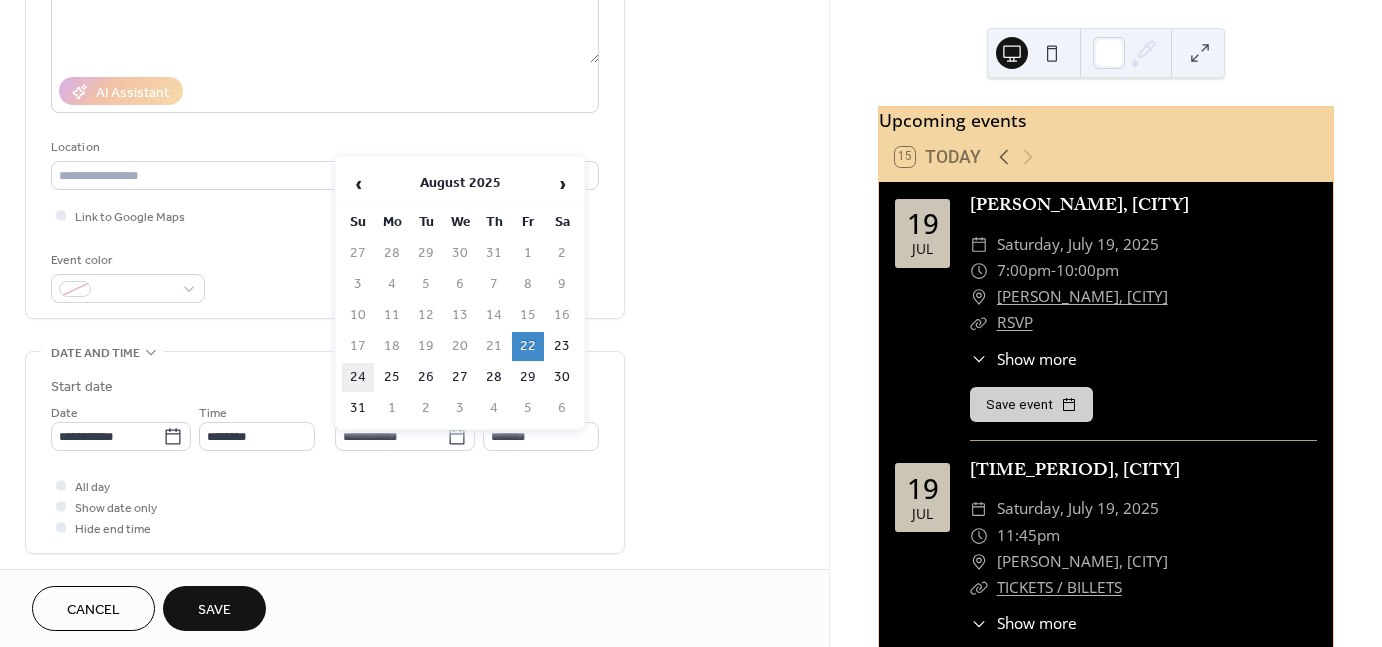 click on "24" at bounding box center (358, 377) 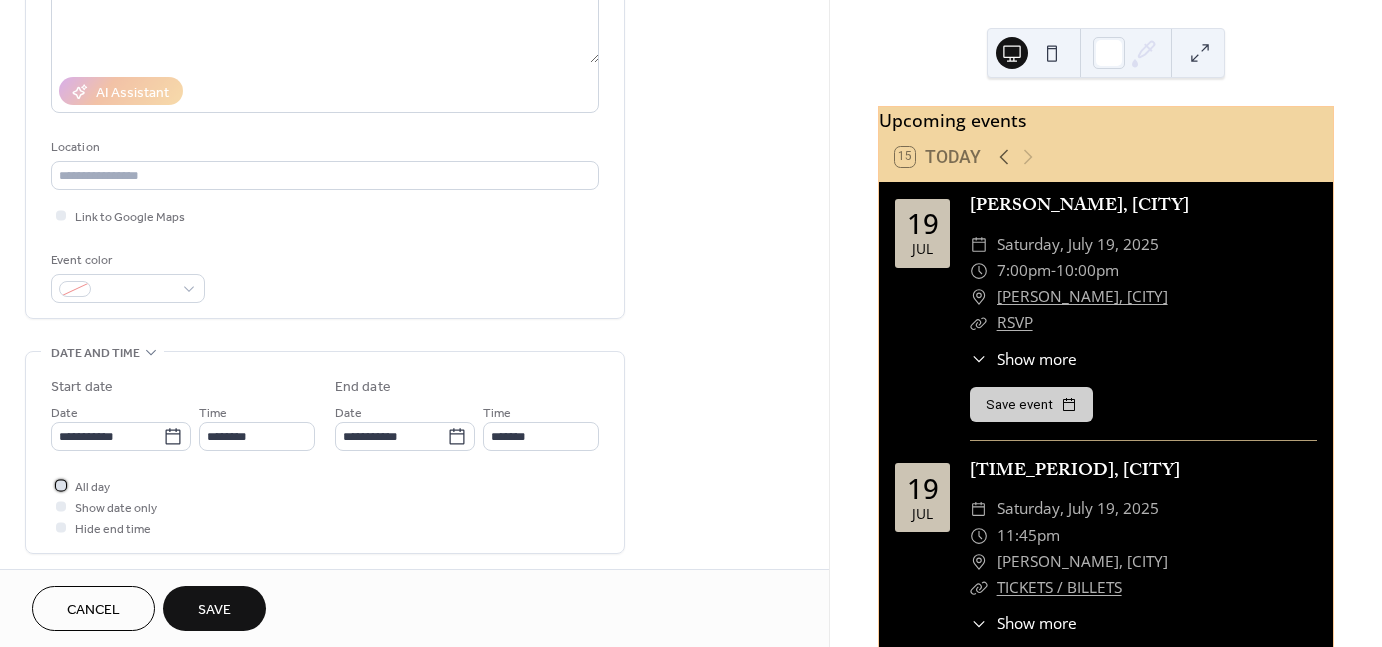 click on "All day" at bounding box center [92, 487] 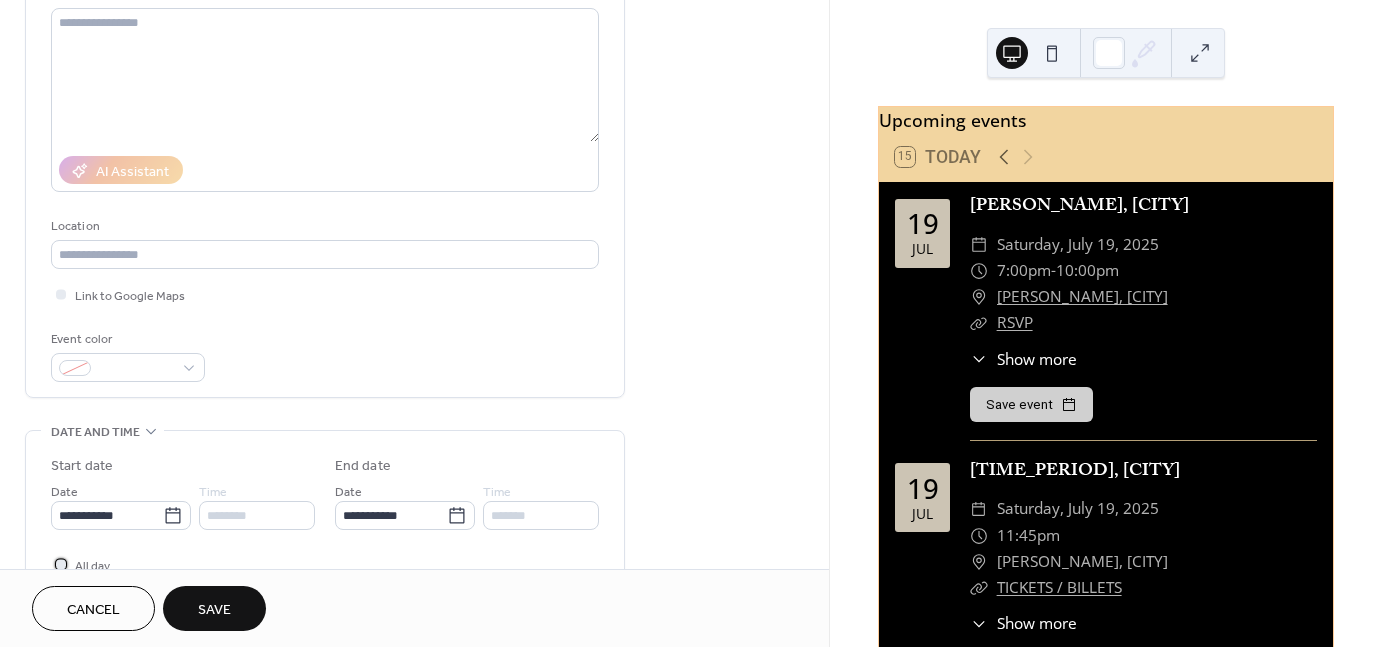 scroll, scrollTop: 0, scrollLeft: 0, axis: both 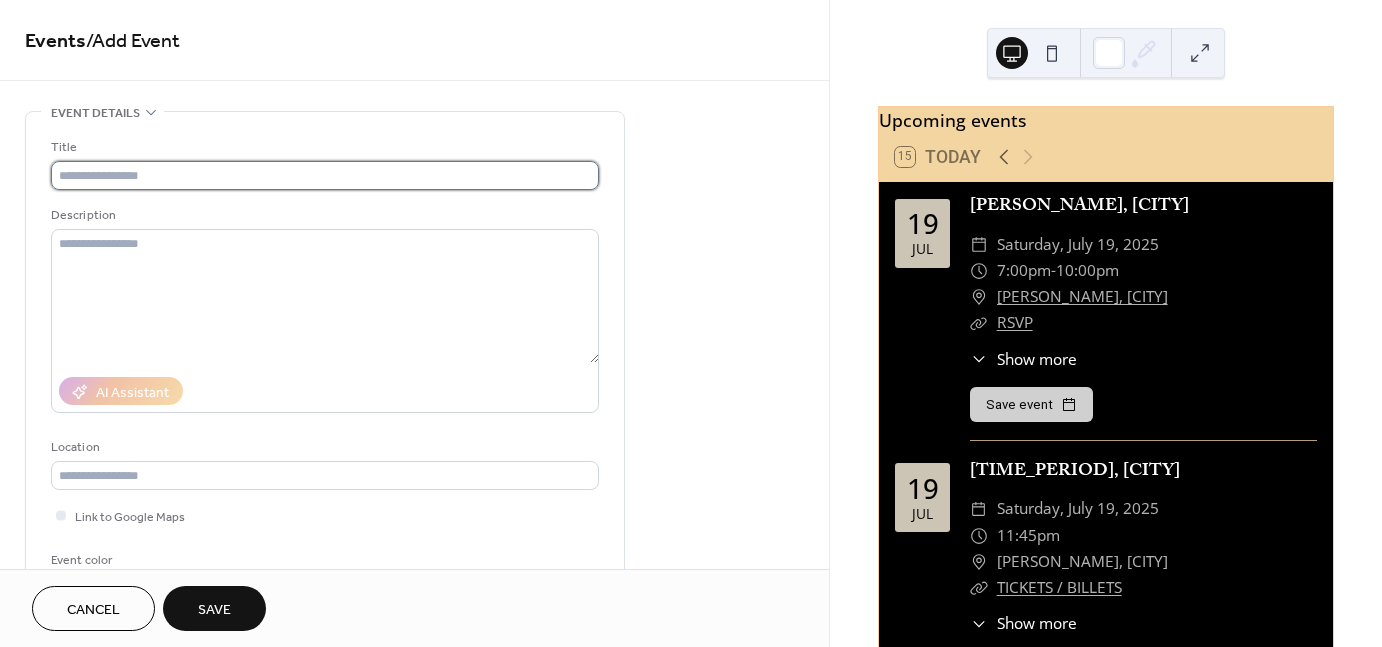 click at bounding box center [325, 175] 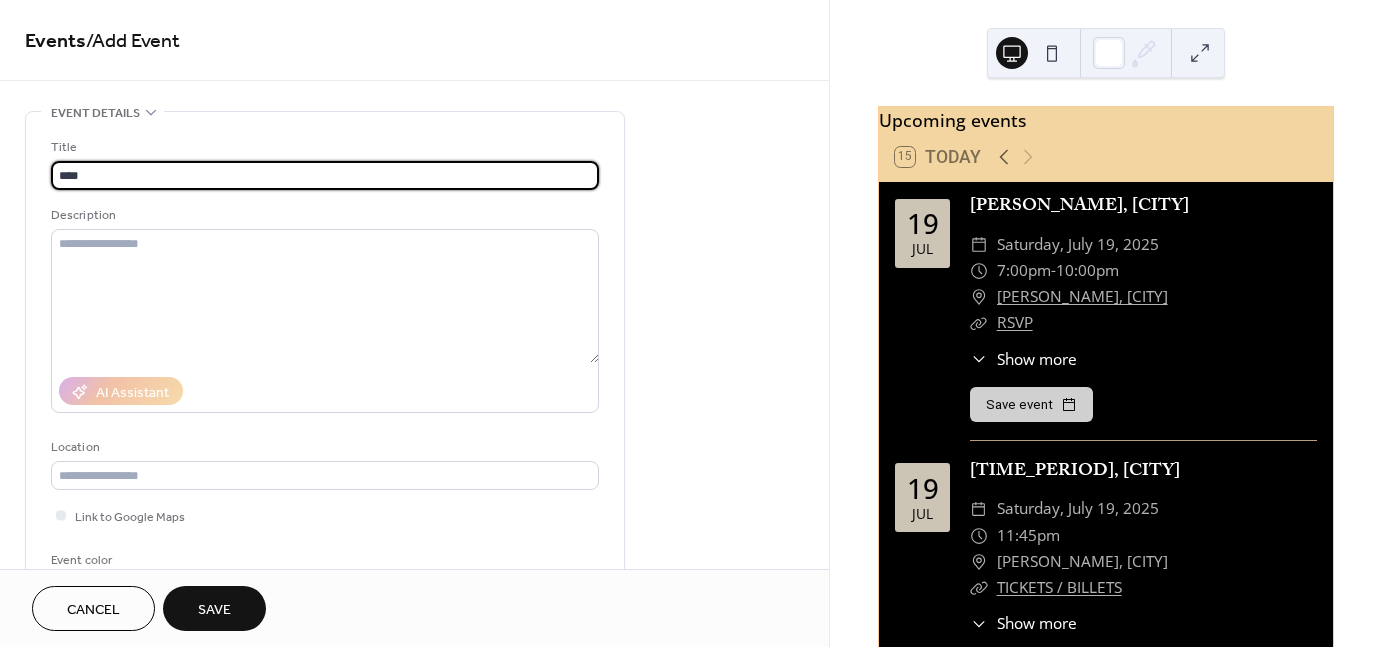 type on "****" 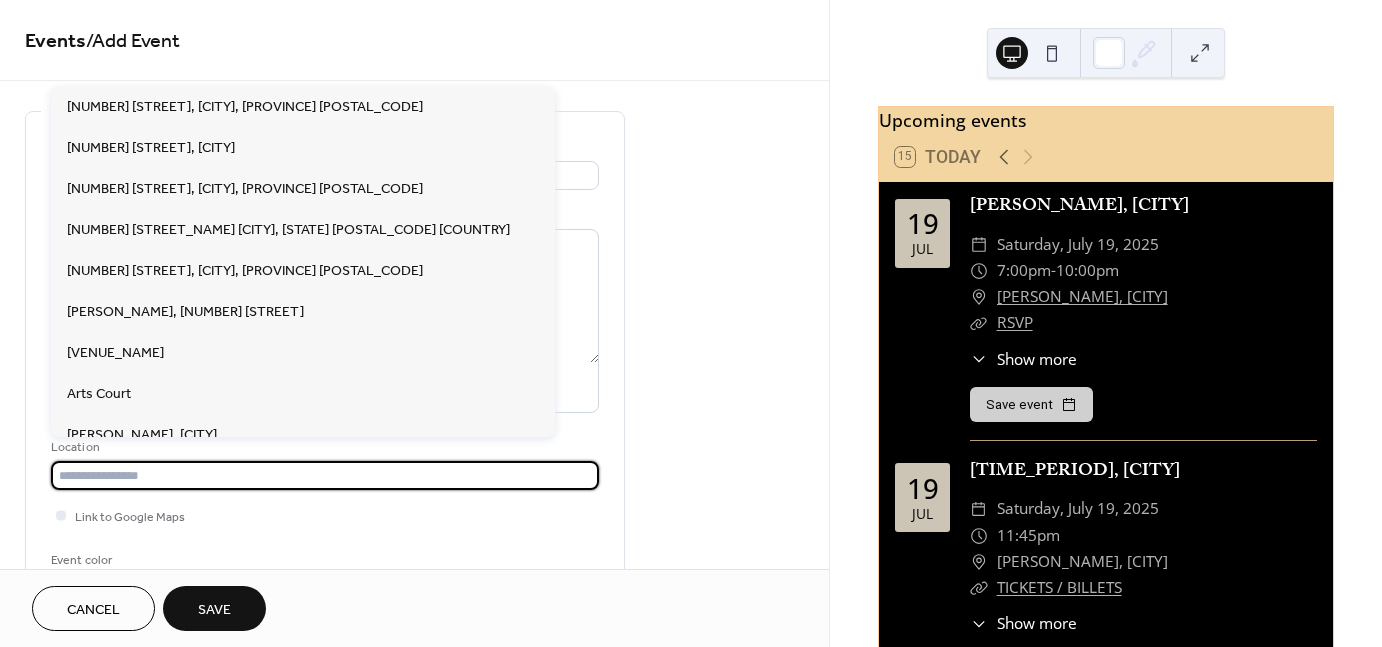paste on "**********" 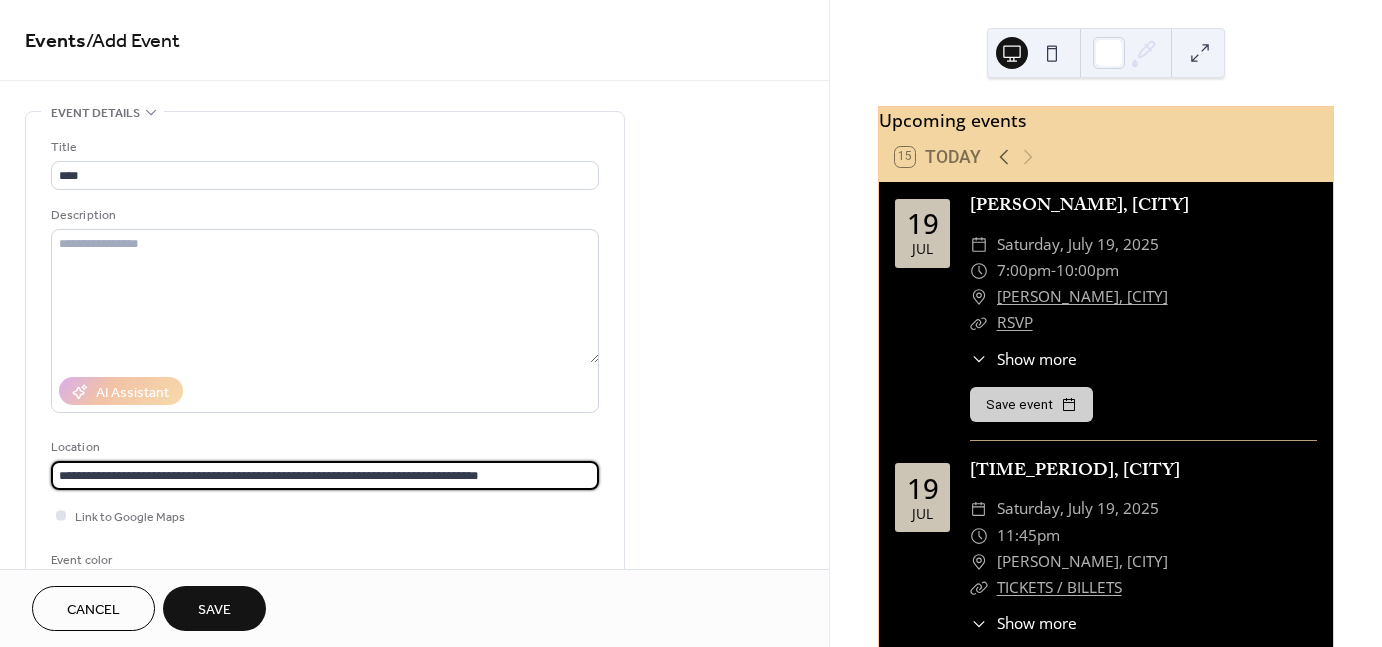 type on "**********" 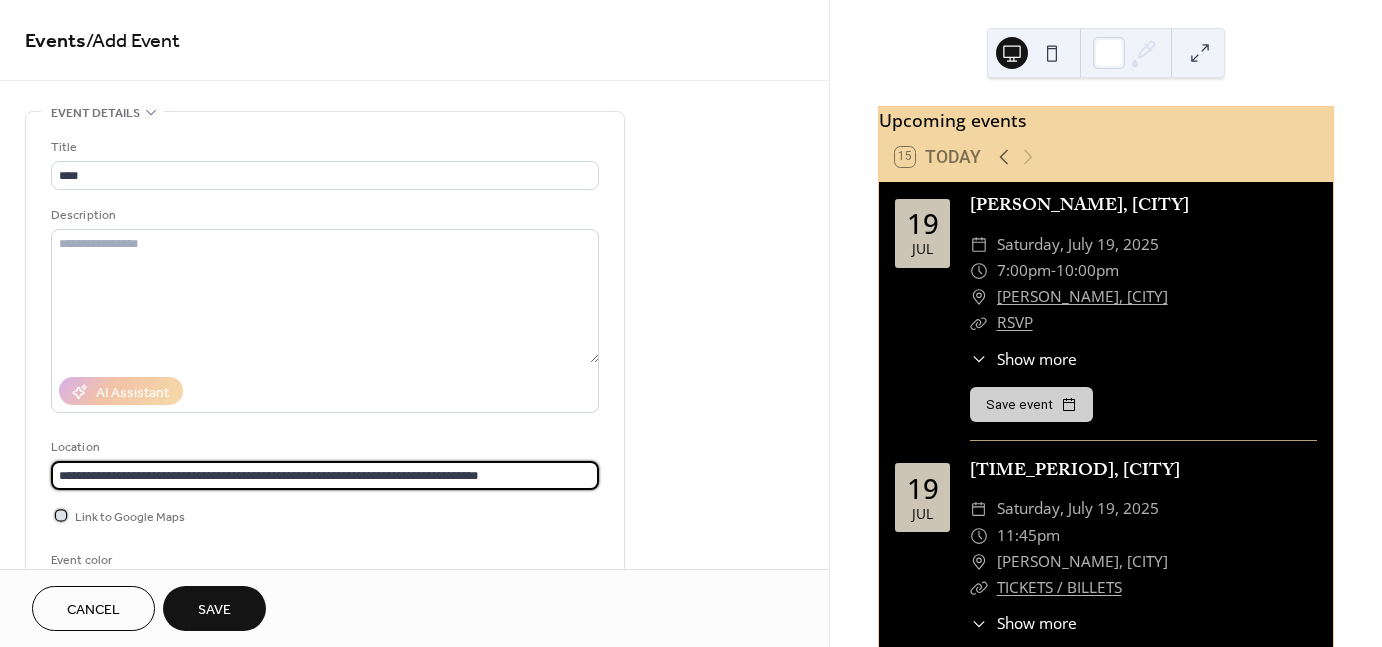 click on "Link to Google Maps" at bounding box center (130, 517) 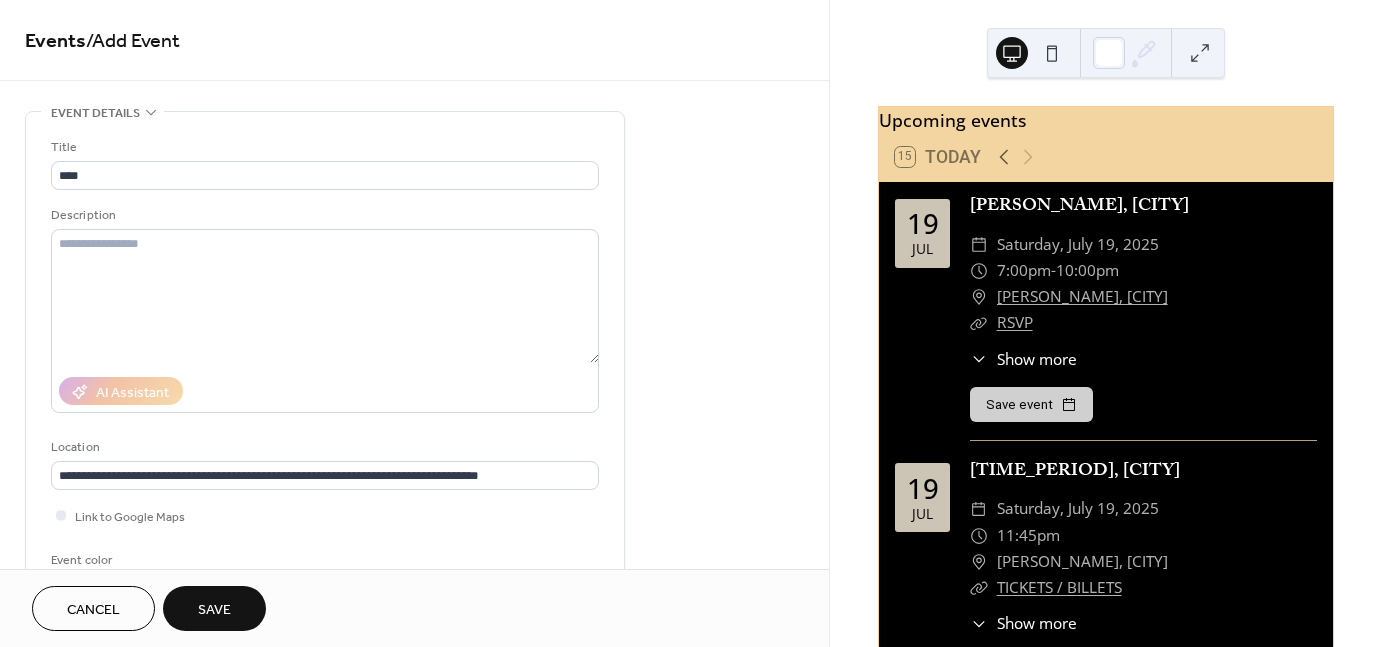 click on "Title ****" at bounding box center [325, 163] 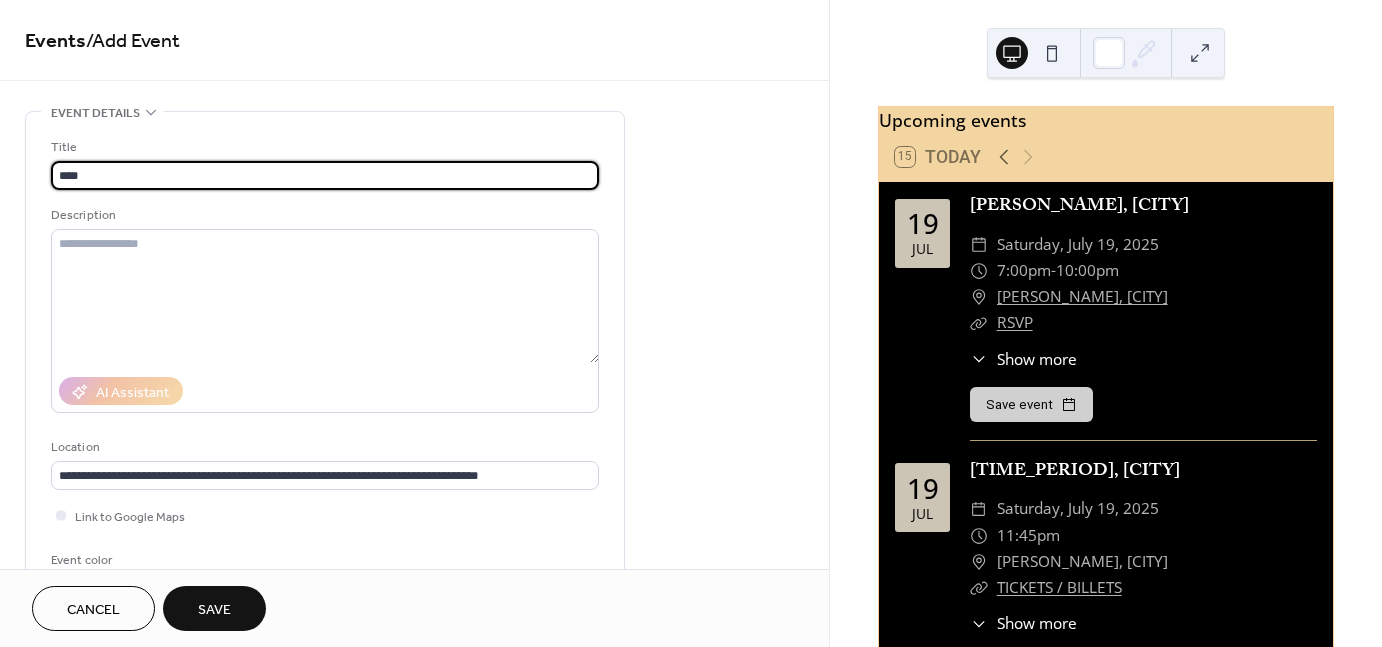 click on "****" at bounding box center [325, 175] 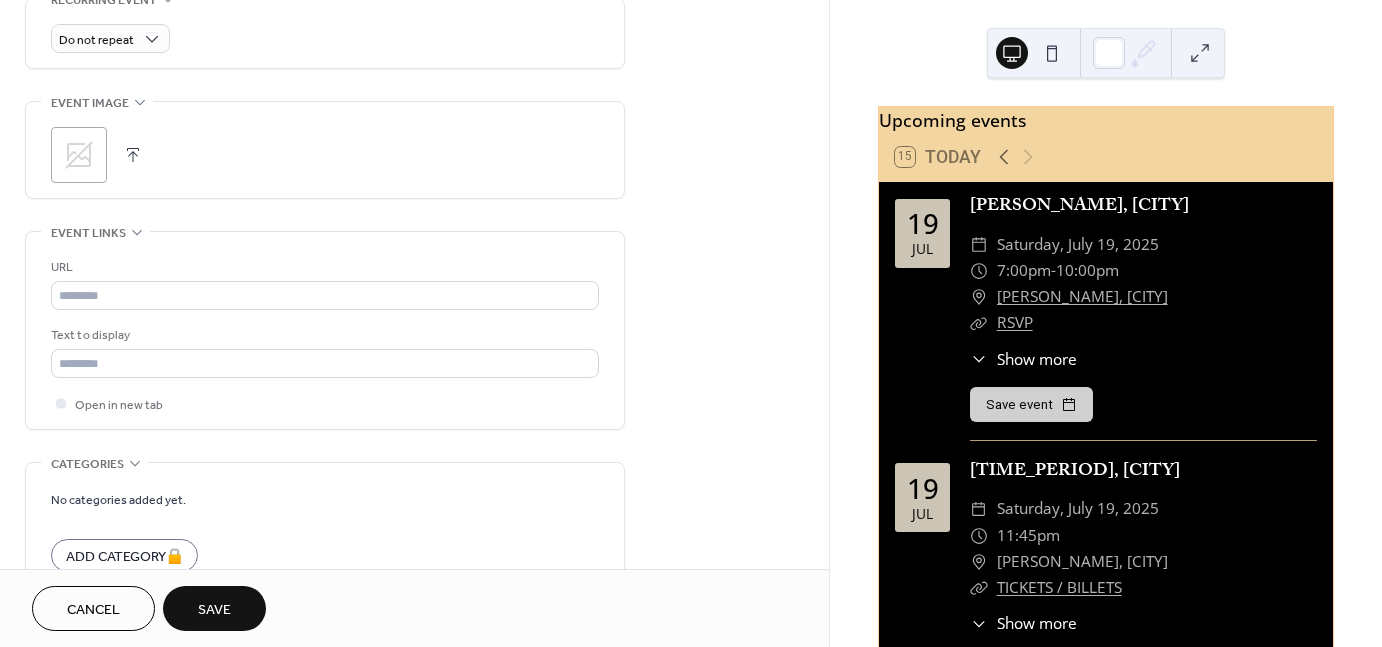 scroll, scrollTop: 900, scrollLeft: 0, axis: vertical 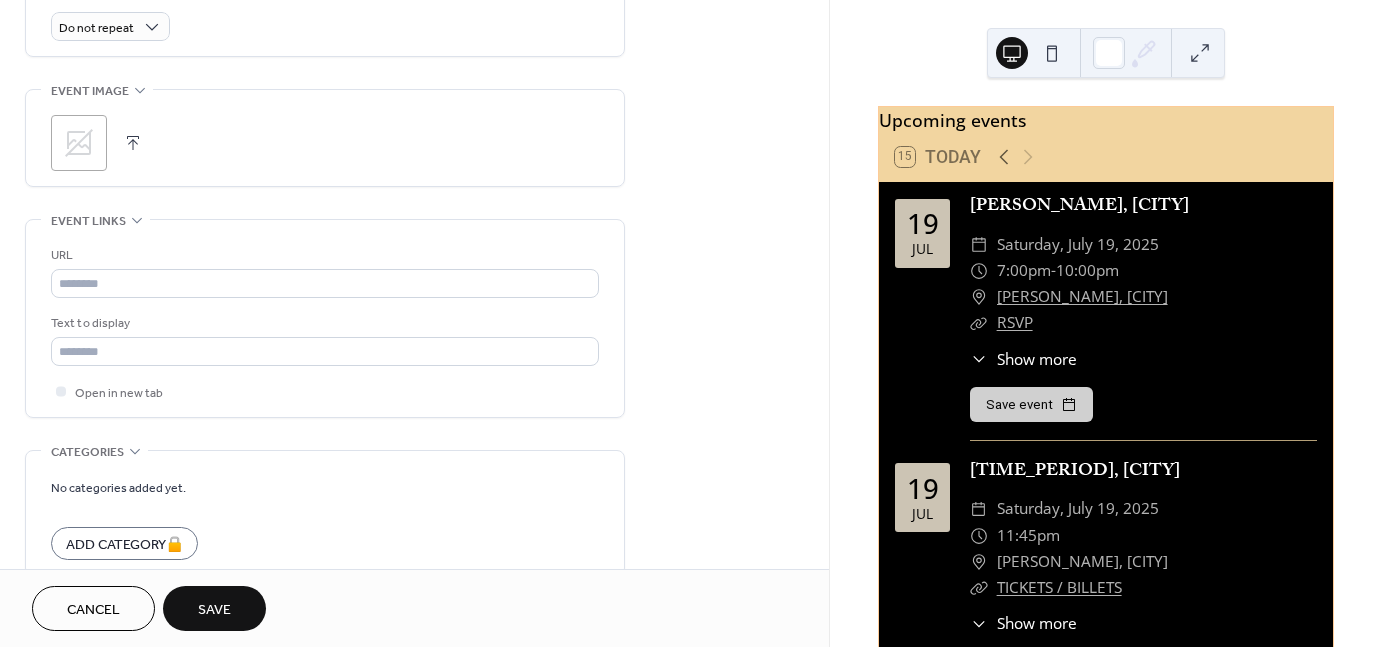 type on "**********" 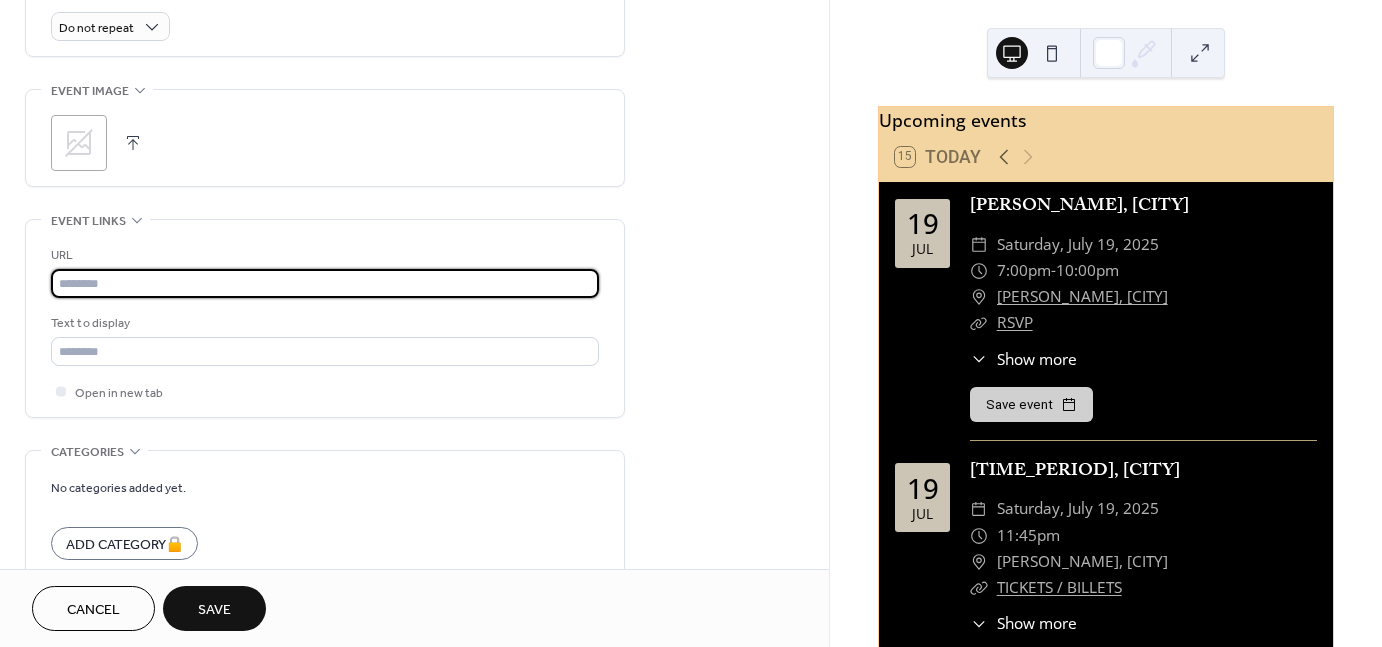 paste on "**********" 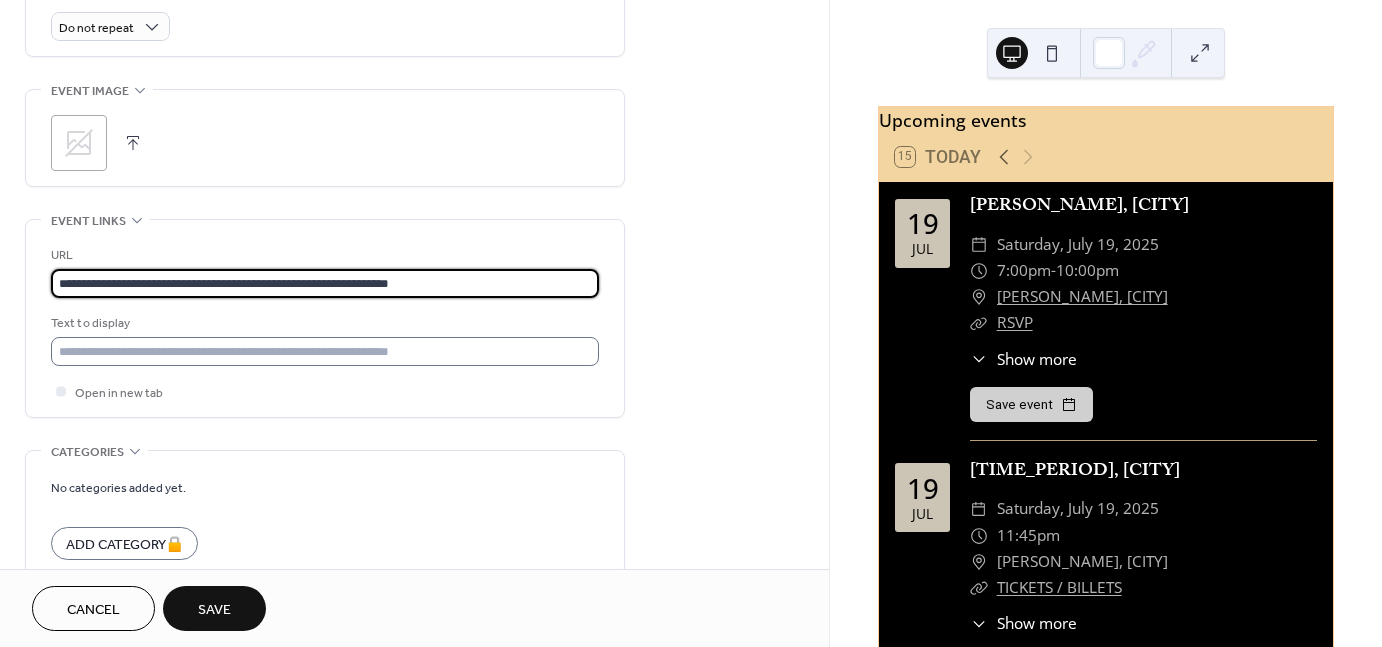 type on "**********" 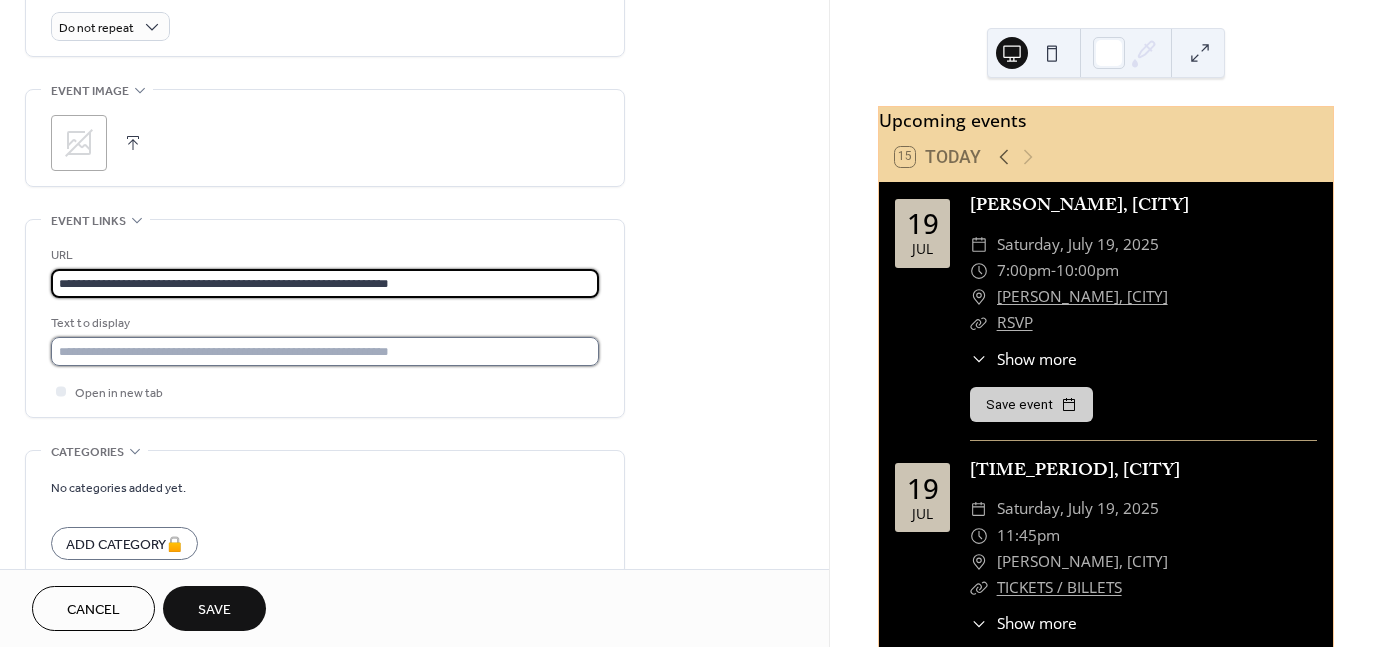 click at bounding box center [325, 351] 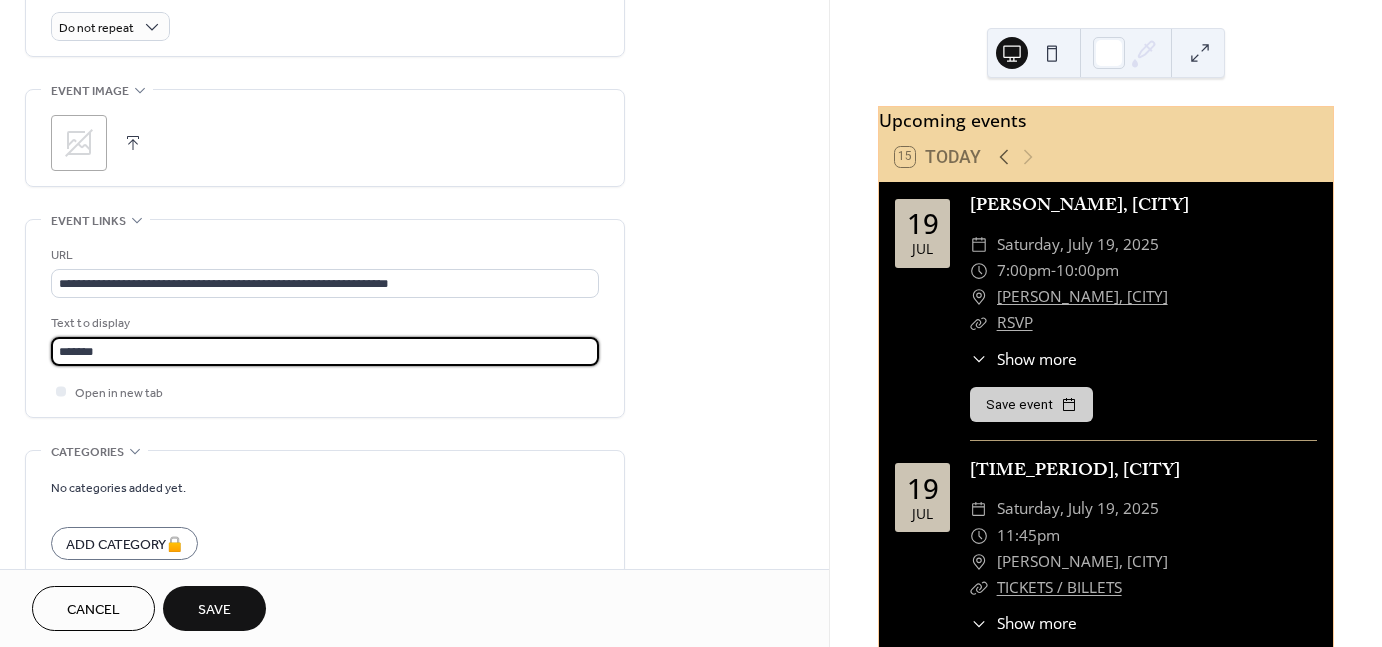 click on "*******" at bounding box center (325, 351) 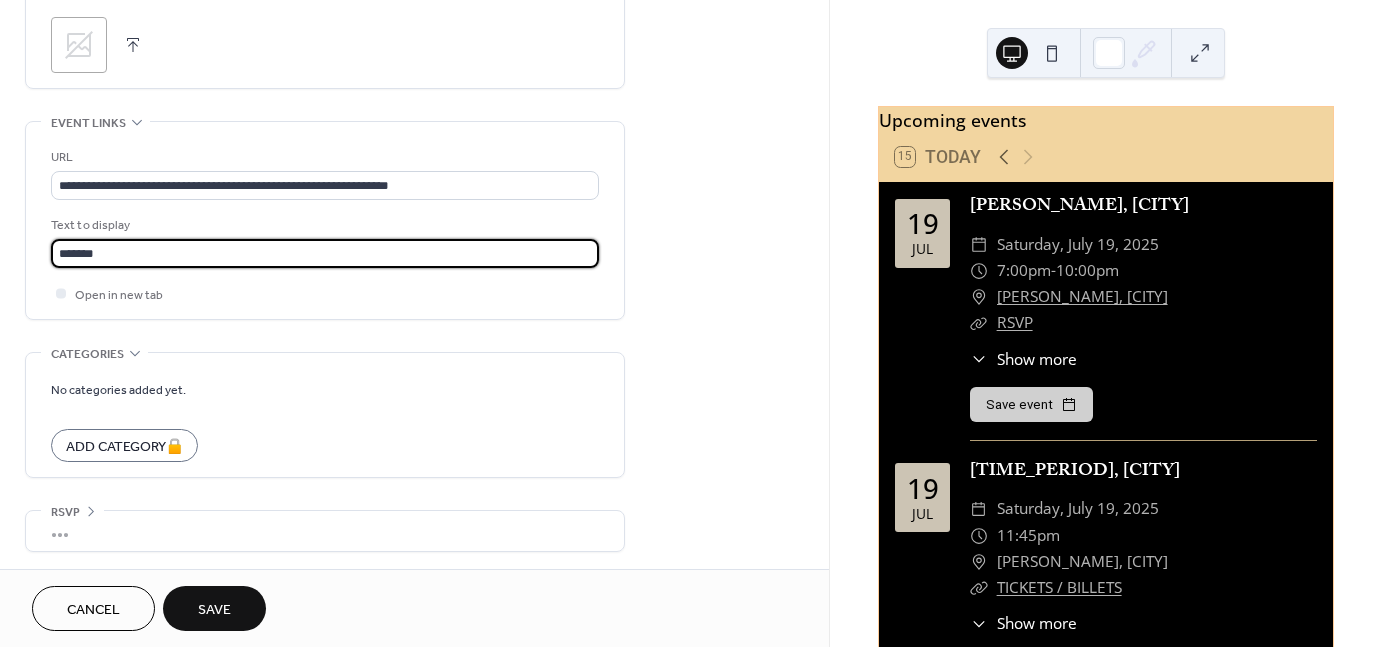 click on "Save" at bounding box center (214, 608) 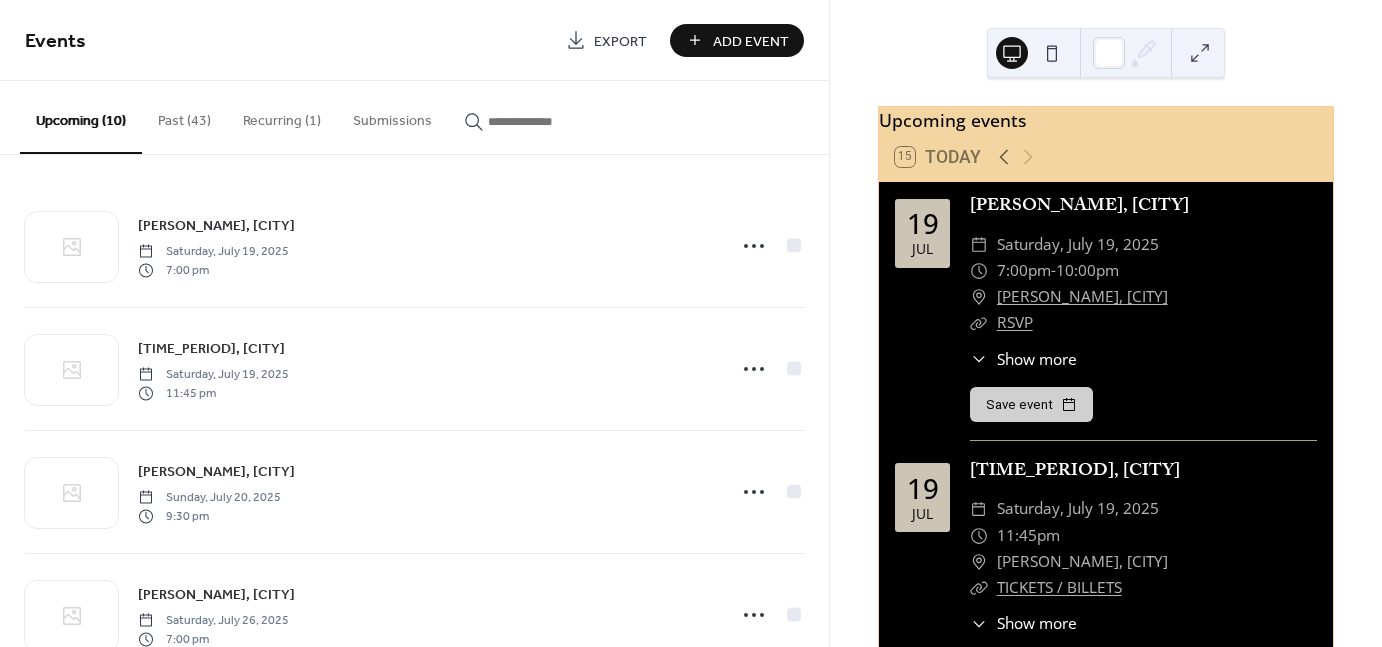 click on "Add Event" at bounding box center [751, 41] 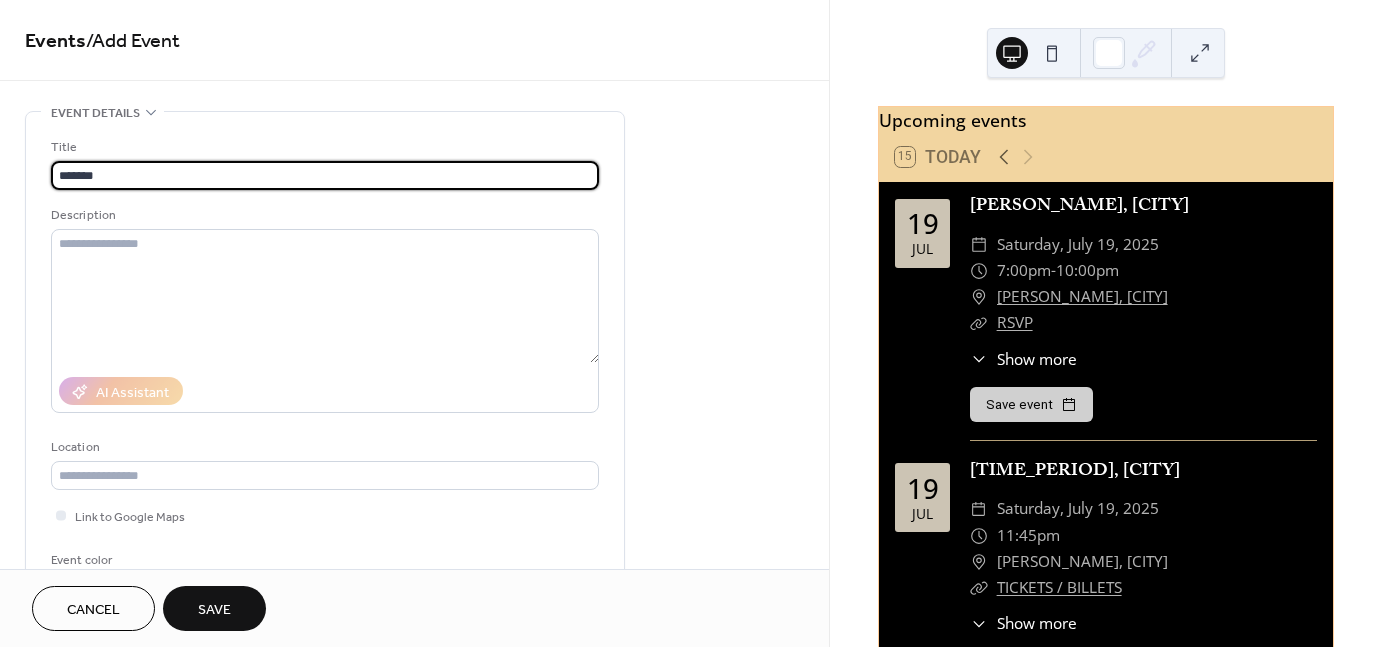 click on "*******" at bounding box center (325, 175) 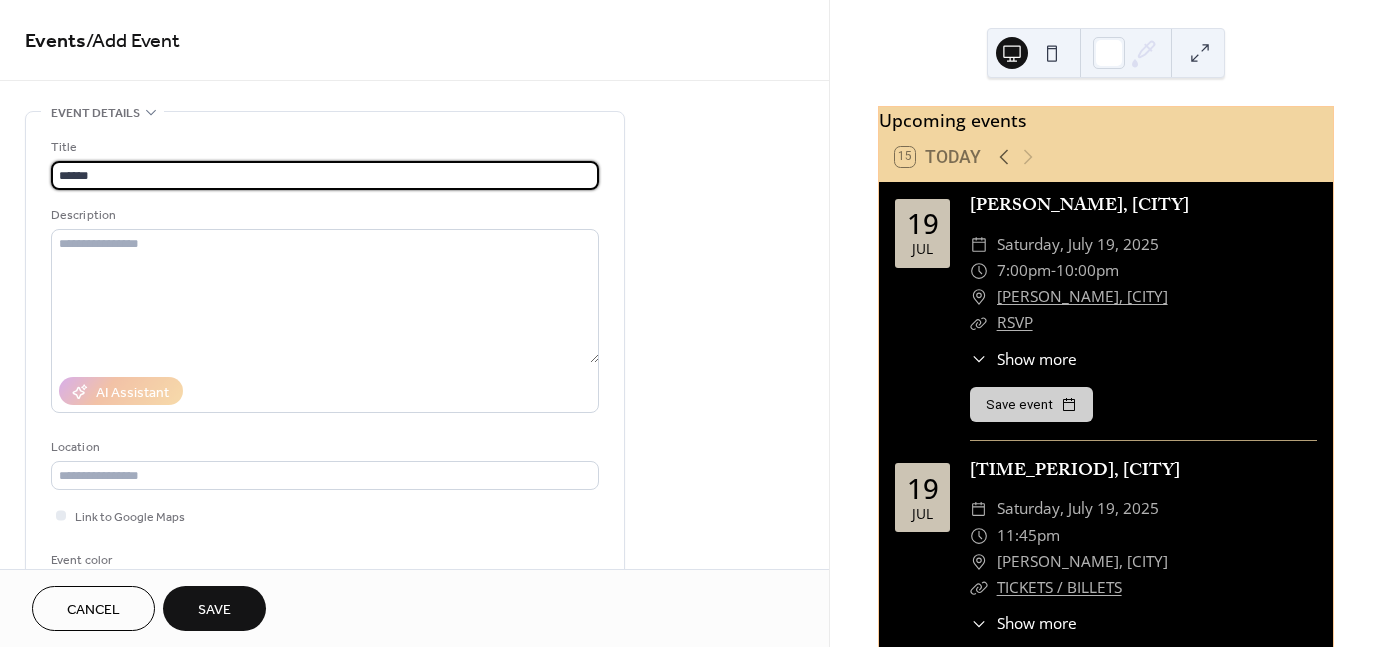 click on "******" at bounding box center [325, 175] 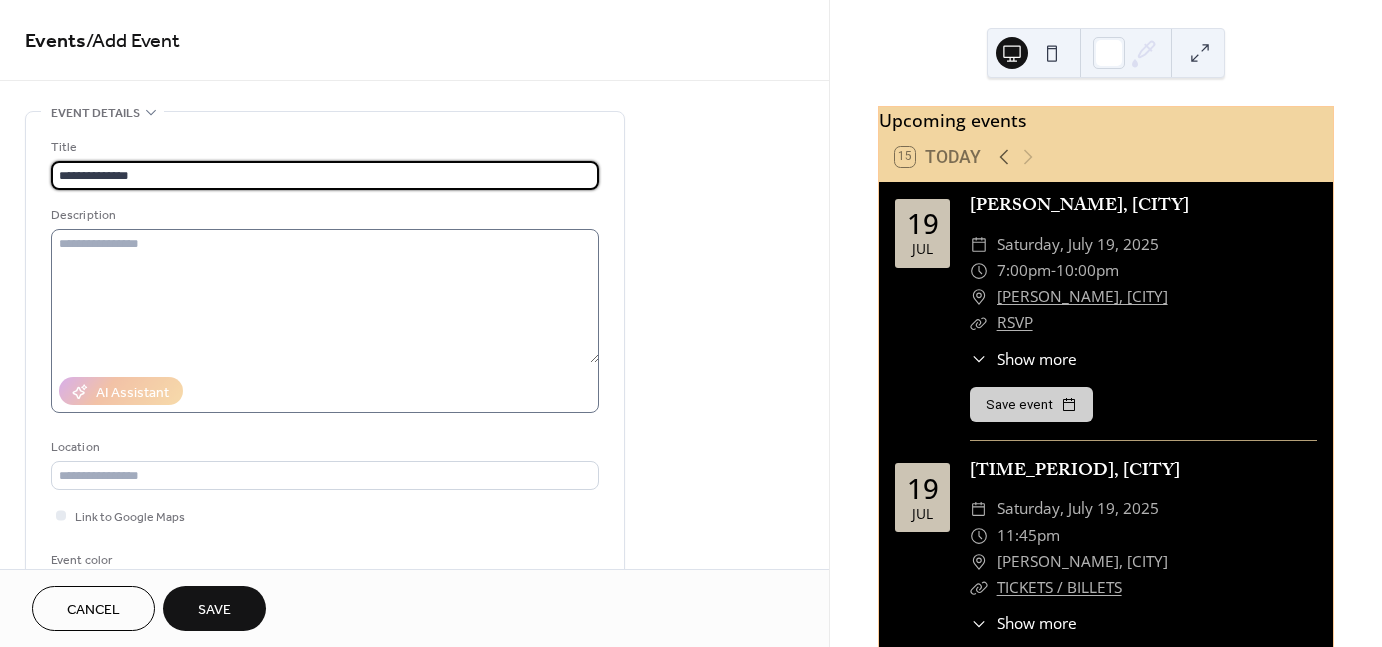 type on "**********" 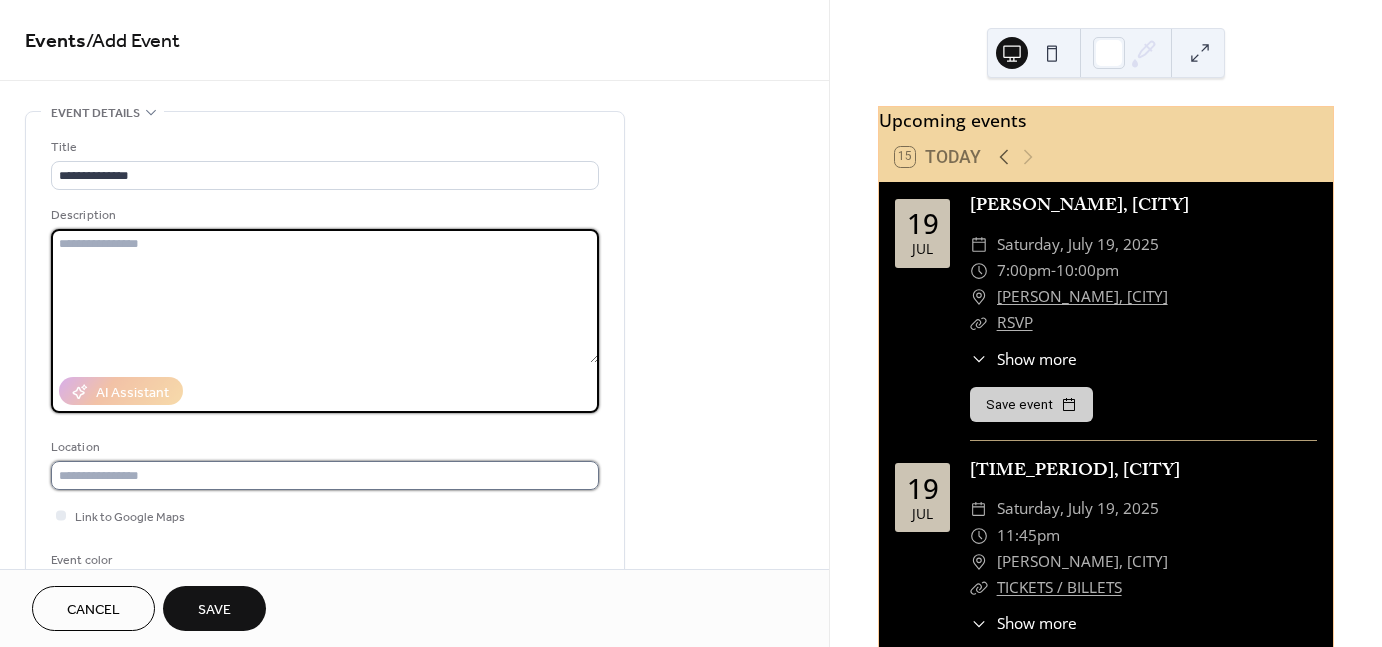 drag, startPoint x: 170, startPoint y: 267, endPoint x: 87, endPoint y: 469, distance: 218.38727 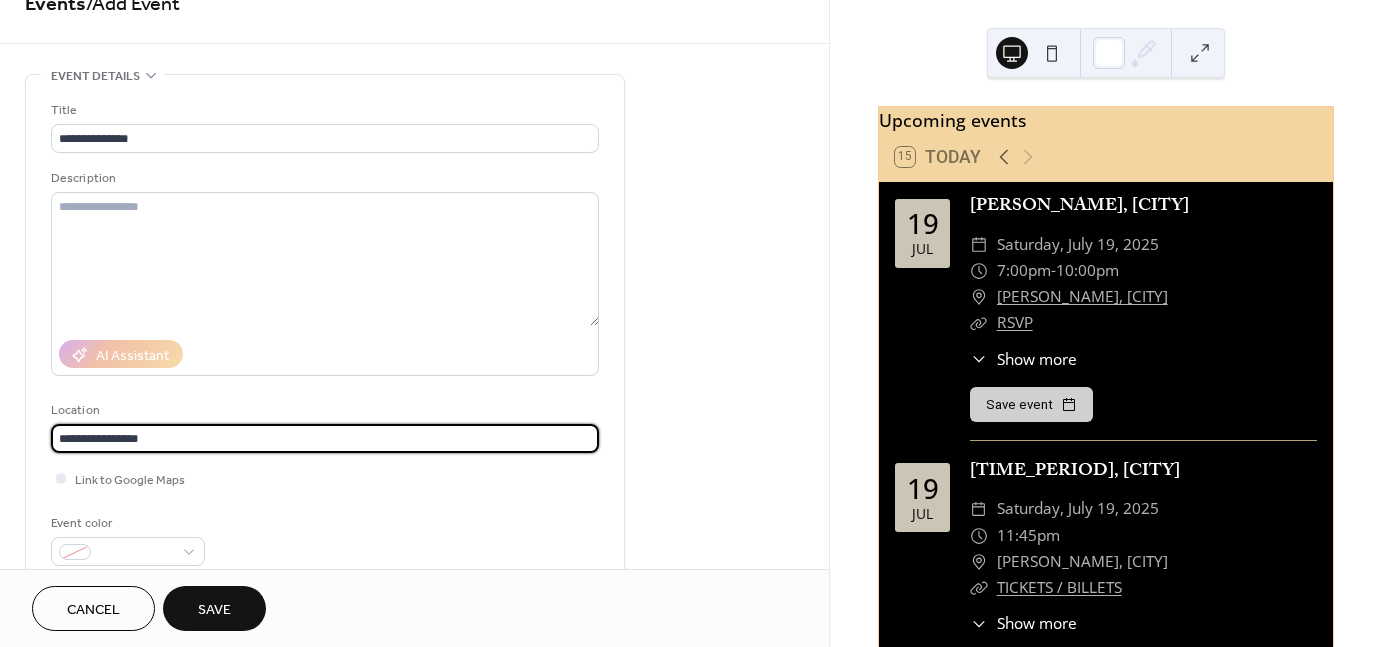 scroll, scrollTop: 100, scrollLeft: 0, axis: vertical 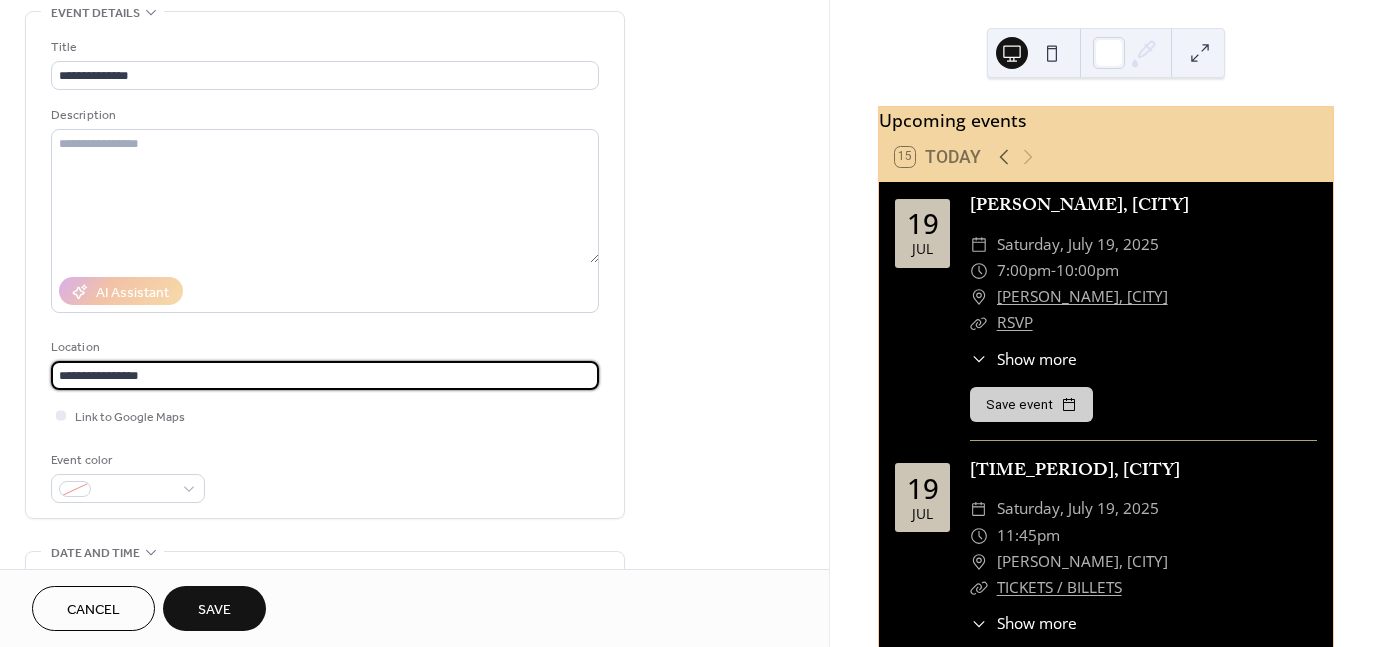type on "**********" 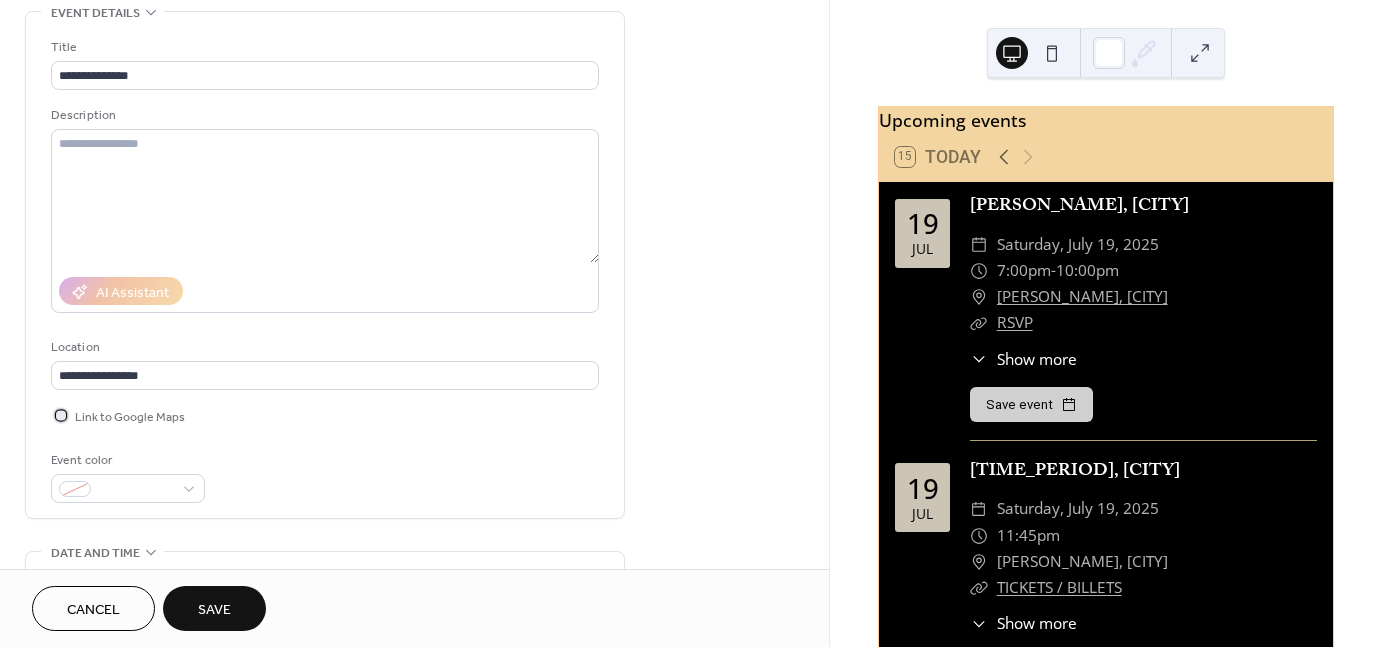 click on "Link to Google Maps" at bounding box center [130, 417] 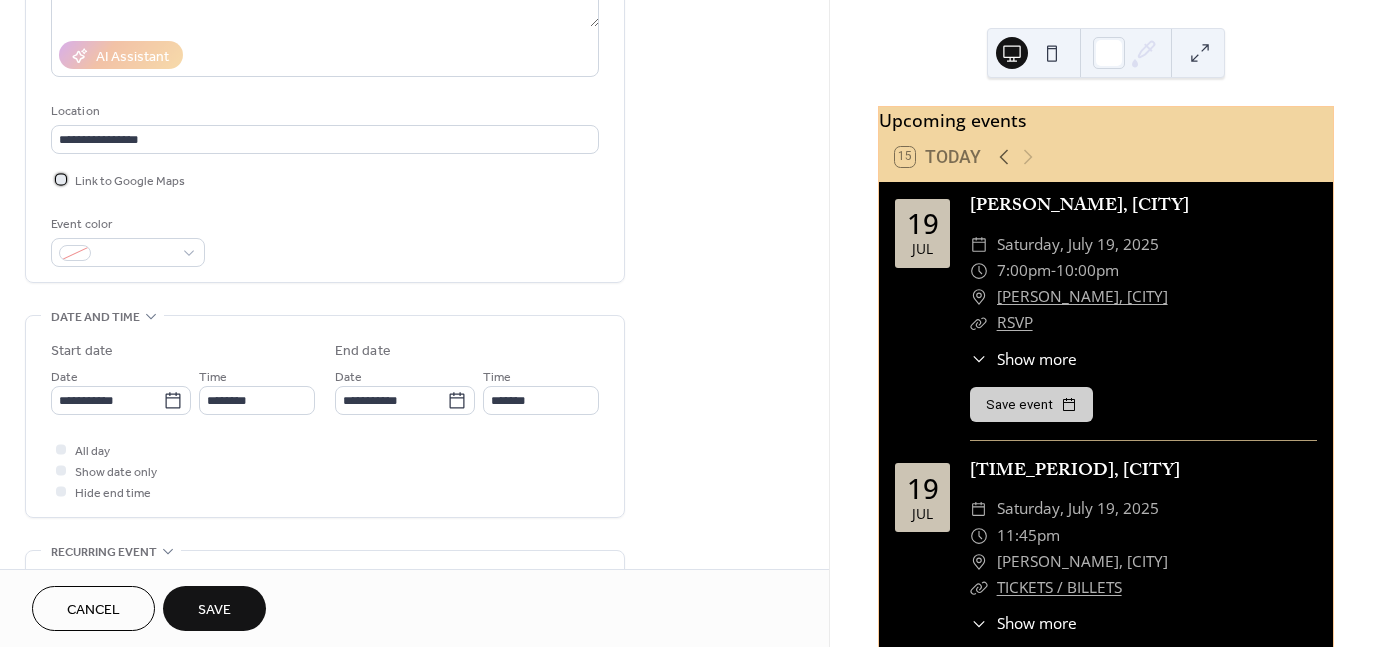 scroll, scrollTop: 600, scrollLeft: 0, axis: vertical 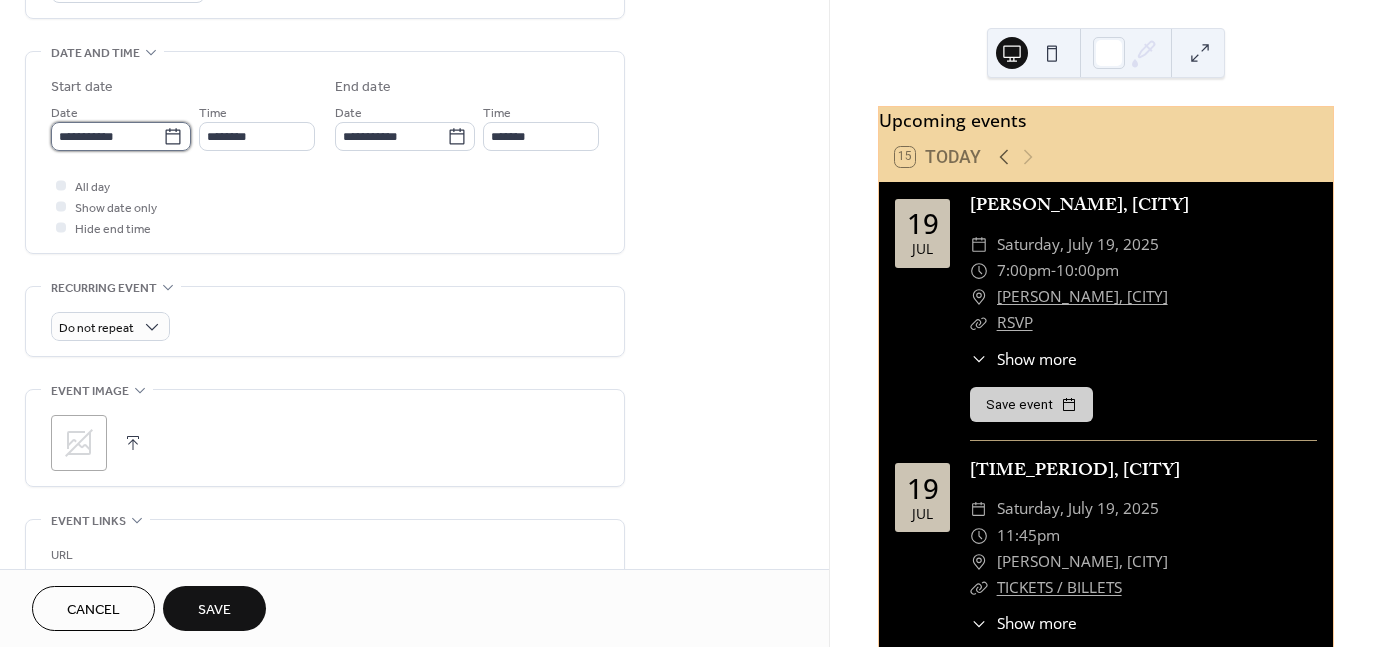 click on "**********" at bounding box center (107, 136) 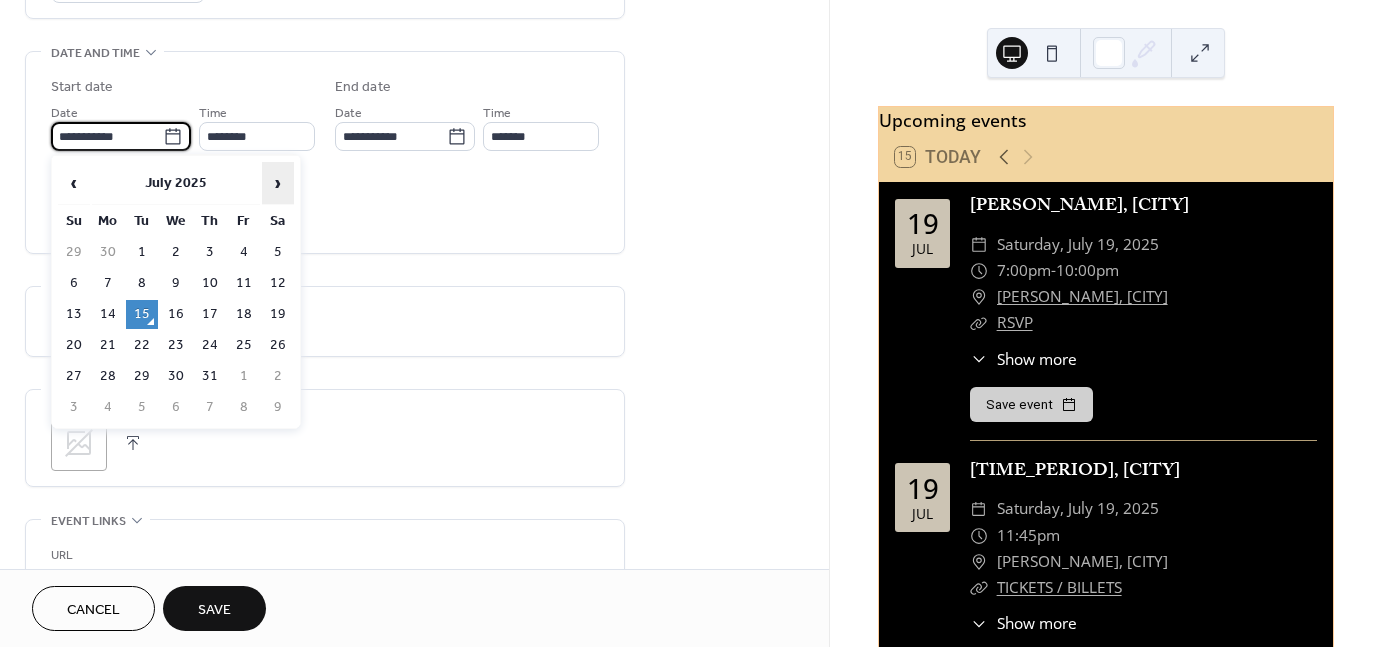click on "›" at bounding box center [278, 183] 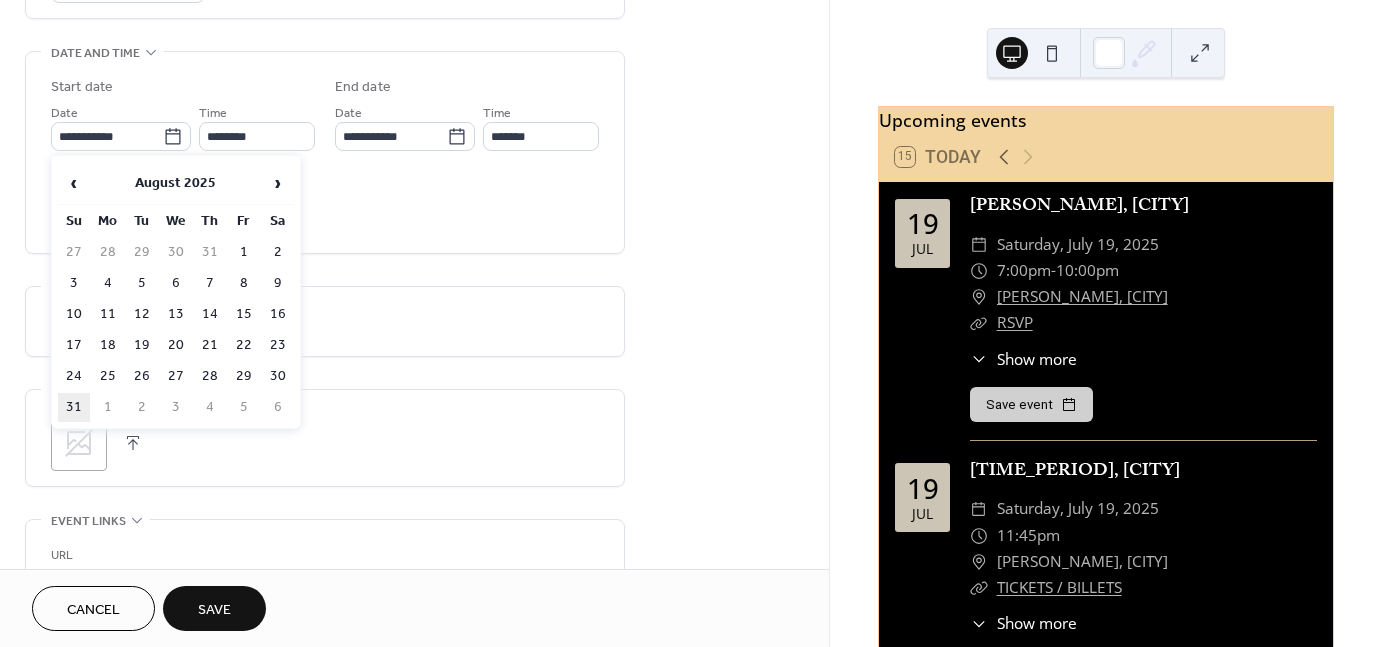 click on "31" at bounding box center [74, 407] 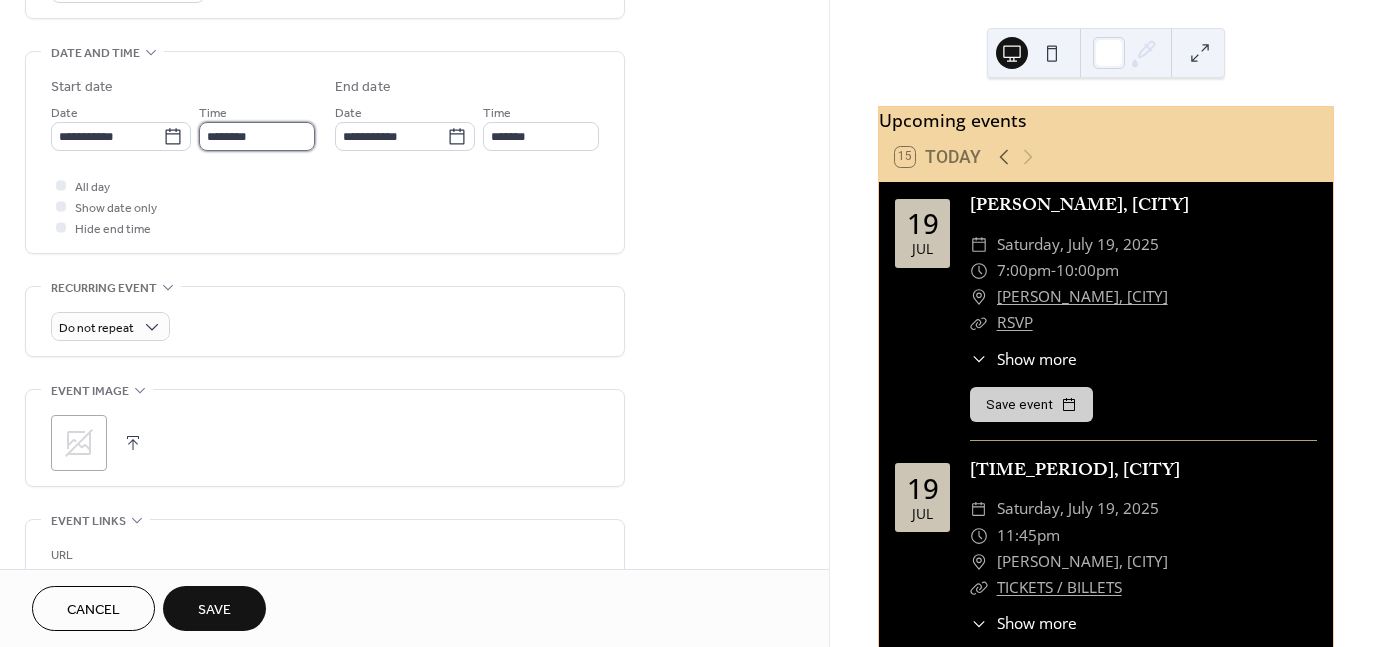 click on "********" at bounding box center [257, 136] 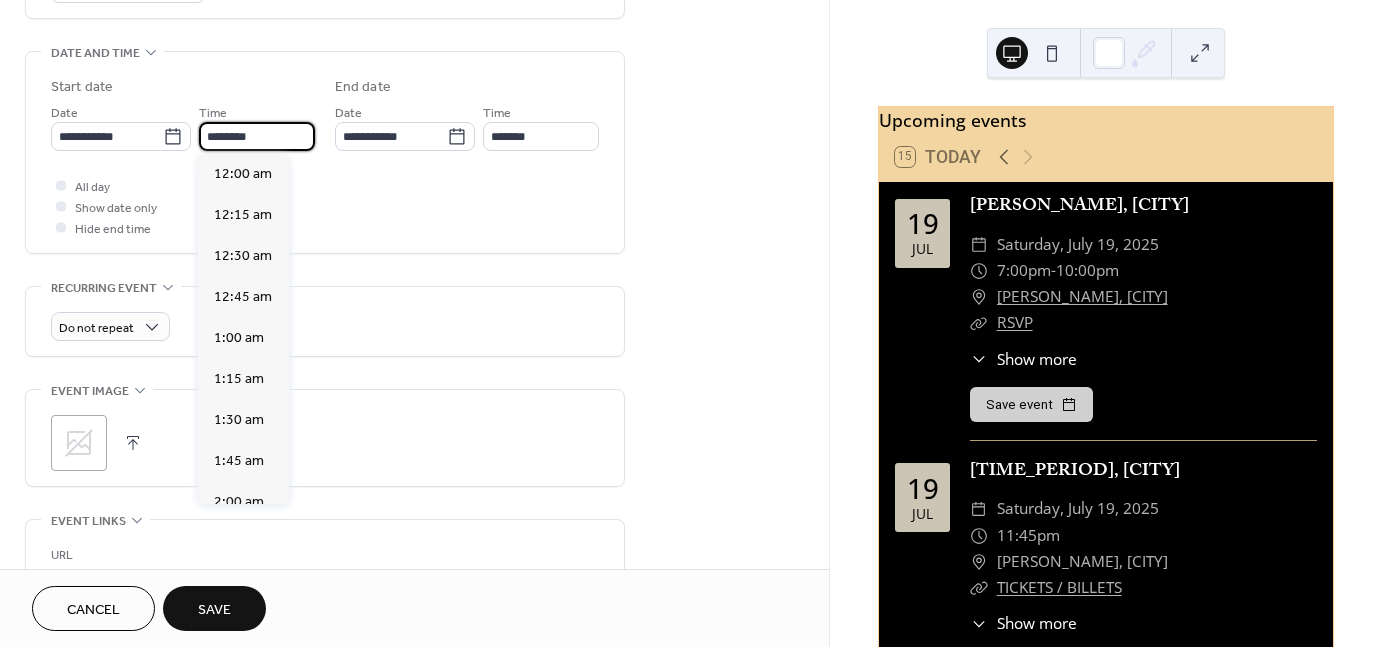 scroll, scrollTop: 1968, scrollLeft: 0, axis: vertical 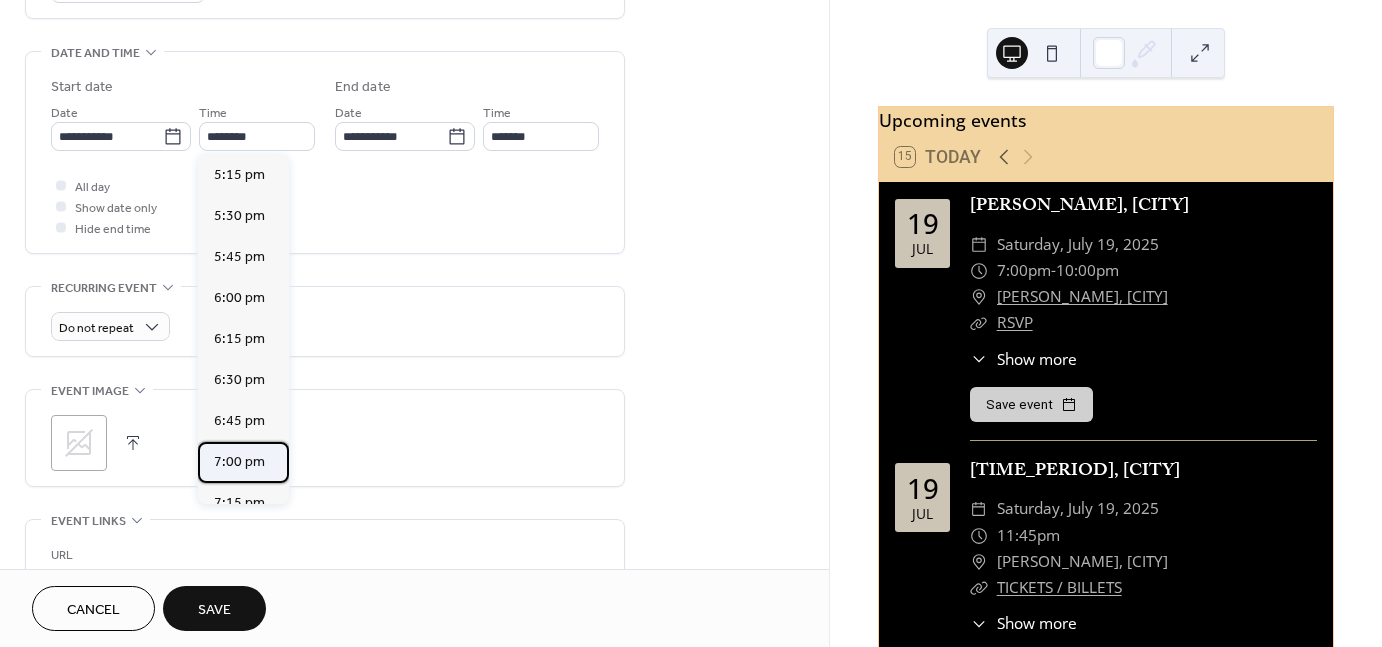 click on "7:00 pm" at bounding box center [239, 462] 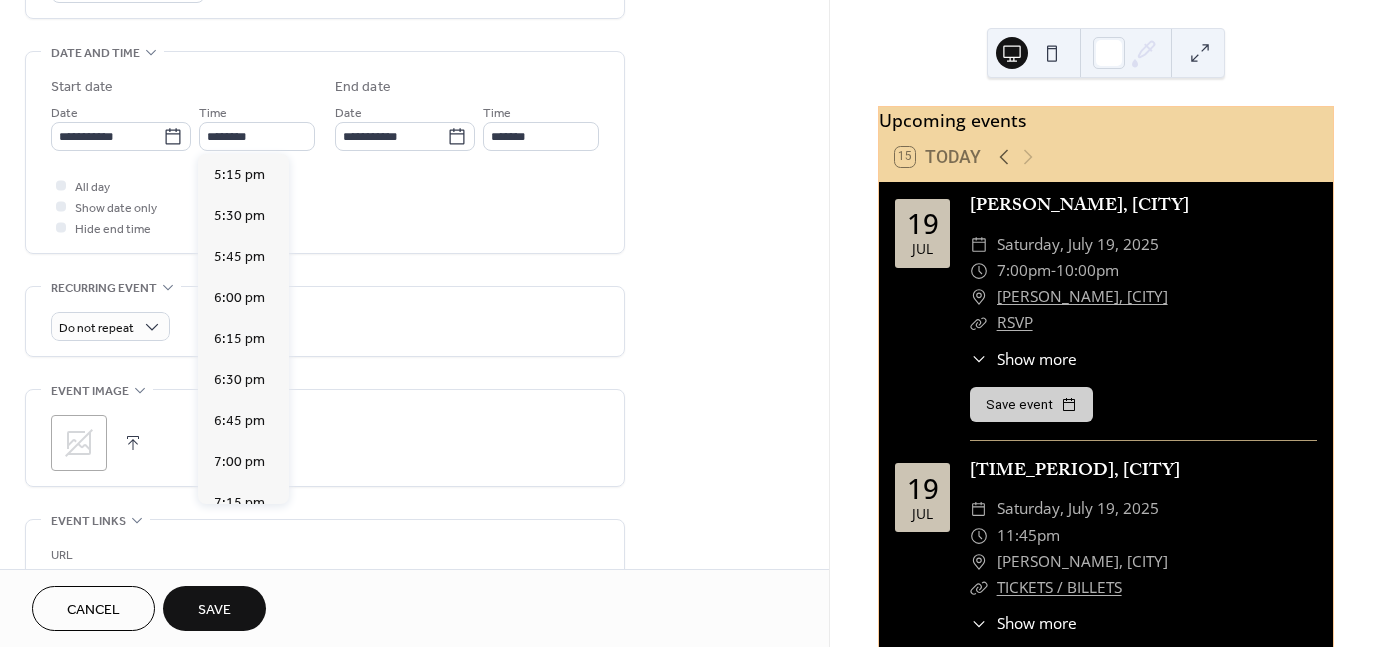 type on "*******" 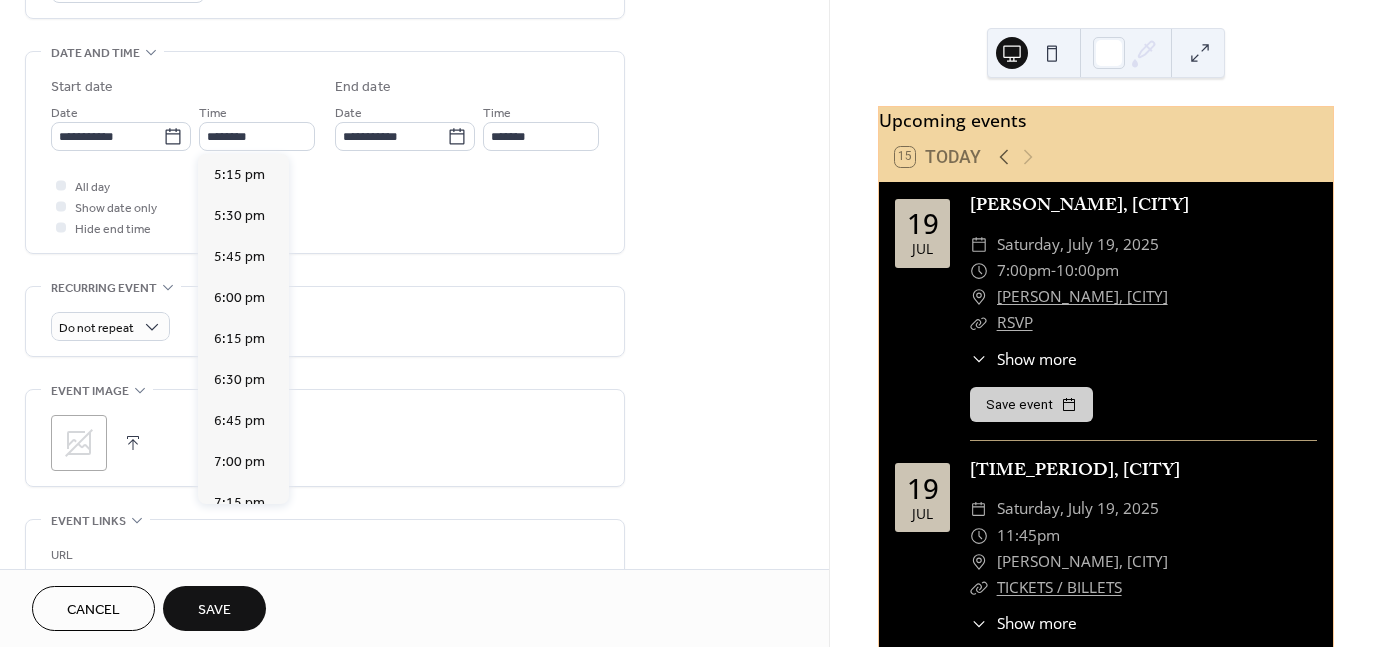 type on "*******" 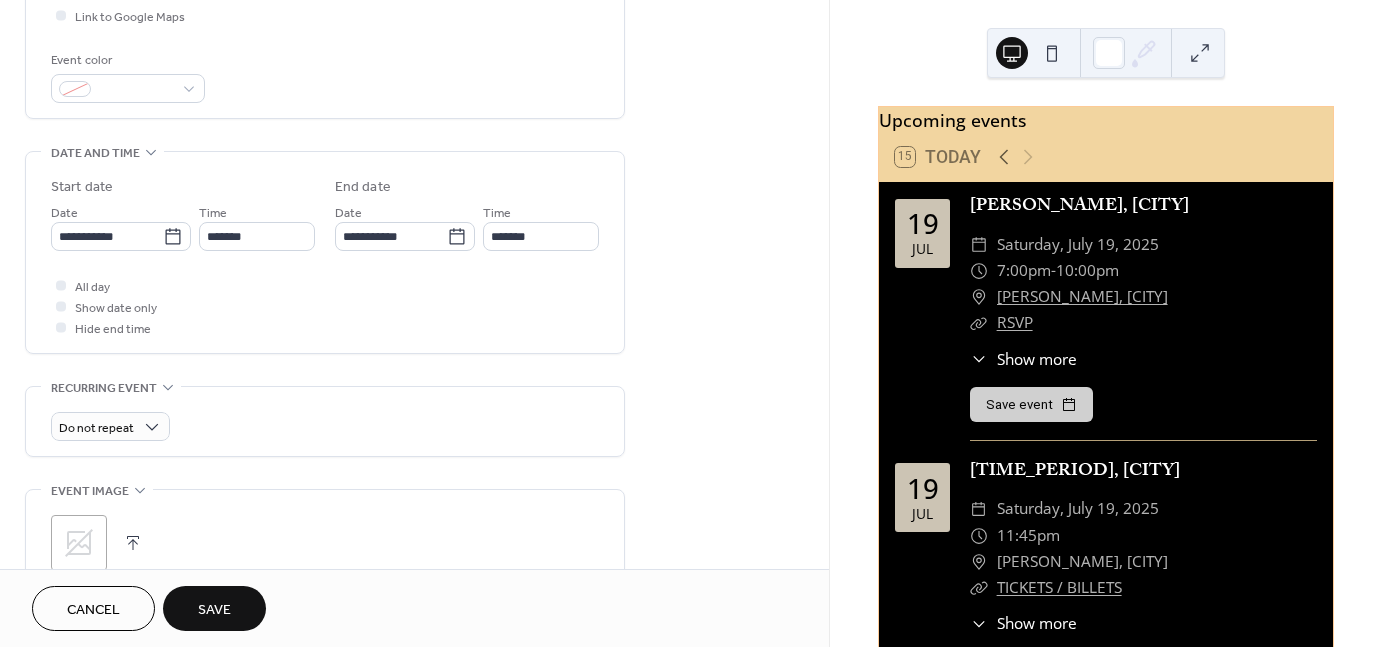 scroll, scrollTop: 498, scrollLeft: 0, axis: vertical 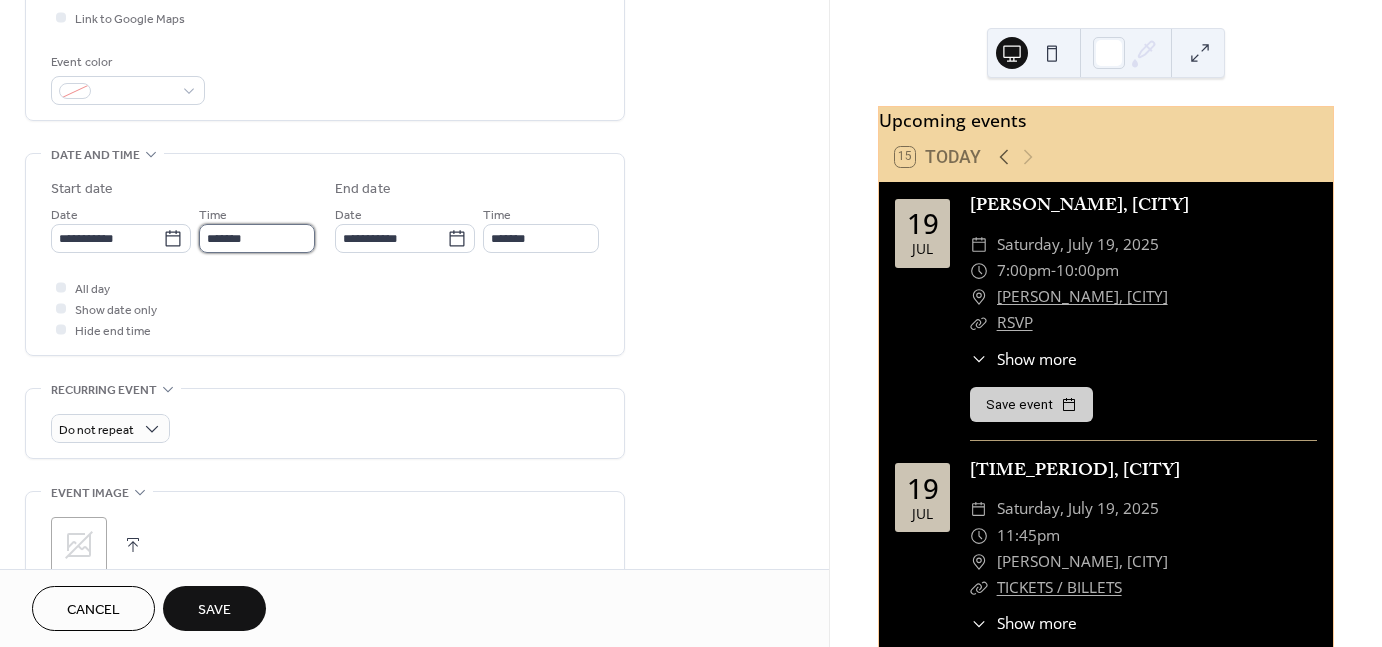 click on "*******" at bounding box center (257, 238) 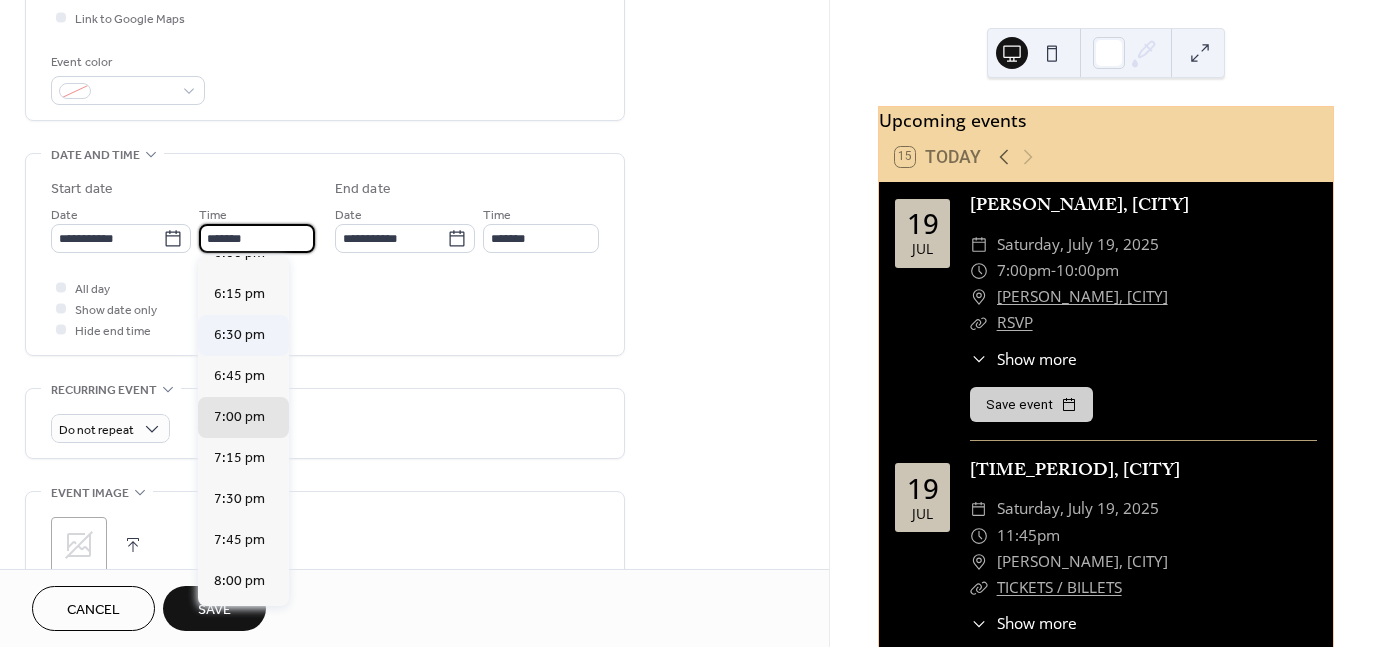 scroll, scrollTop: 2916, scrollLeft: 0, axis: vertical 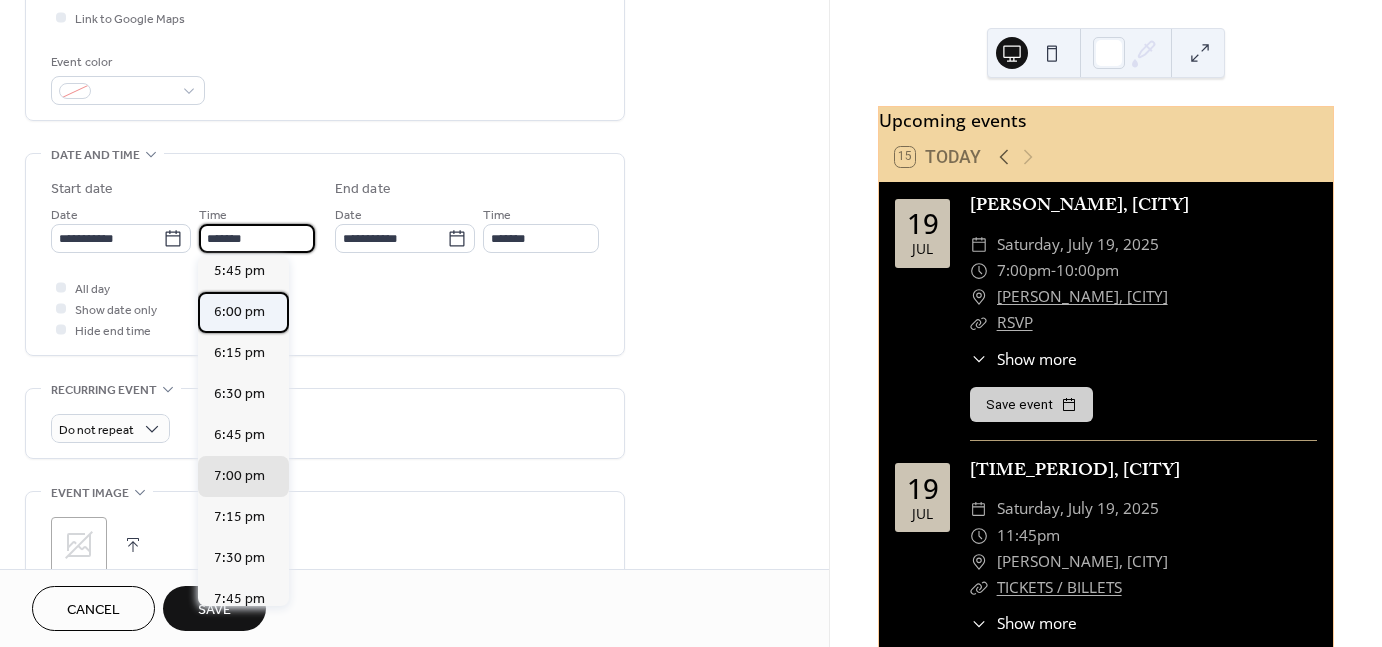 click on "6:00 pm" at bounding box center [239, 311] 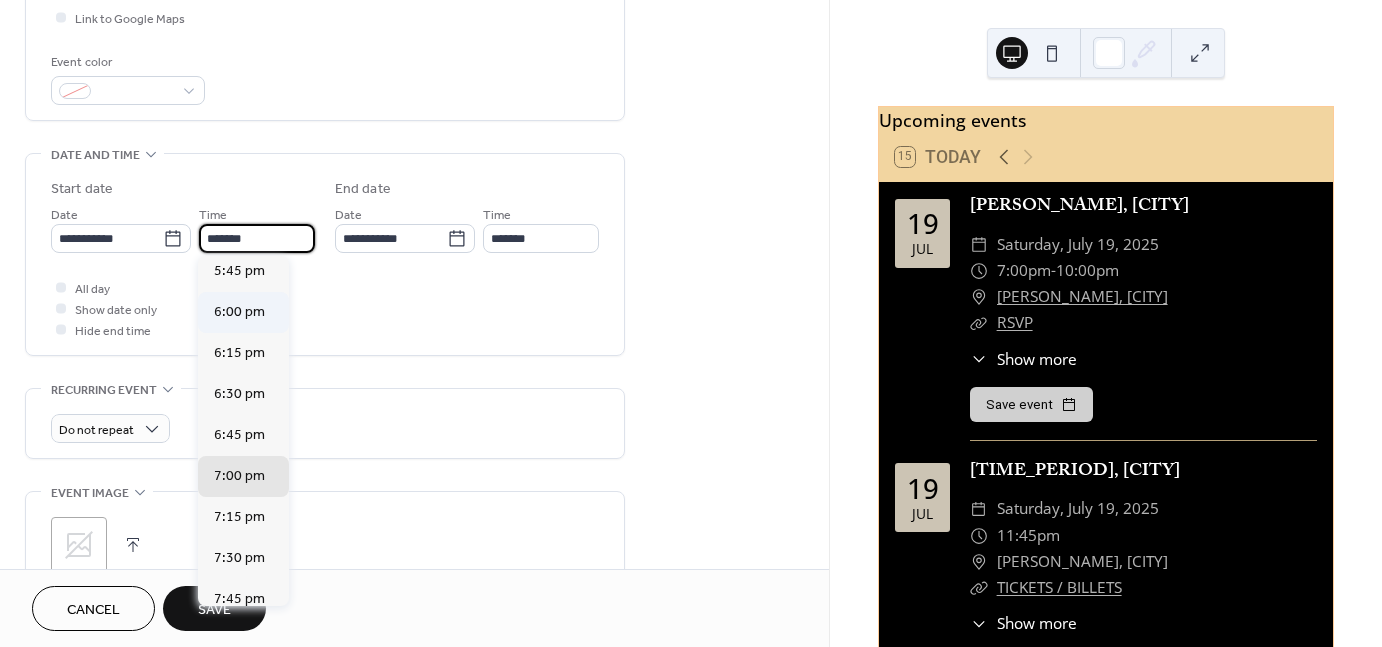 type on "*******" 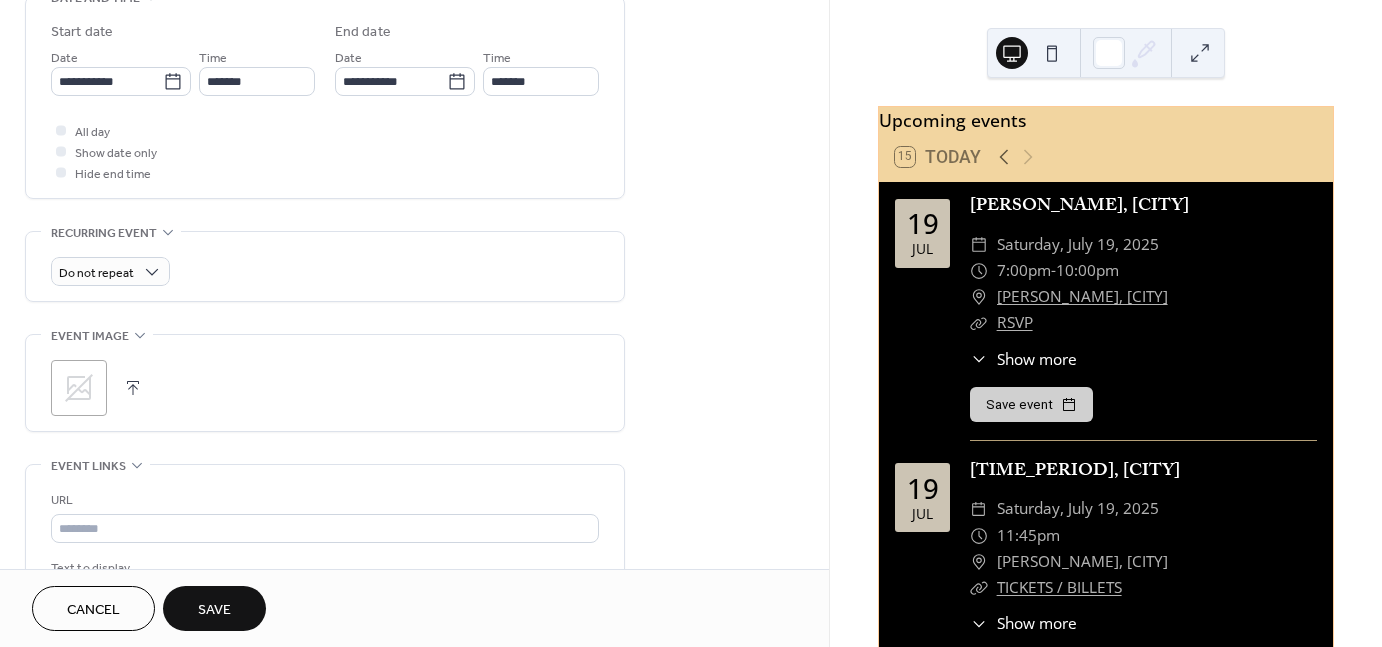 scroll, scrollTop: 798, scrollLeft: 0, axis: vertical 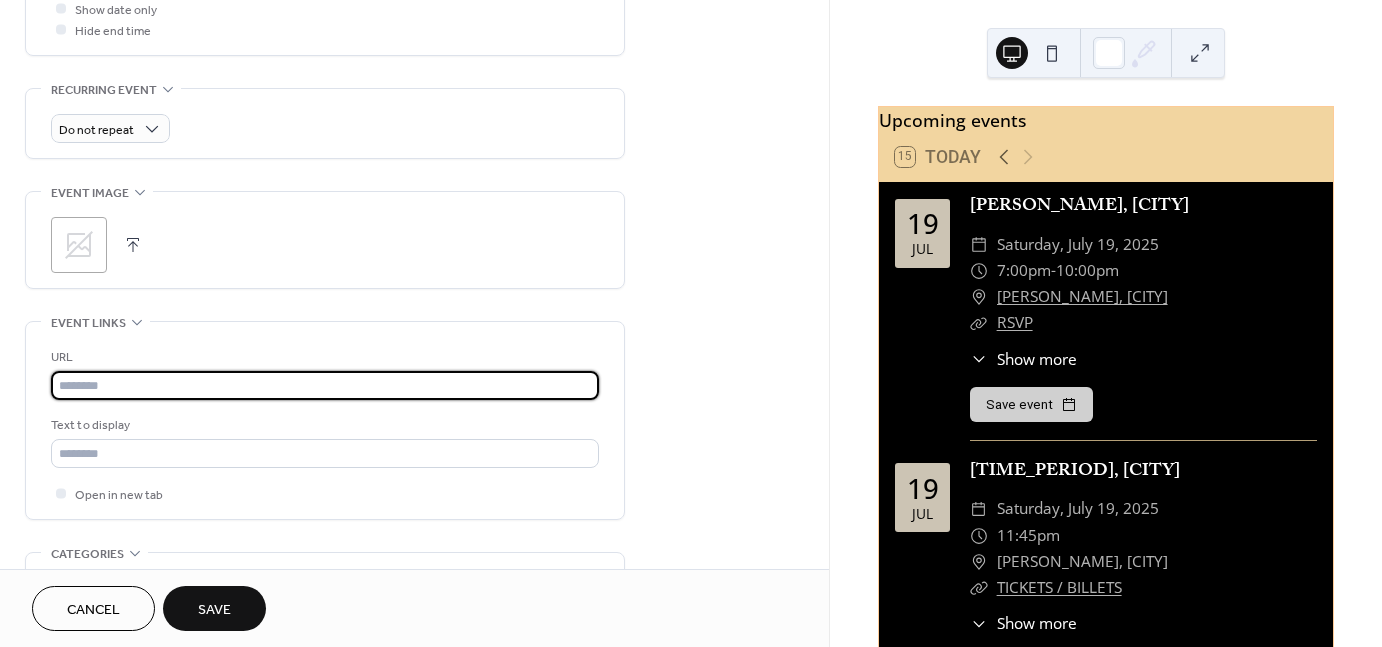 paste on "**********" 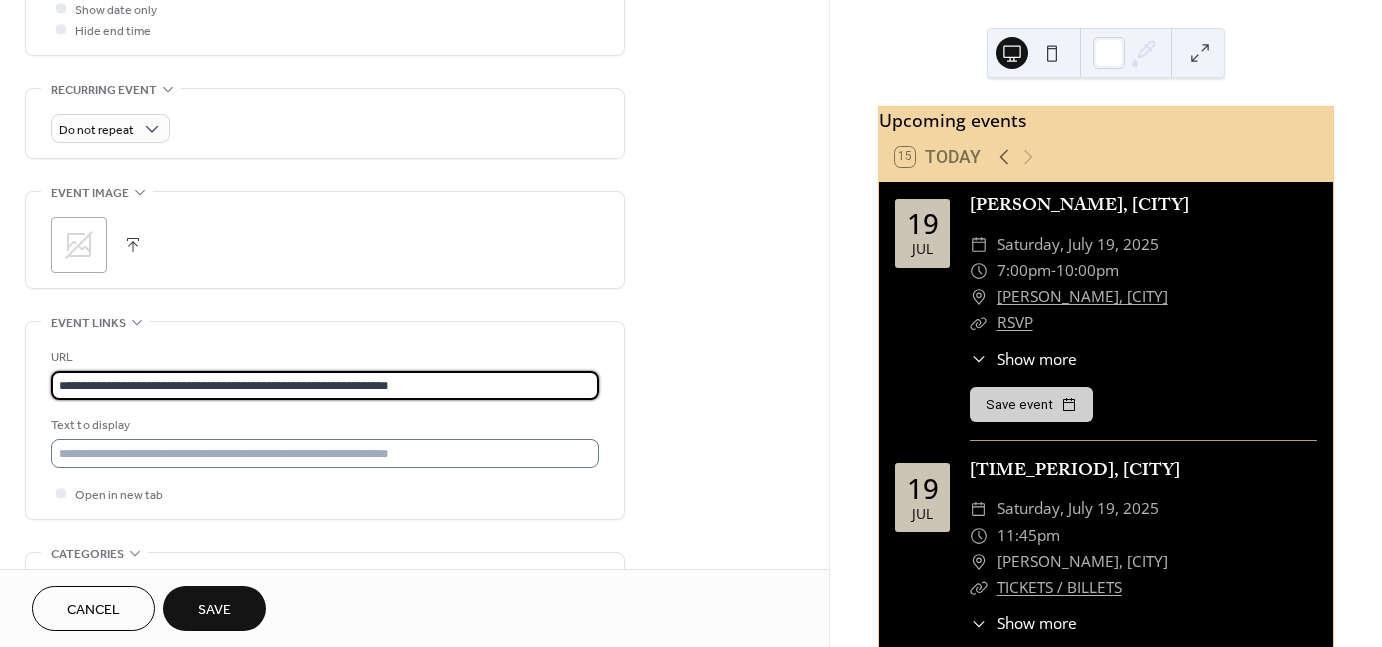 type on "**********" 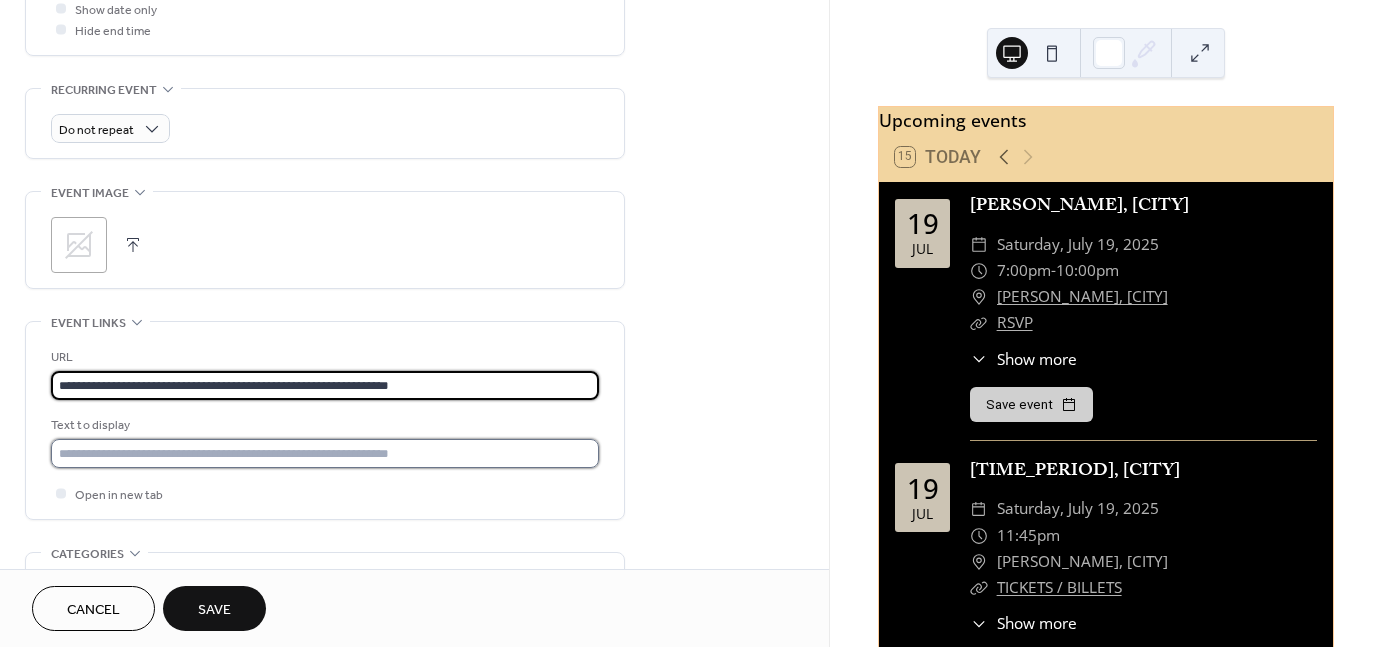click at bounding box center [325, 453] 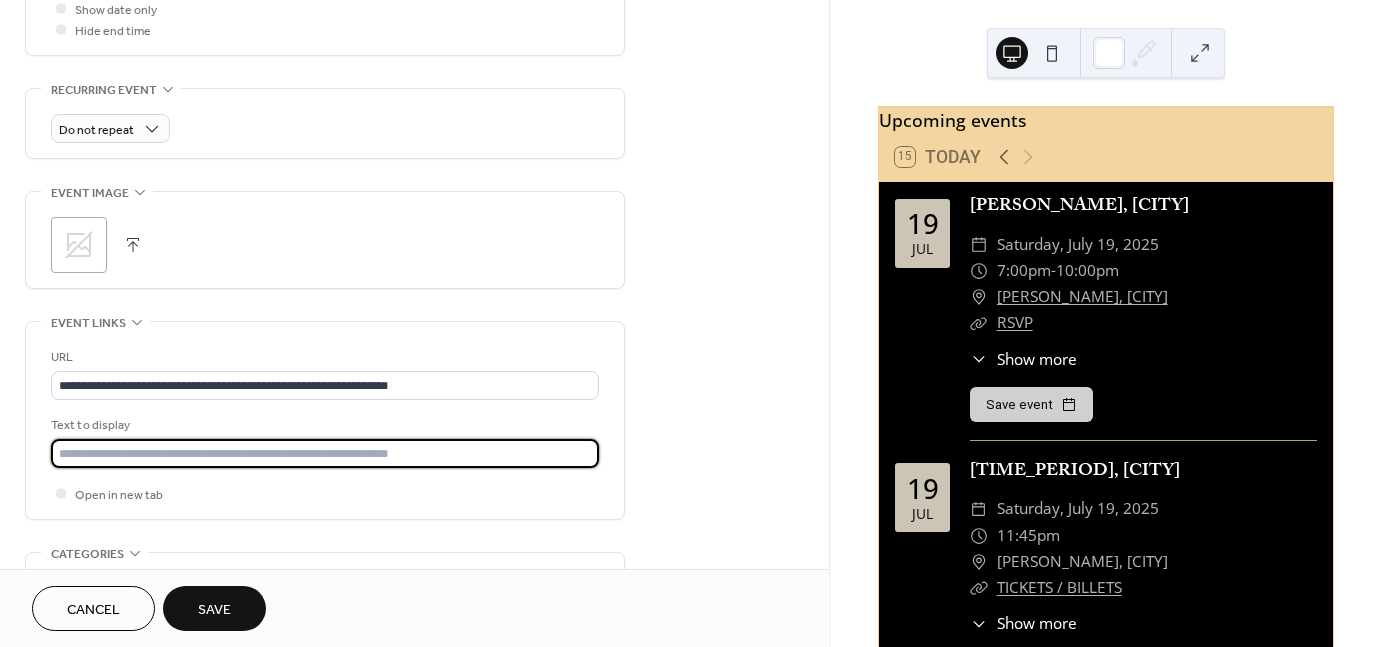 type on "**********" 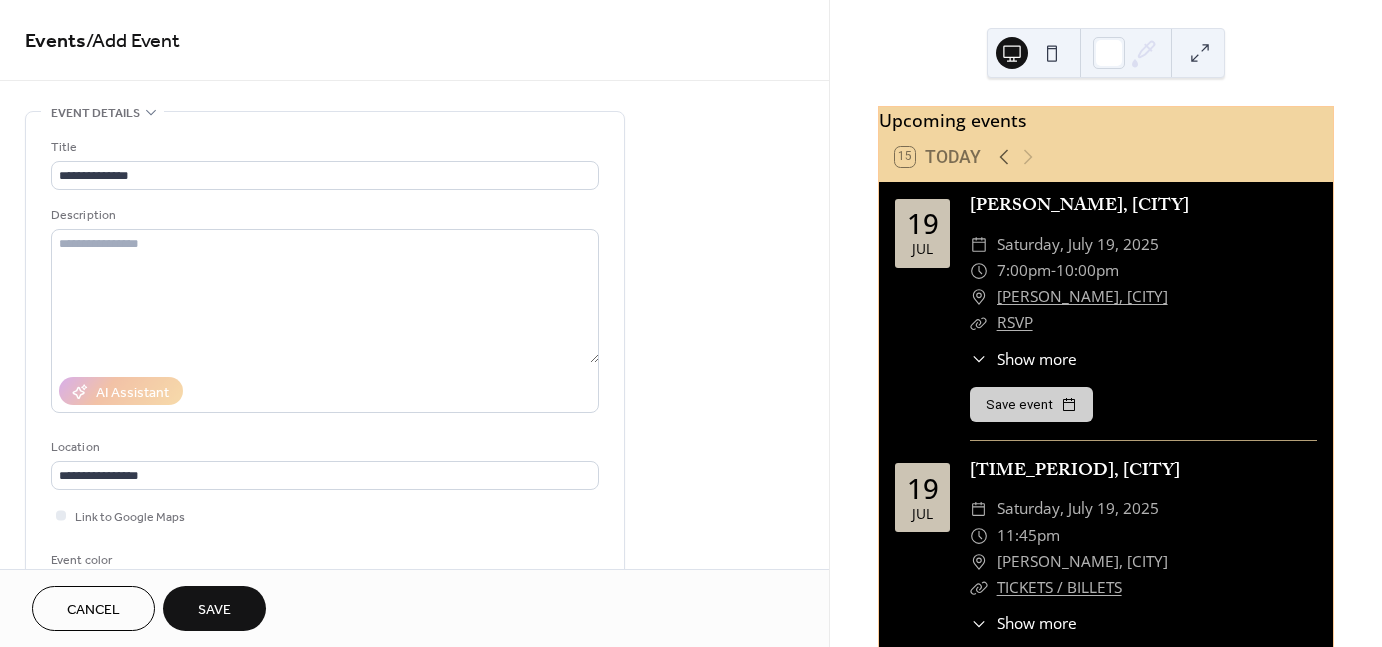 scroll, scrollTop: 0, scrollLeft: 0, axis: both 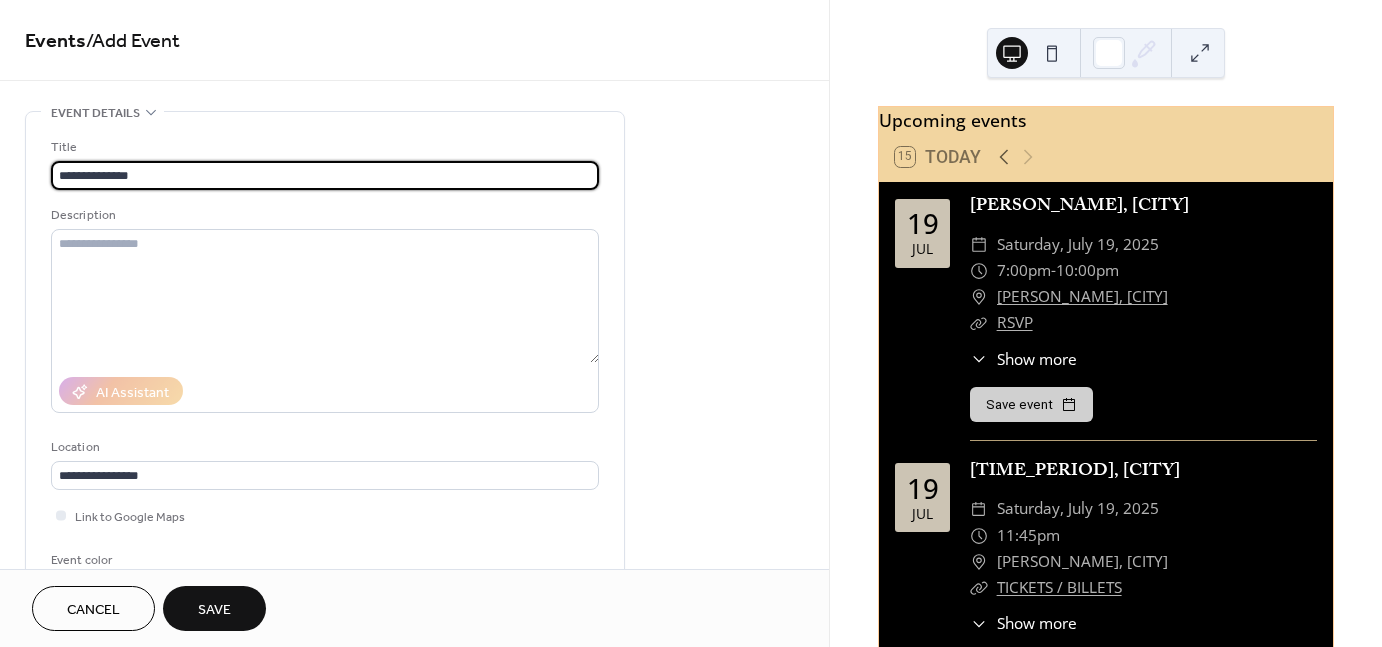 click on "**********" at bounding box center (325, 175) 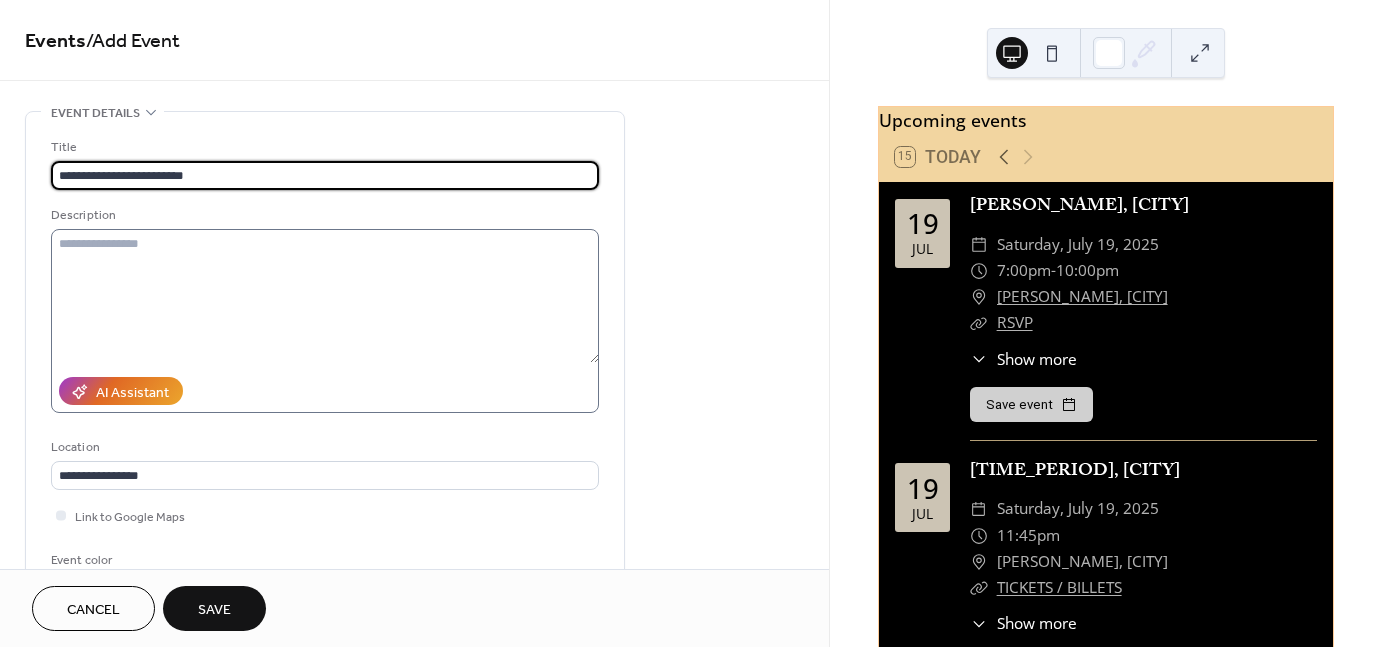 type on "**********" 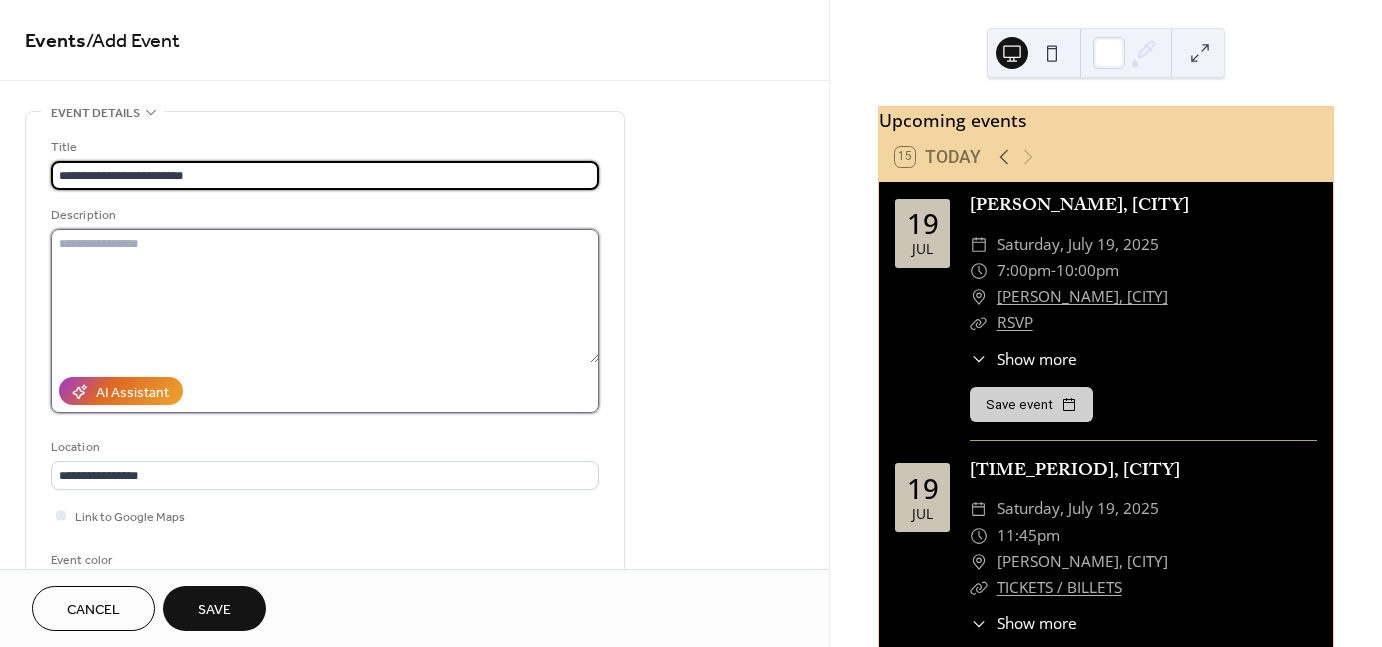 click at bounding box center [325, 296] 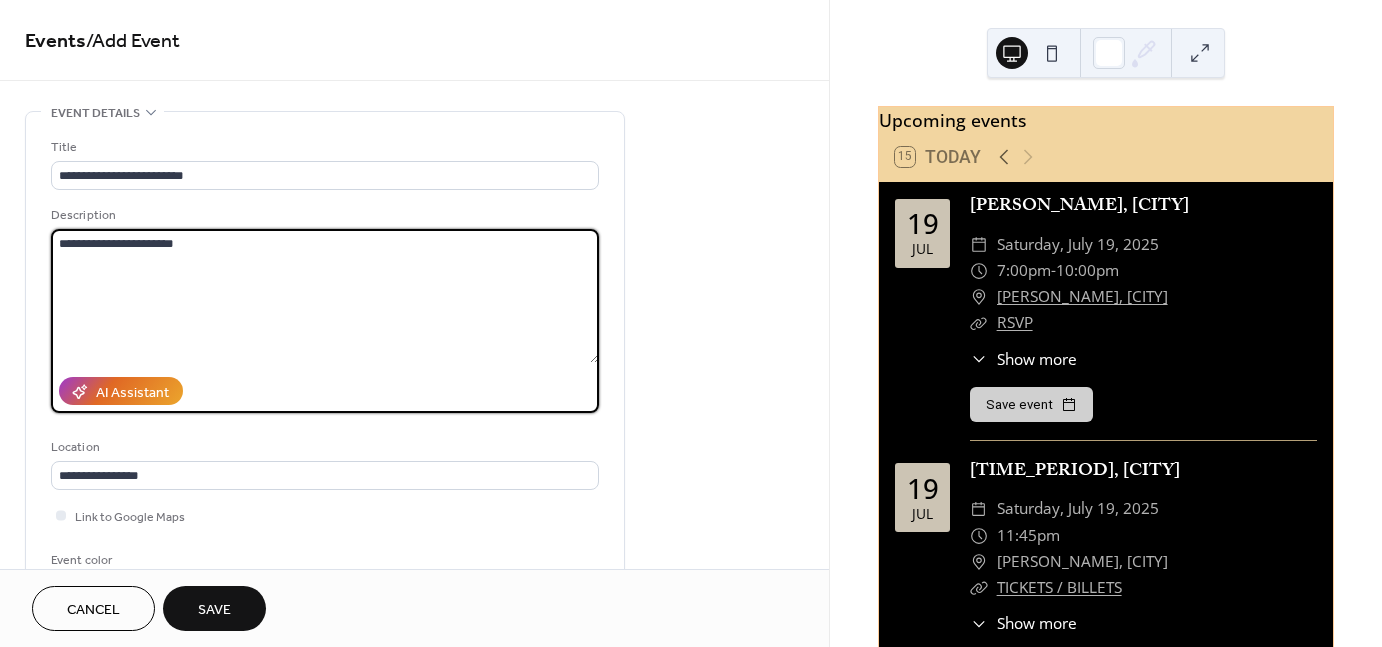 click on "**********" at bounding box center [325, 296] 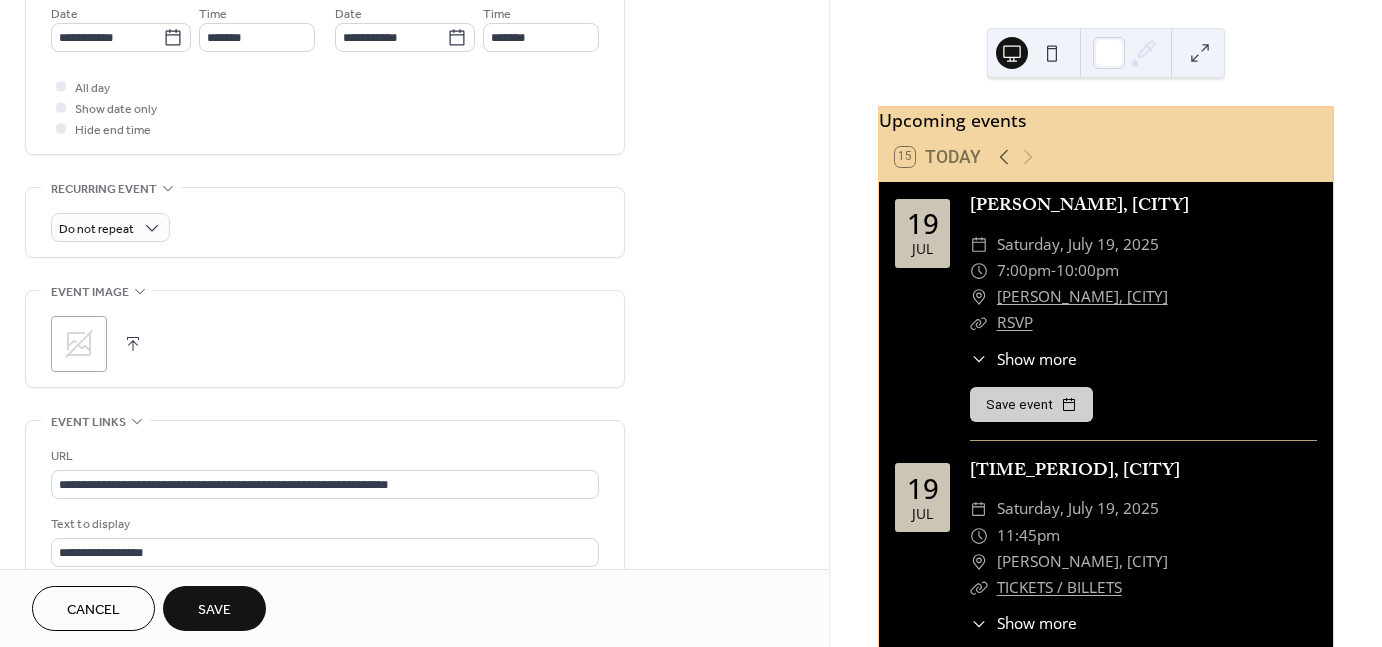 scroll, scrollTop: 700, scrollLeft: 0, axis: vertical 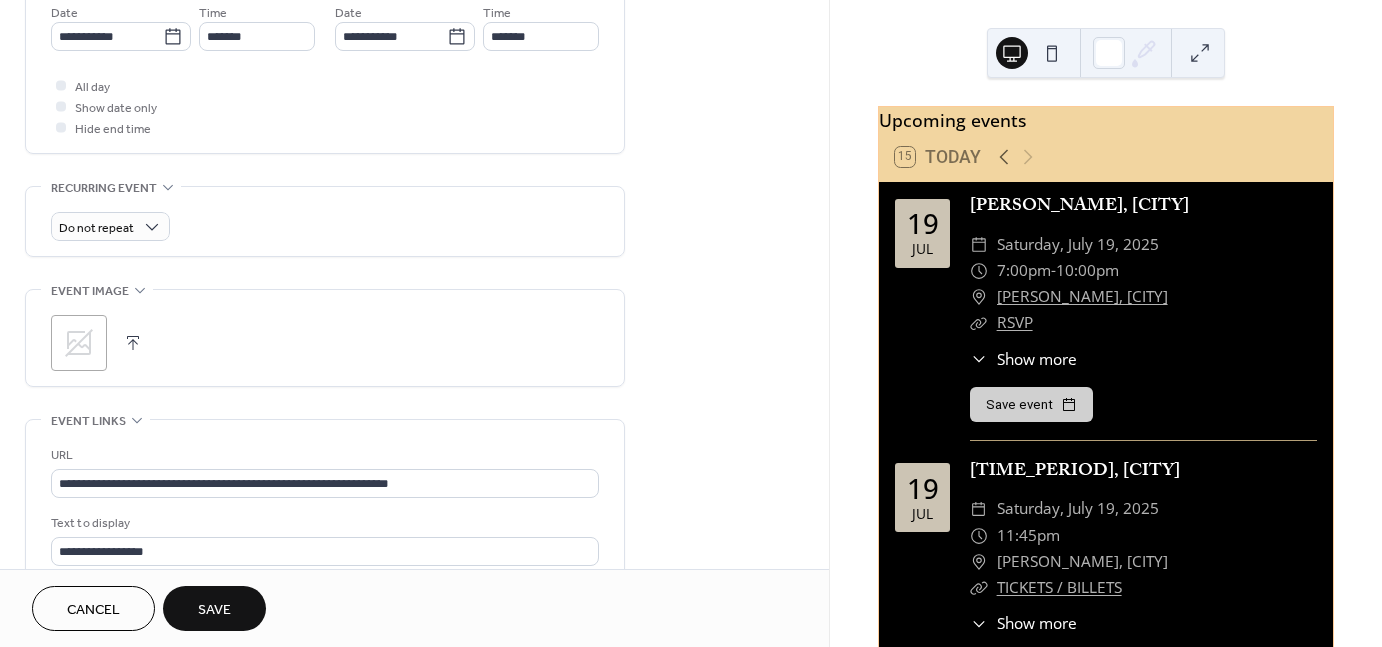 type on "**********" 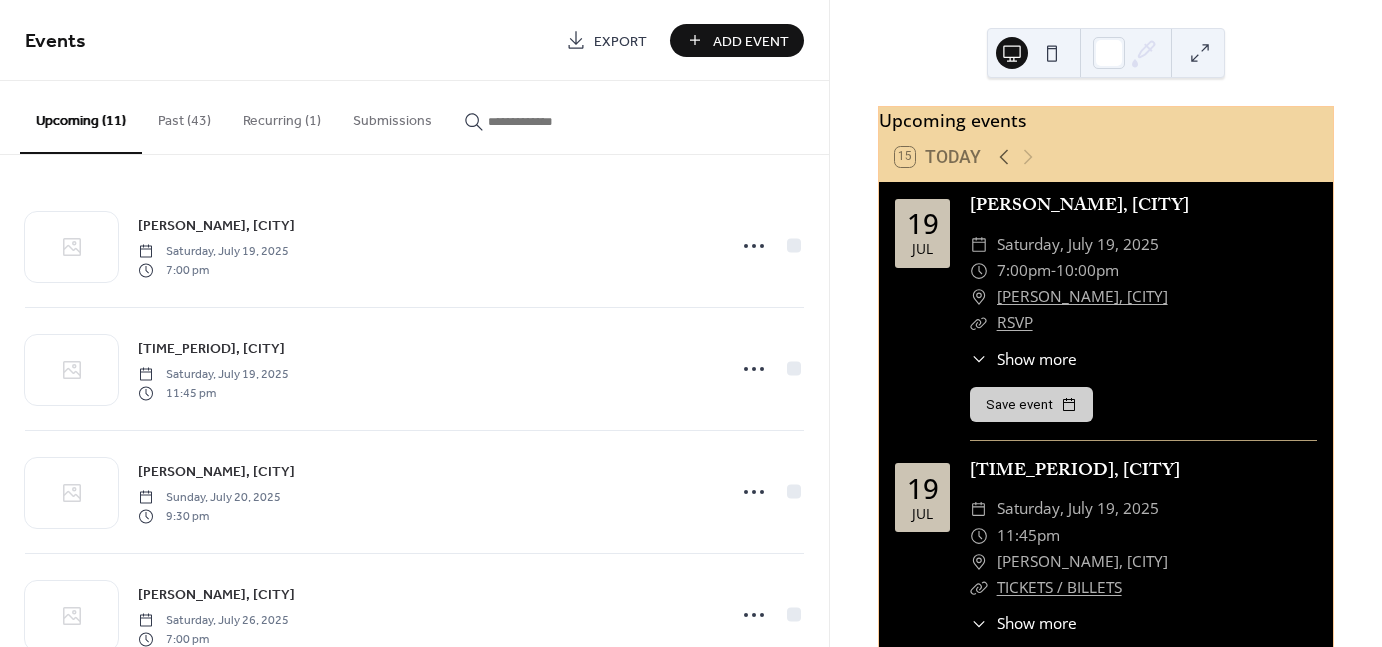 click on "Add Event" at bounding box center [751, 41] 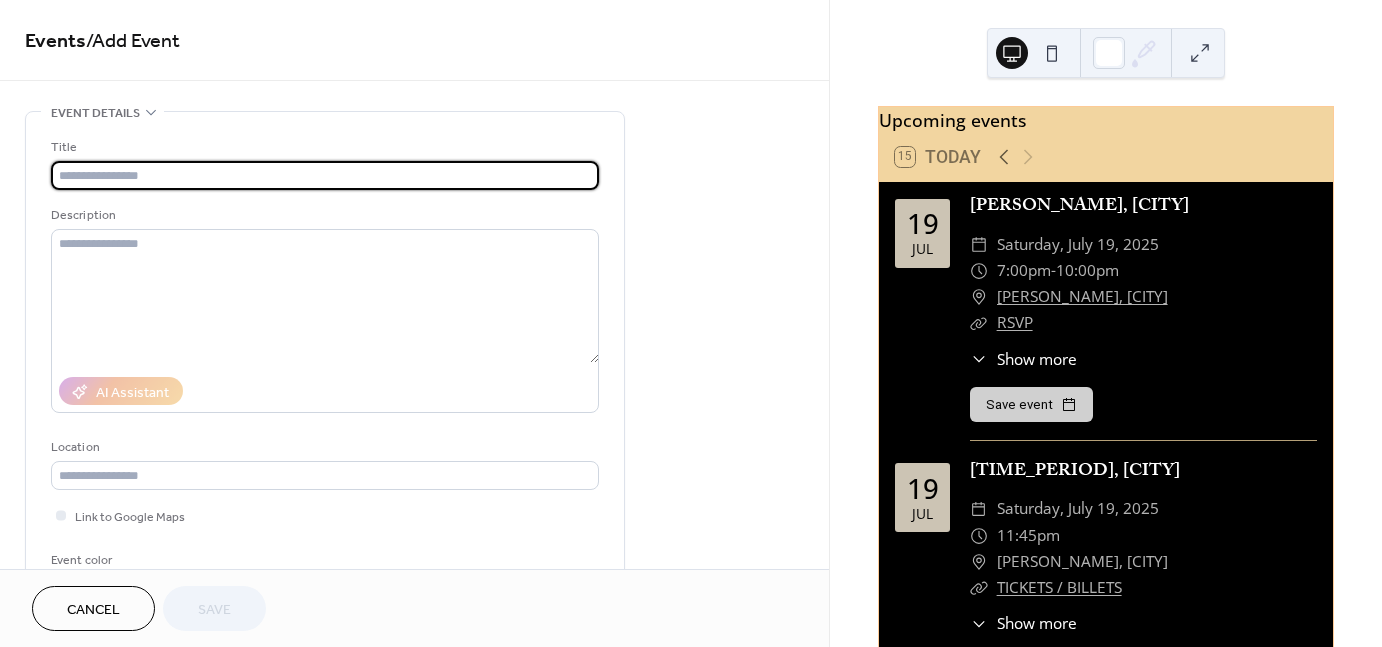 type on "*" 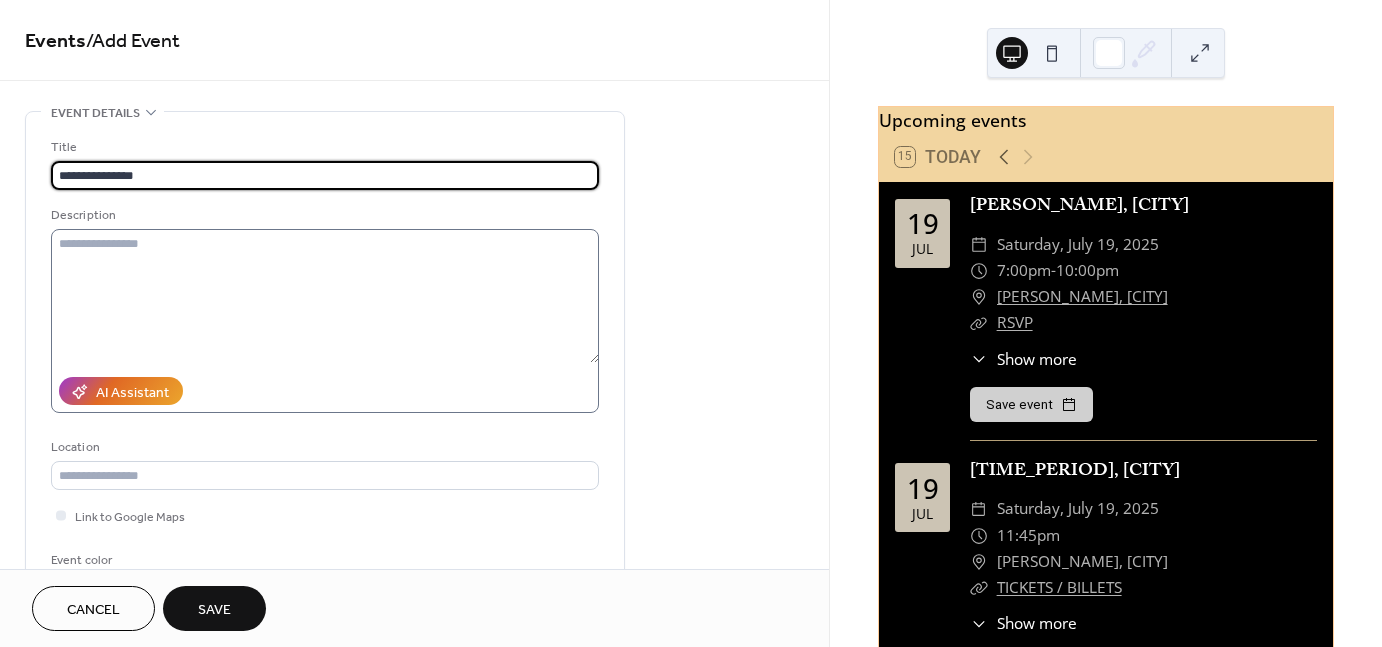 type on "**********" 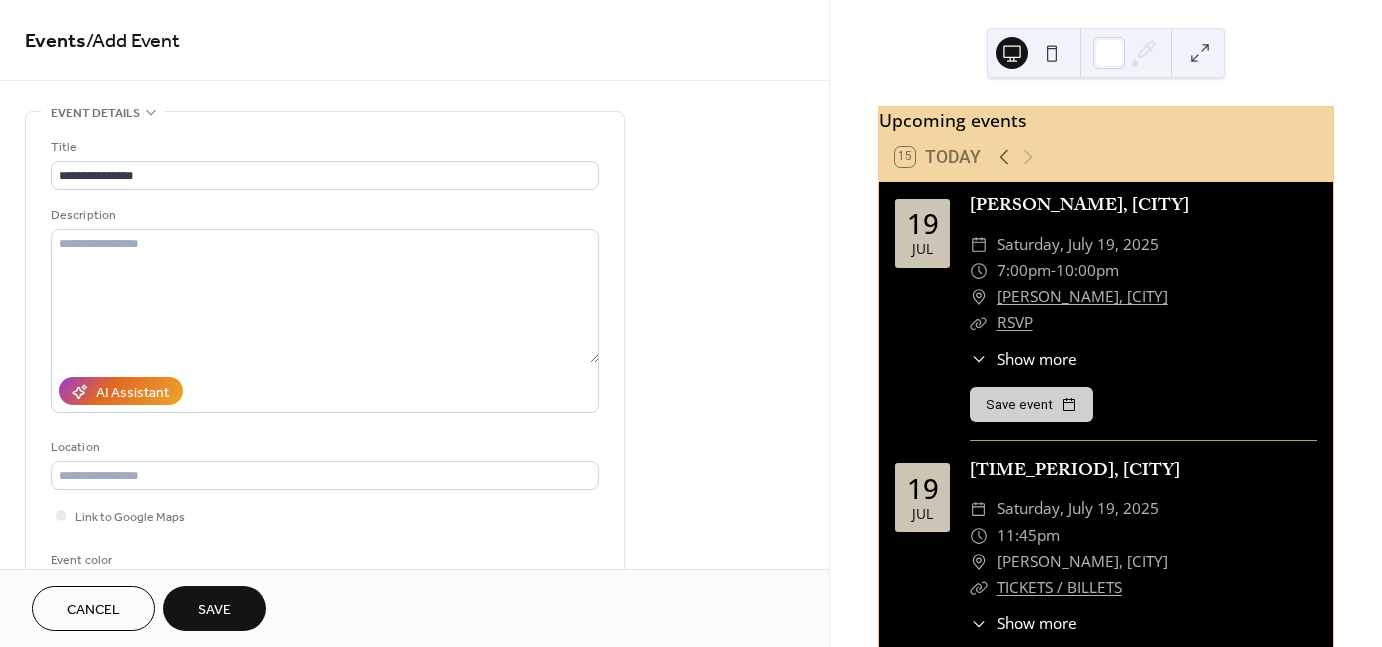 drag, startPoint x: 157, startPoint y: 253, endPoint x: 29, endPoint y: 304, distance: 137.78607 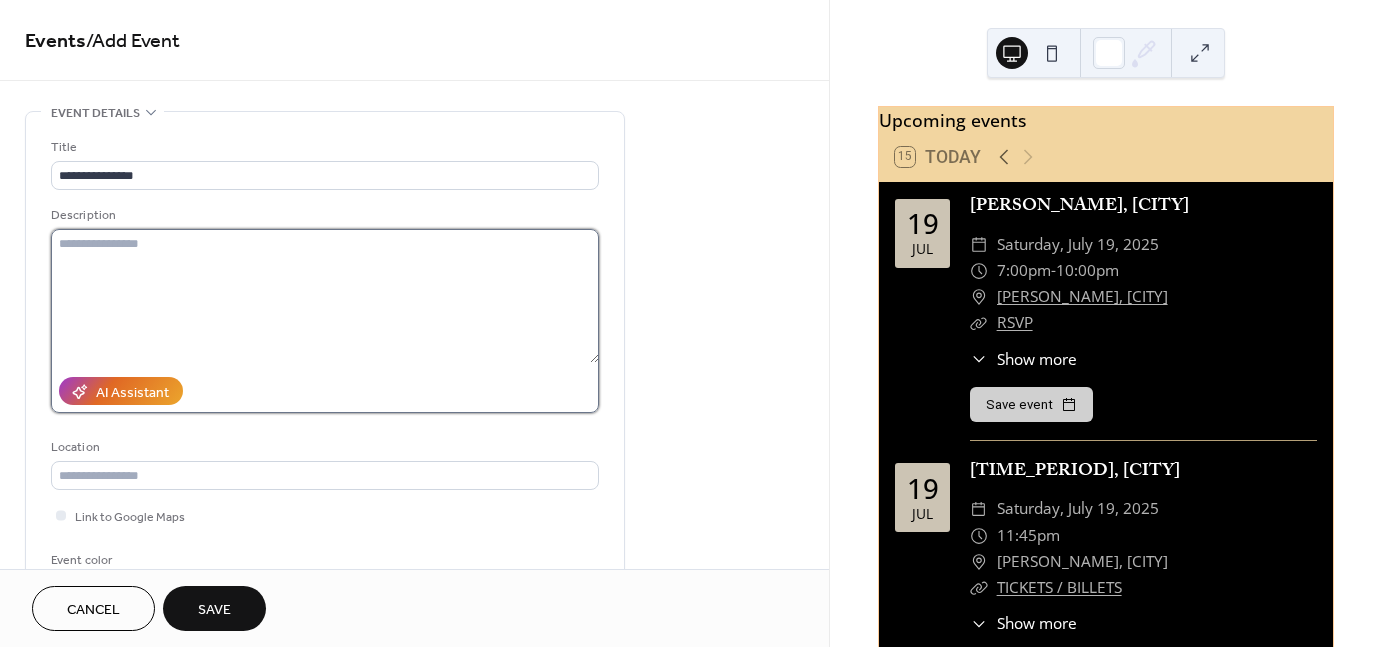 click at bounding box center [325, 296] 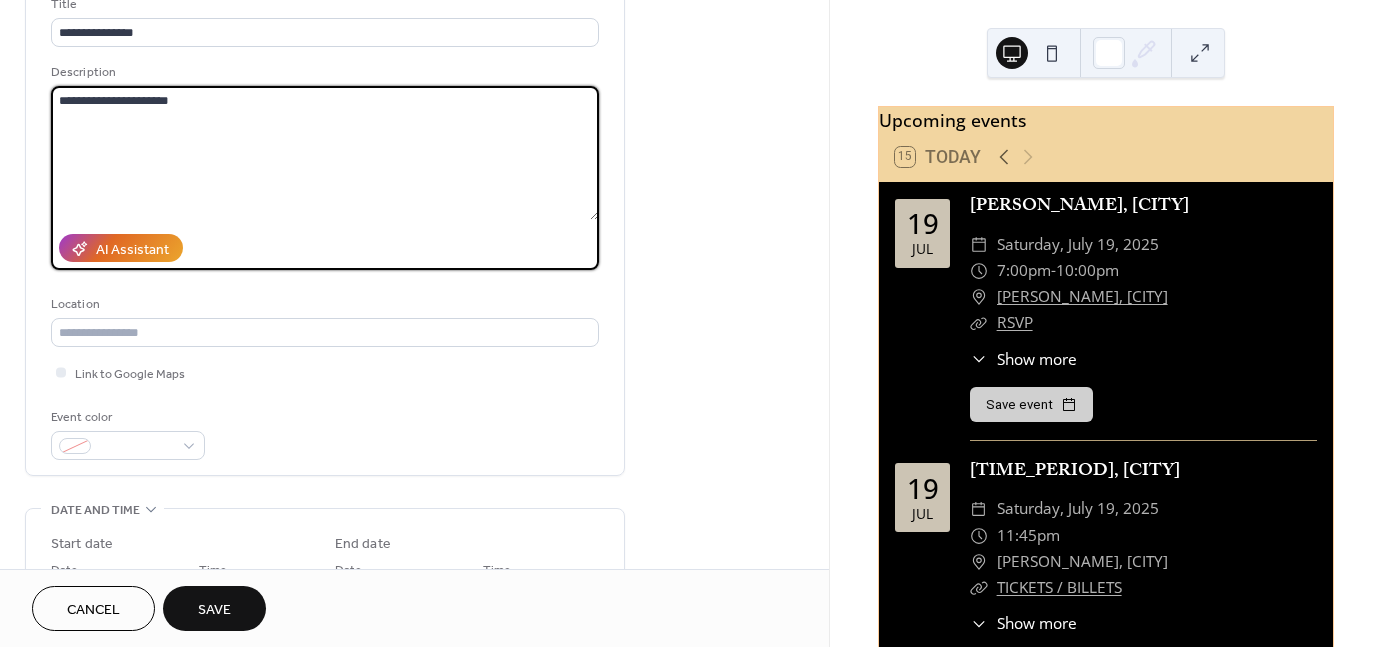 scroll, scrollTop: 0, scrollLeft: 0, axis: both 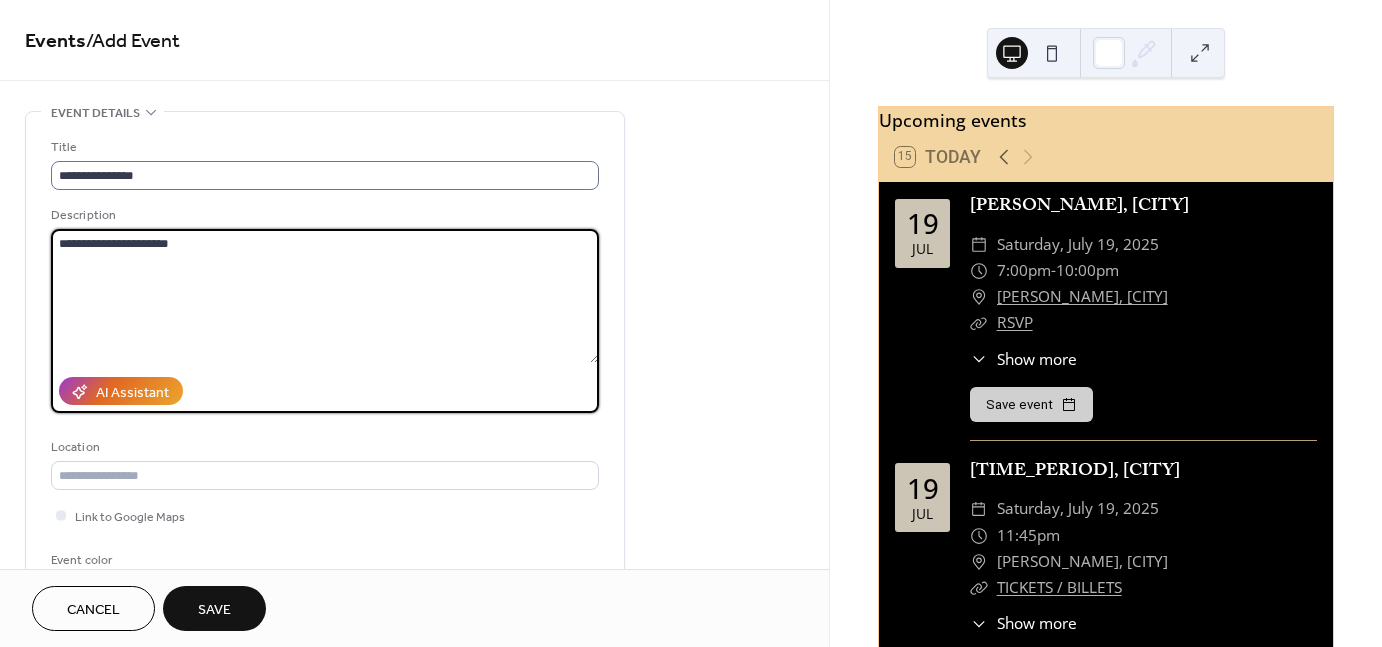 type on "**********" 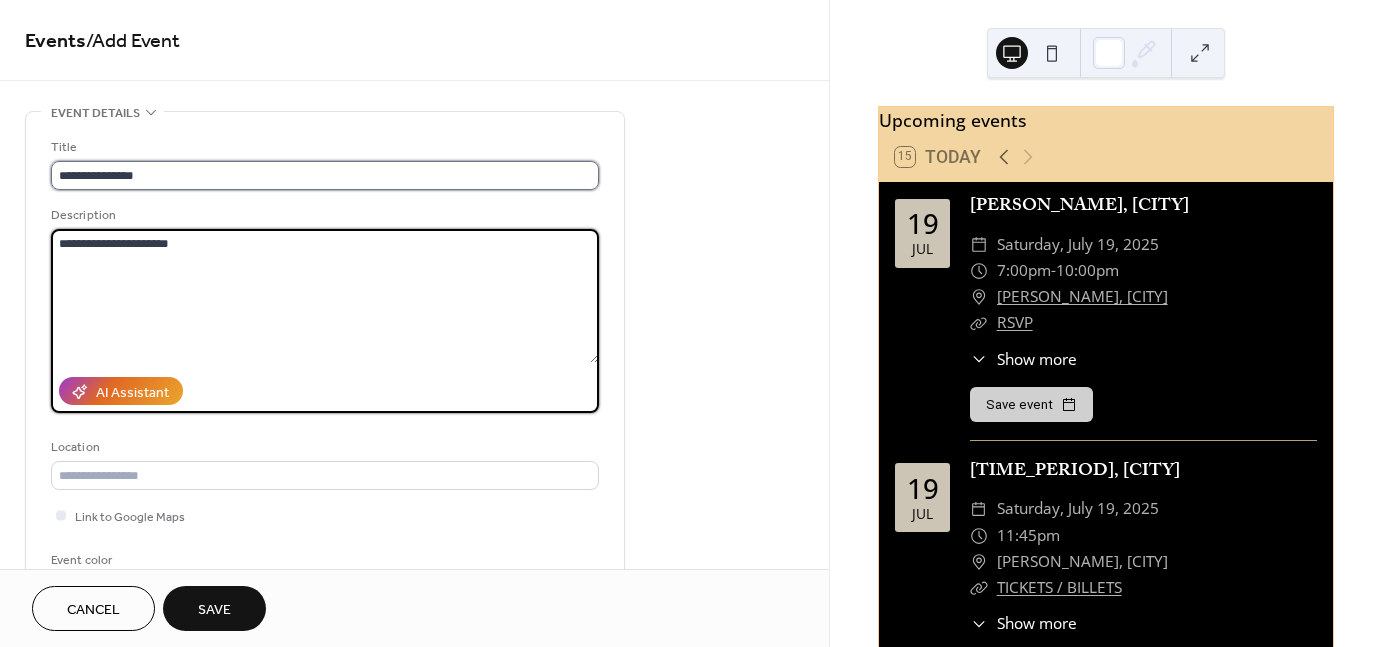 click on "**********" at bounding box center (325, 175) 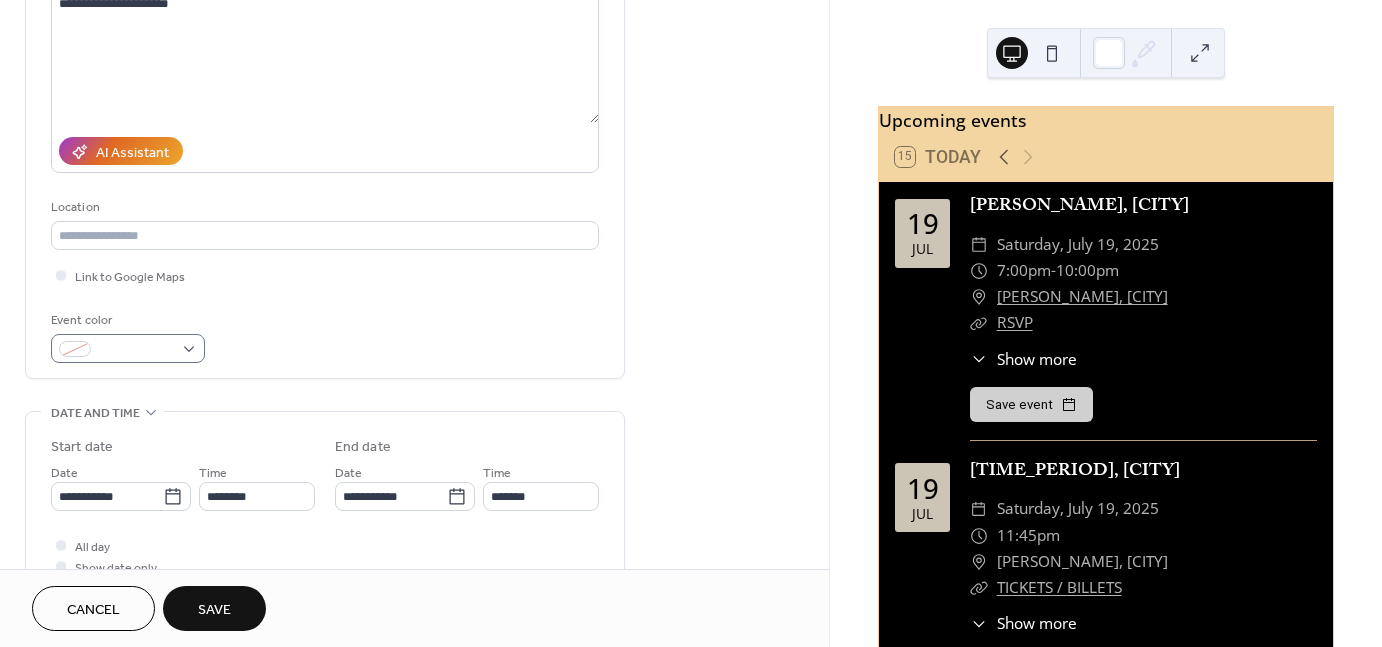 scroll, scrollTop: 300, scrollLeft: 0, axis: vertical 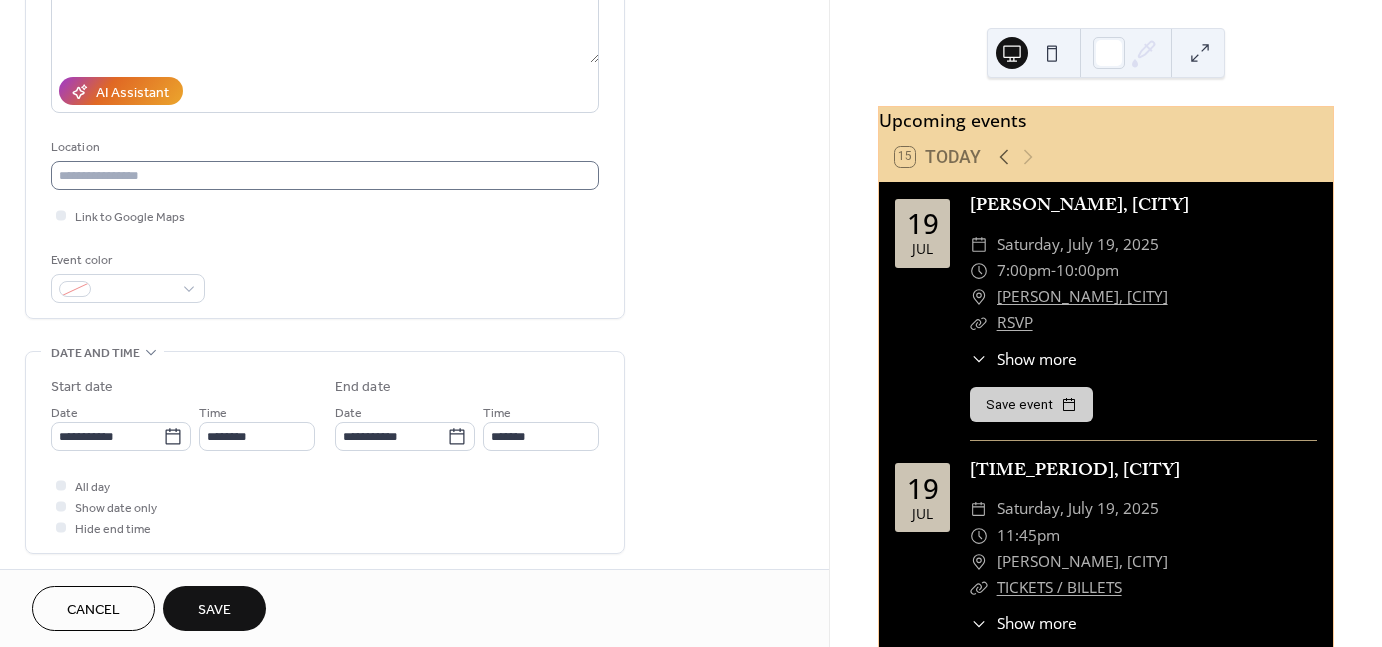 type on "**********" 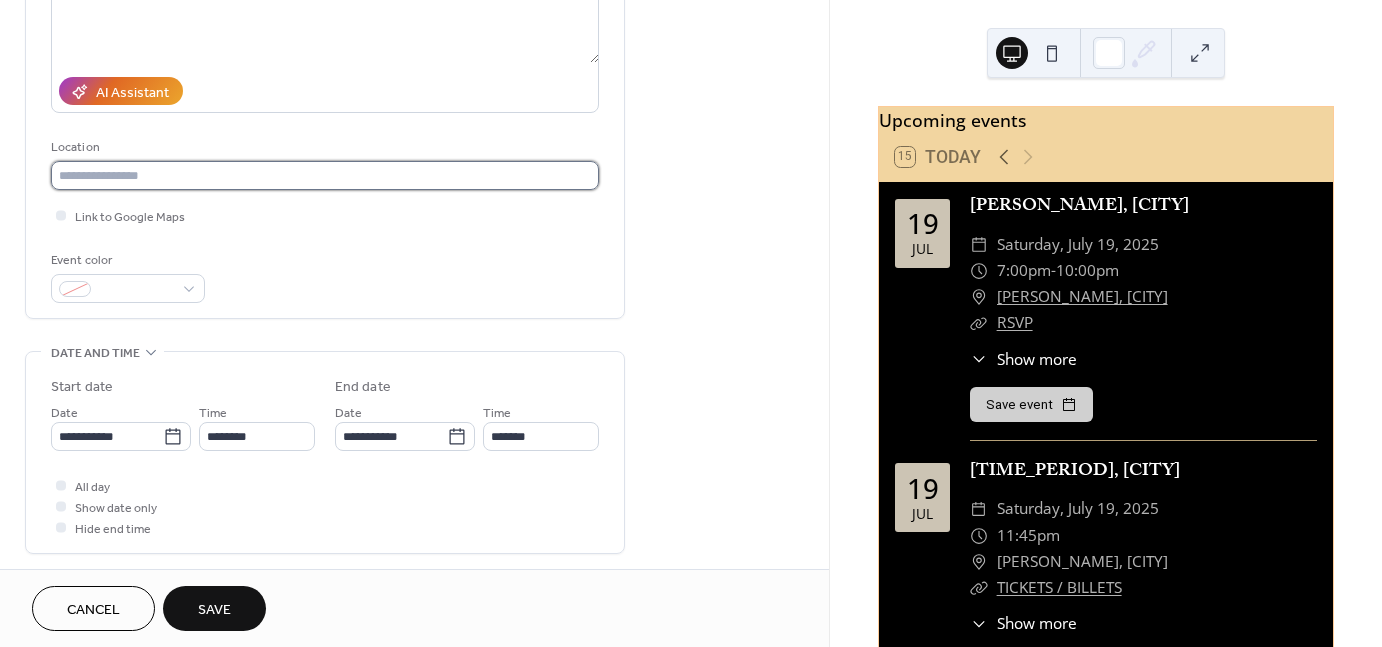 click at bounding box center [325, 175] 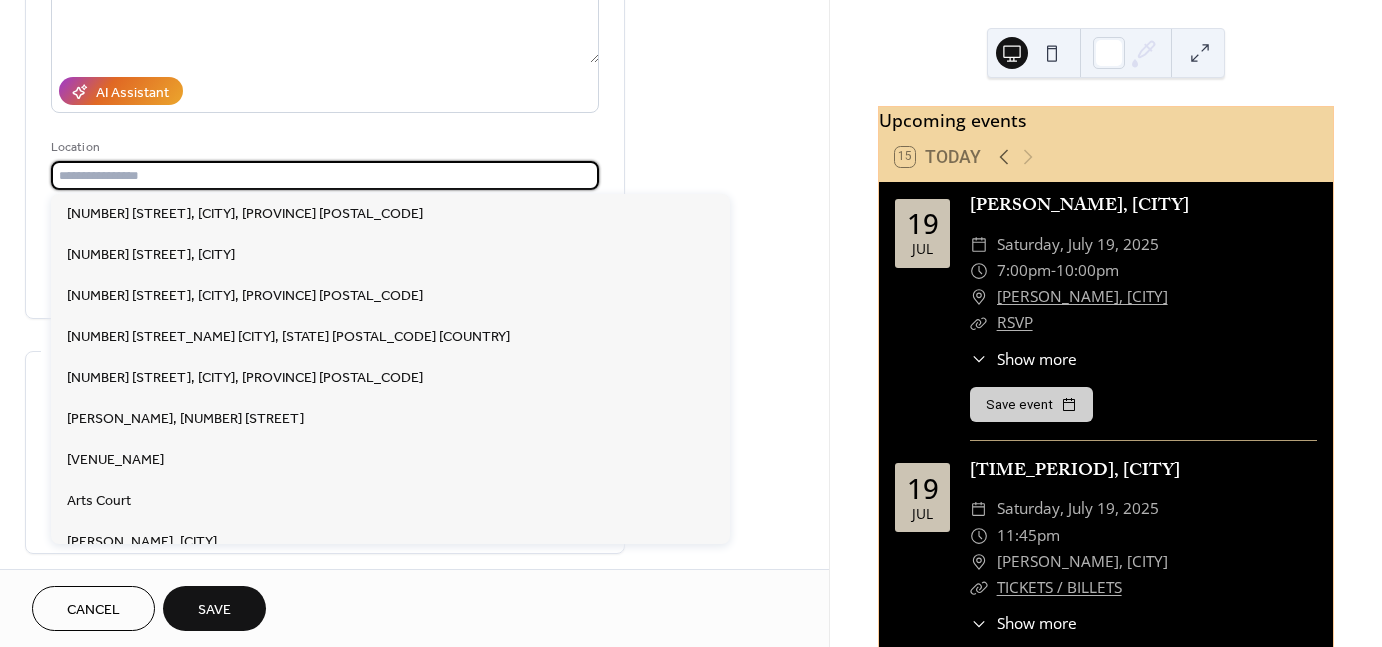 click at bounding box center [325, 175] 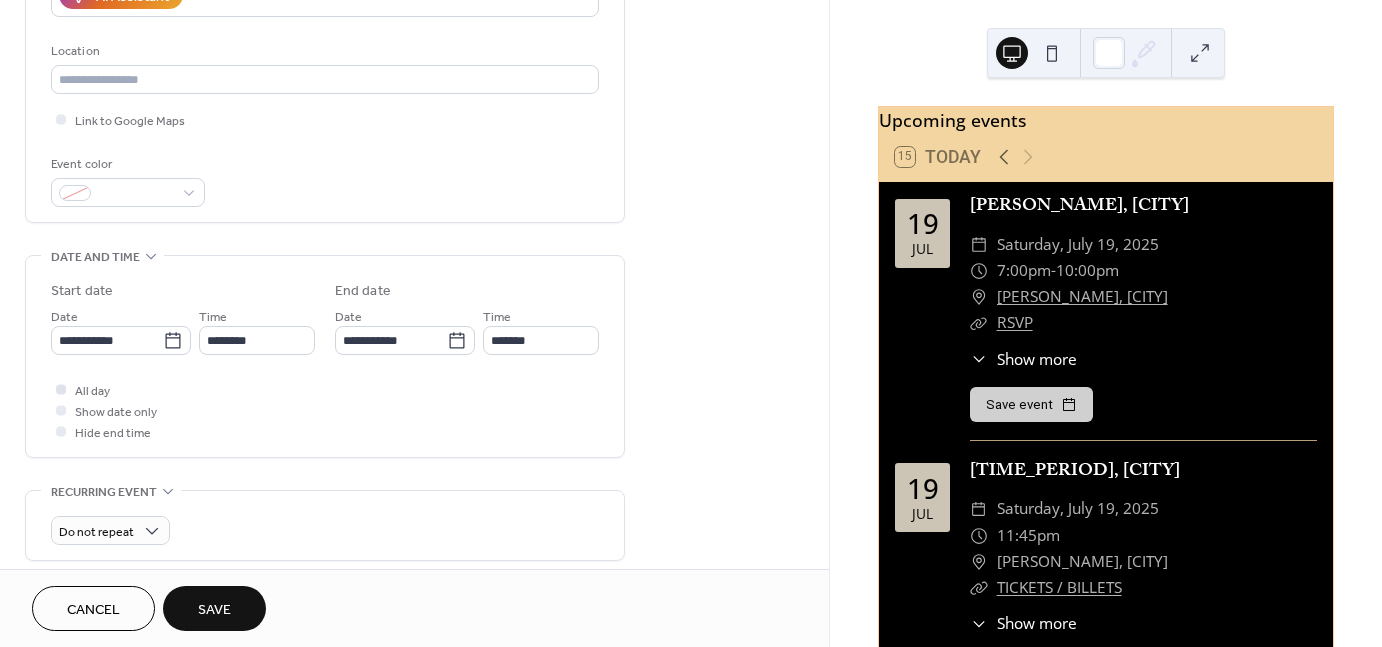 scroll, scrollTop: 400, scrollLeft: 0, axis: vertical 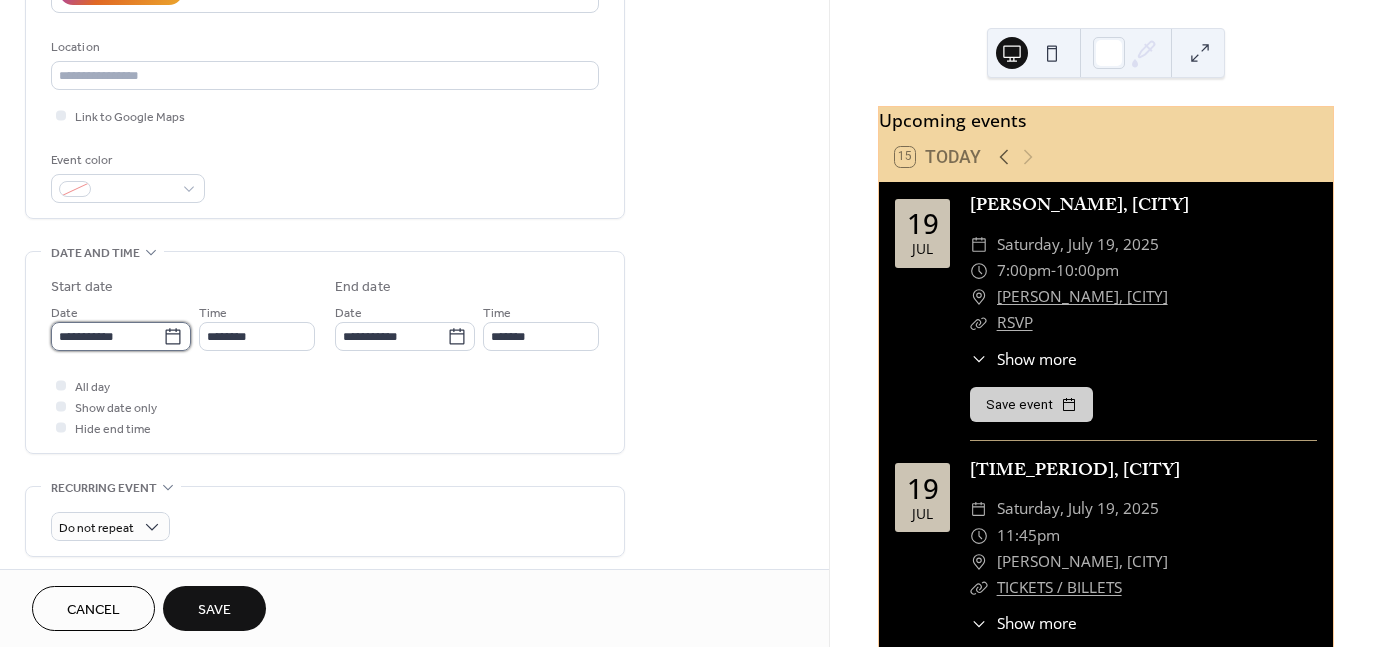 click on "**********" at bounding box center (107, 336) 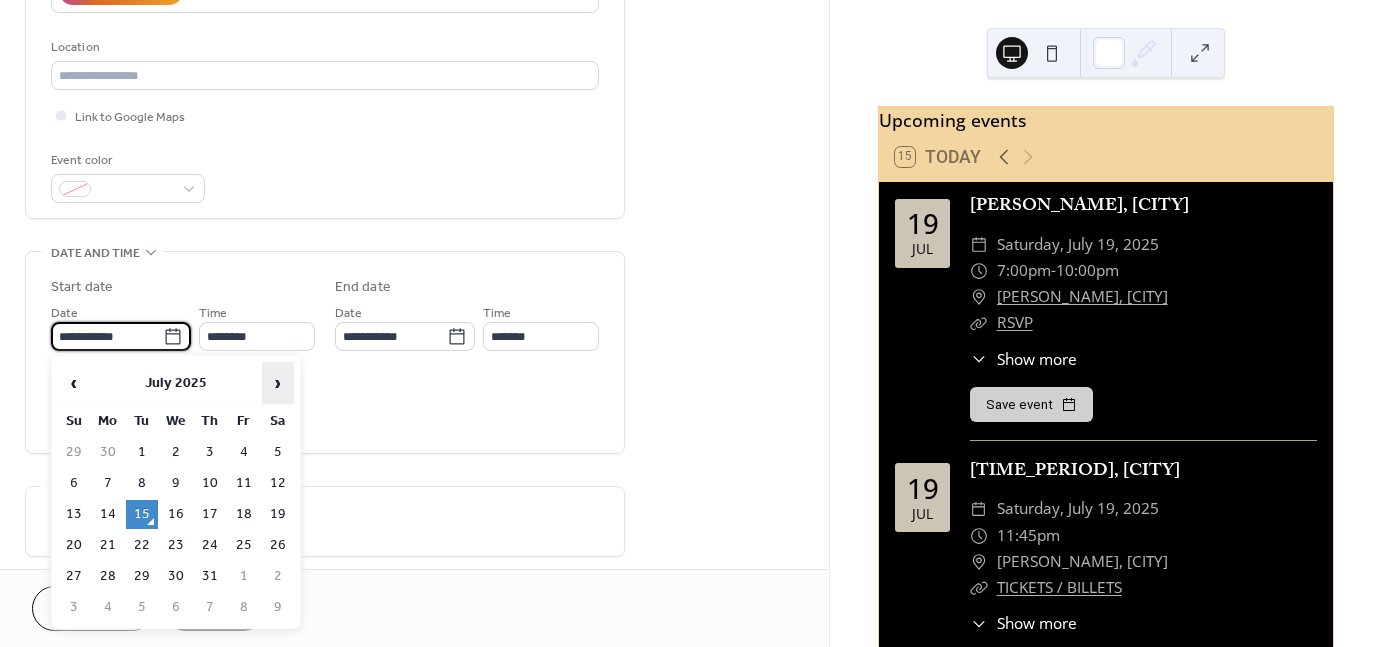 click on "›" at bounding box center (278, 383) 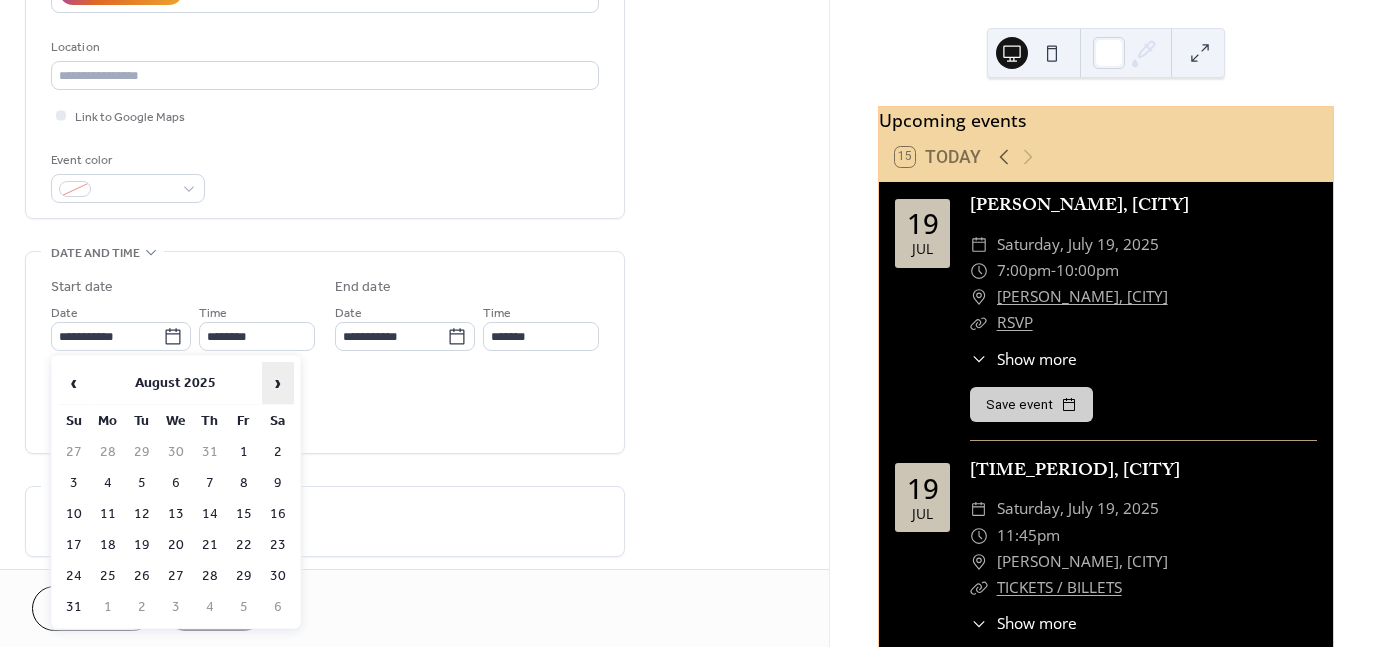 click on "›" at bounding box center [278, 383] 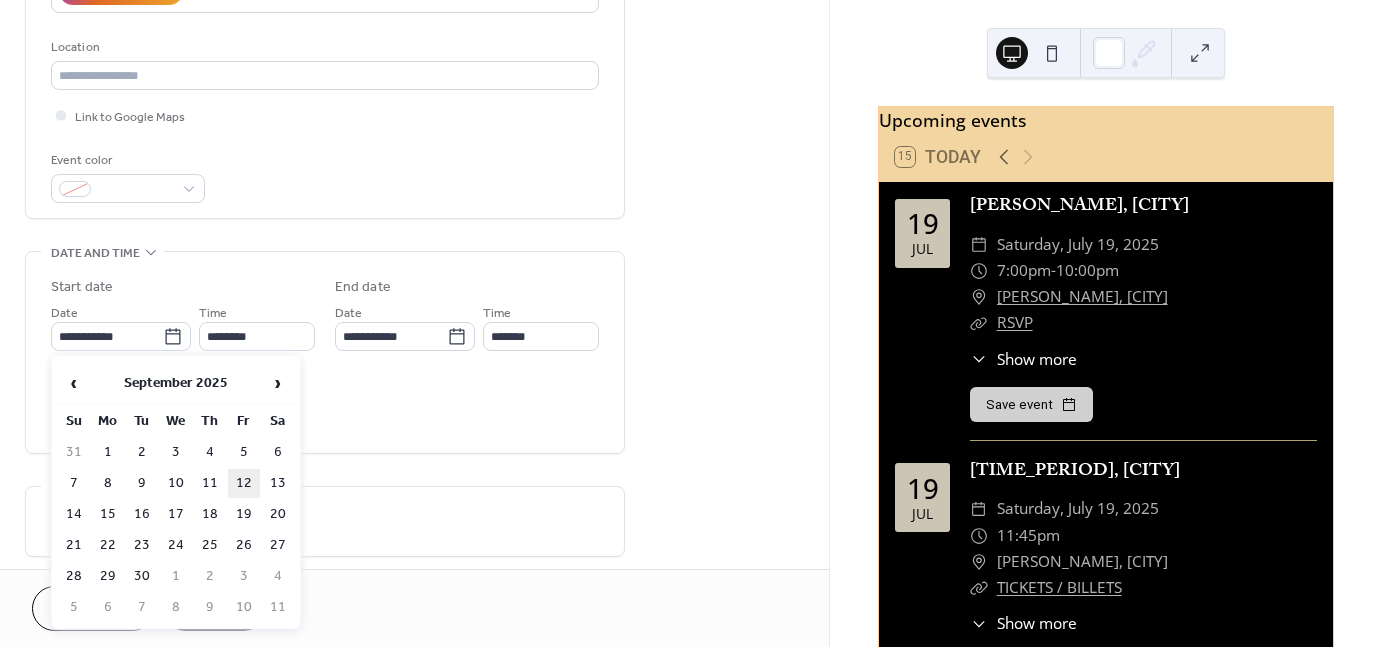 click on "12" at bounding box center (244, 483) 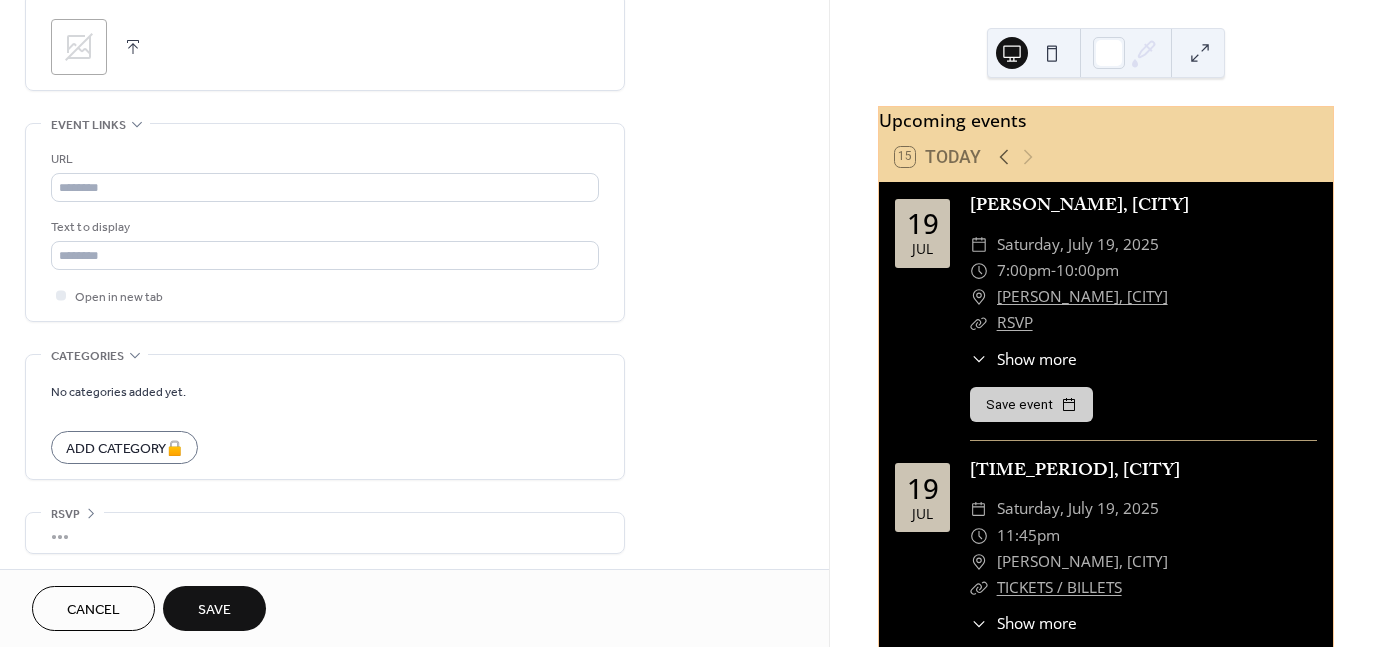 scroll, scrollTop: 998, scrollLeft: 0, axis: vertical 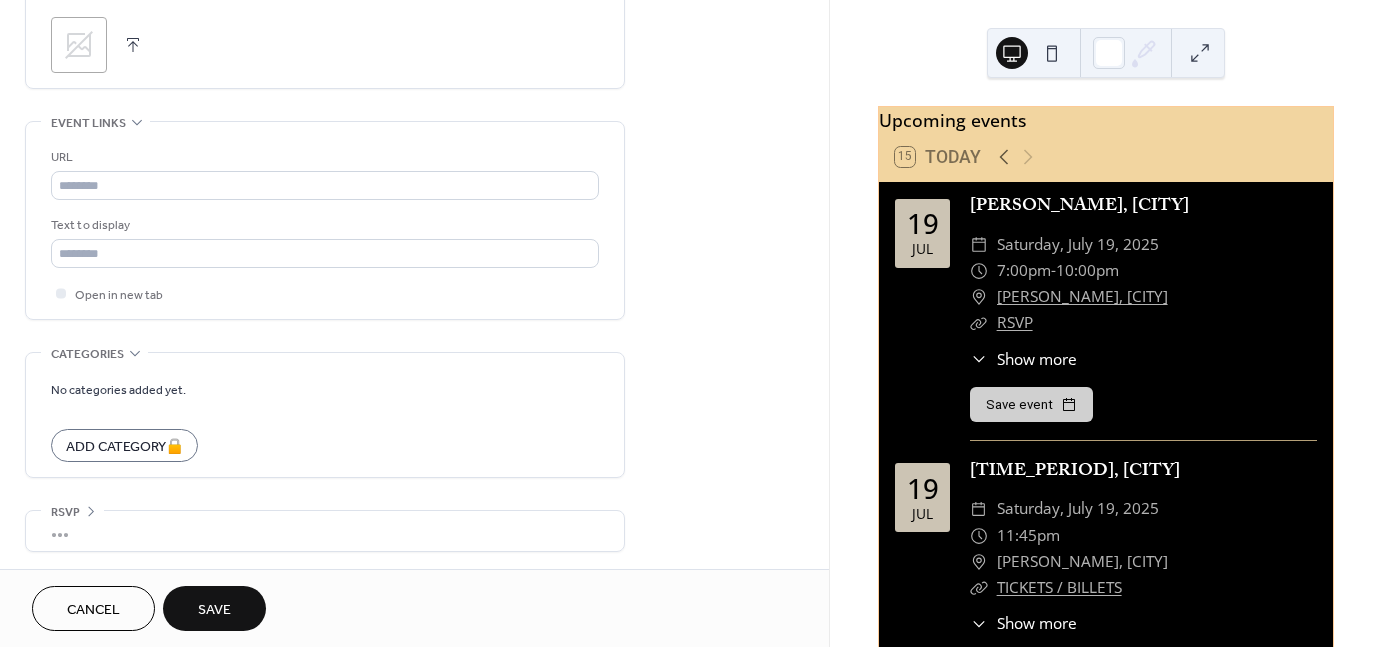 click on "Save" at bounding box center [214, 610] 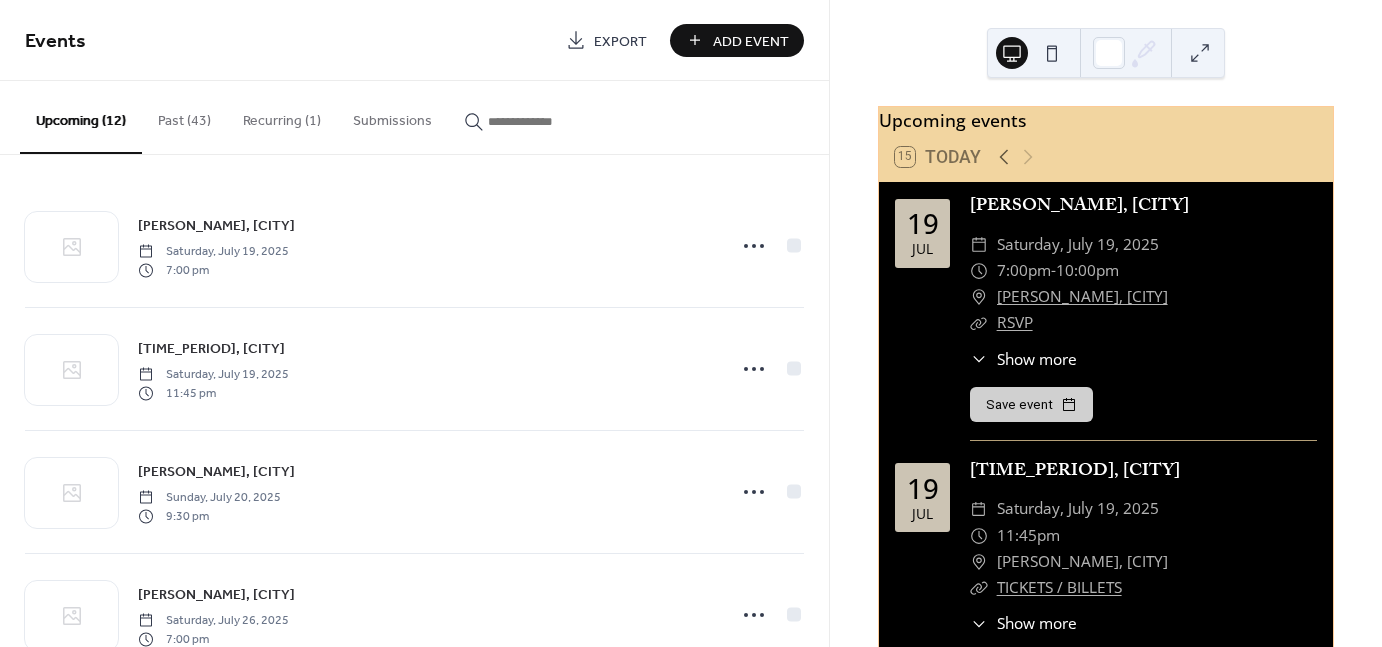 click on "Add Event" at bounding box center (737, 40) 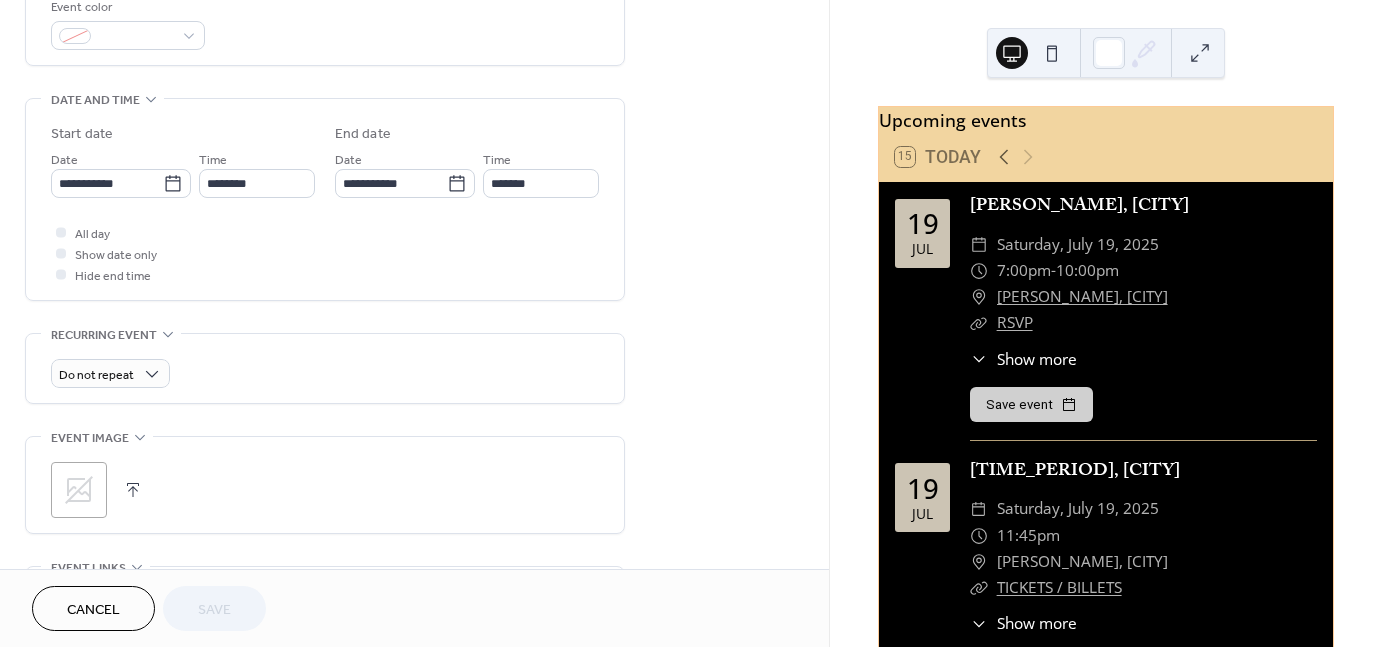 scroll, scrollTop: 500, scrollLeft: 0, axis: vertical 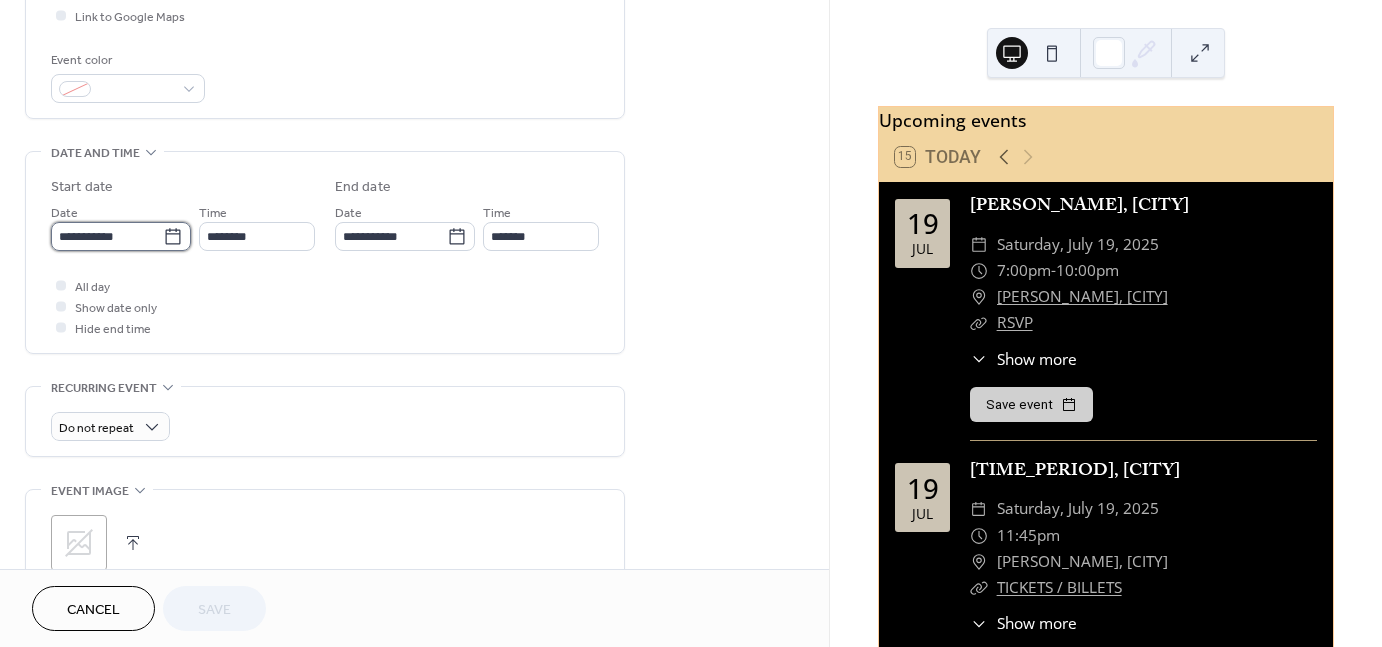 click on "**********" at bounding box center [107, 236] 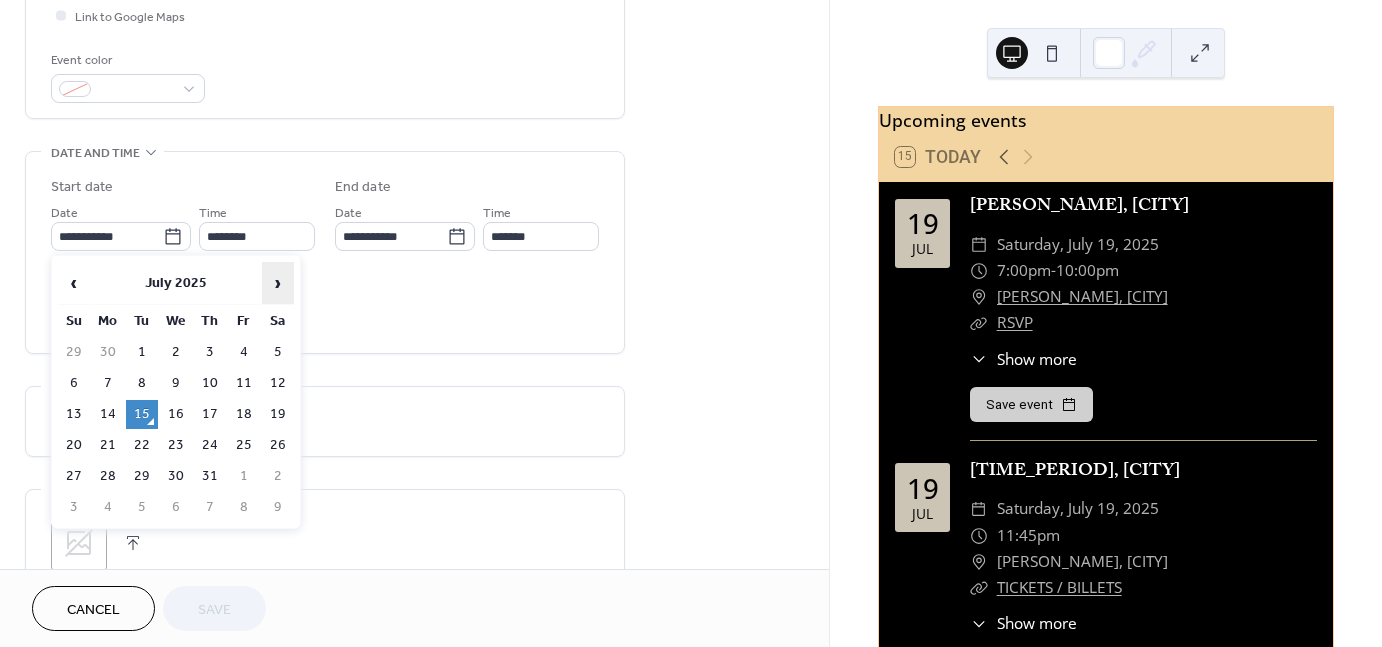 click on "›" at bounding box center [278, 283] 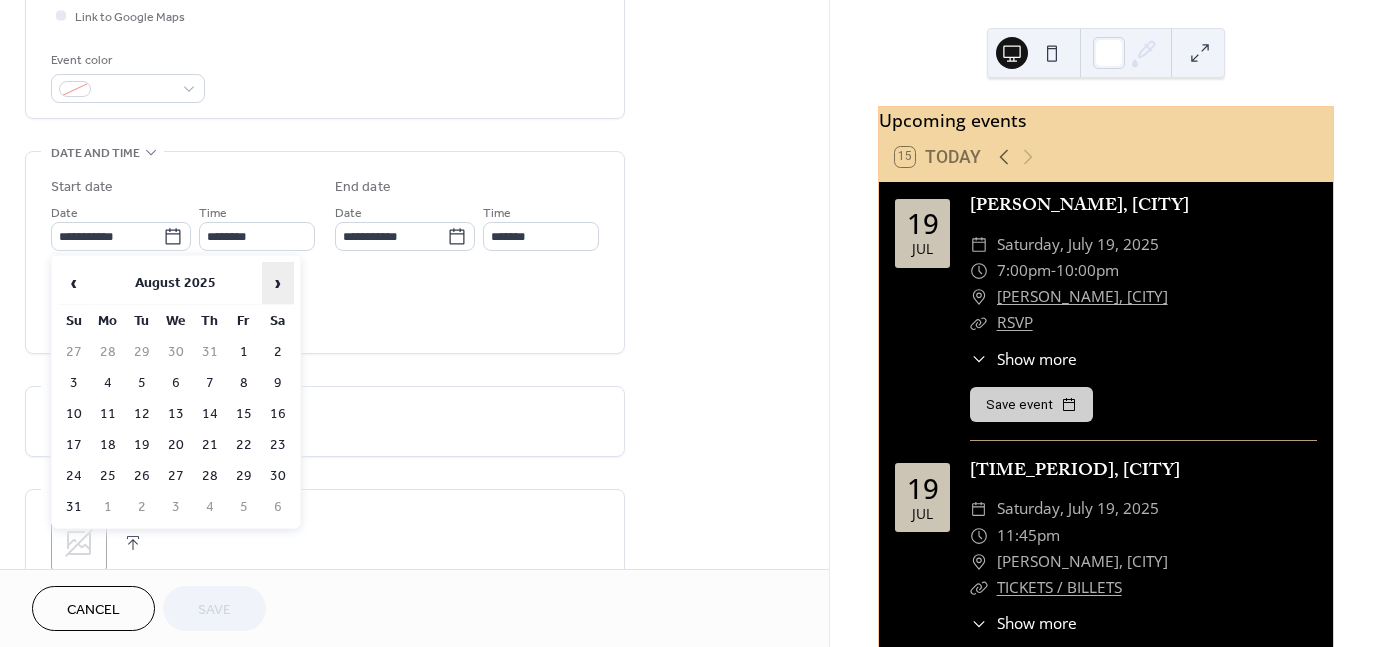 click on "›" at bounding box center (278, 283) 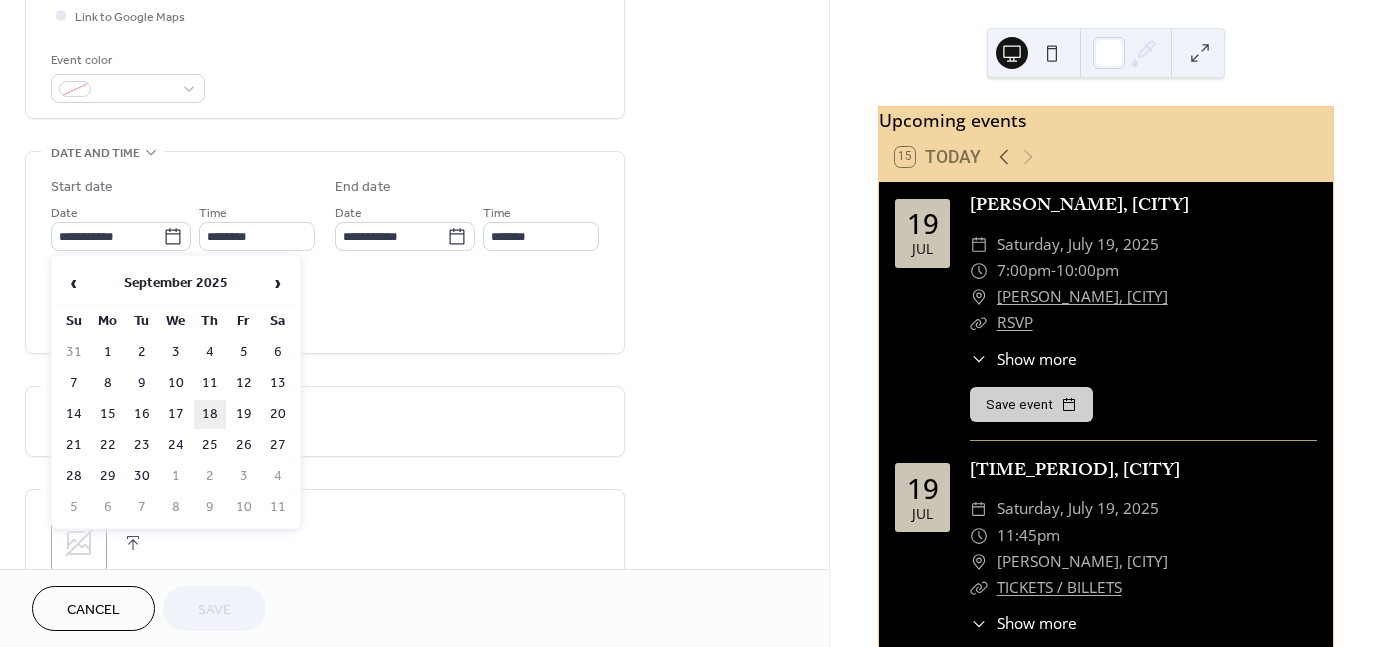 click on "18" at bounding box center (210, 414) 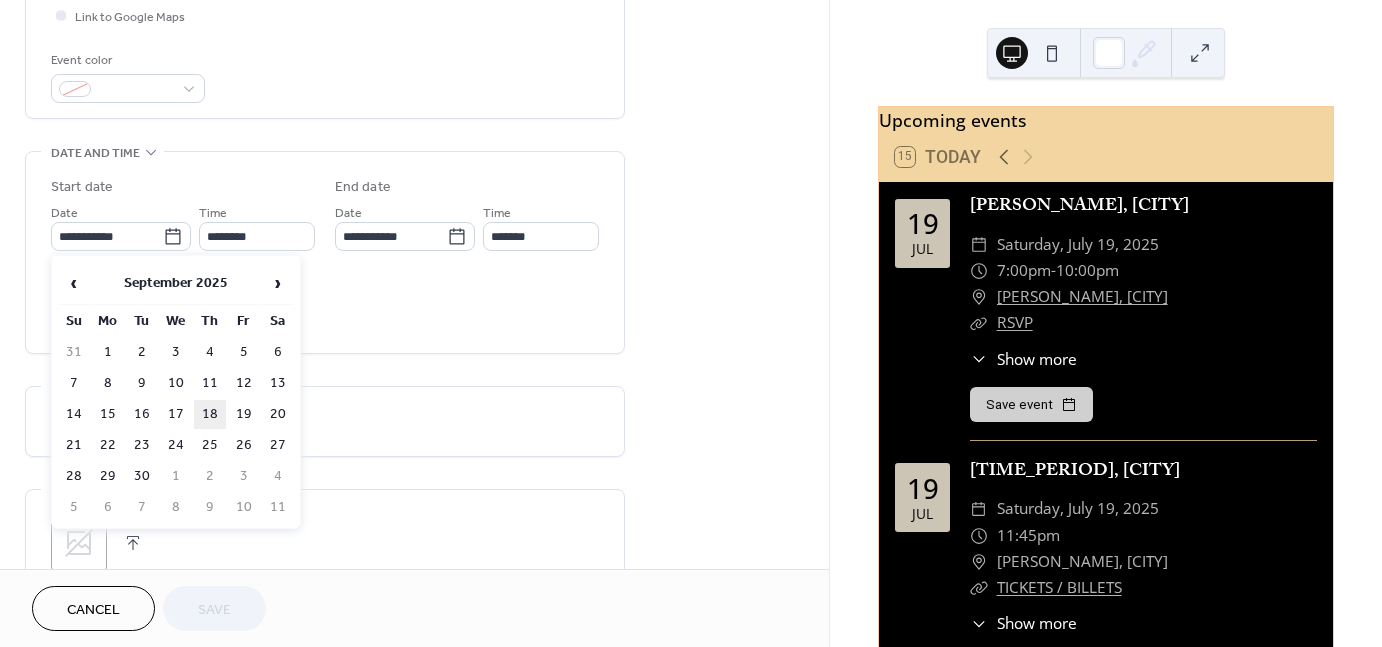 type on "**********" 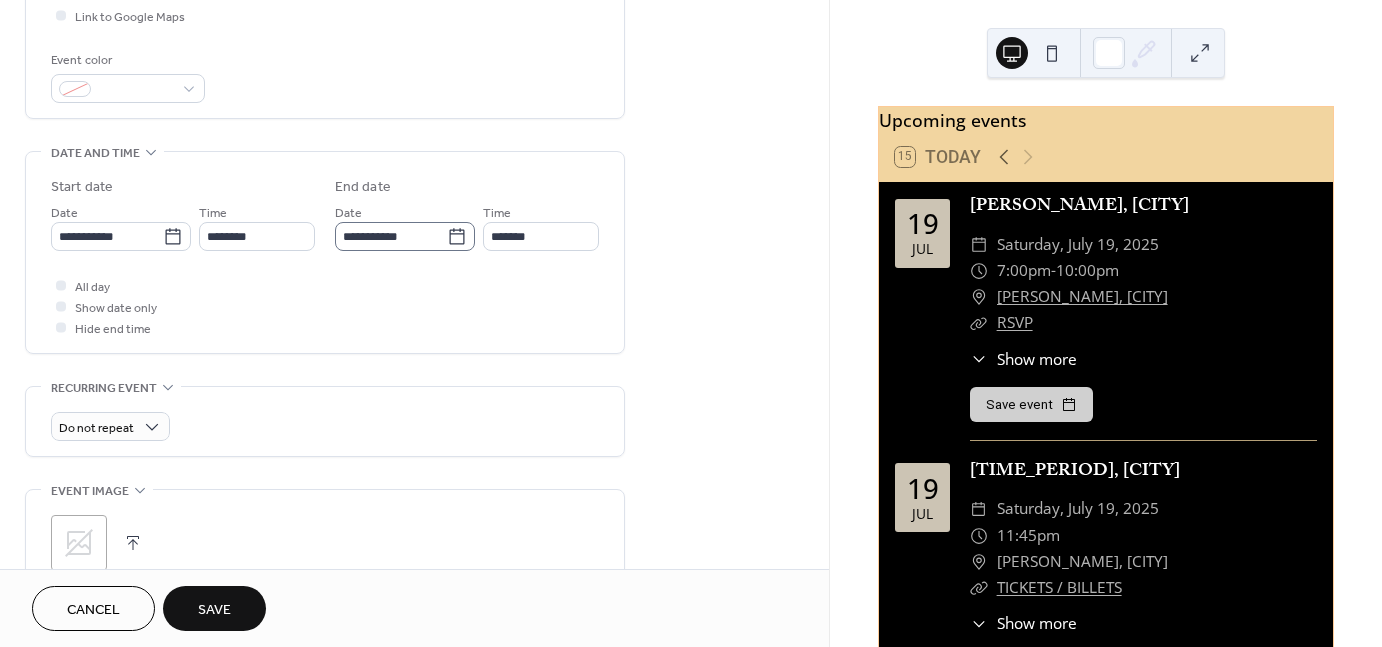 click 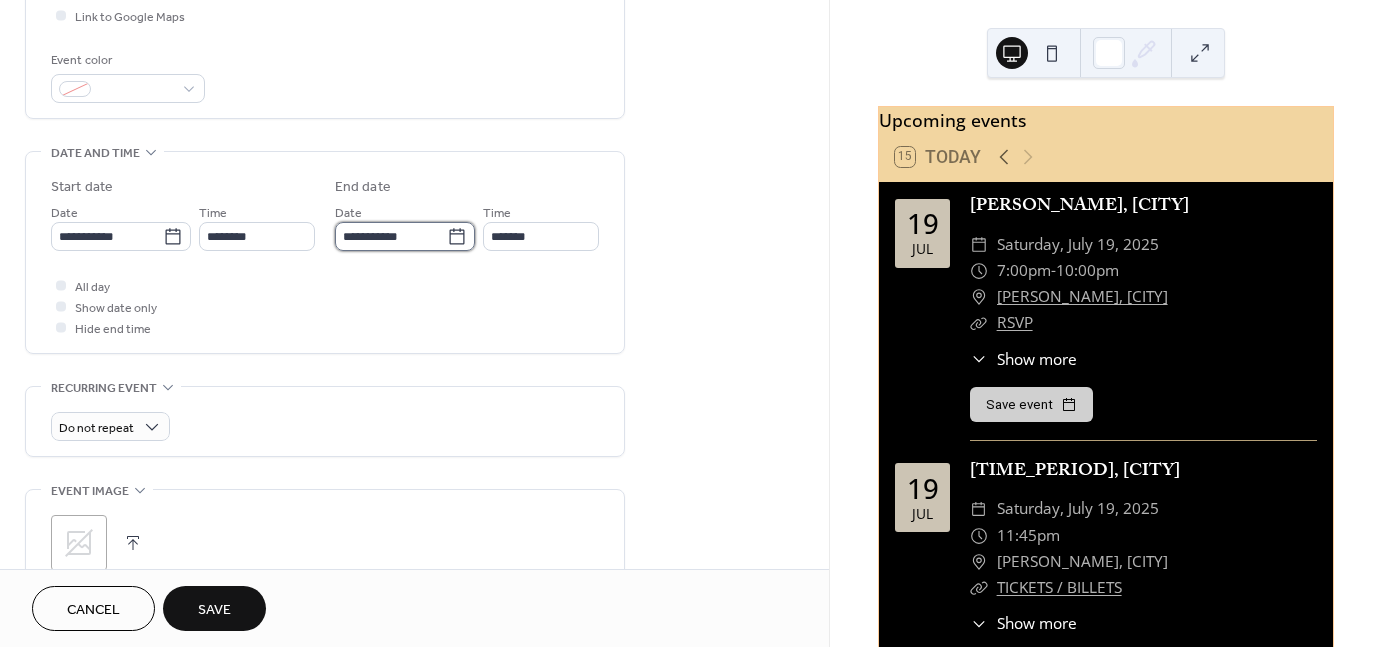 click on "**********" at bounding box center [391, 236] 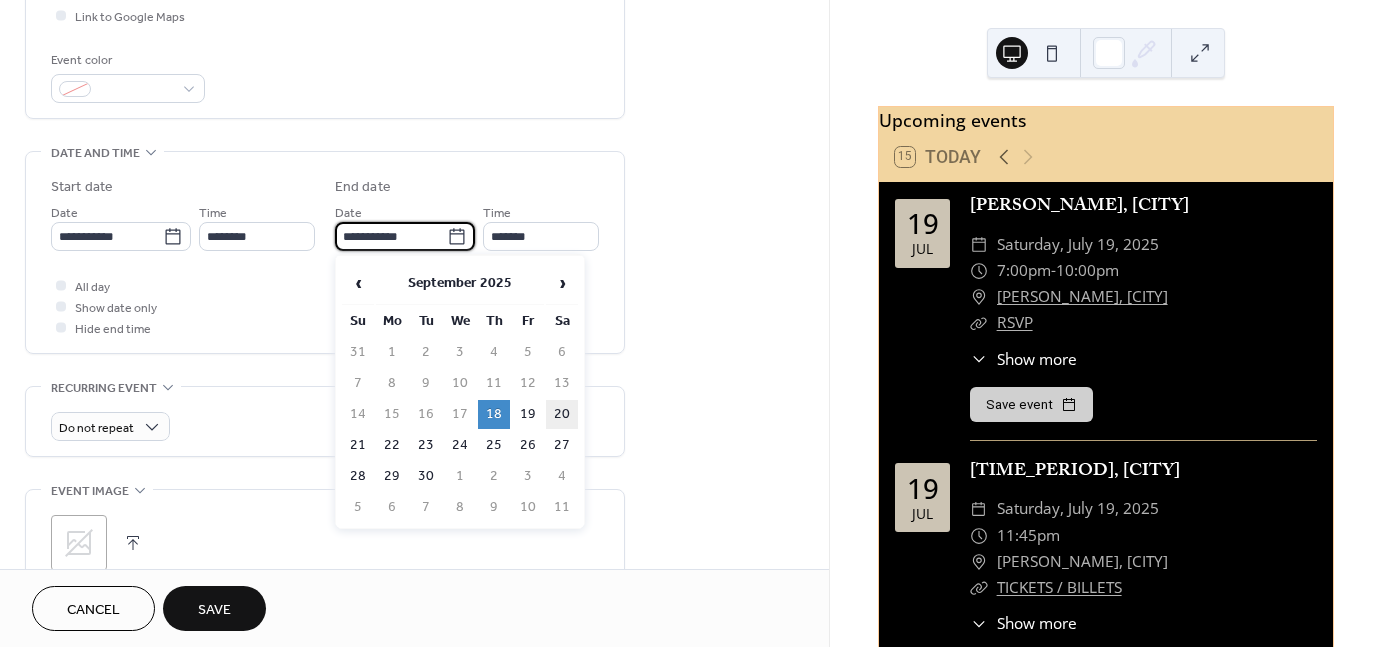click on "20" at bounding box center (562, 414) 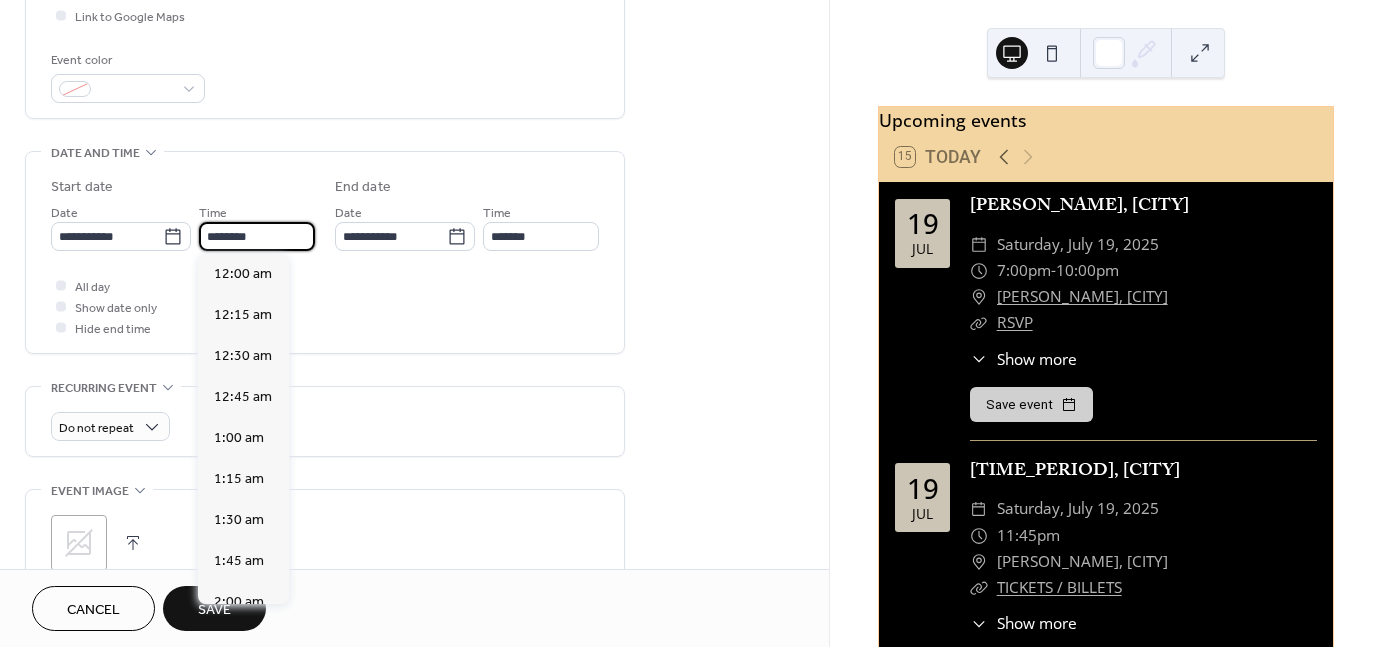 click on "********" at bounding box center [257, 236] 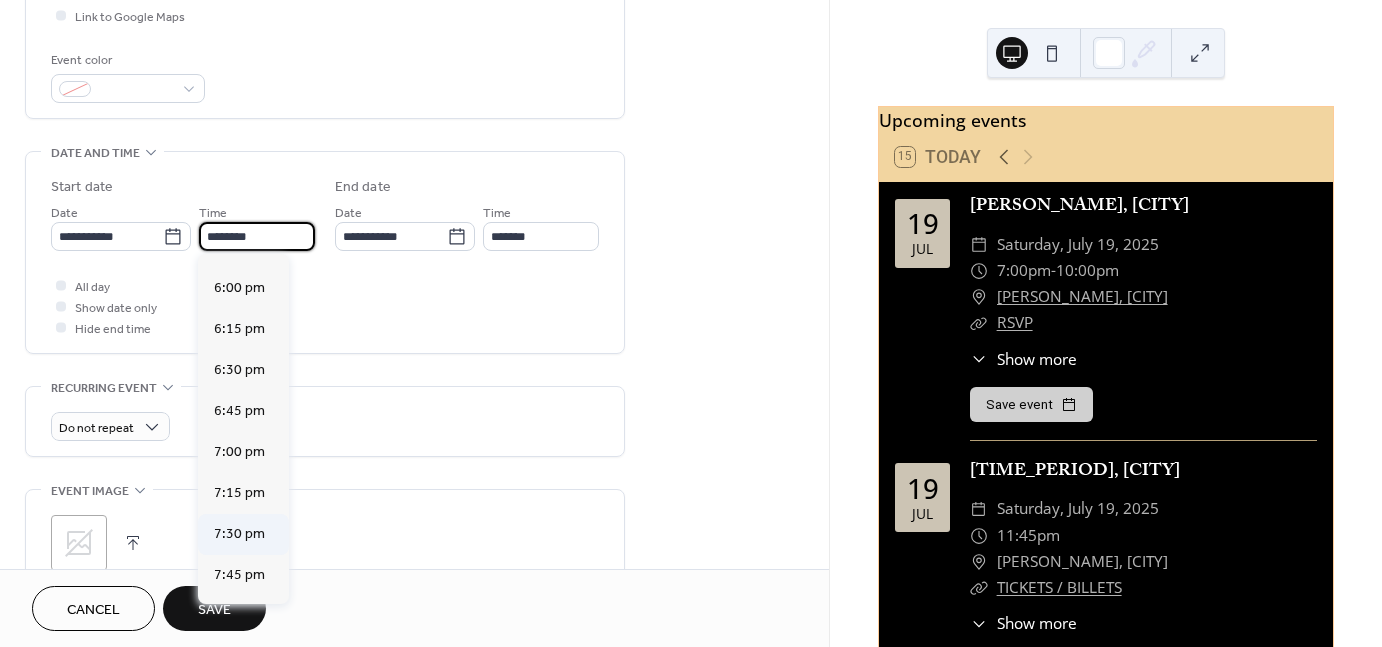scroll, scrollTop: 2968, scrollLeft: 0, axis: vertical 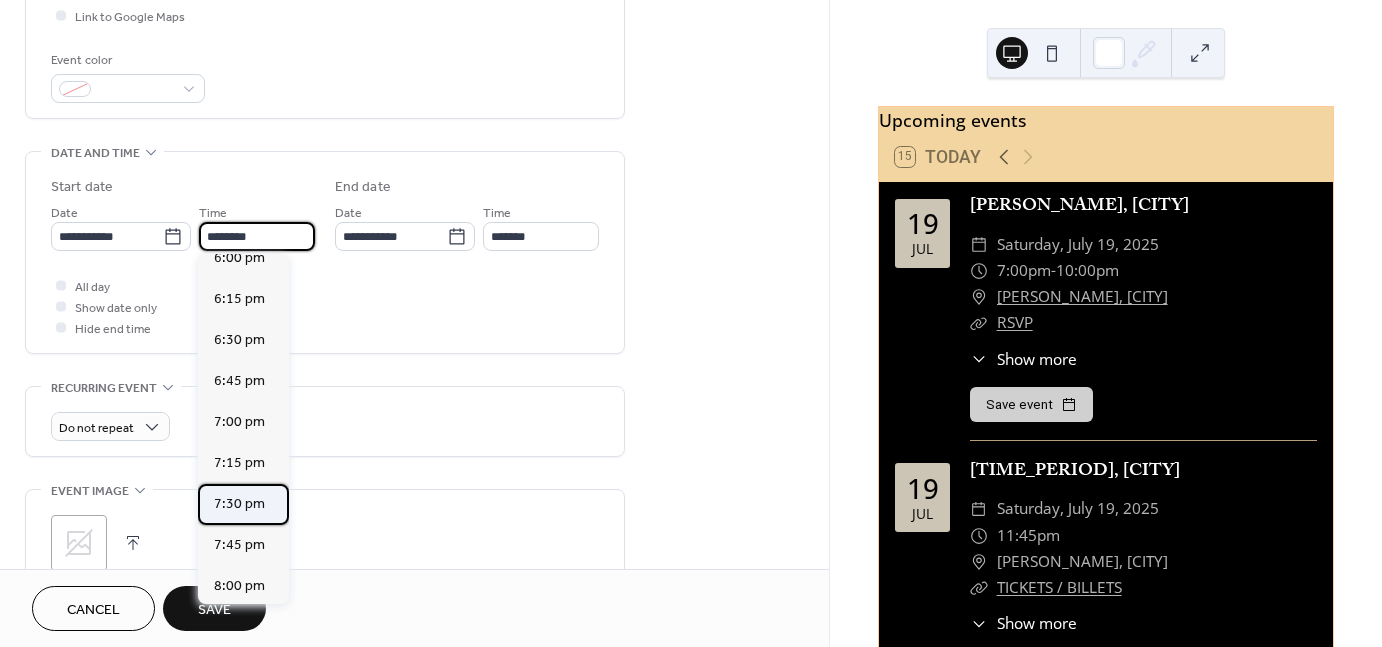 click on "7:30 pm" at bounding box center [243, 504] 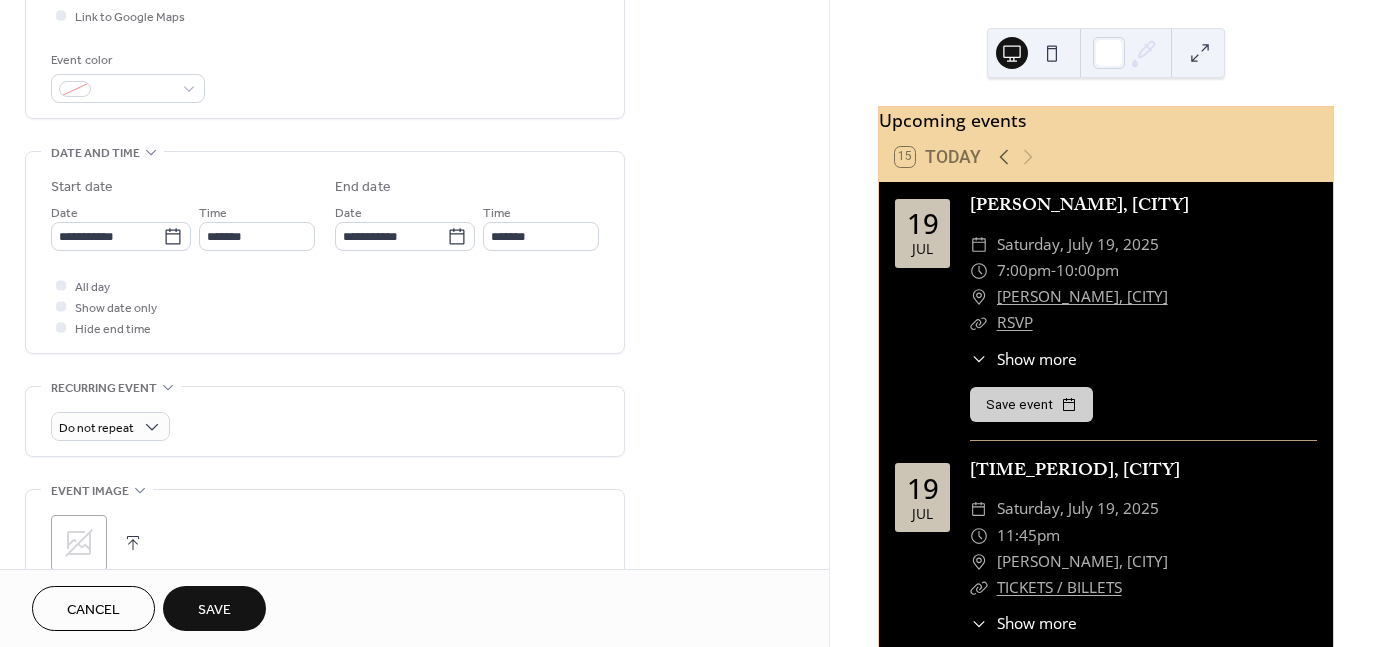 type on "*******" 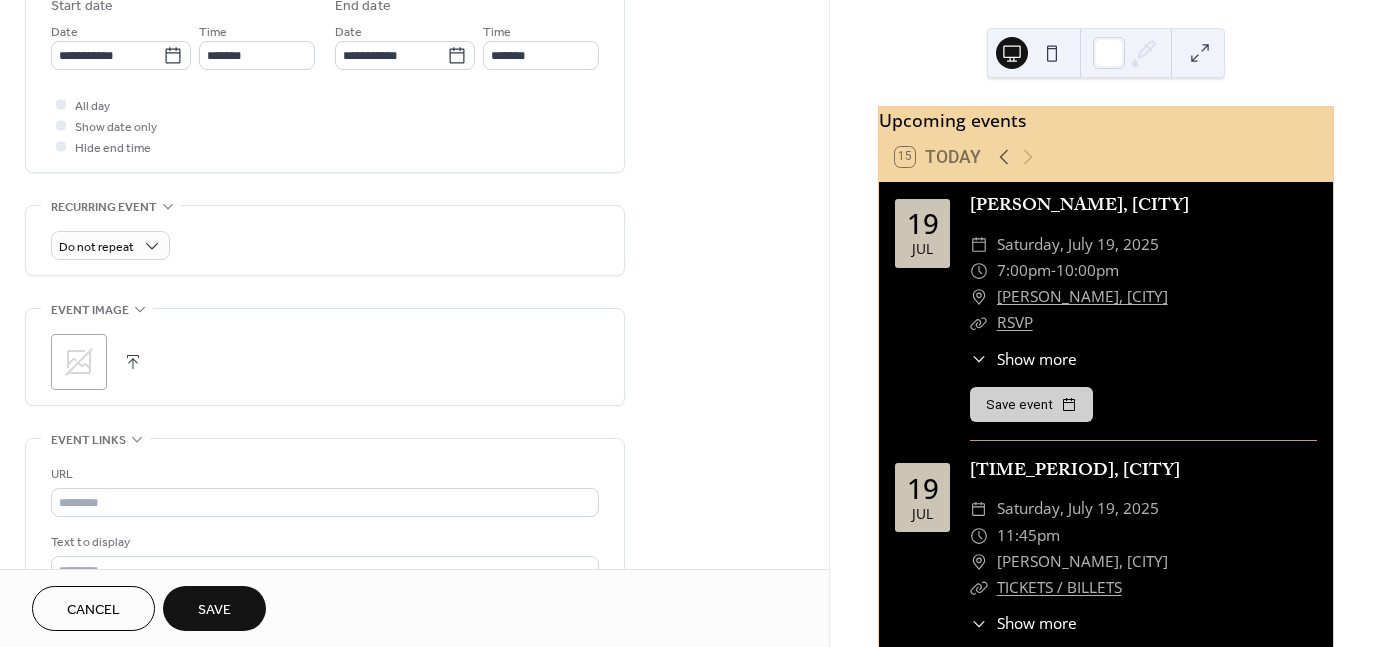 scroll, scrollTop: 700, scrollLeft: 0, axis: vertical 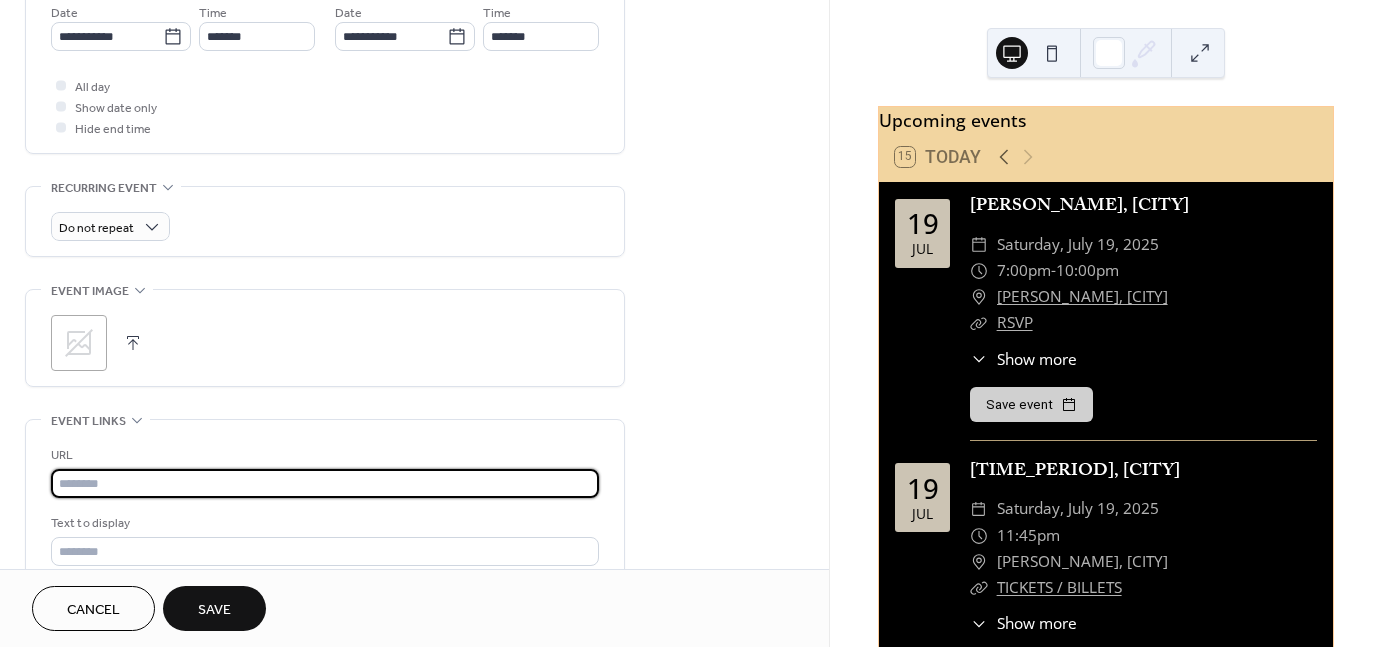 paste on "**********" 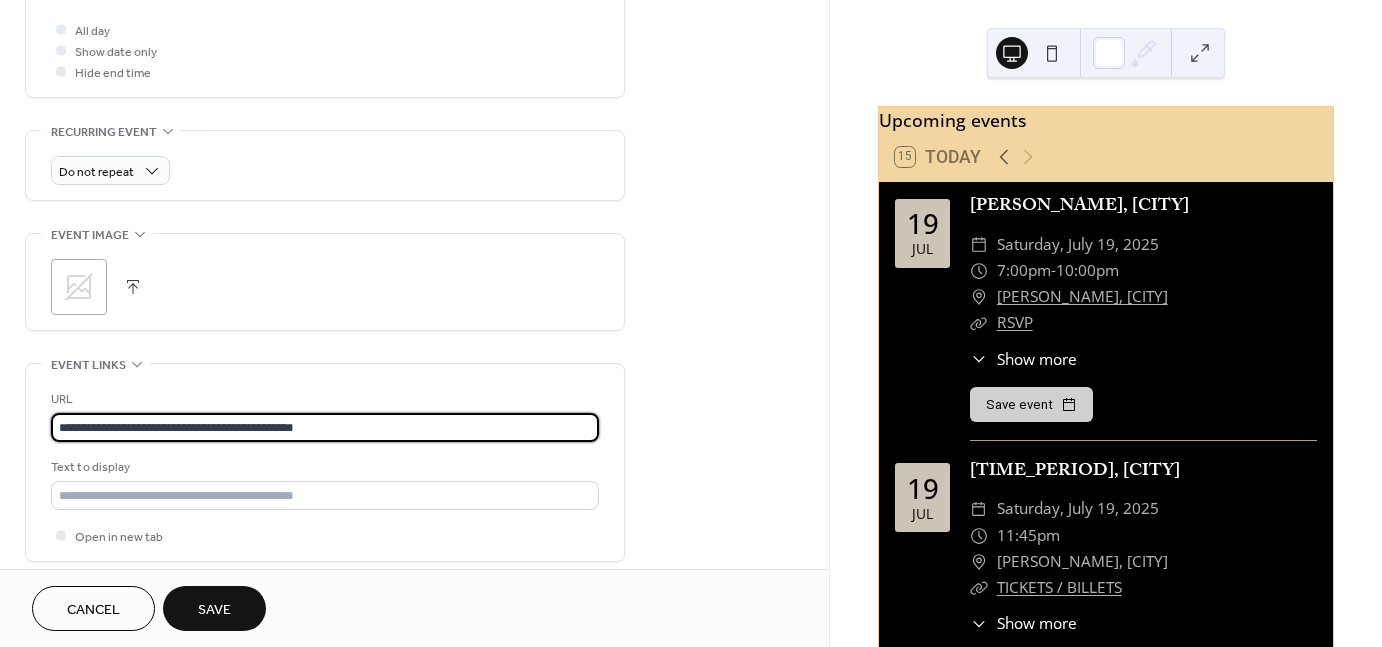 scroll, scrollTop: 900, scrollLeft: 0, axis: vertical 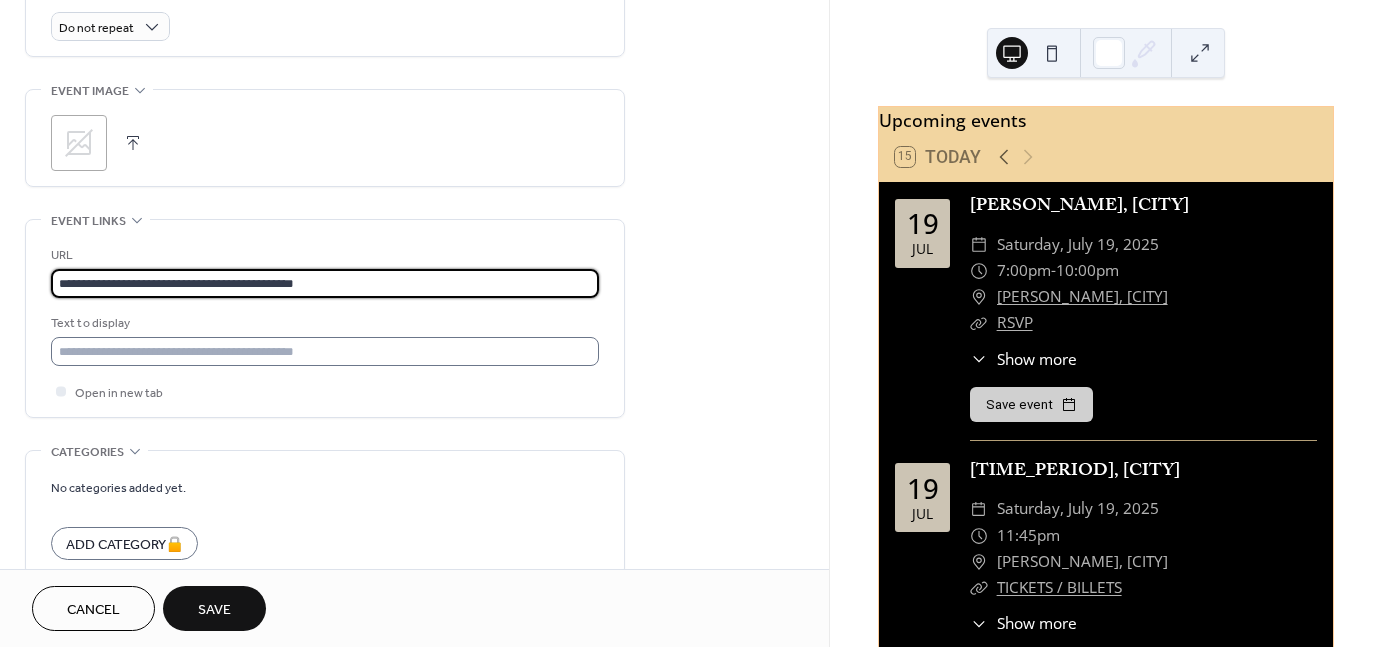 type on "**********" 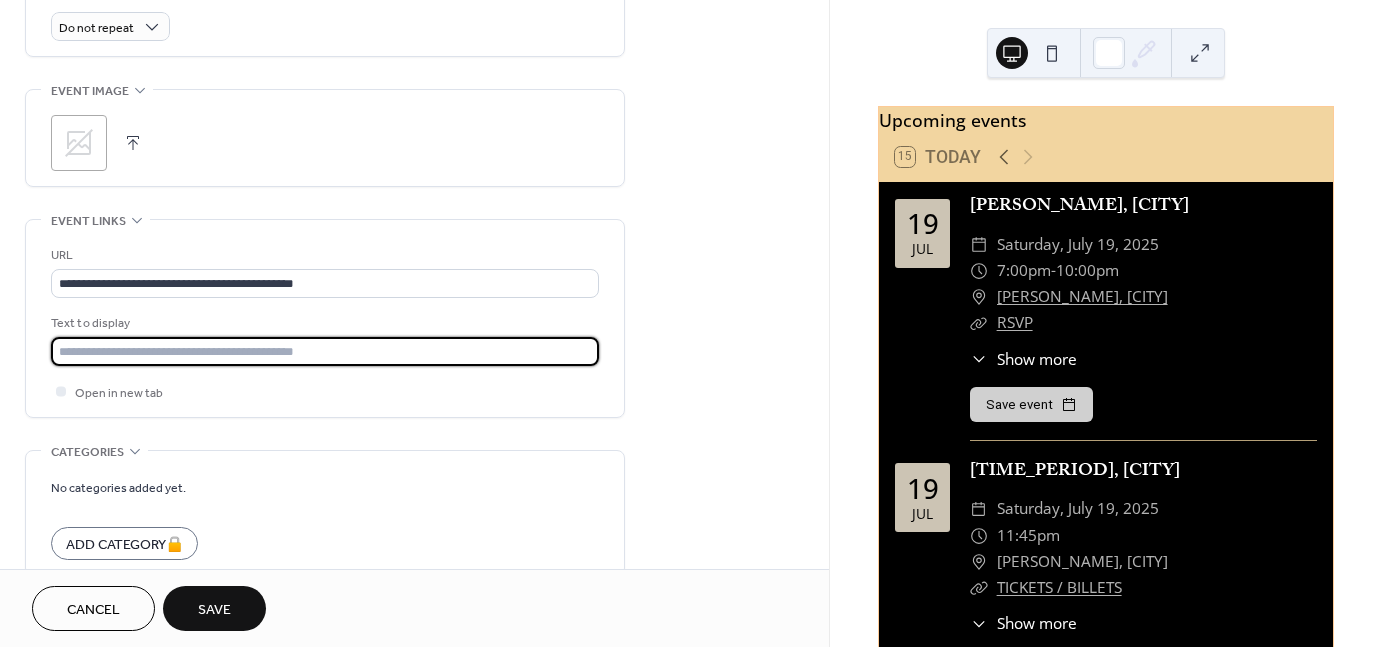 click at bounding box center [325, 351] 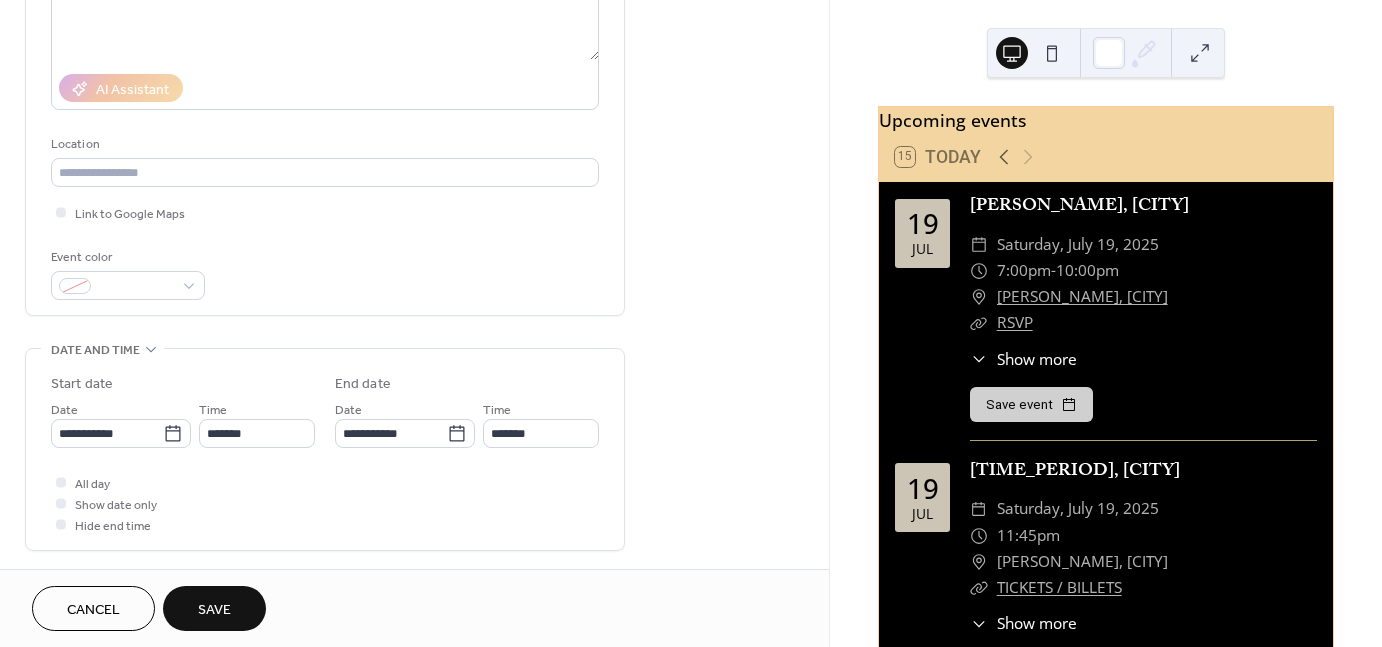scroll, scrollTop: 298, scrollLeft: 0, axis: vertical 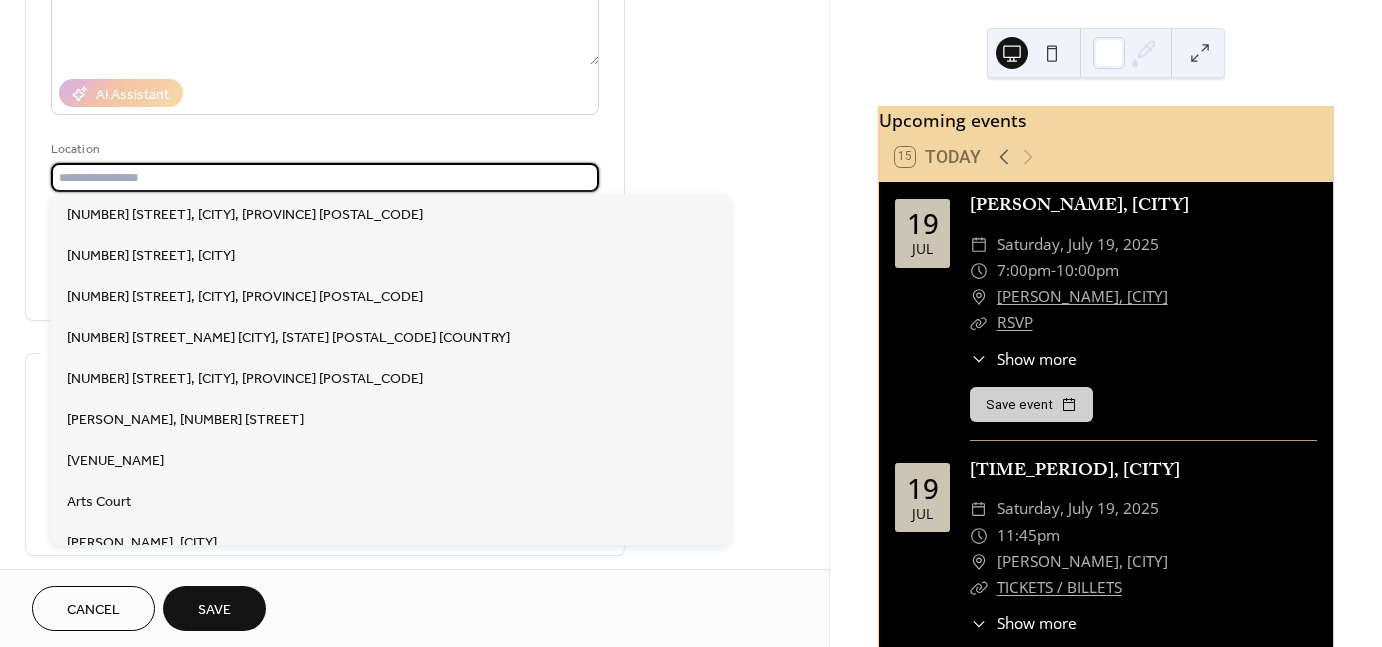 click at bounding box center (325, 177) 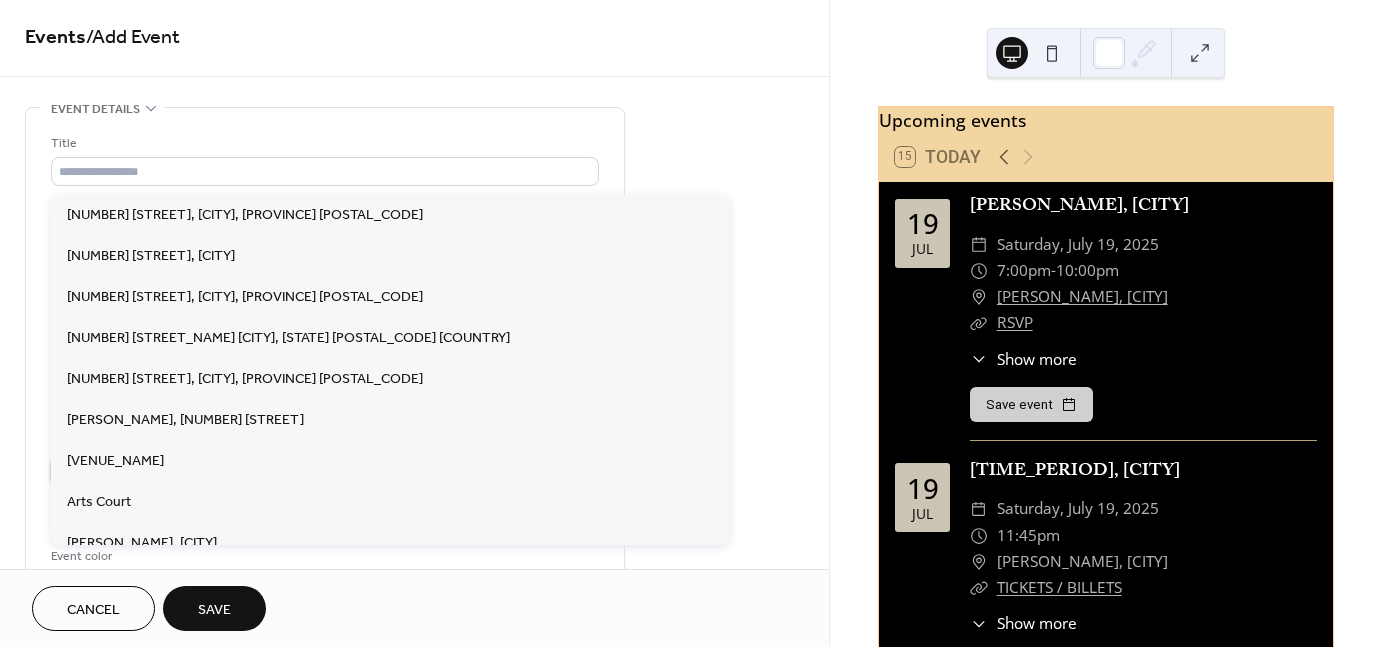 scroll, scrollTop: 0, scrollLeft: 0, axis: both 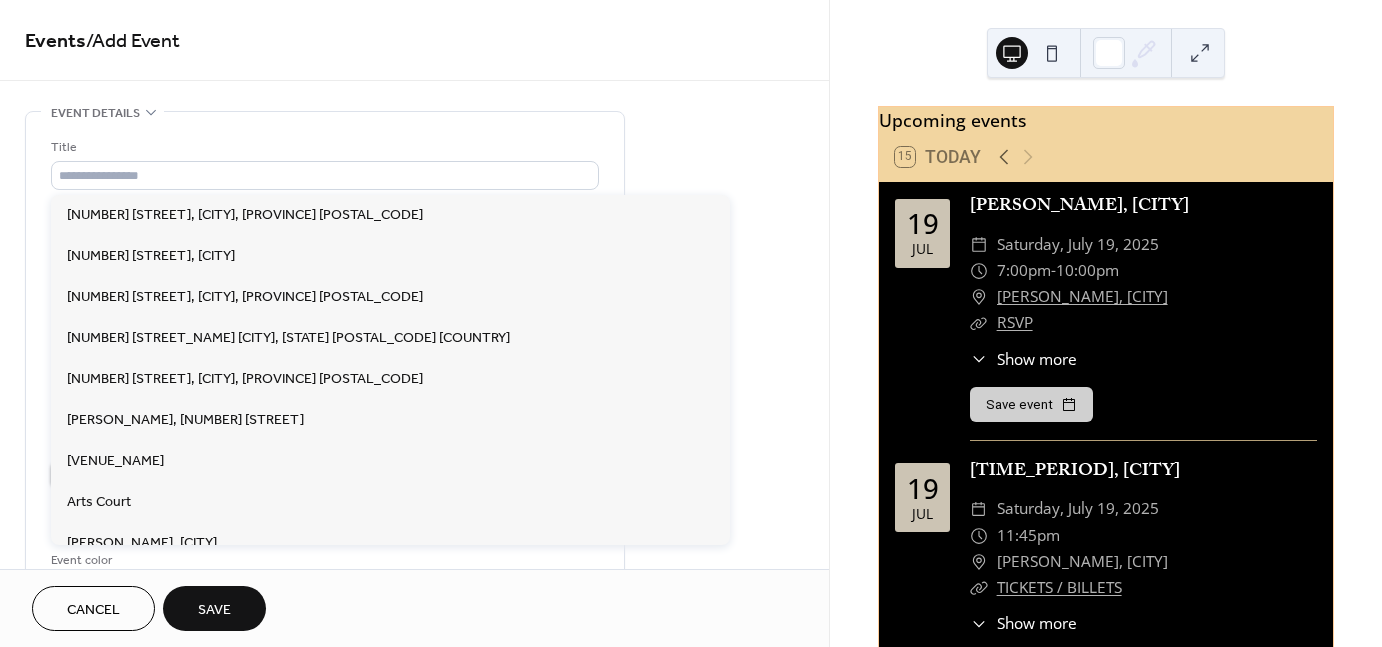 click on "Title Description AI Assistant Location Link to Google Maps Event color" at bounding box center (325, 365) 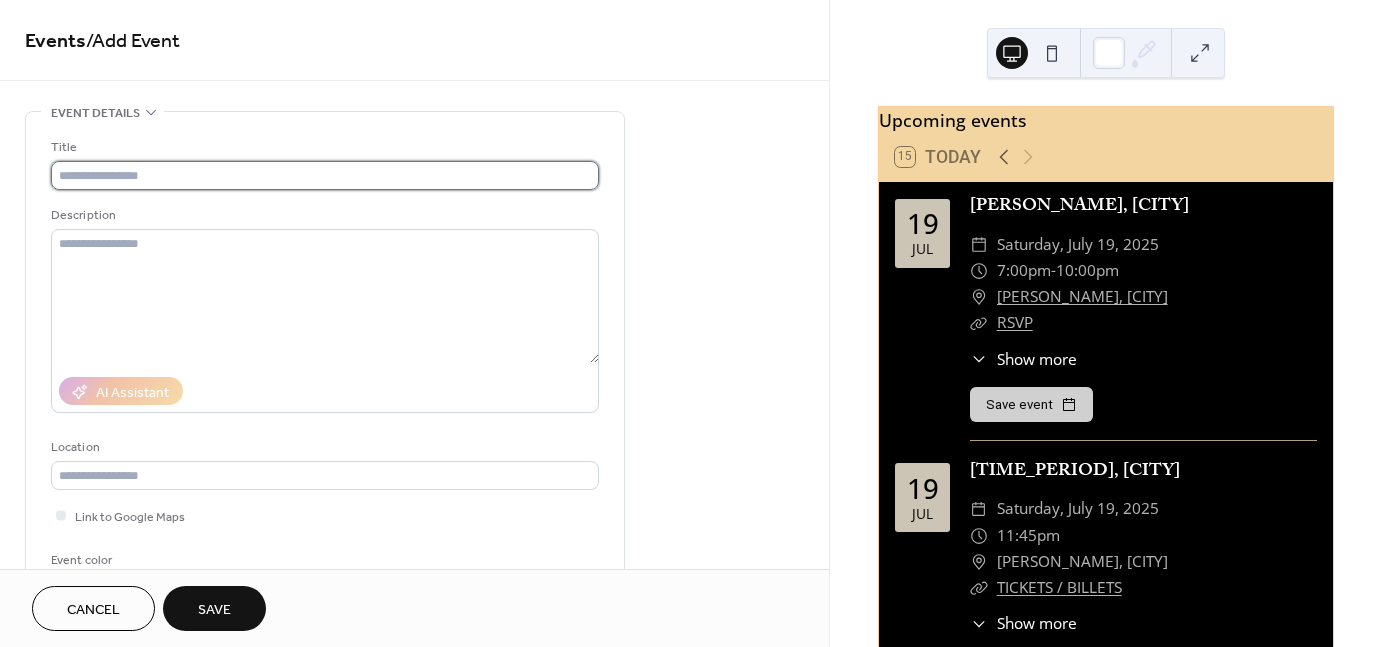click at bounding box center [325, 175] 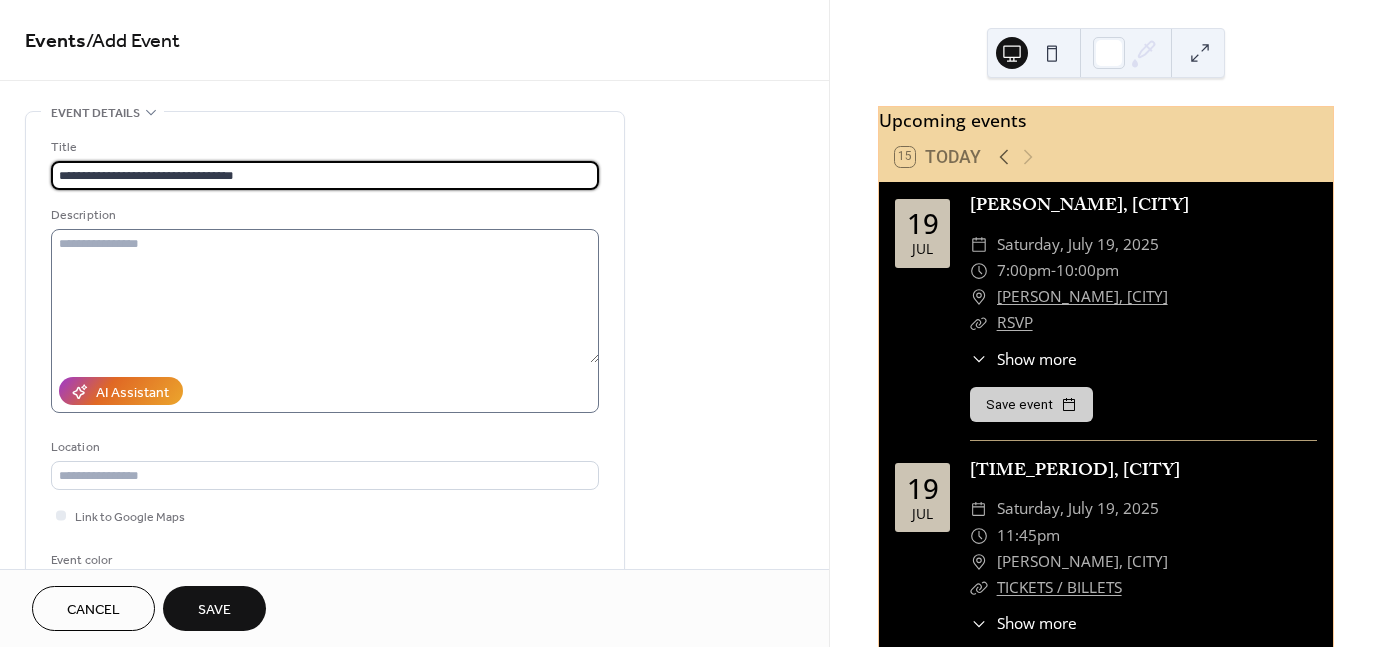 type on "**********" 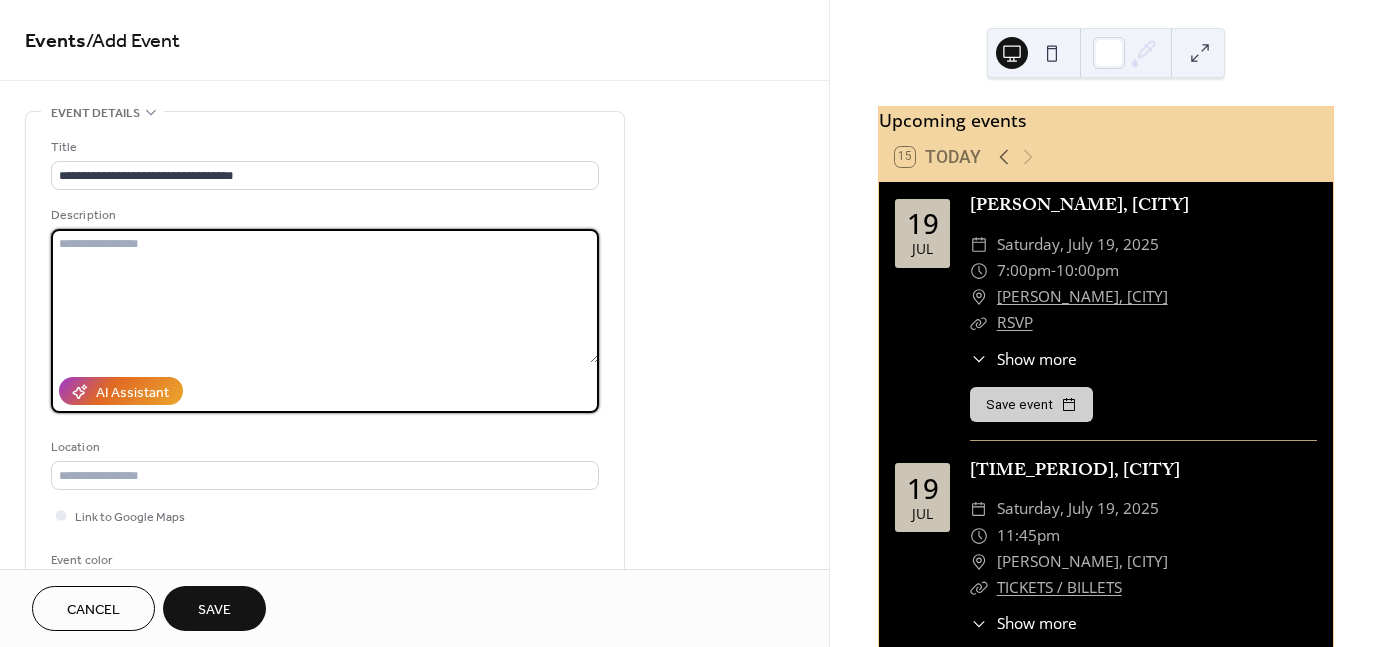 click at bounding box center [325, 296] 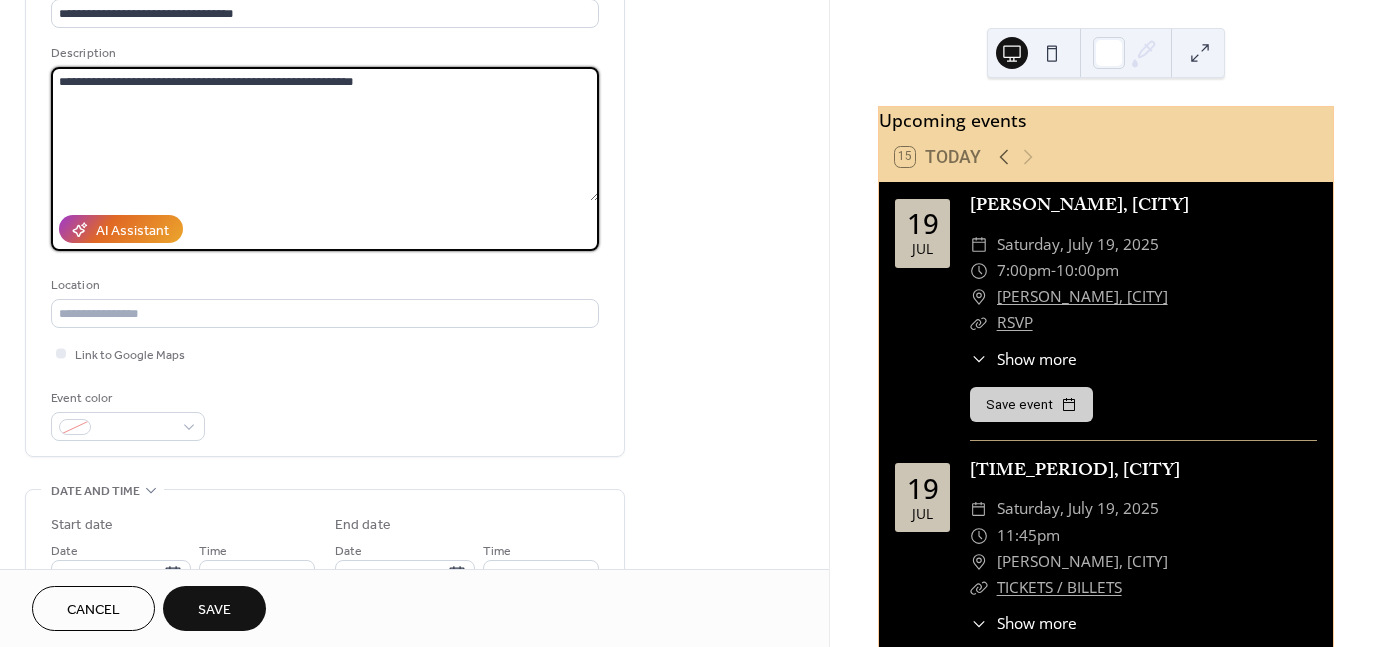 scroll, scrollTop: 200, scrollLeft: 0, axis: vertical 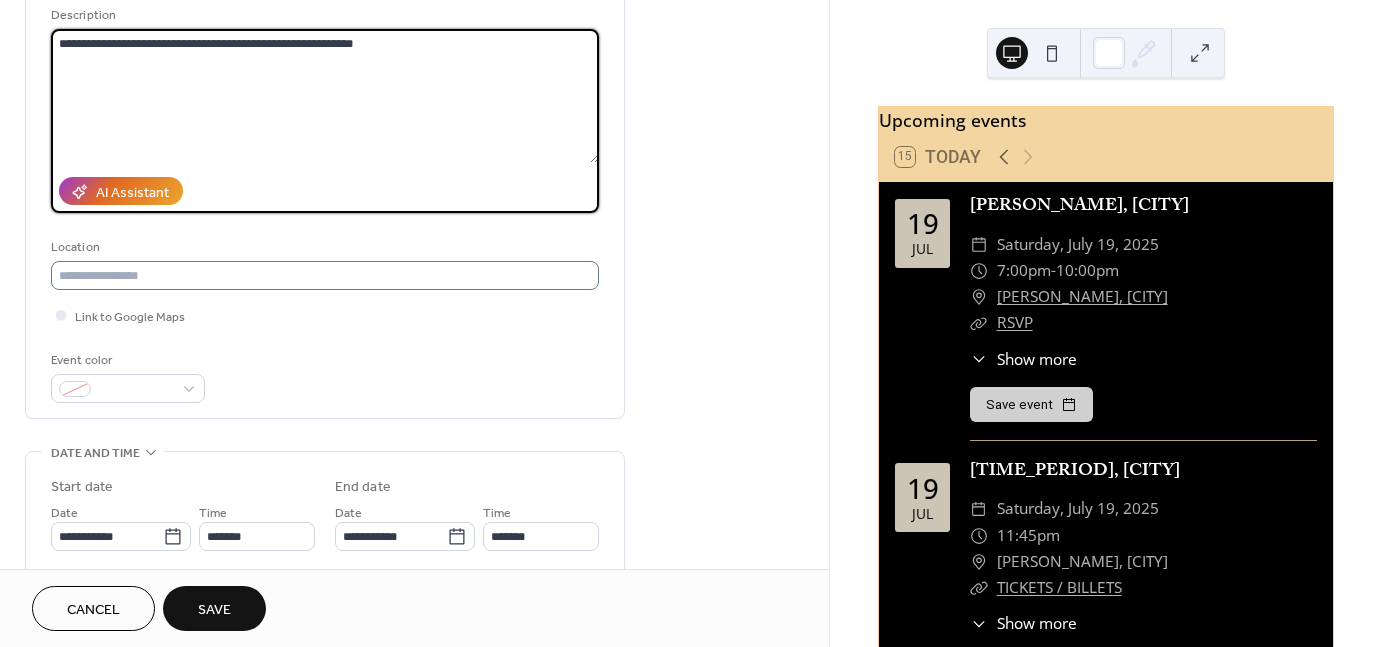 type on "**********" 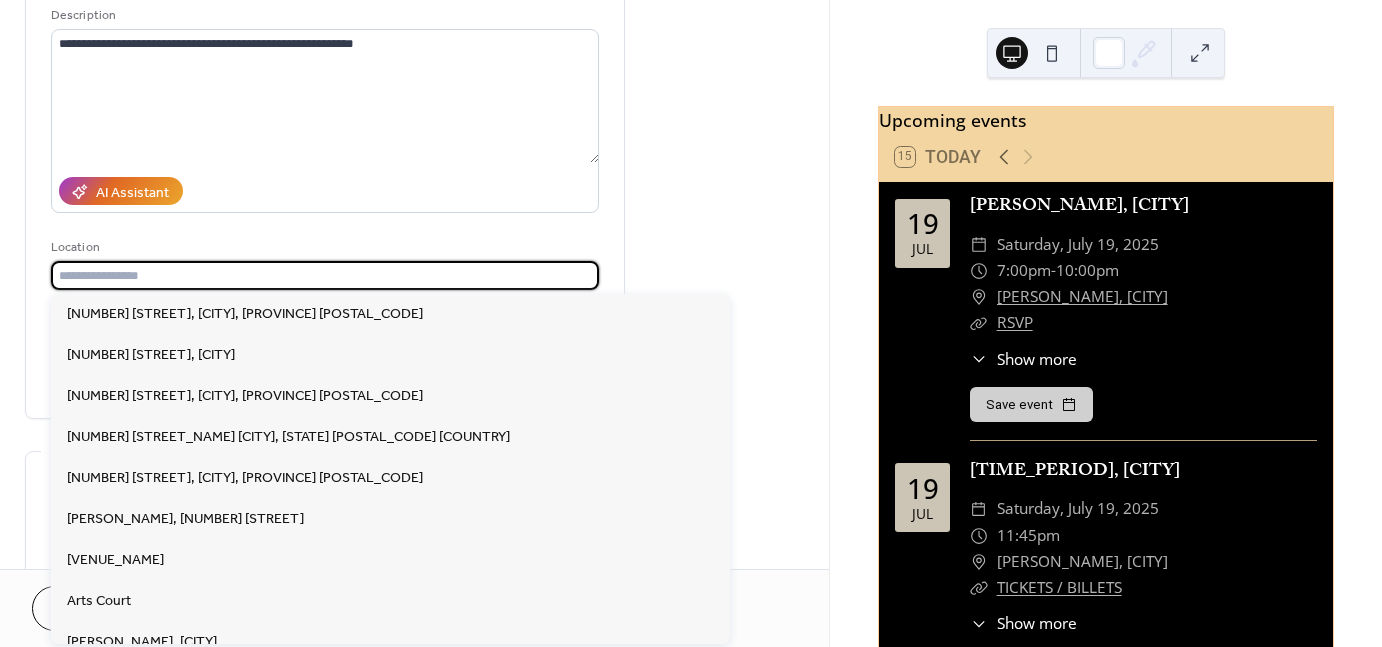 click at bounding box center (325, 275) 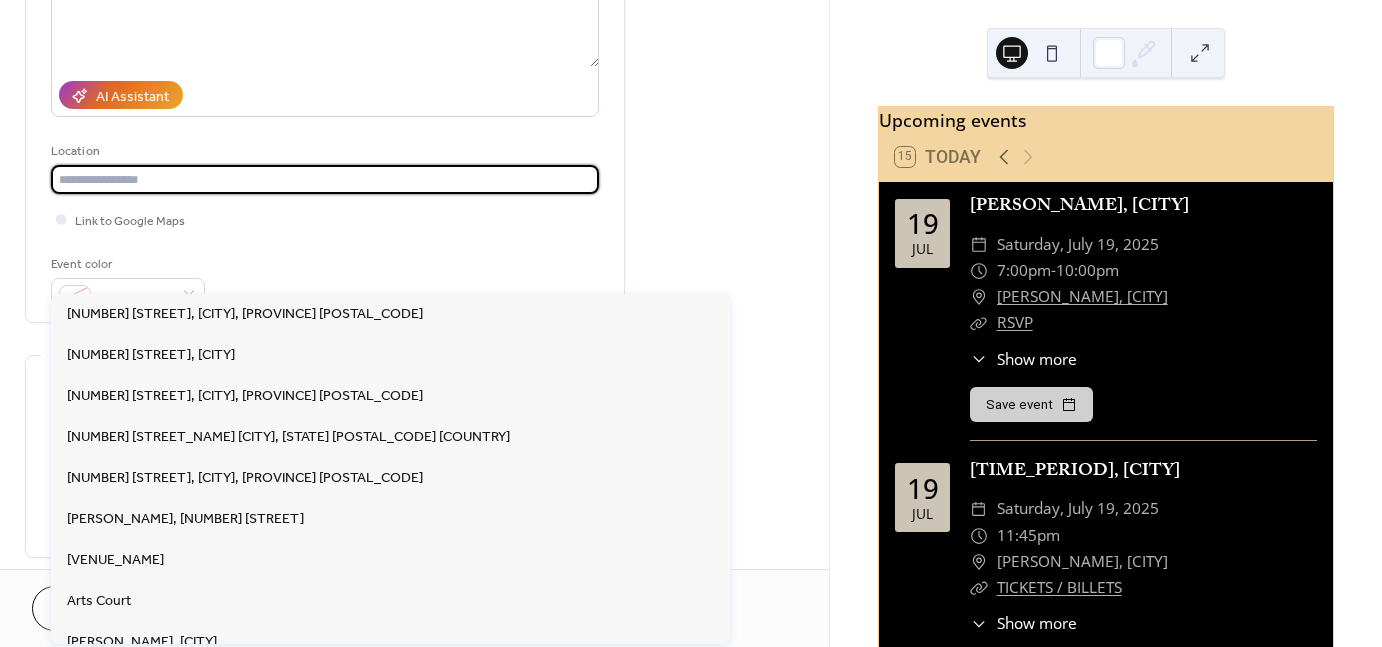 scroll, scrollTop: 300, scrollLeft: 0, axis: vertical 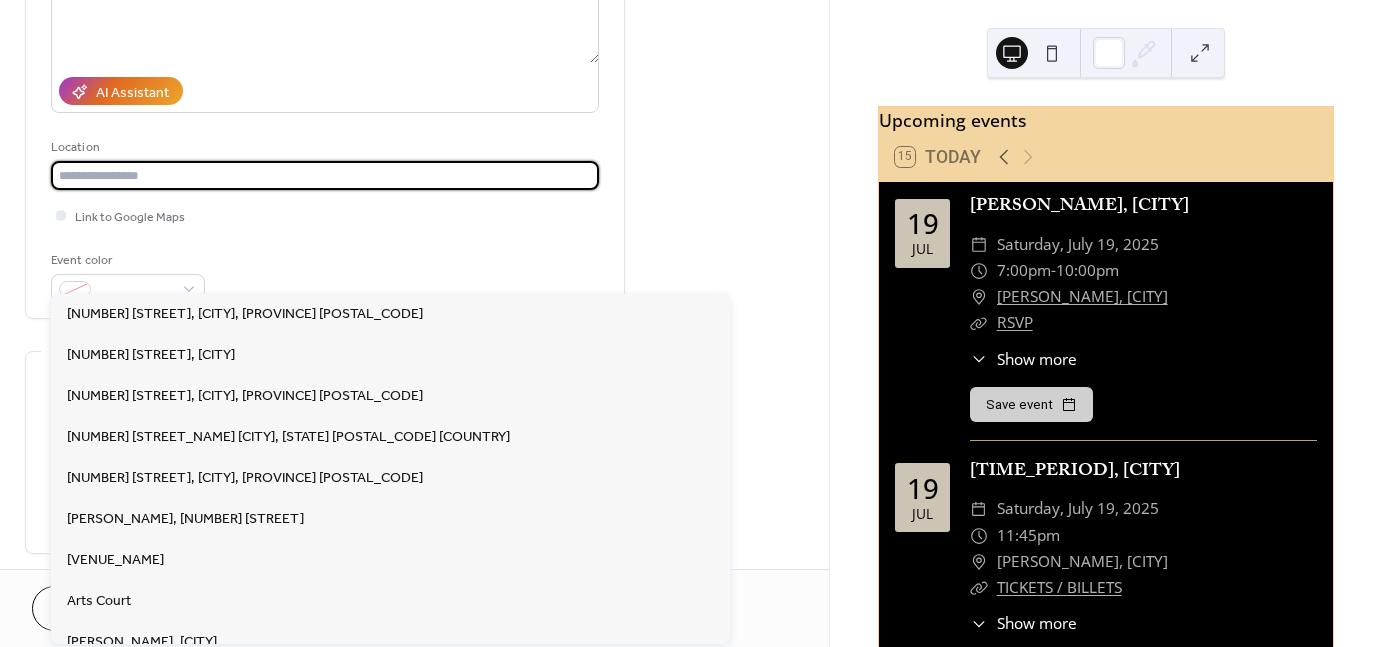 click on "**********" at bounding box center [414, 540] 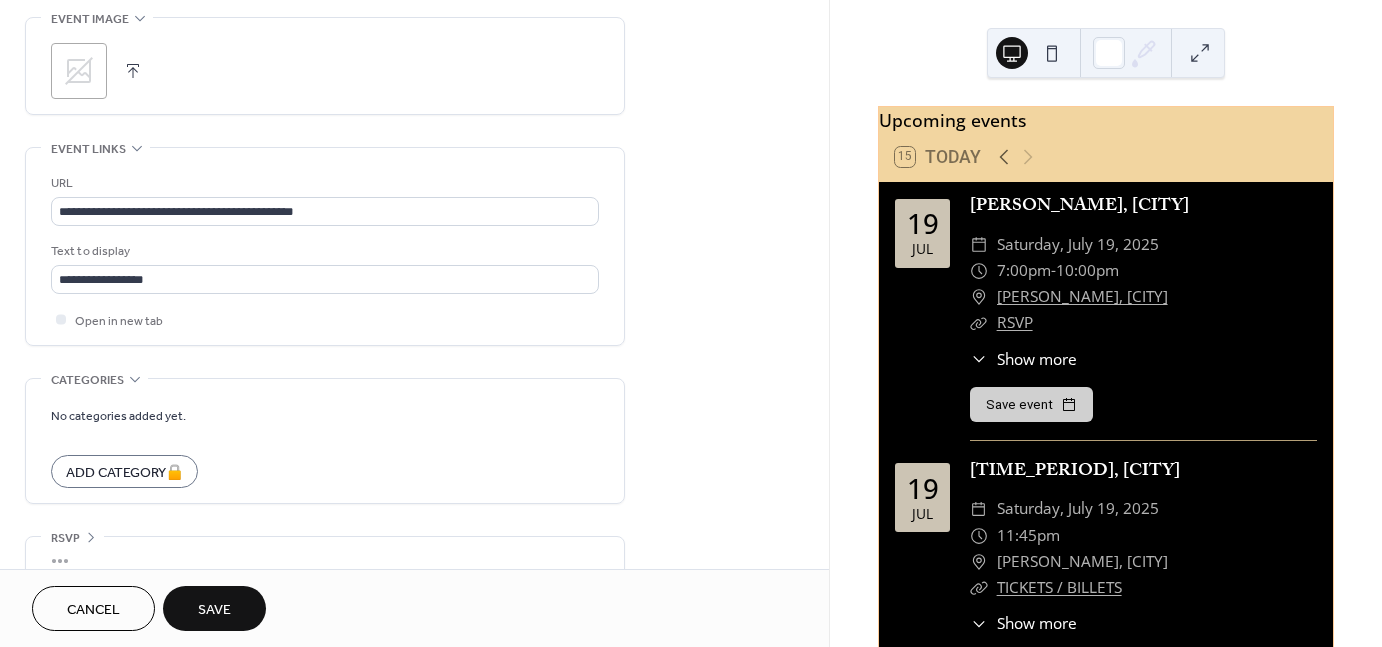 scroll, scrollTop: 998, scrollLeft: 0, axis: vertical 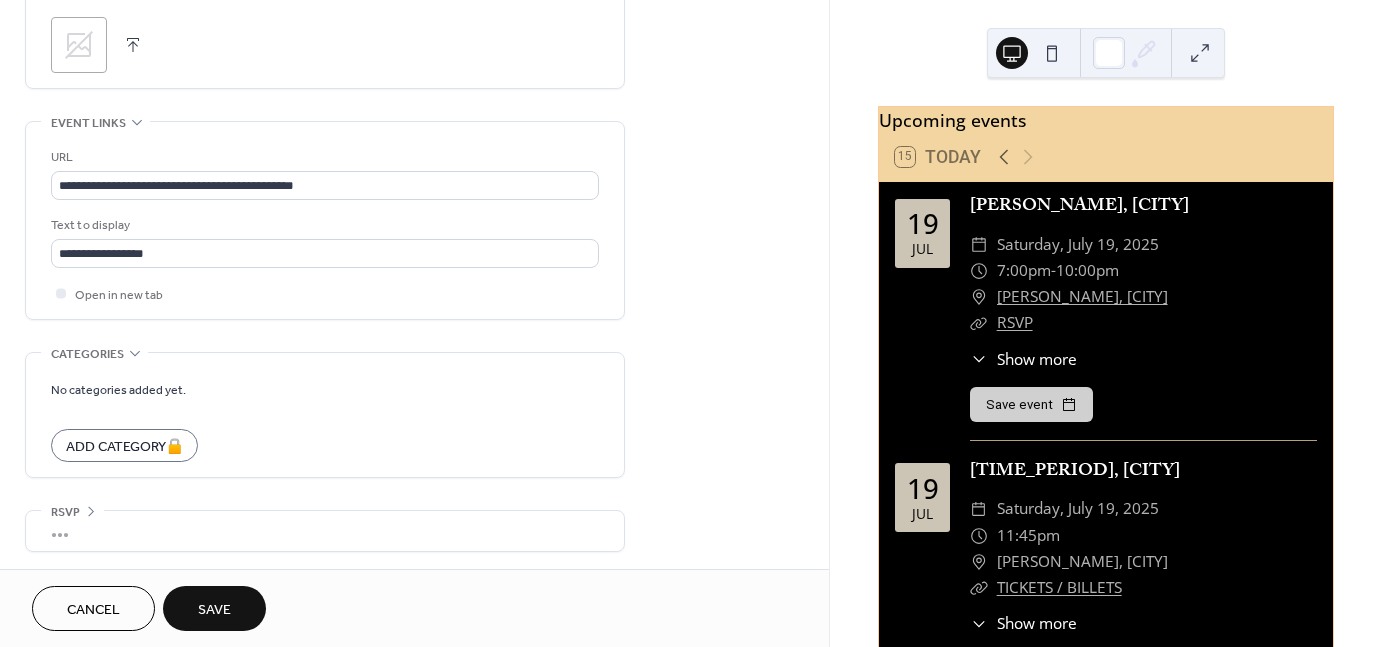 click on "Save" at bounding box center (214, 610) 